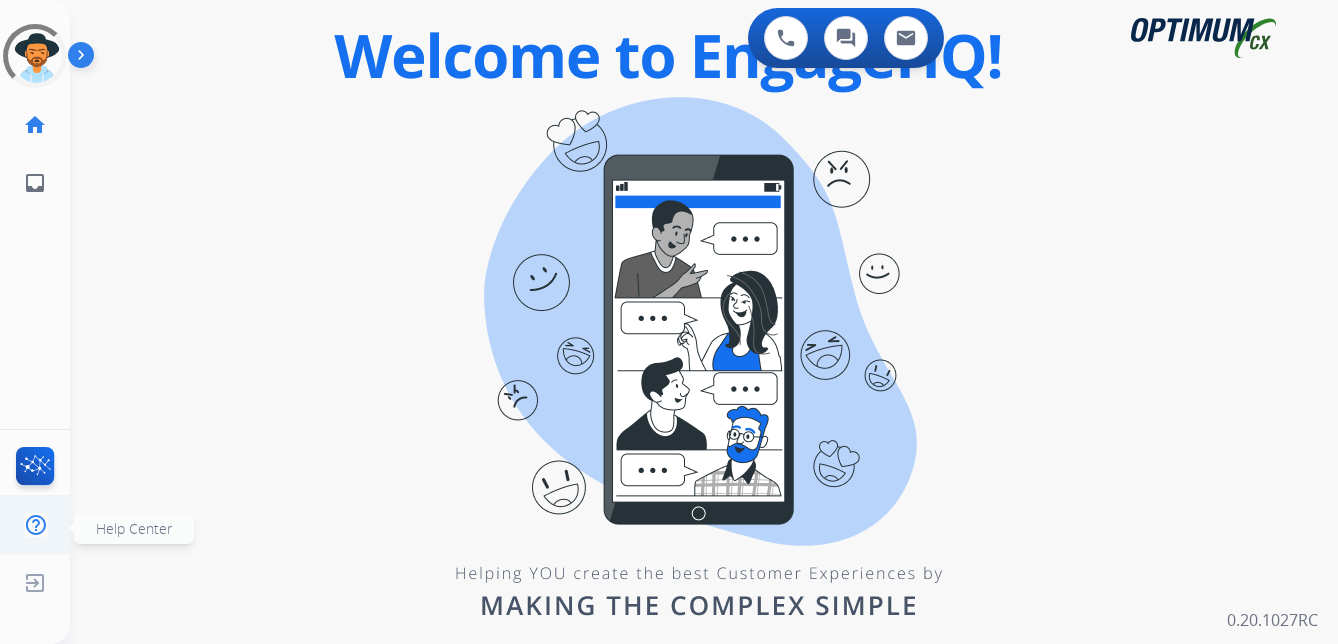 scroll, scrollTop: 0, scrollLeft: 0, axis: both 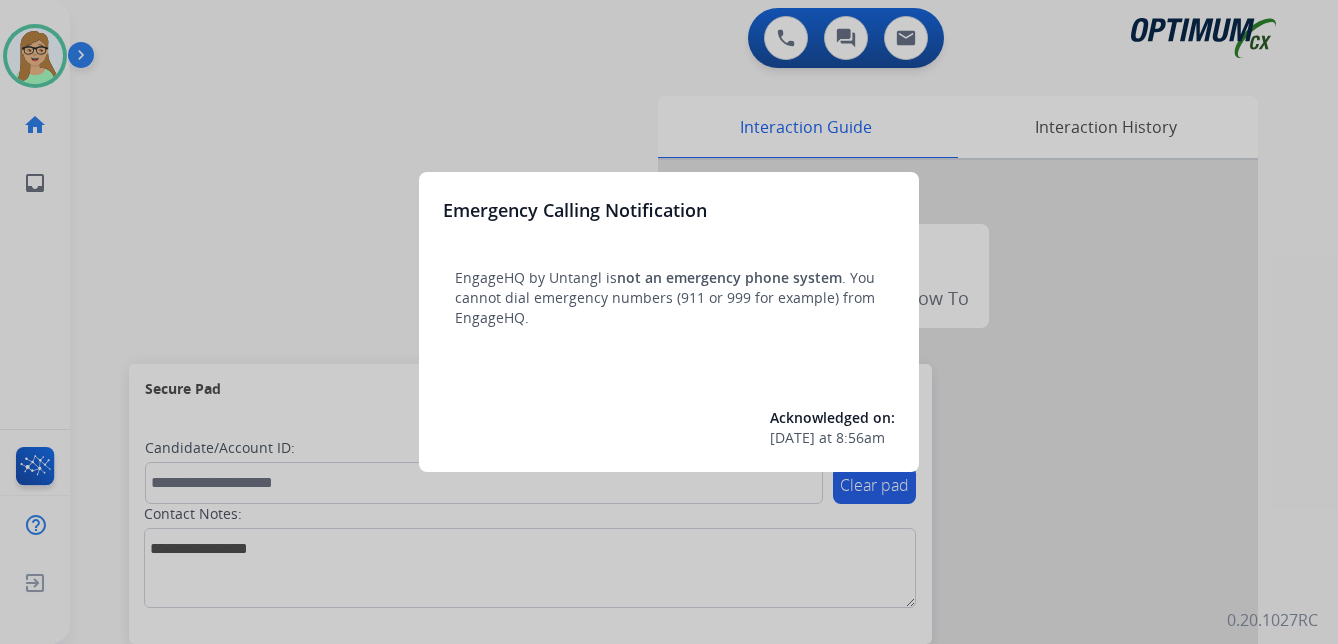 click at bounding box center [669, 322] 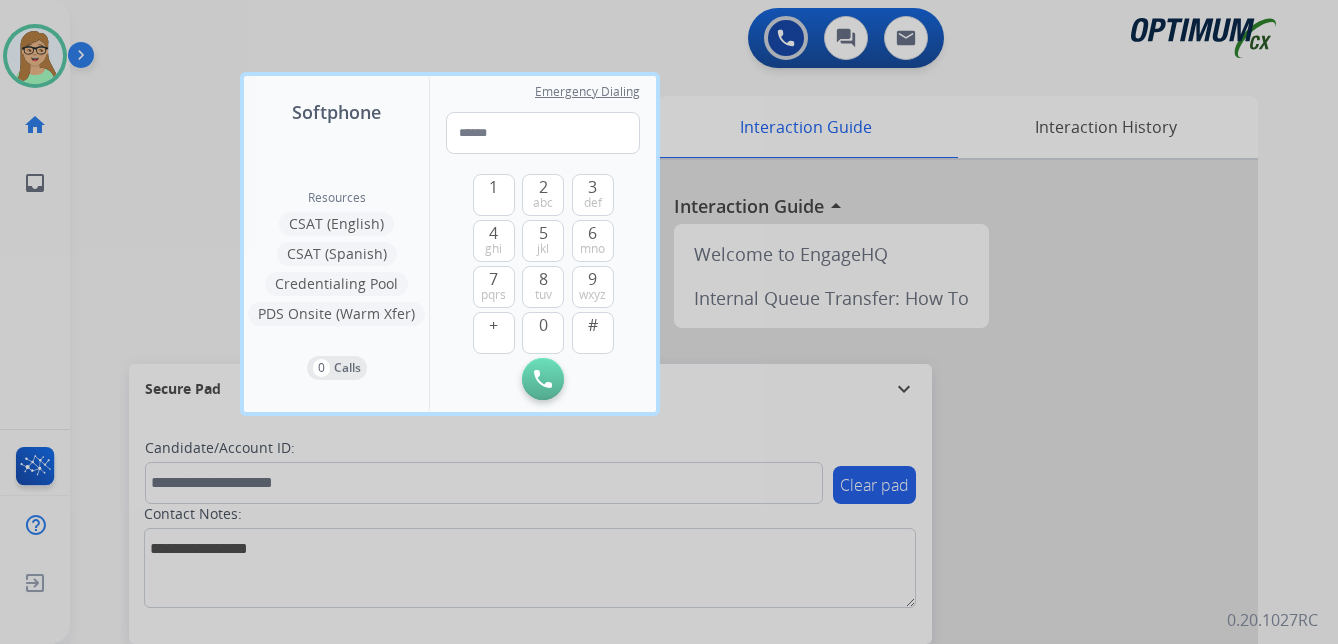 drag, startPoint x: 157, startPoint y: 211, endPoint x: 128, endPoint y: 127, distance: 88.86507 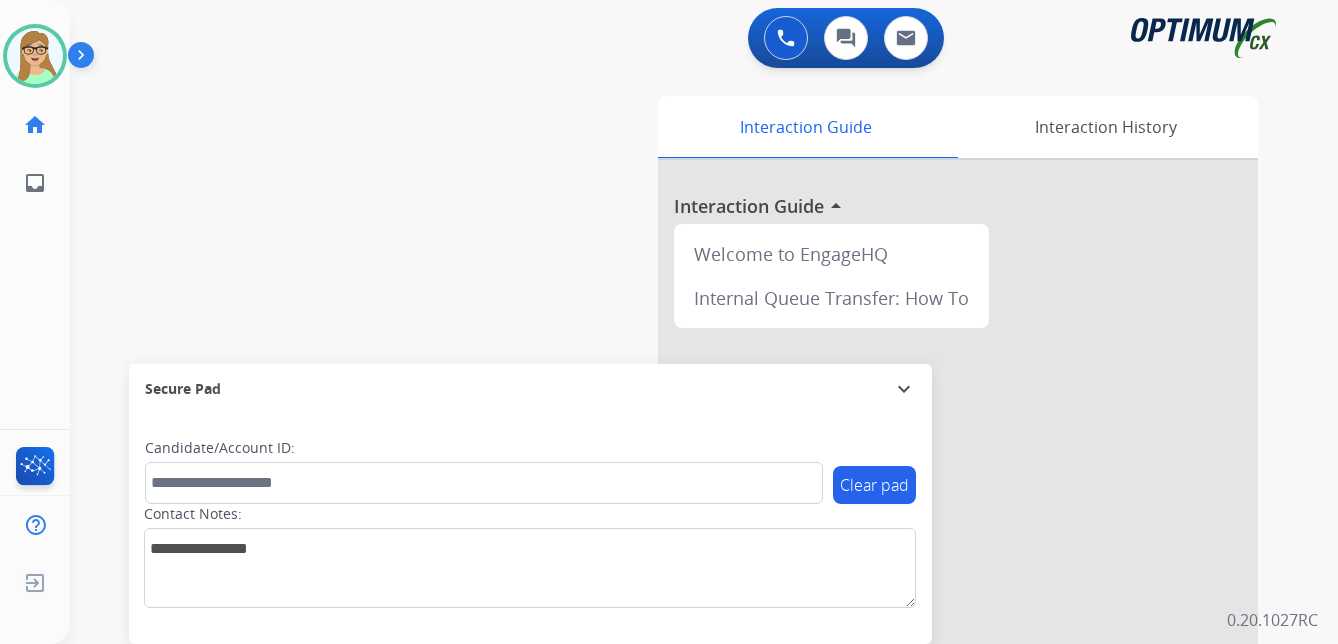 click at bounding box center (85, 59) 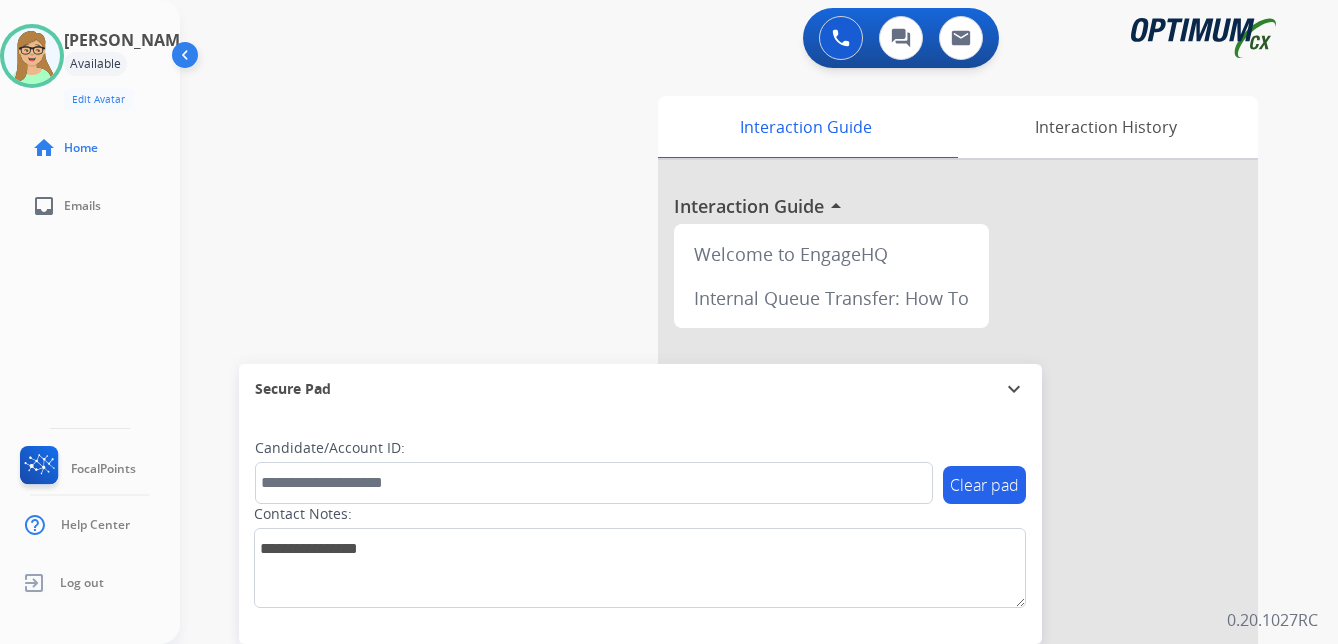 type 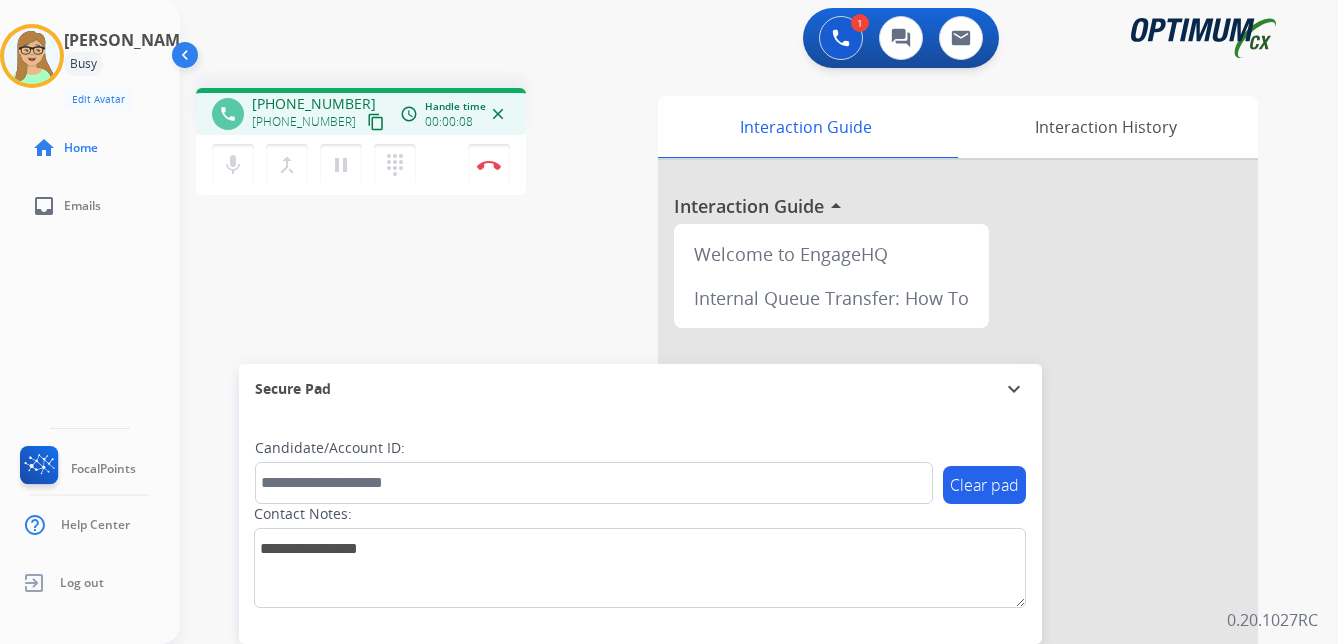 click on "content_copy" at bounding box center [376, 122] 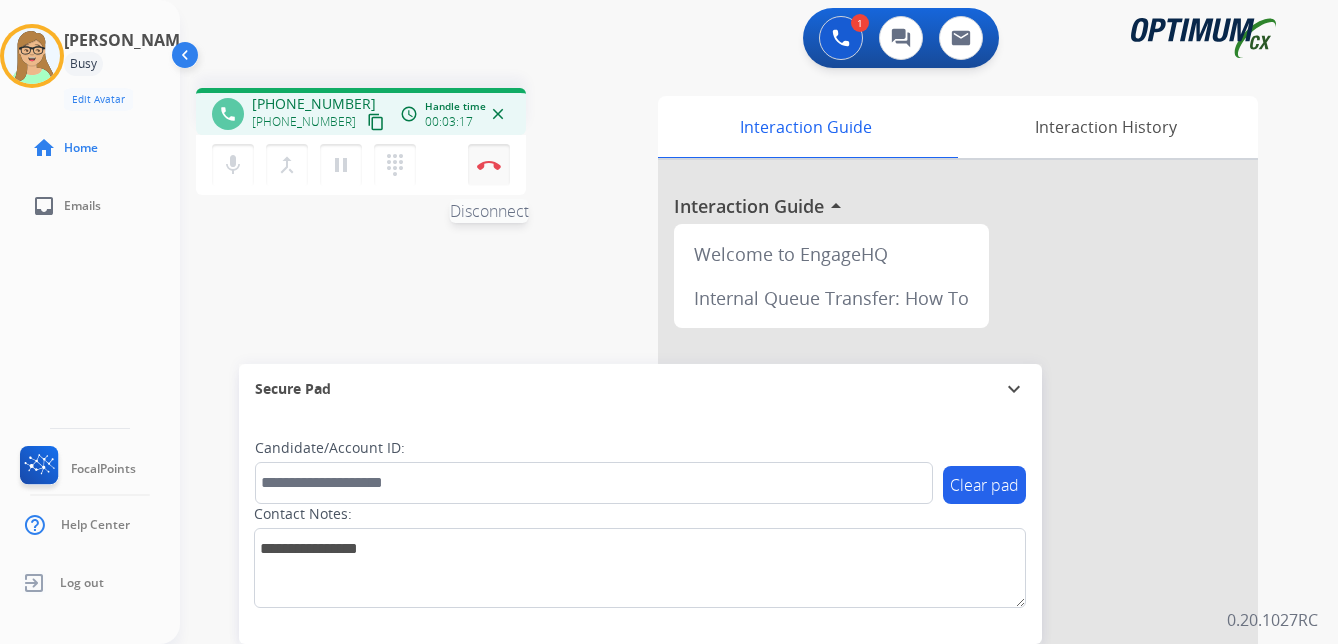 click at bounding box center (489, 165) 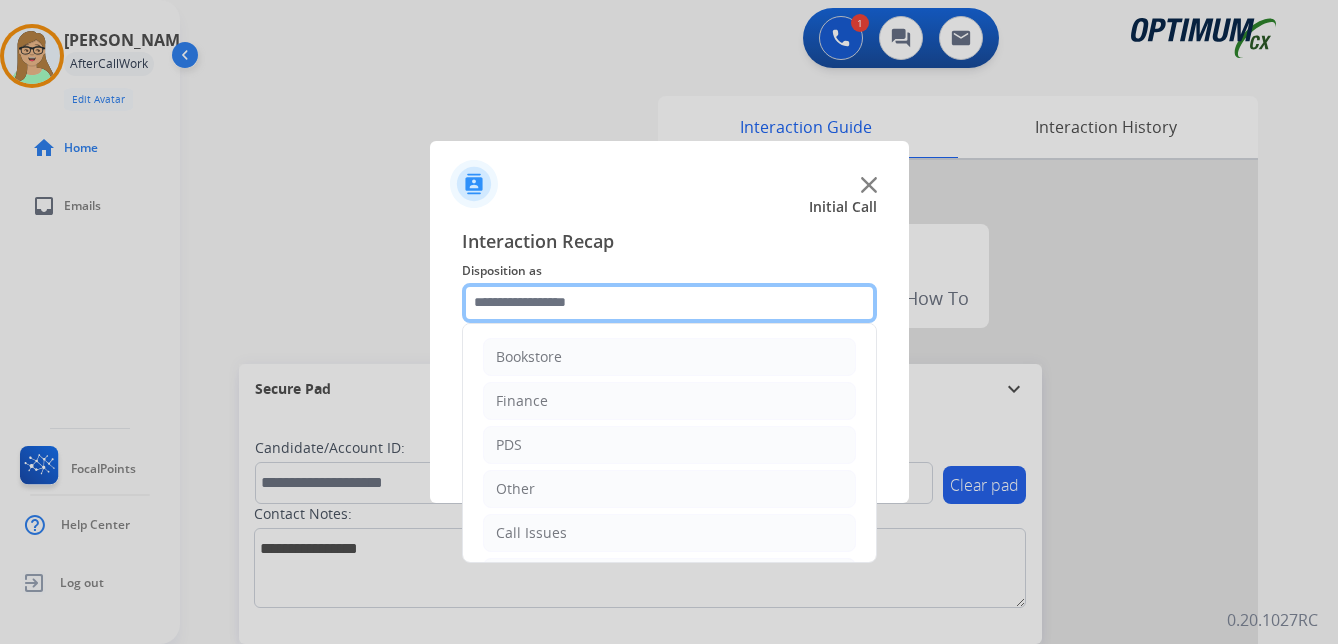 drag, startPoint x: 566, startPoint y: 302, endPoint x: 581, endPoint y: 329, distance: 30.88689 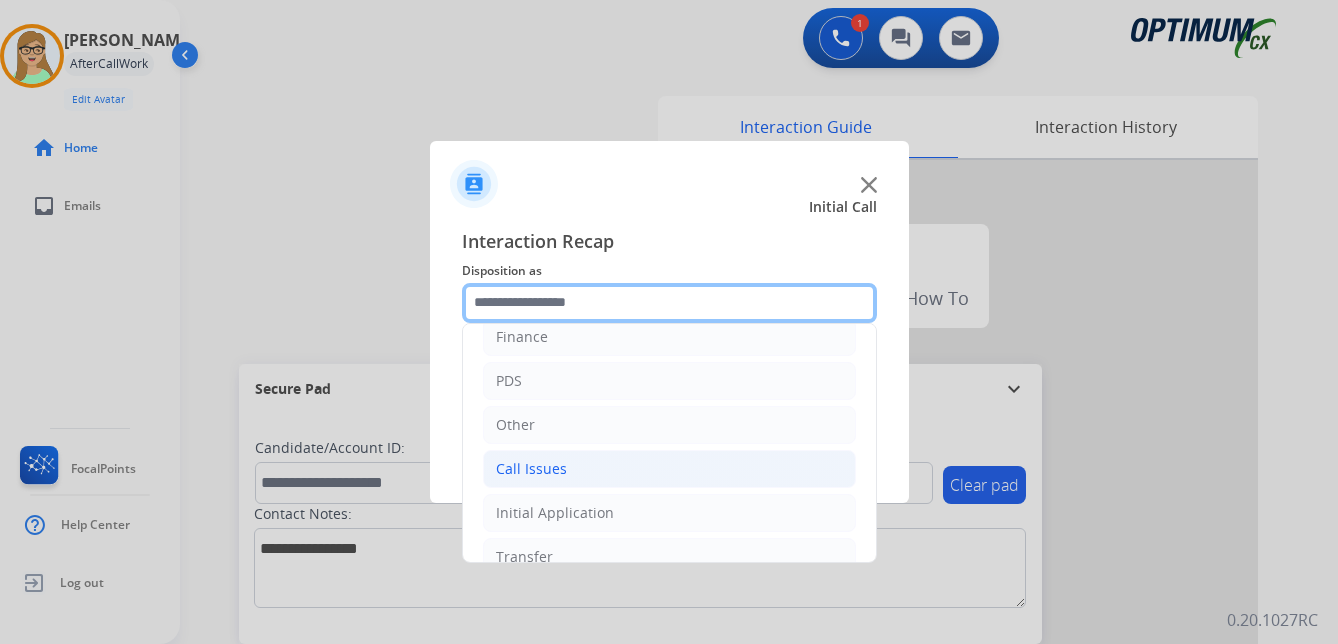 scroll, scrollTop: 136, scrollLeft: 0, axis: vertical 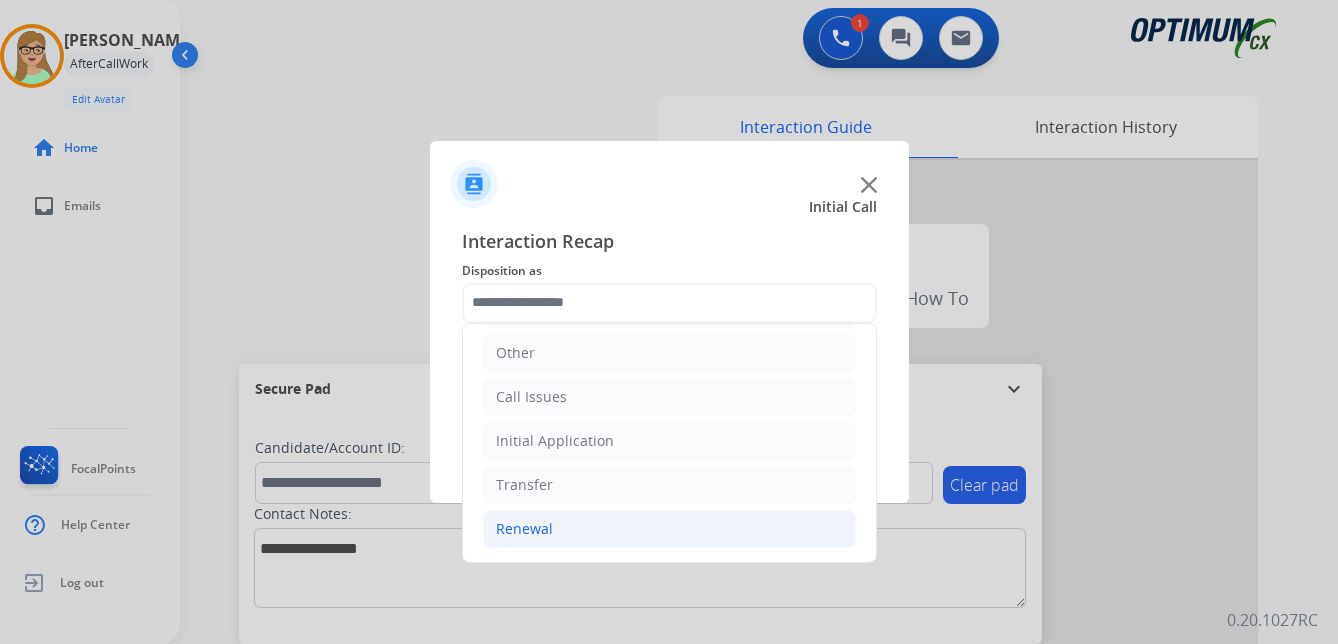 click on "Renewal" 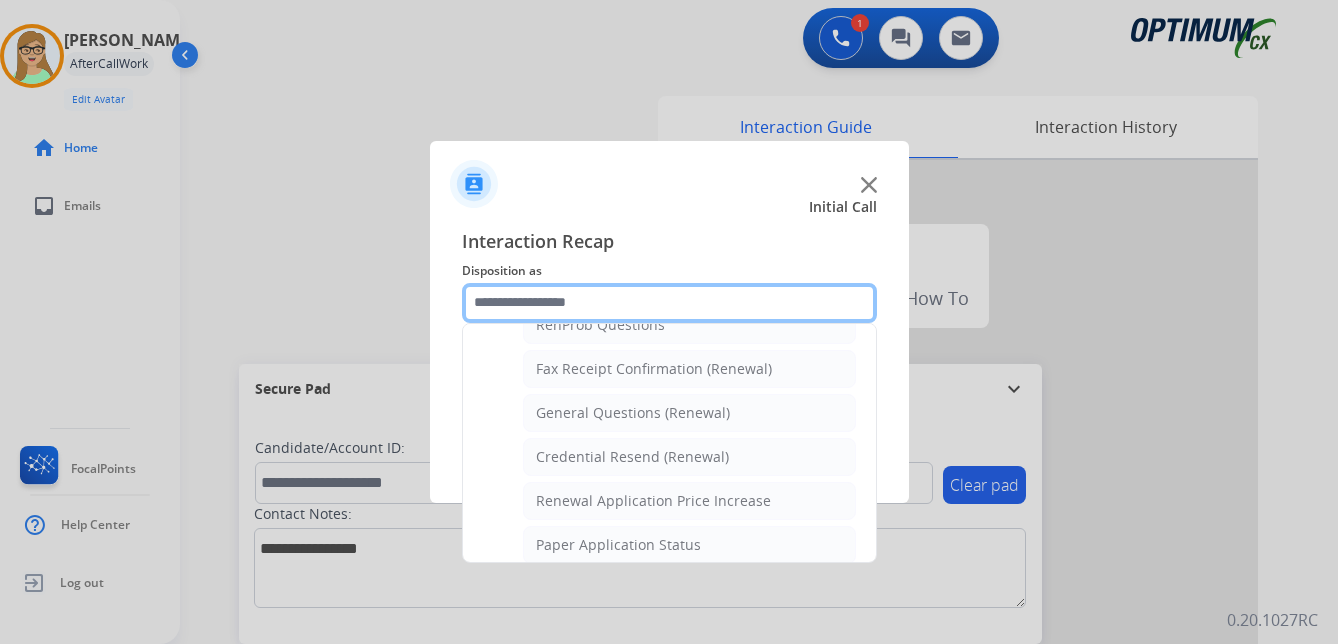 scroll, scrollTop: 636, scrollLeft: 0, axis: vertical 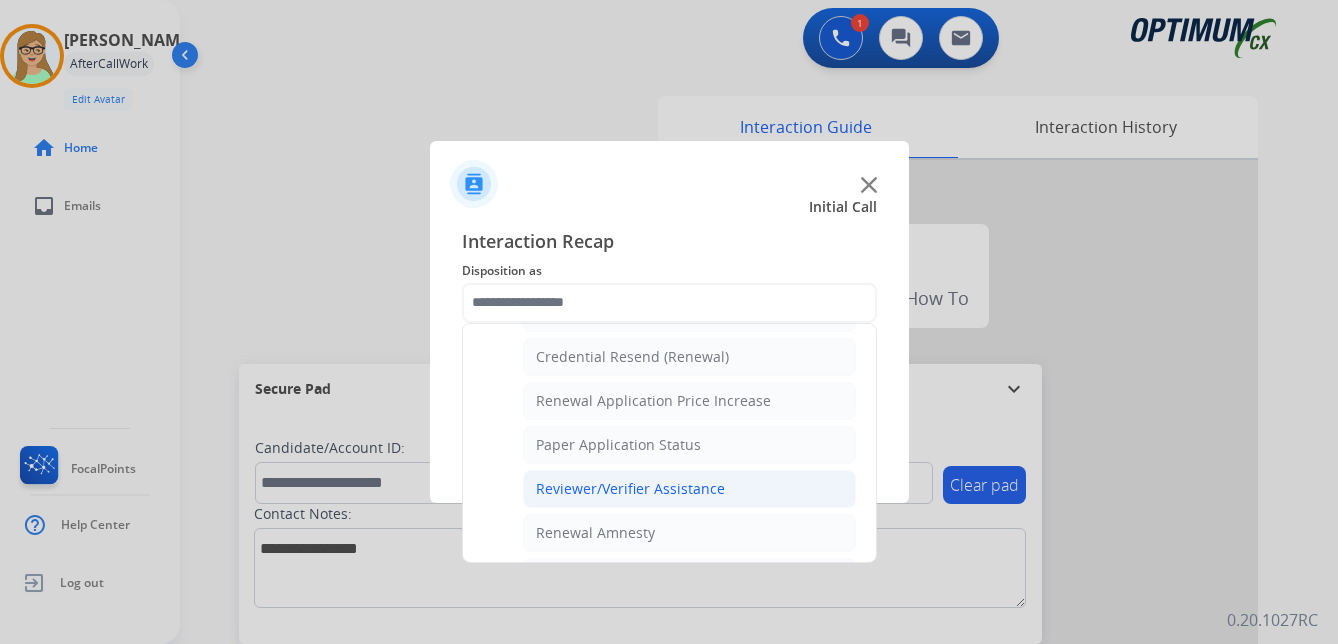 click on "Reviewer/Verifier Assistance" 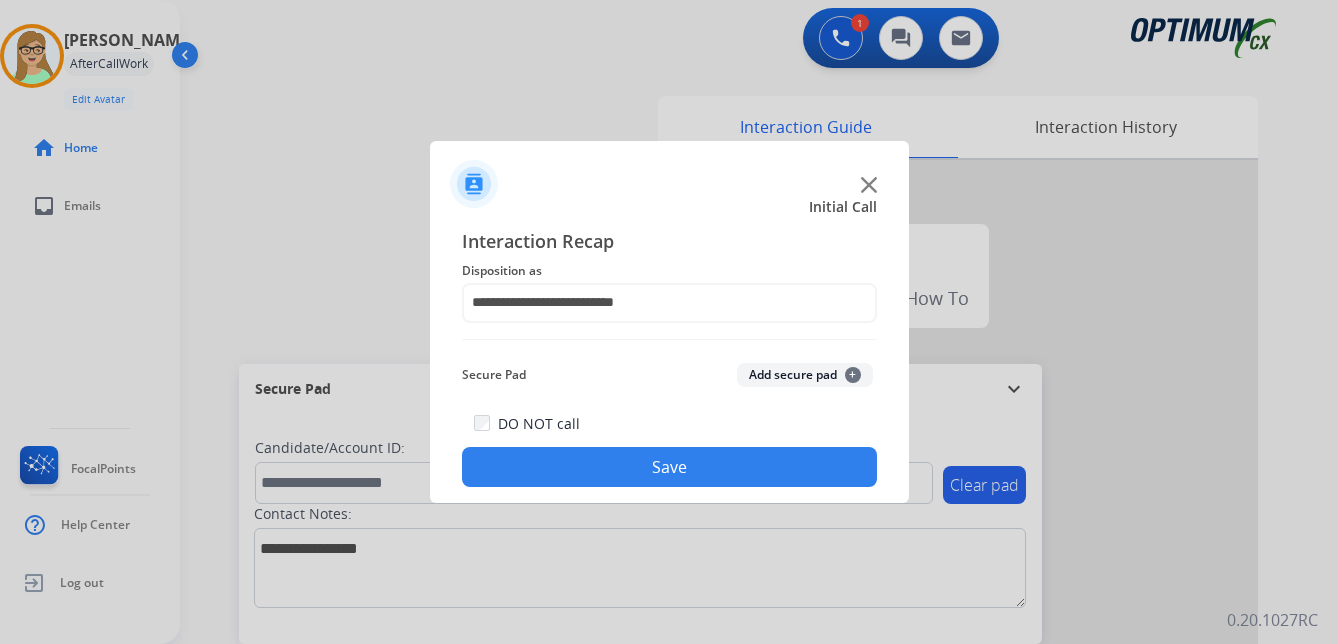click on "Save" 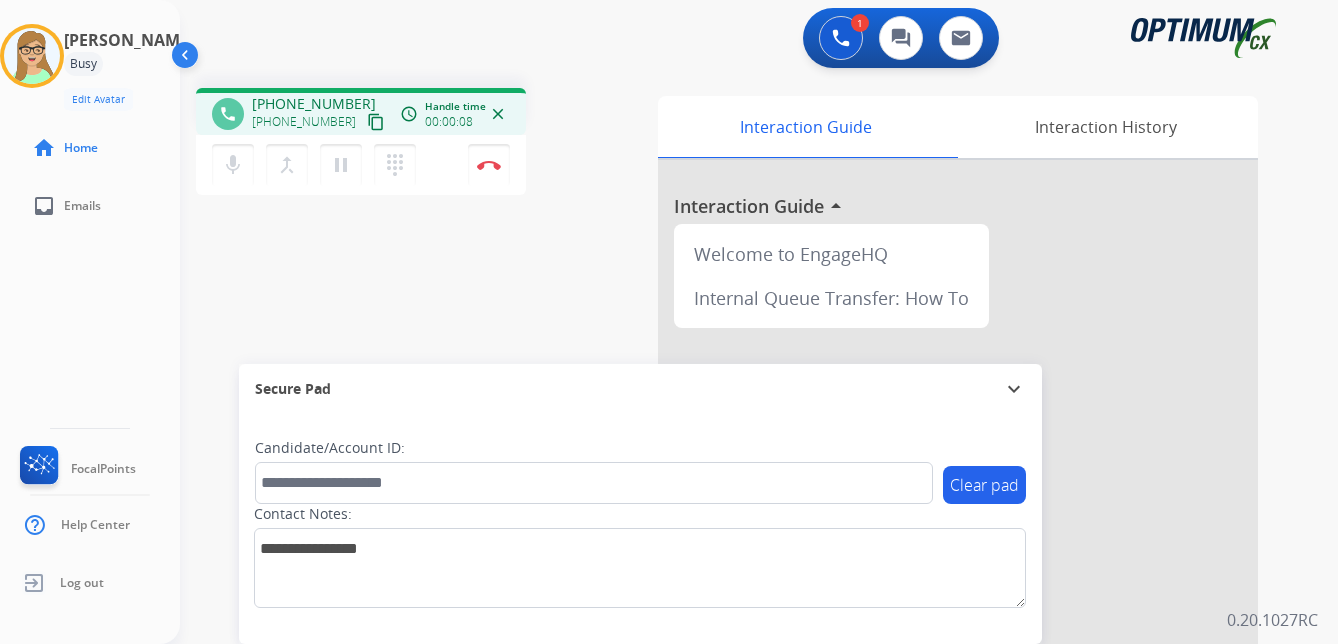 click on "content_copy" at bounding box center [376, 122] 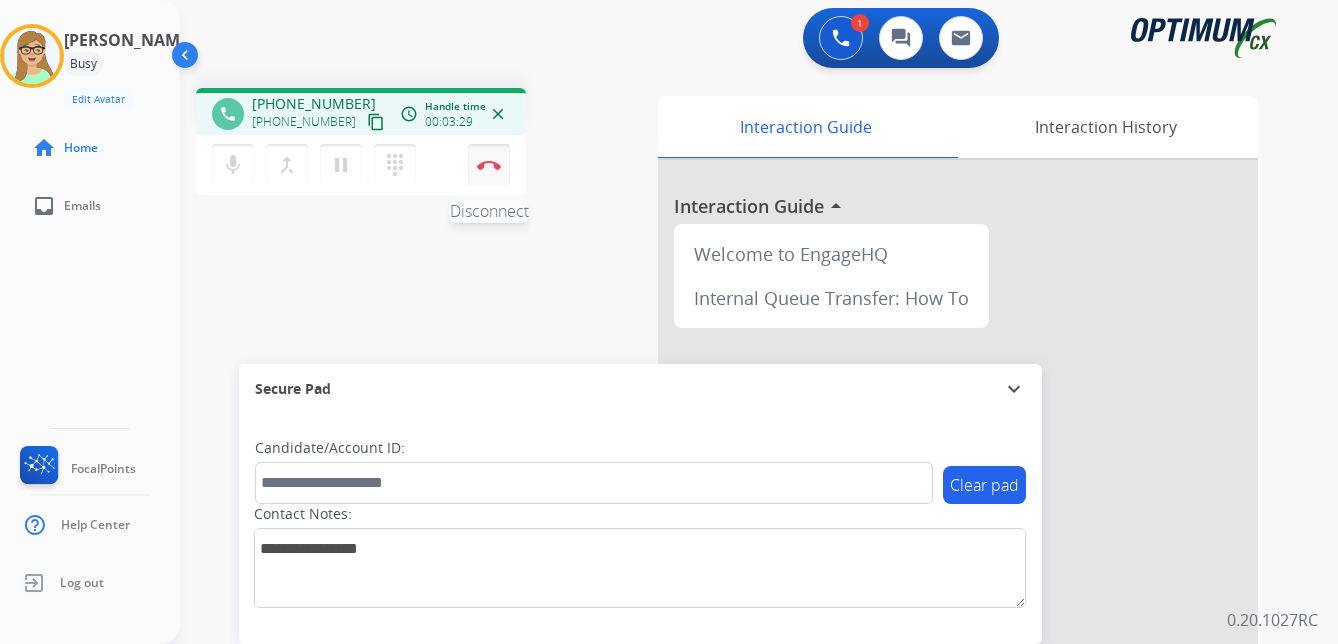 click at bounding box center [489, 165] 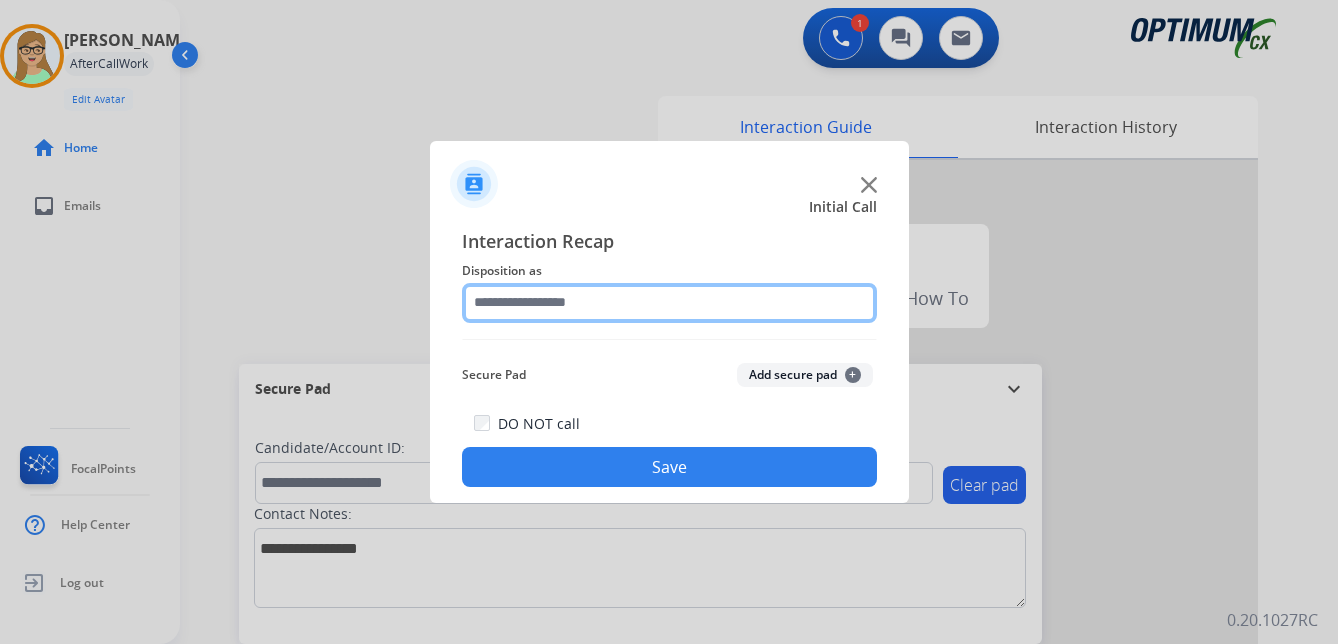 click 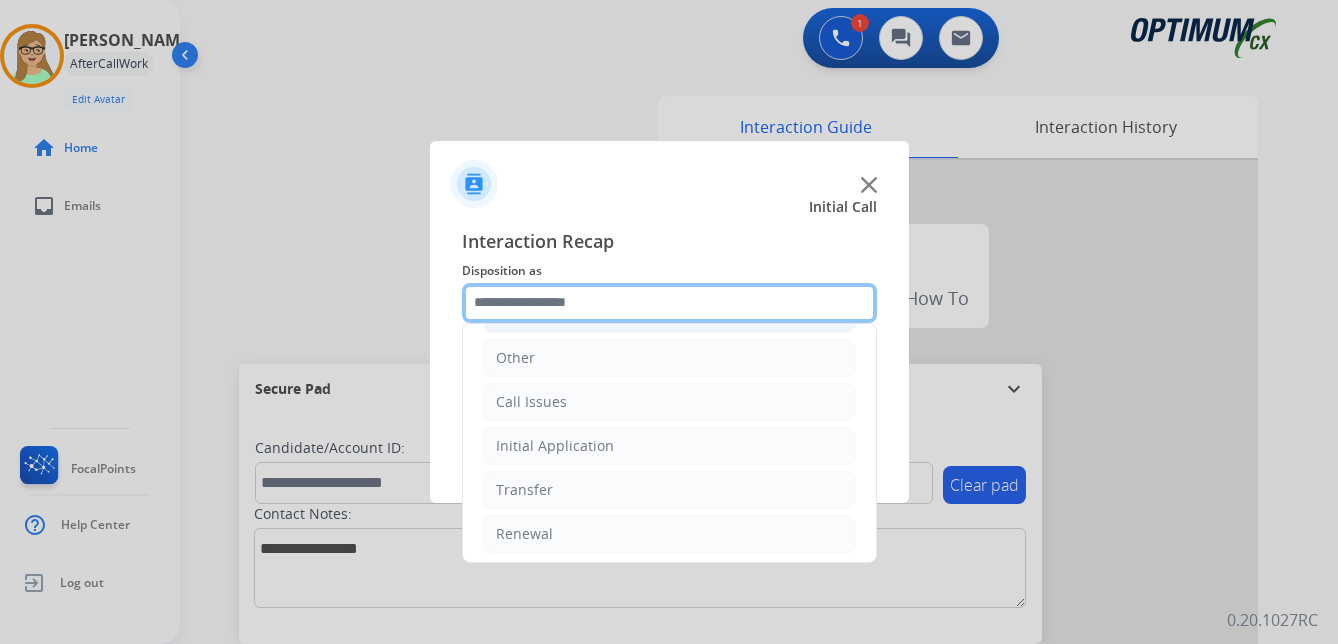 scroll, scrollTop: 136, scrollLeft: 0, axis: vertical 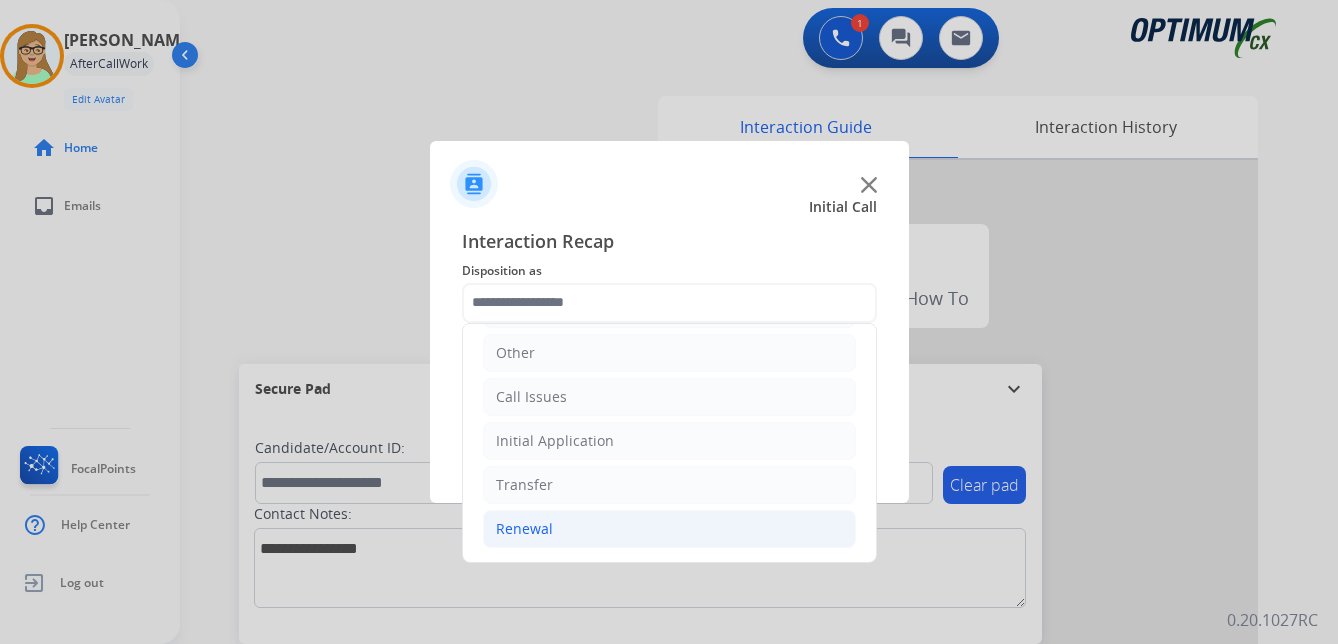 click on "Renewal" 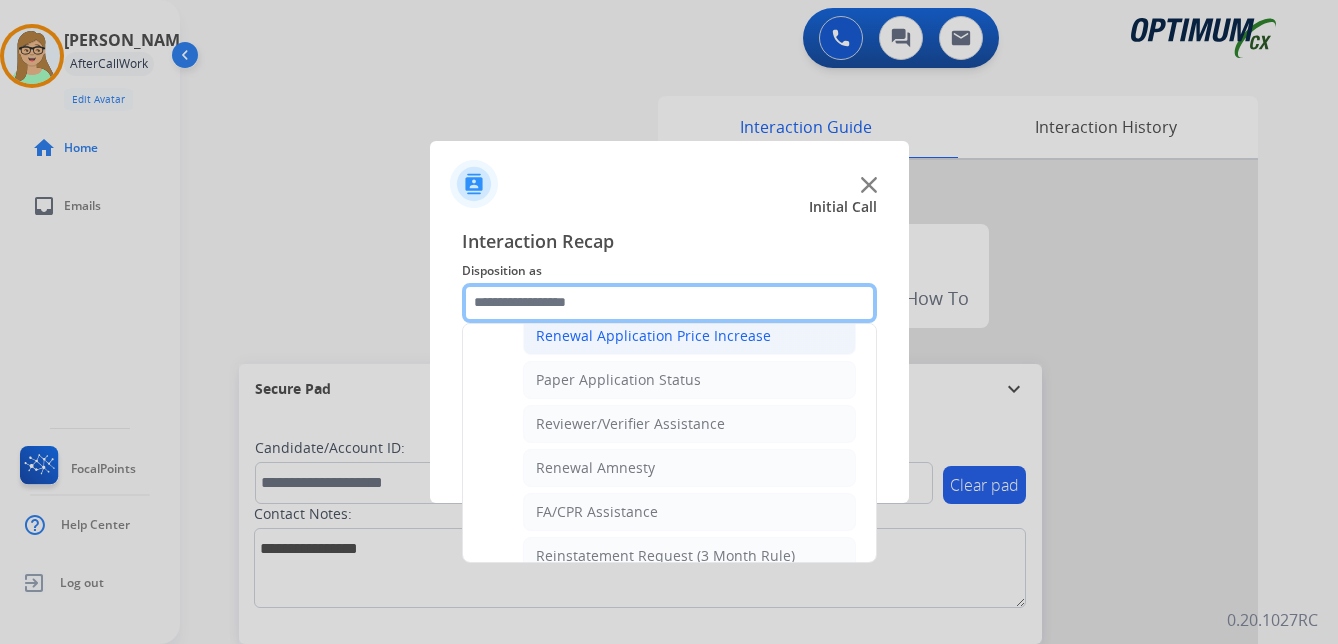 scroll, scrollTop: 736, scrollLeft: 0, axis: vertical 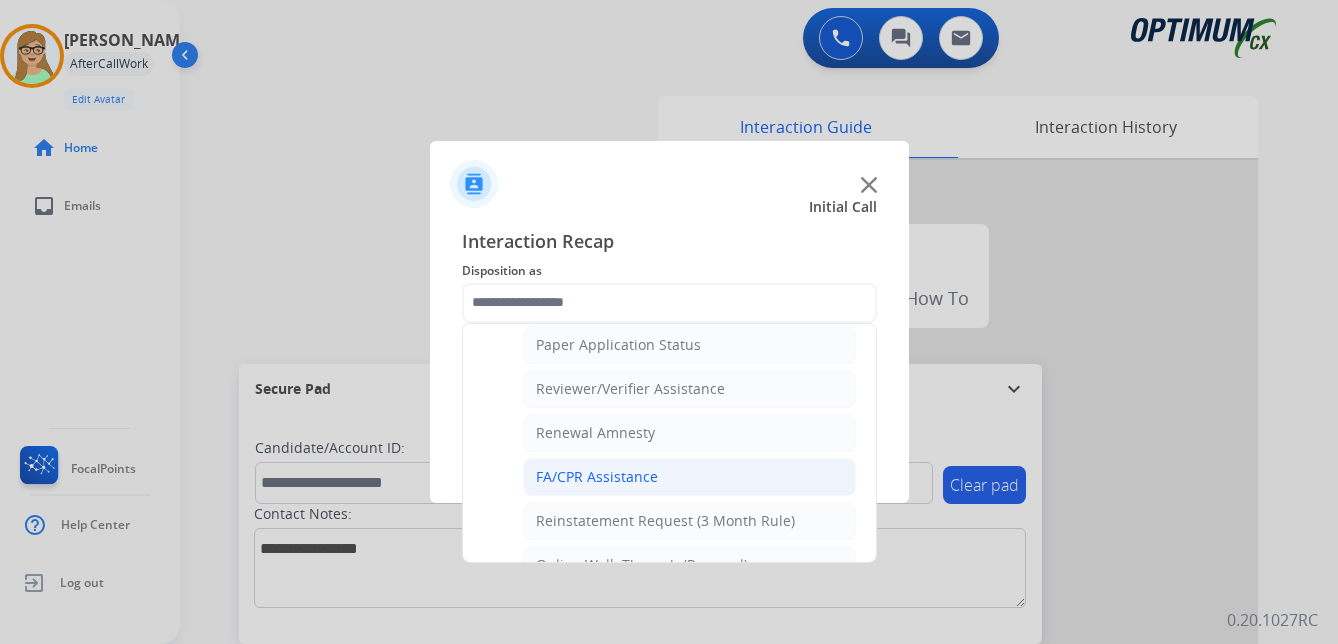 click on "FA/CPR Assistance" 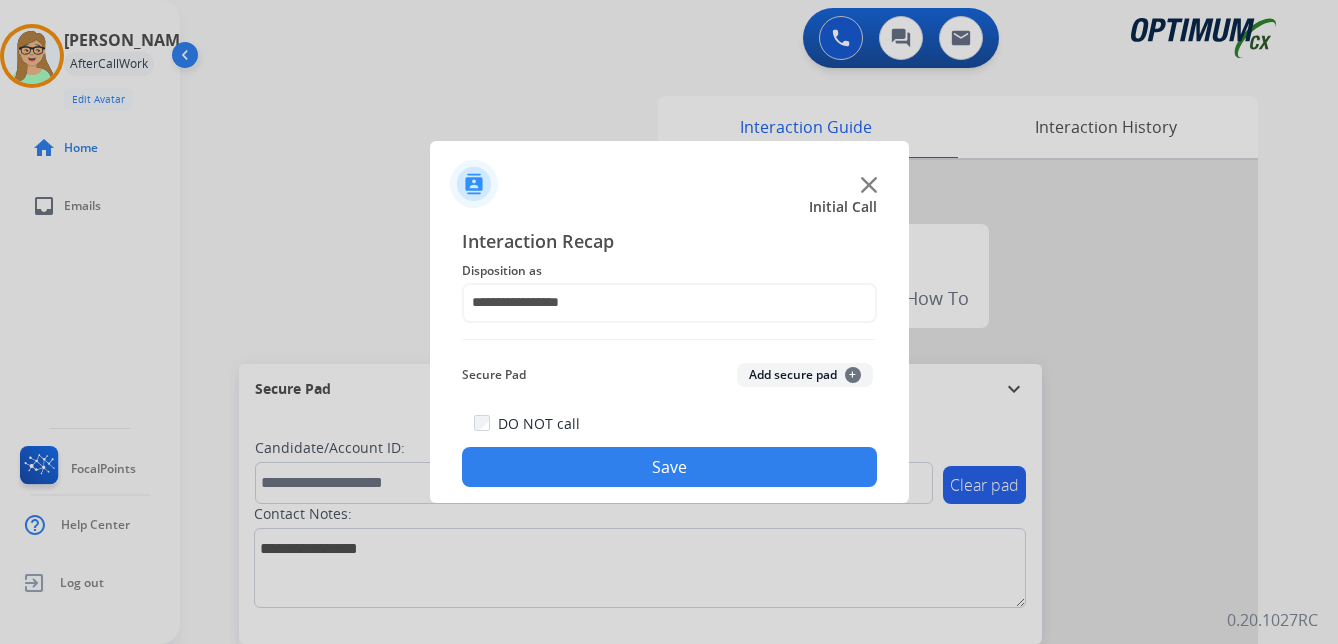 drag, startPoint x: 596, startPoint y: 476, endPoint x: 78, endPoint y: 479, distance: 518.00867 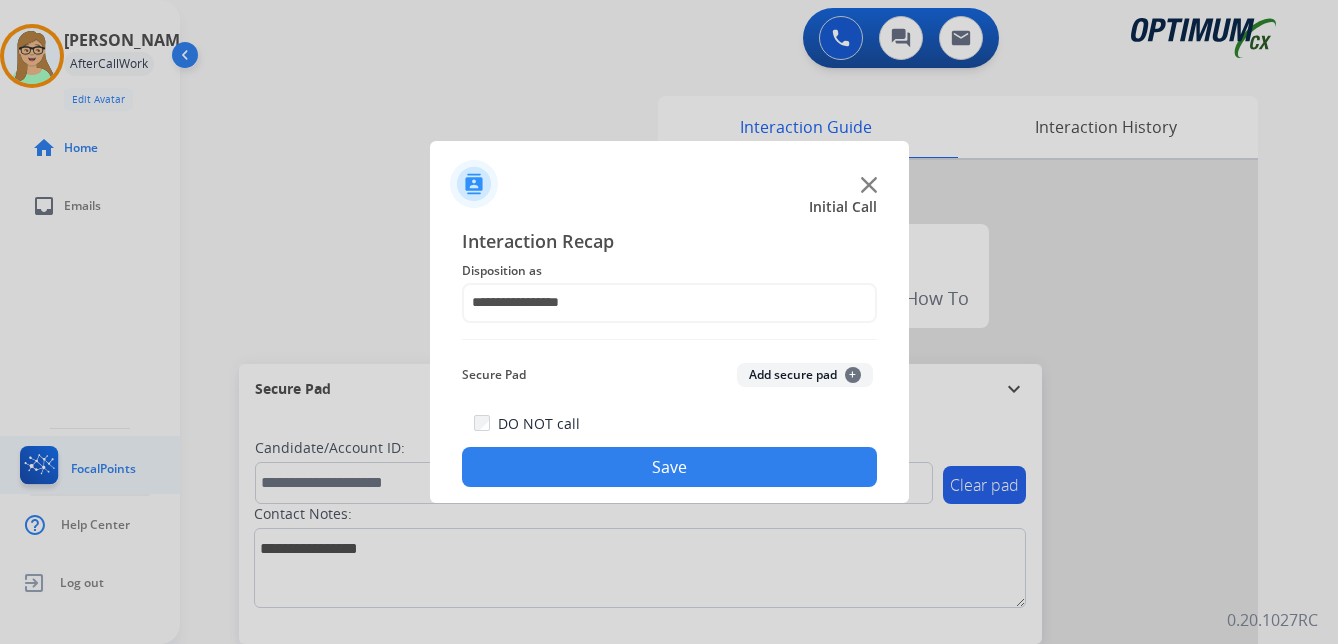 click on "Save" 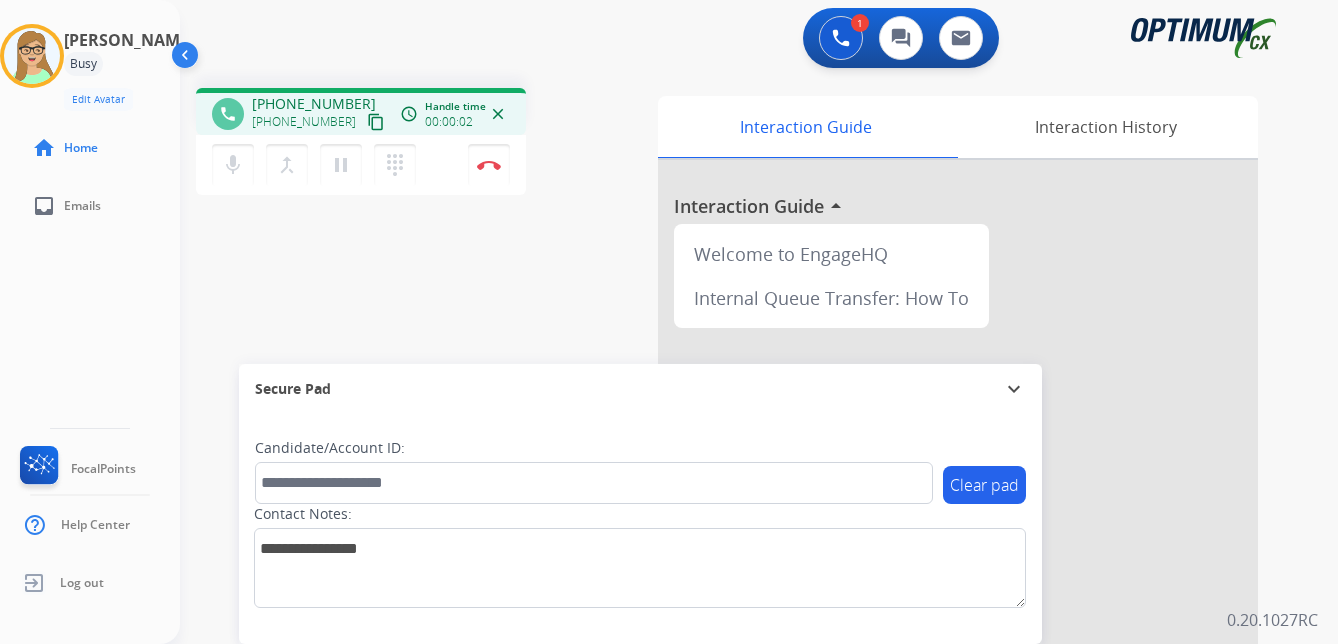 click on "content_copy" at bounding box center [376, 122] 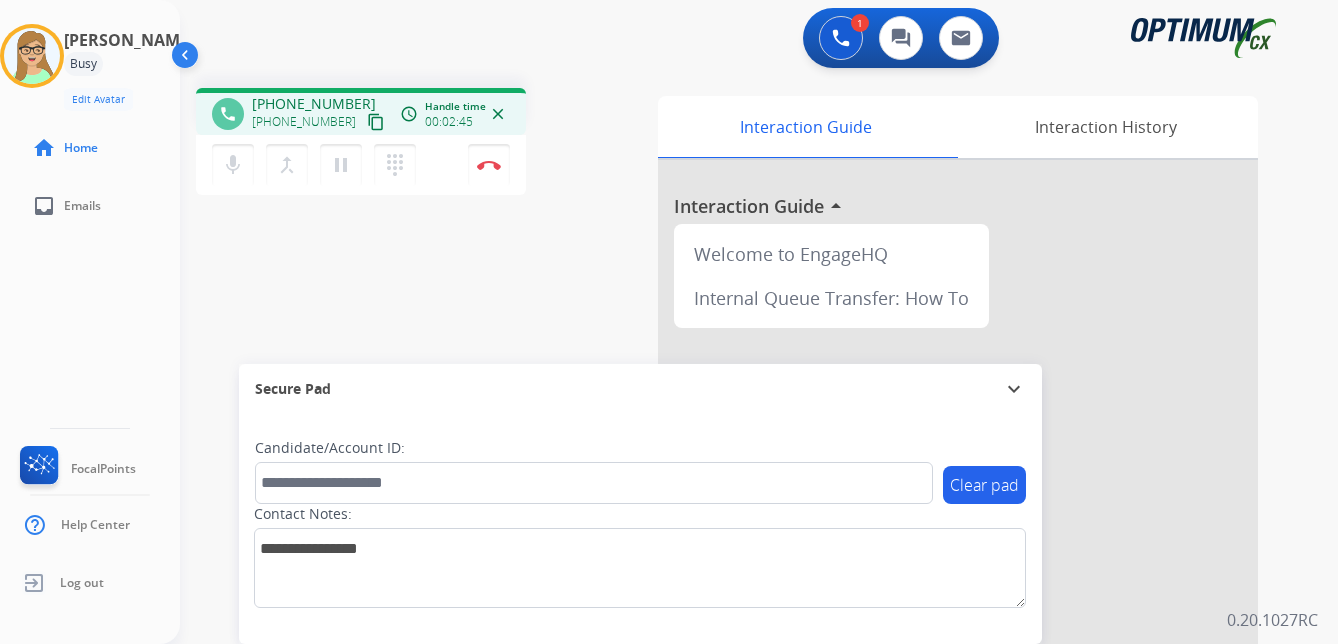 click on "phone [PHONE_NUMBER] [PHONE_NUMBER] content_copy access_time Call metrics Queue   00:08 Hold   00:00 Talk   02:46 Total   02:53 Handle time 00:02:45 close mic Mute merge_type Bridge pause Hold dialpad Dialpad Disconnect swap_horiz Break voice bridge close_fullscreen Connect 3-Way Call merge_type Separate 3-Way Call  Interaction Guide   Interaction History  Interaction Guide arrow_drop_up  Welcome to EngageHQ   Internal Queue Transfer: How To  Secure Pad expand_more Clear pad Candidate/Account ID: Contact Notes:" at bounding box center [735, 489] 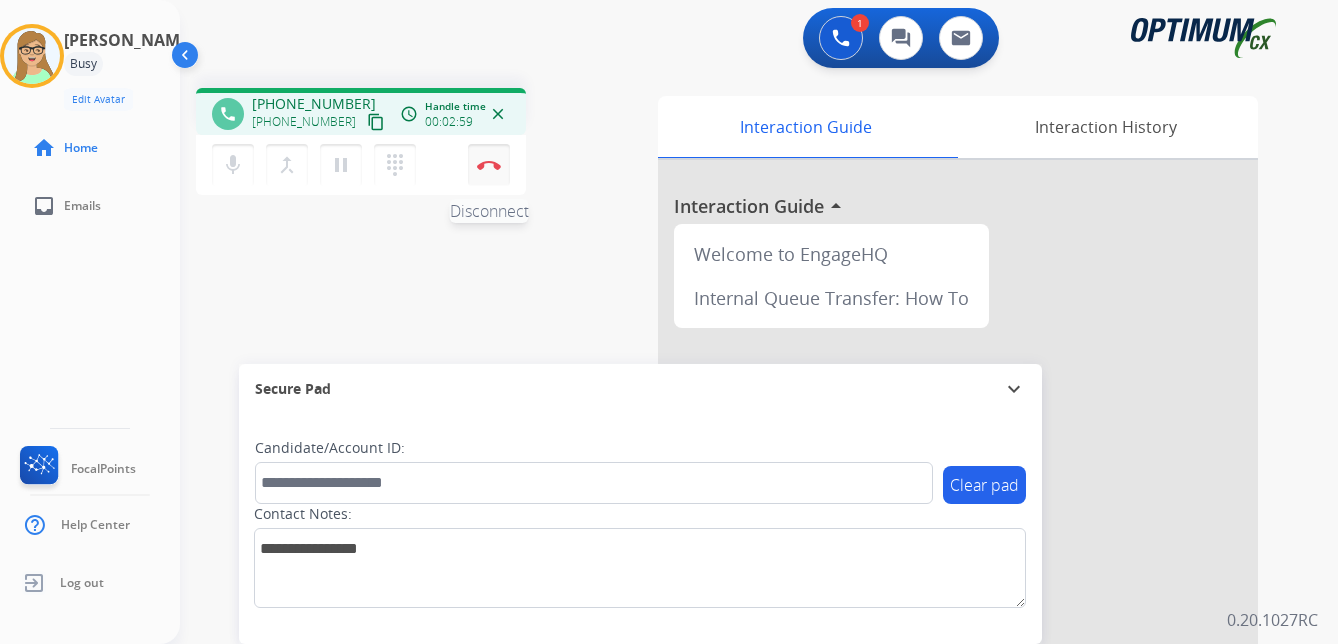 click at bounding box center (489, 165) 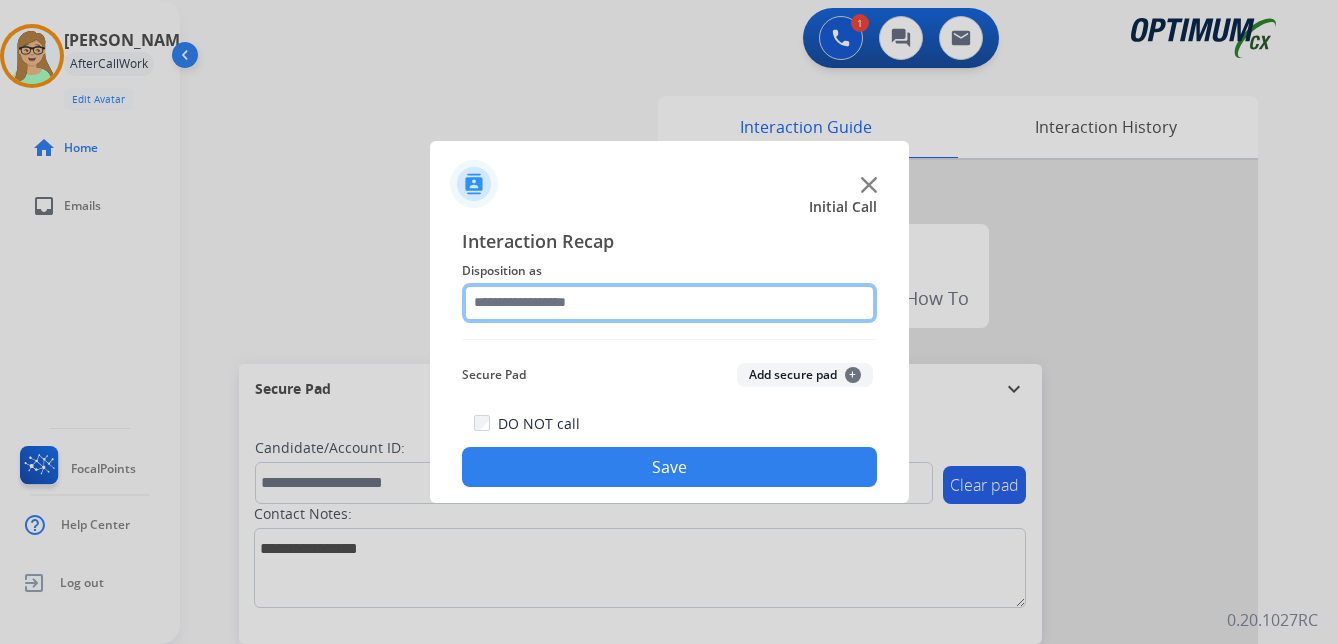 click 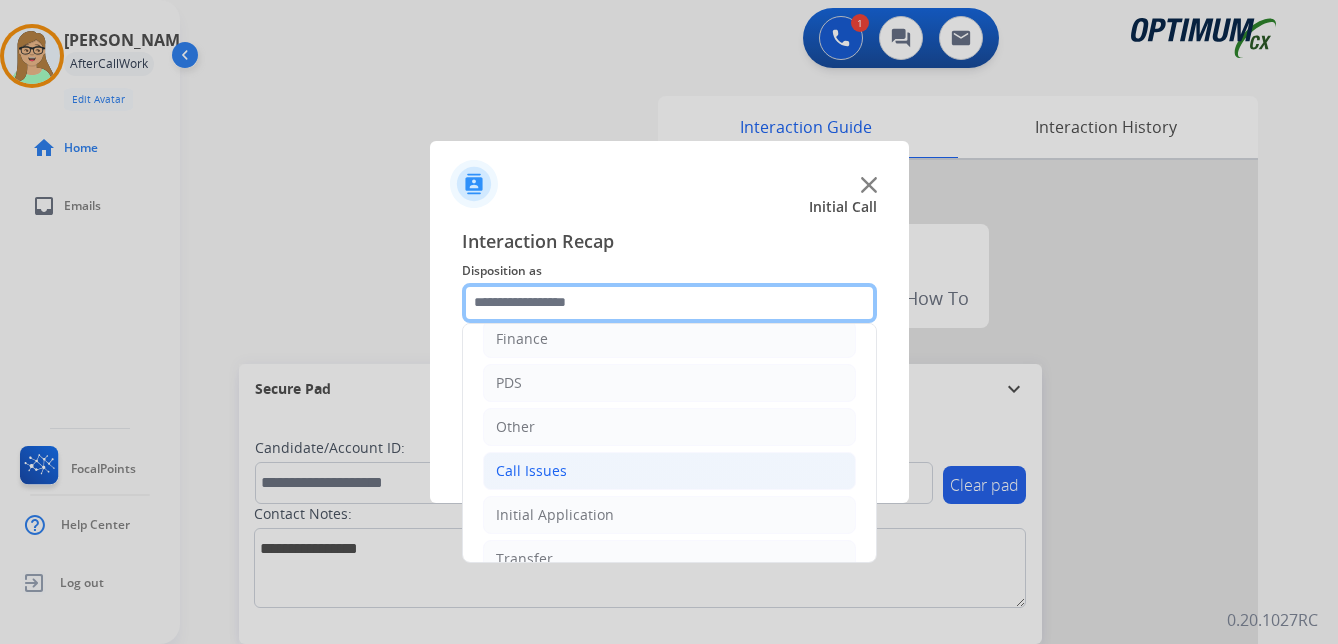 scroll, scrollTop: 136, scrollLeft: 0, axis: vertical 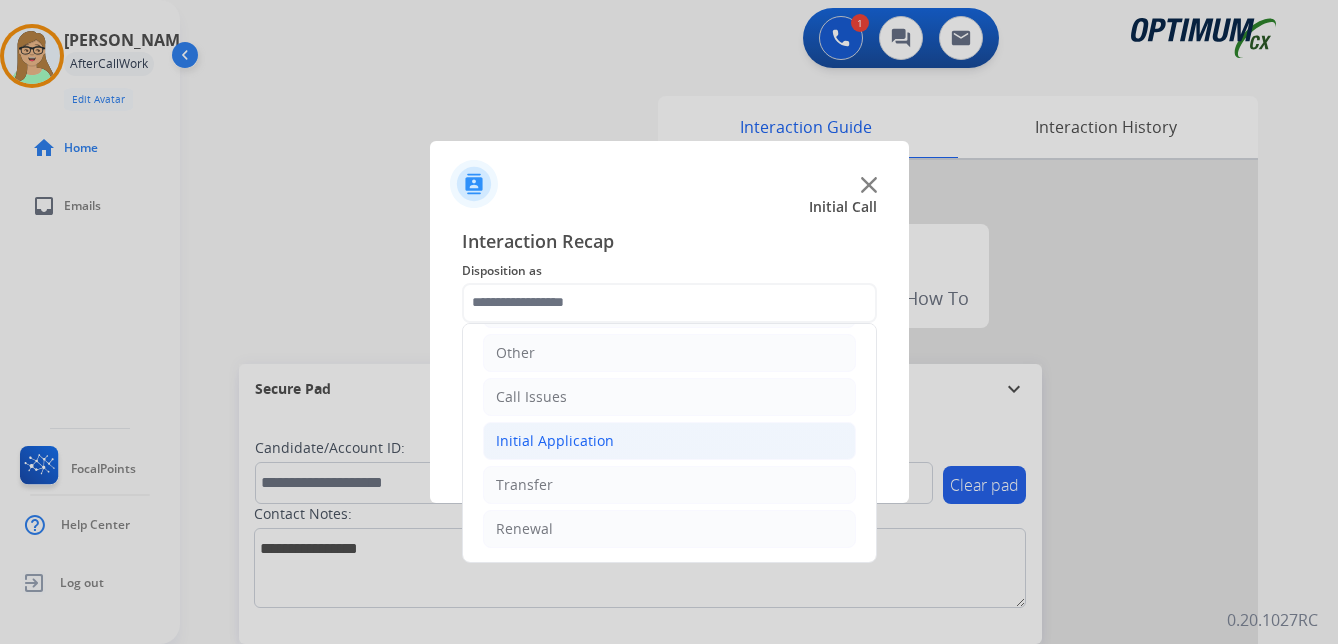click on "Initial Application" 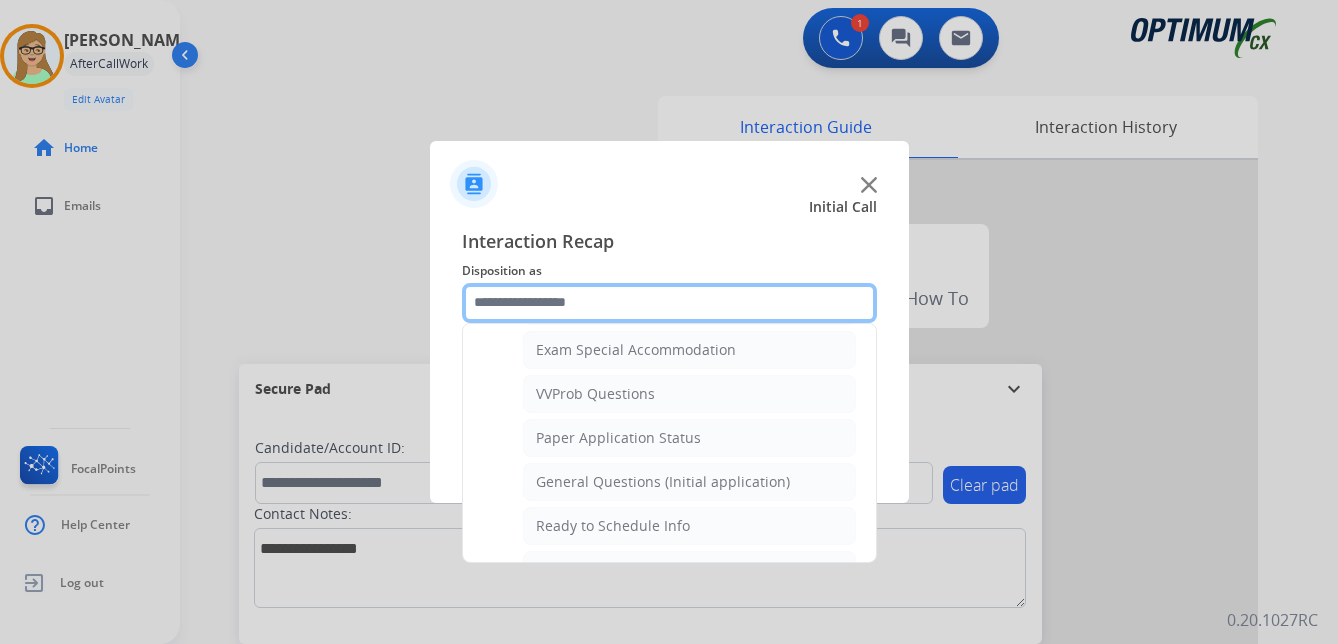 scroll, scrollTop: 1136, scrollLeft: 0, axis: vertical 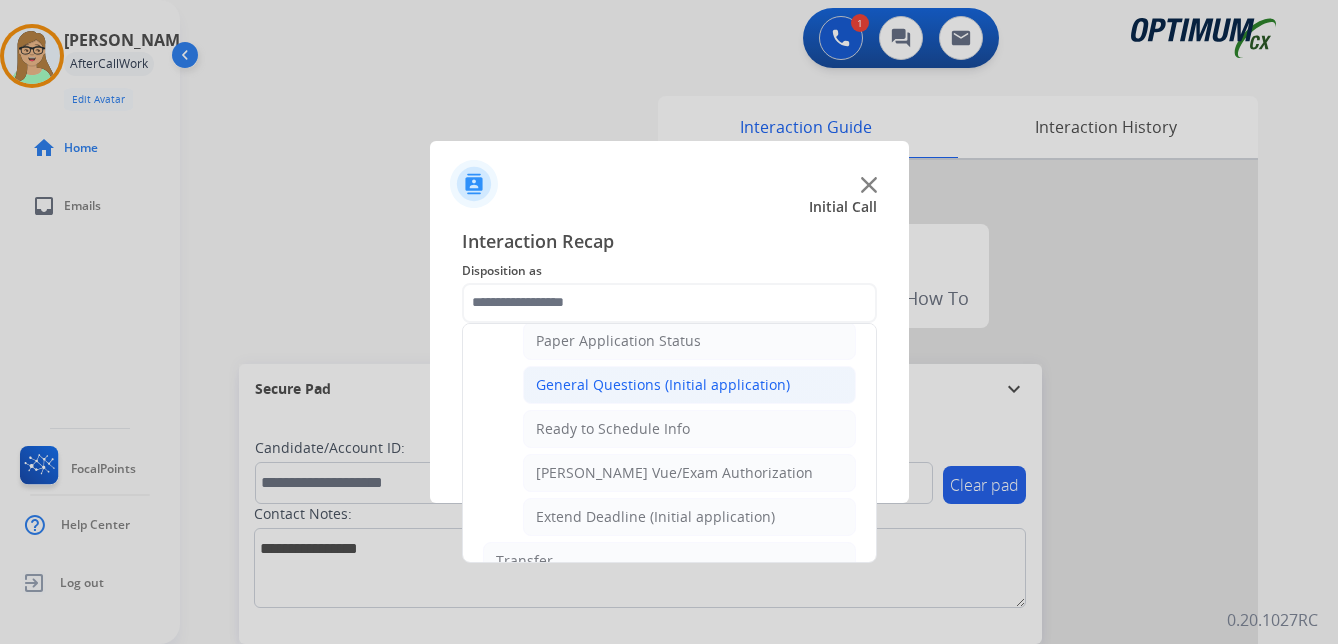 click on "General Questions (Initial application)" 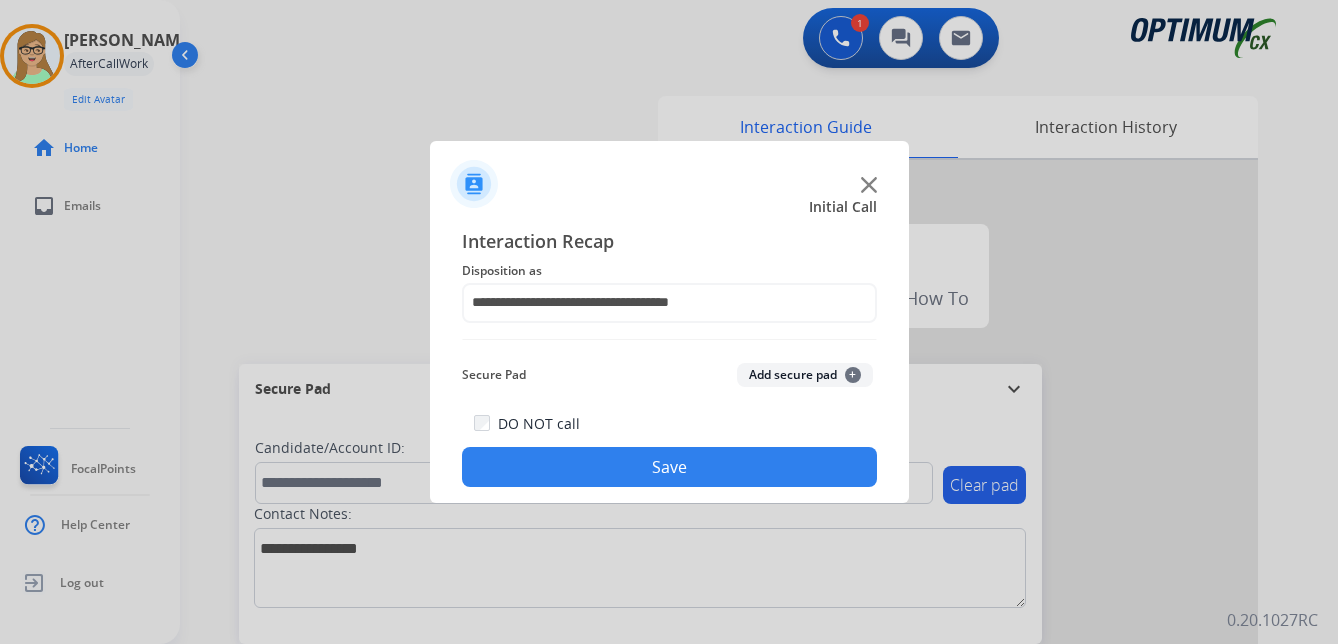 click on "Save" 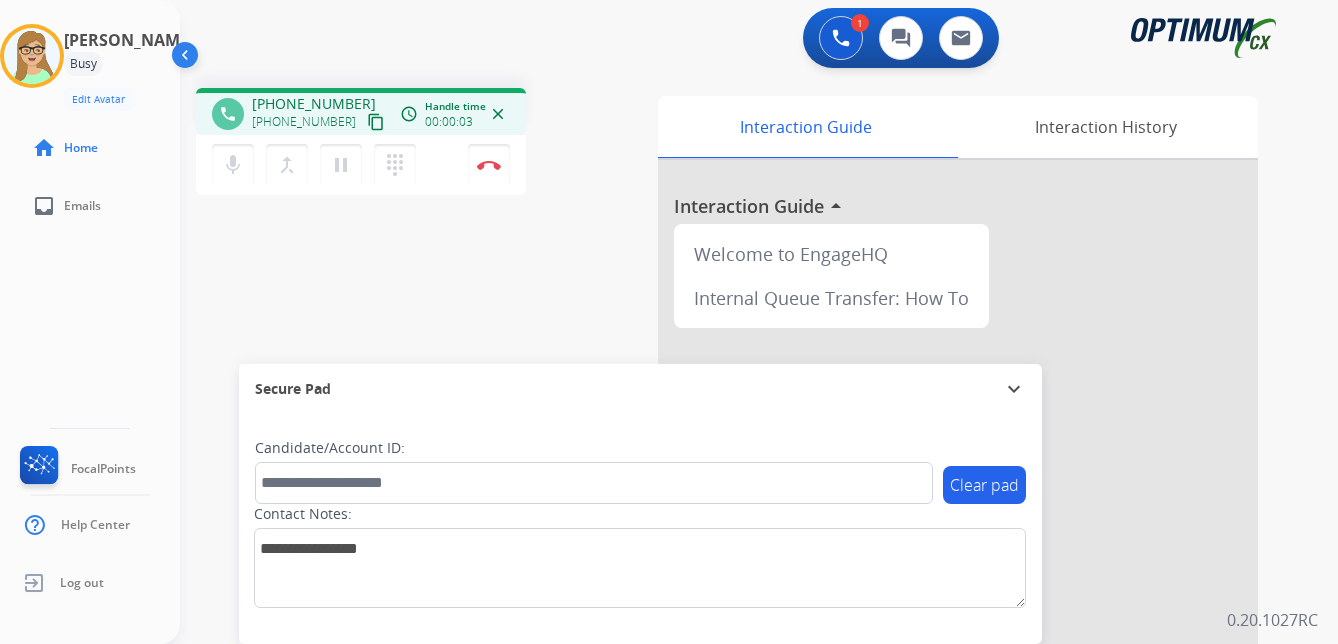 click on "content_copy" at bounding box center [376, 122] 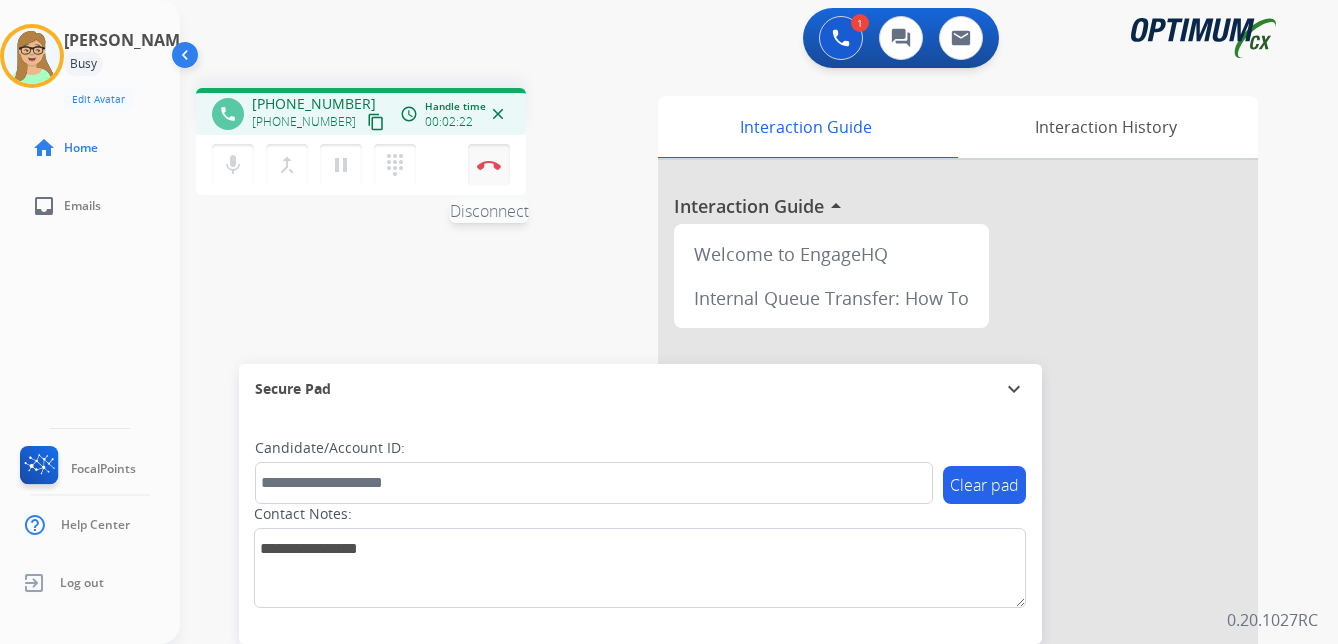 click at bounding box center (489, 165) 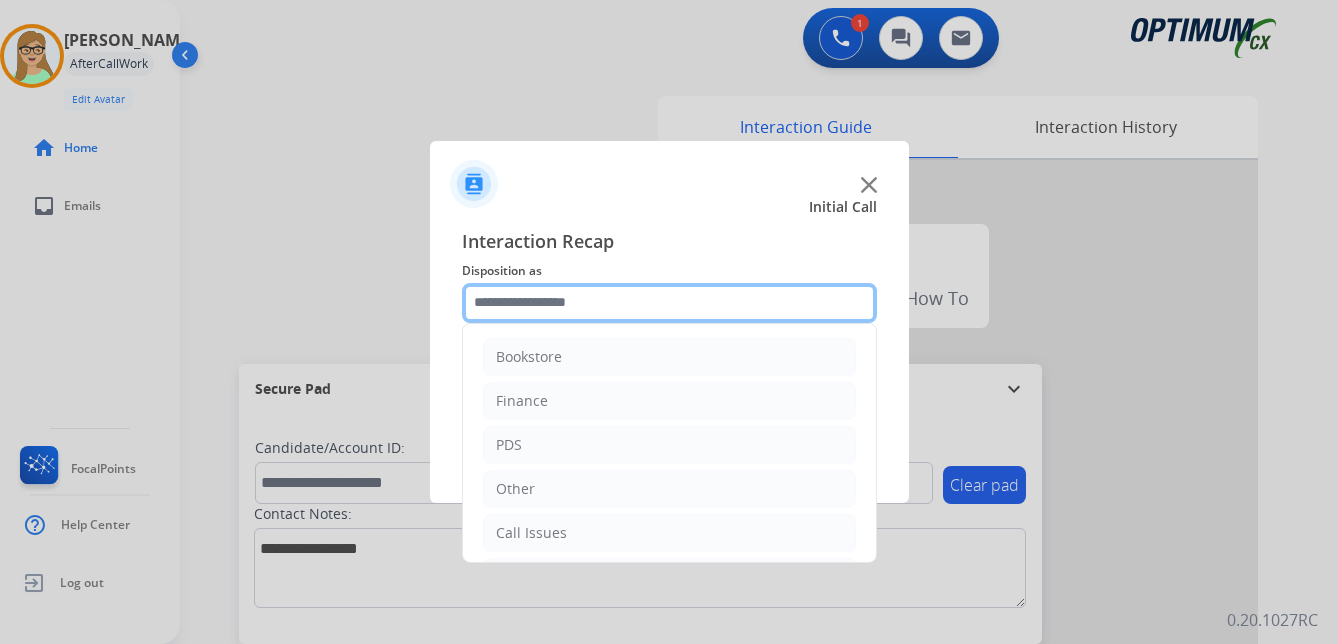 click 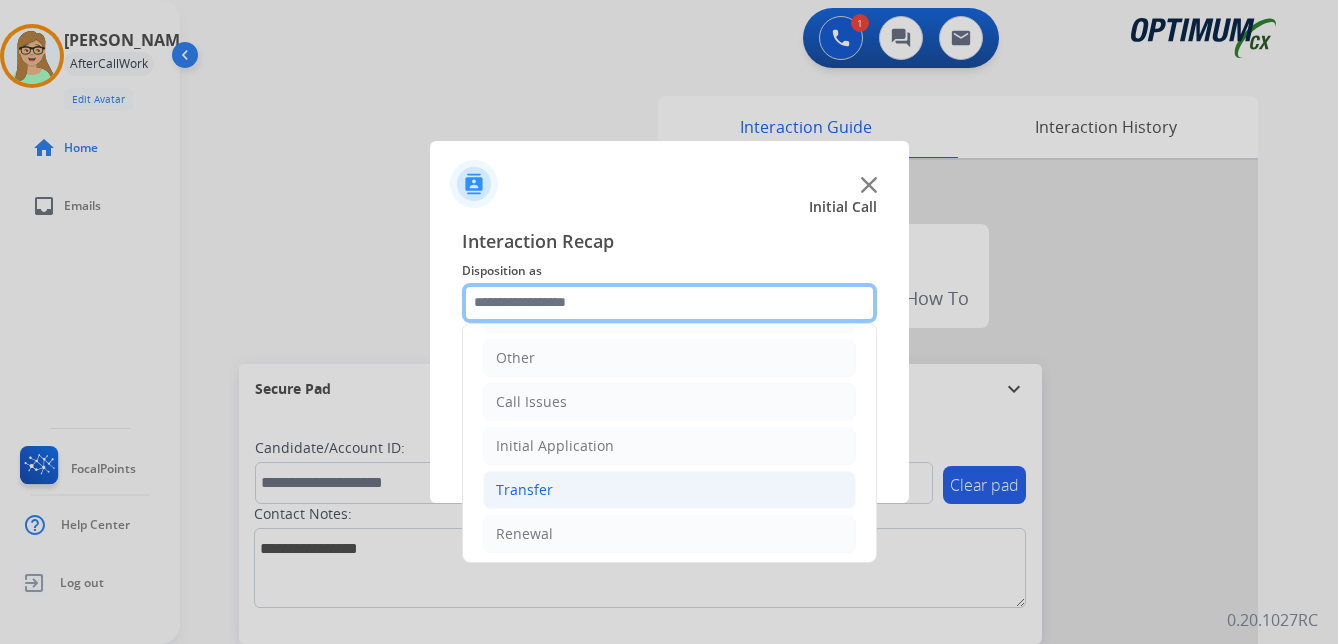scroll, scrollTop: 136, scrollLeft: 0, axis: vertical 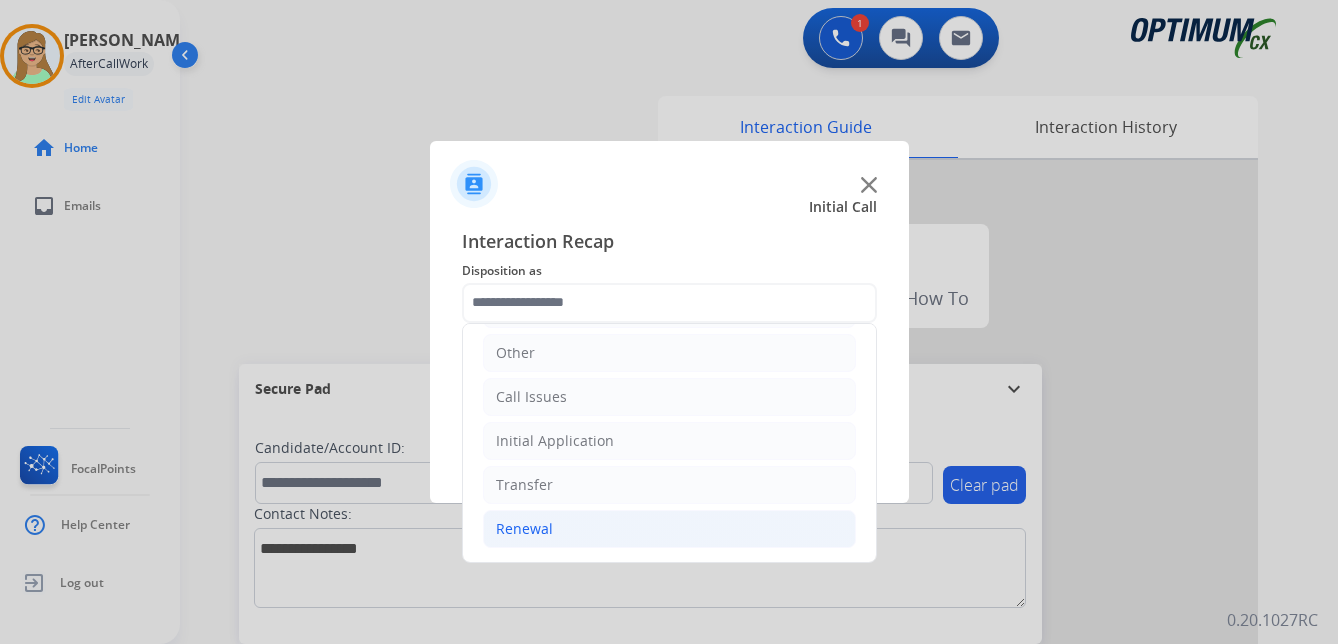click on "Renewal" 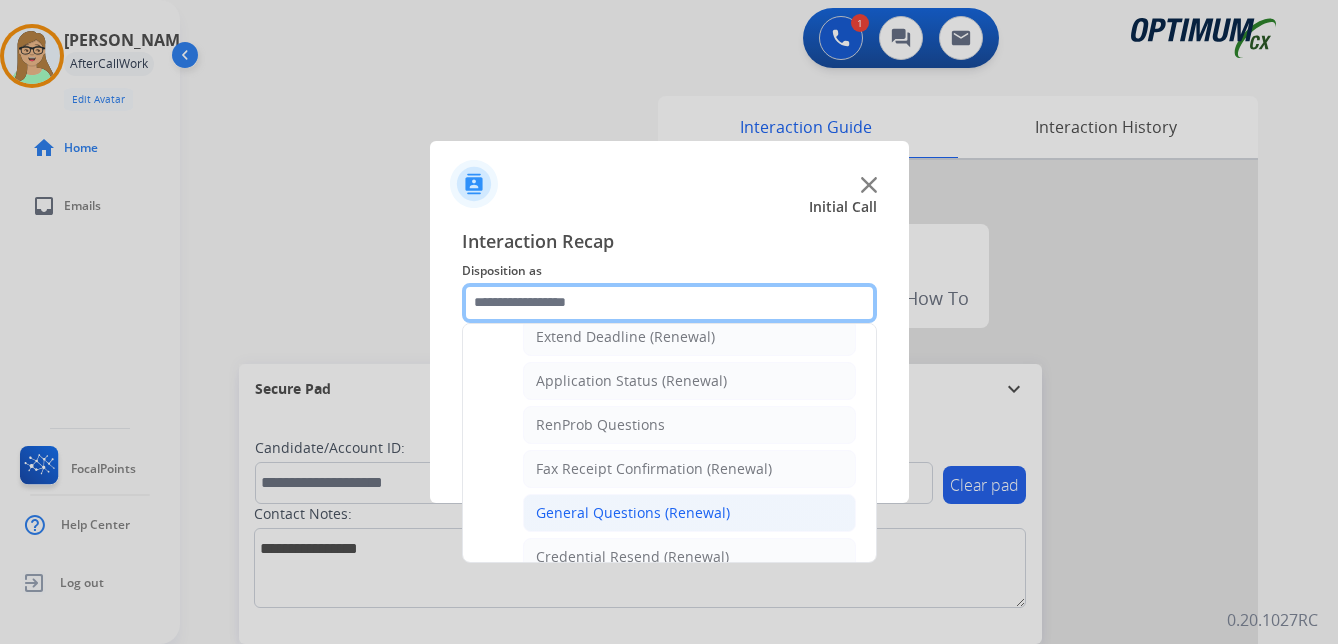 scroll, scrollTop: 536, scrollLeft: 0, axis: vertical 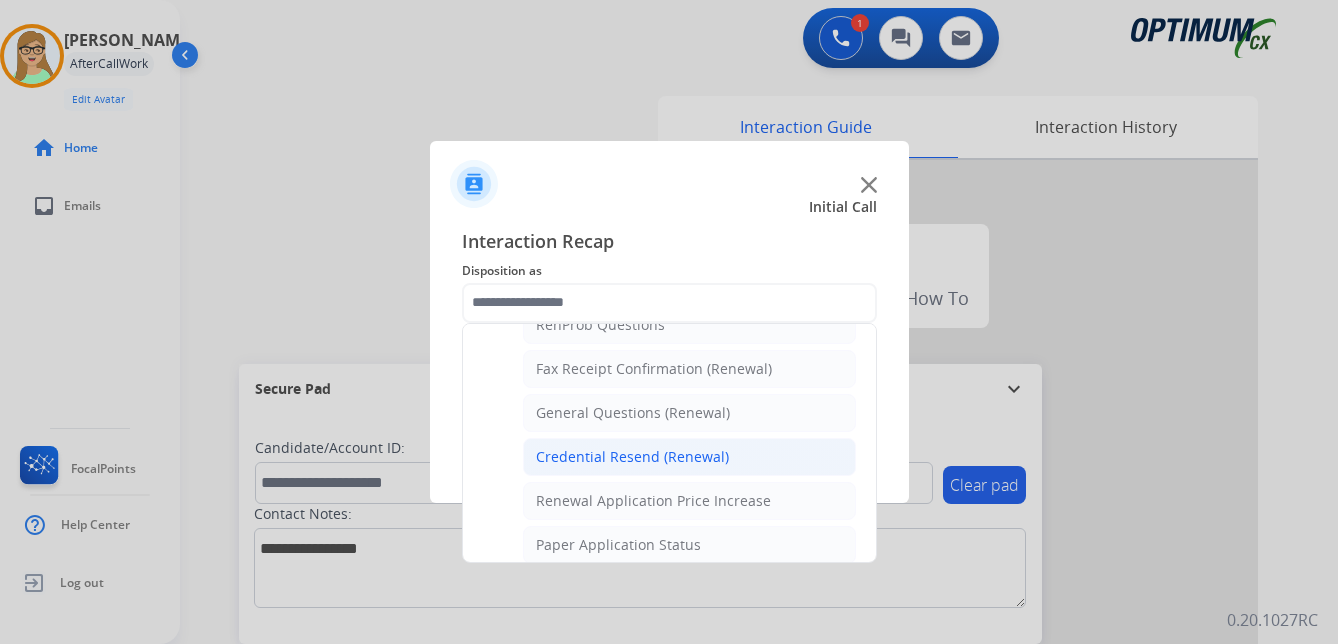 click on "Credential Resend (Renewal)" 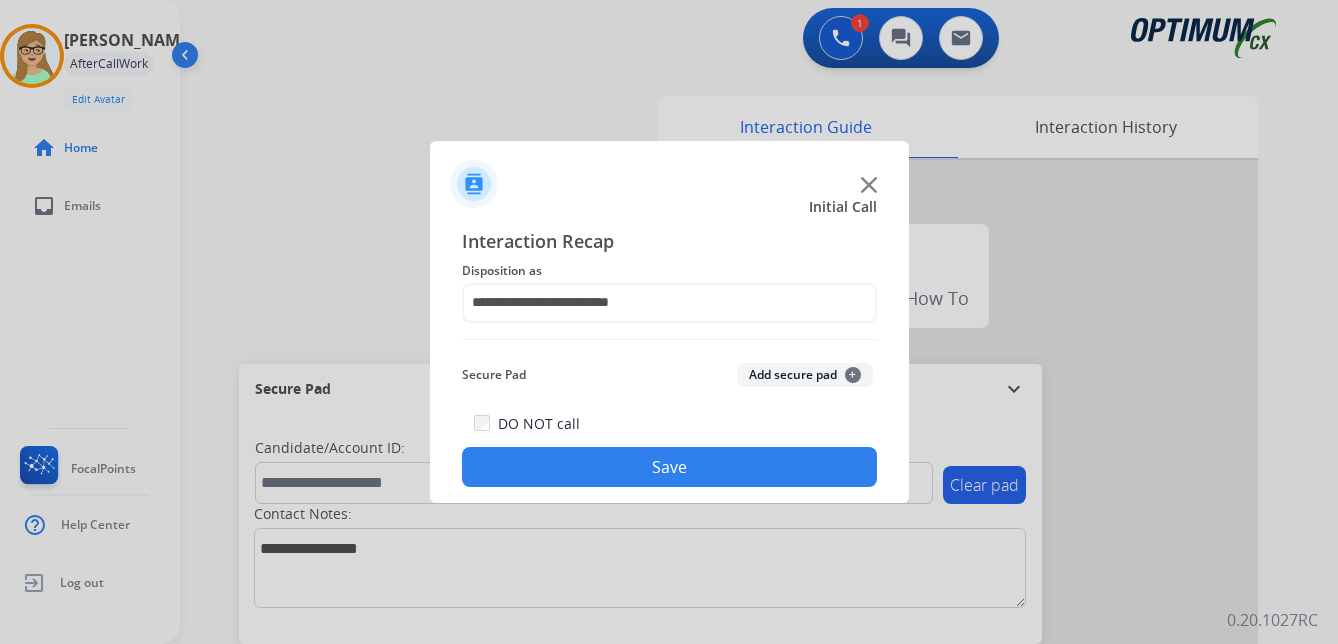 click on "Save" 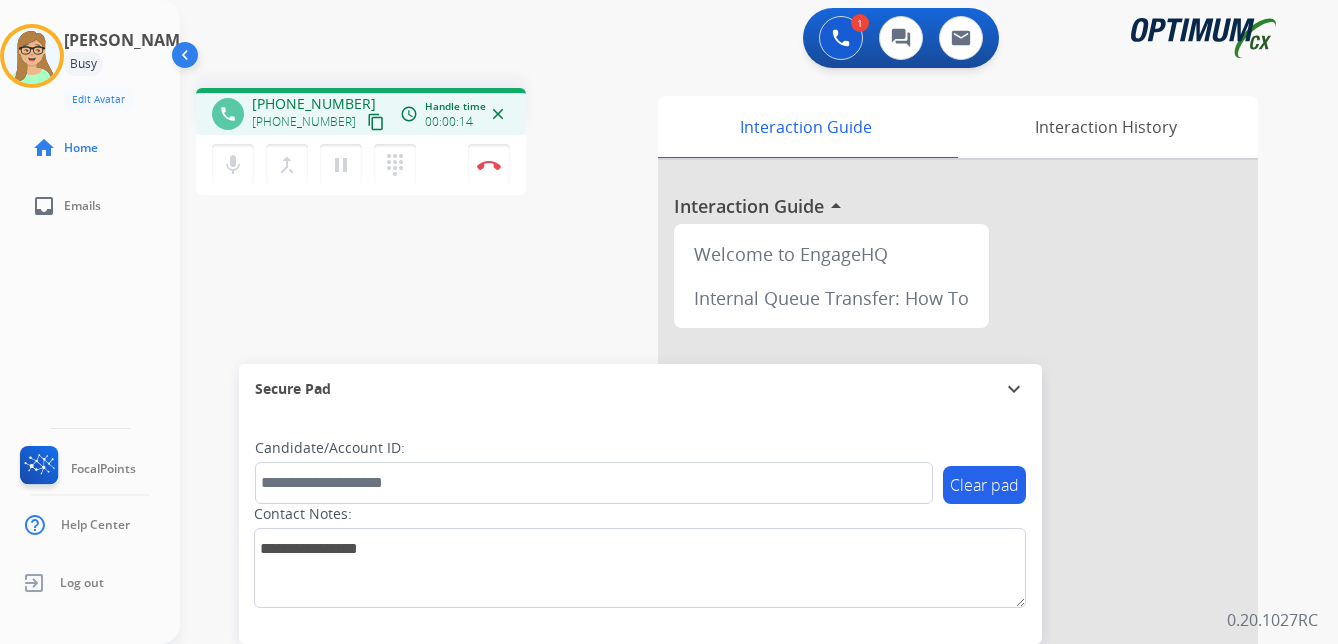 click on "content_copy" at bounding box center [376, 122] 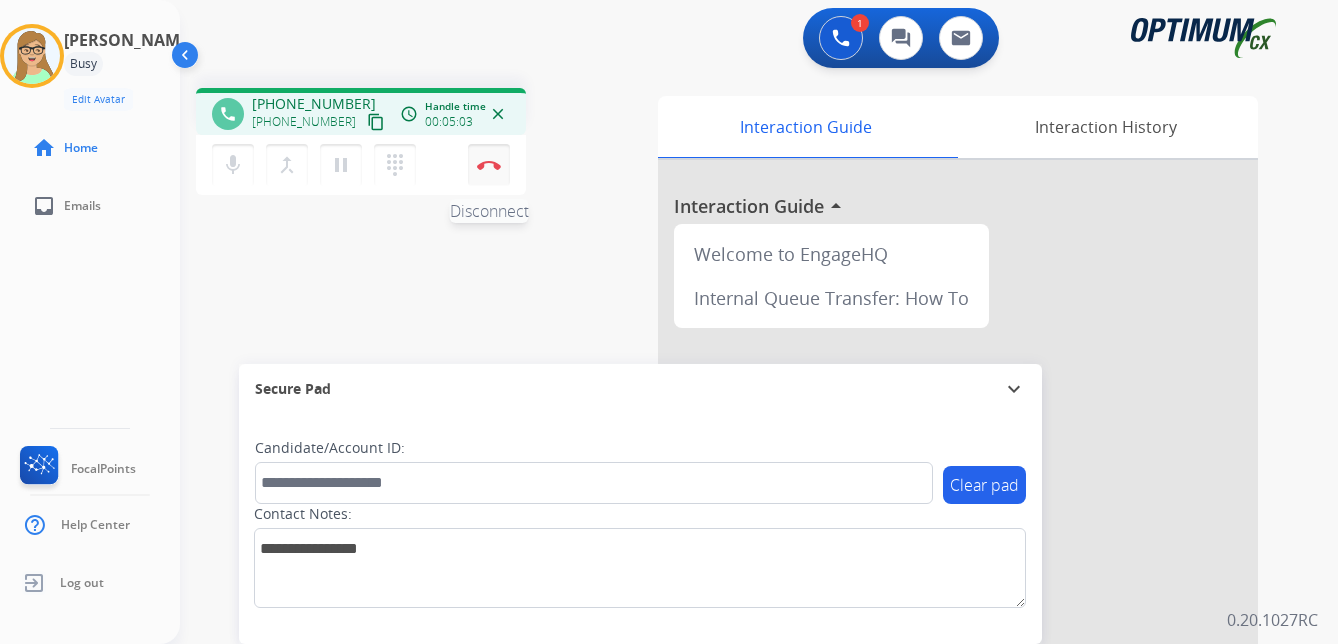 click at bounding box center [489, 165] 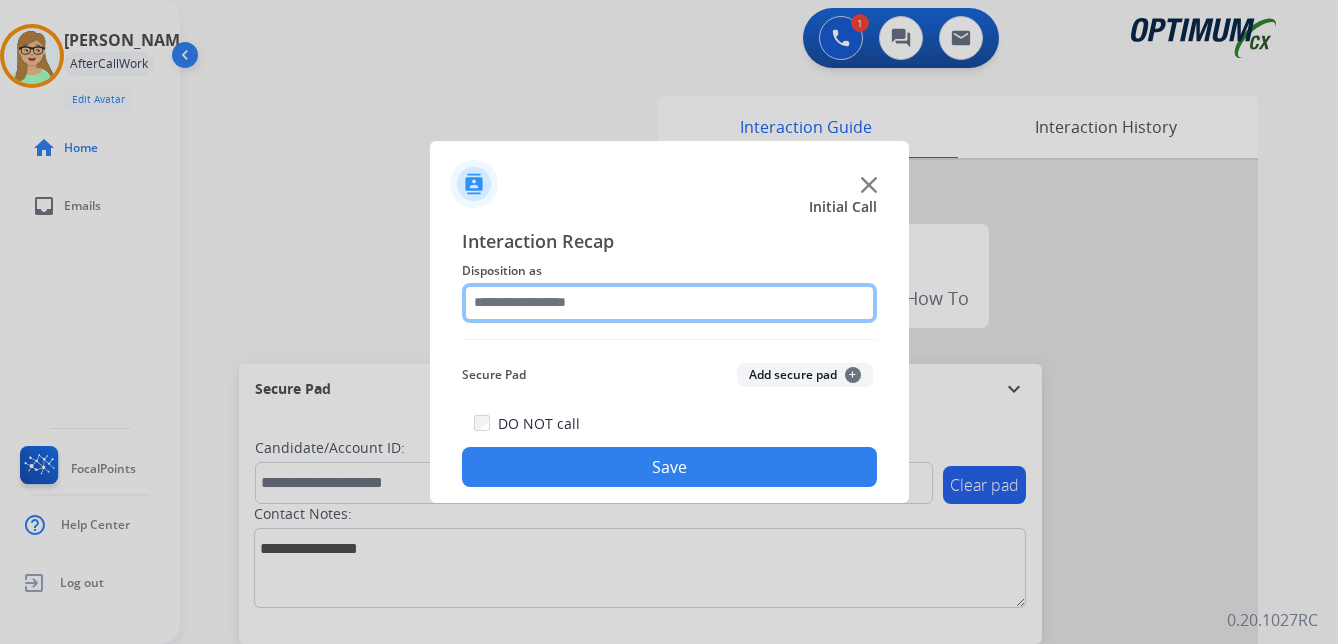 click 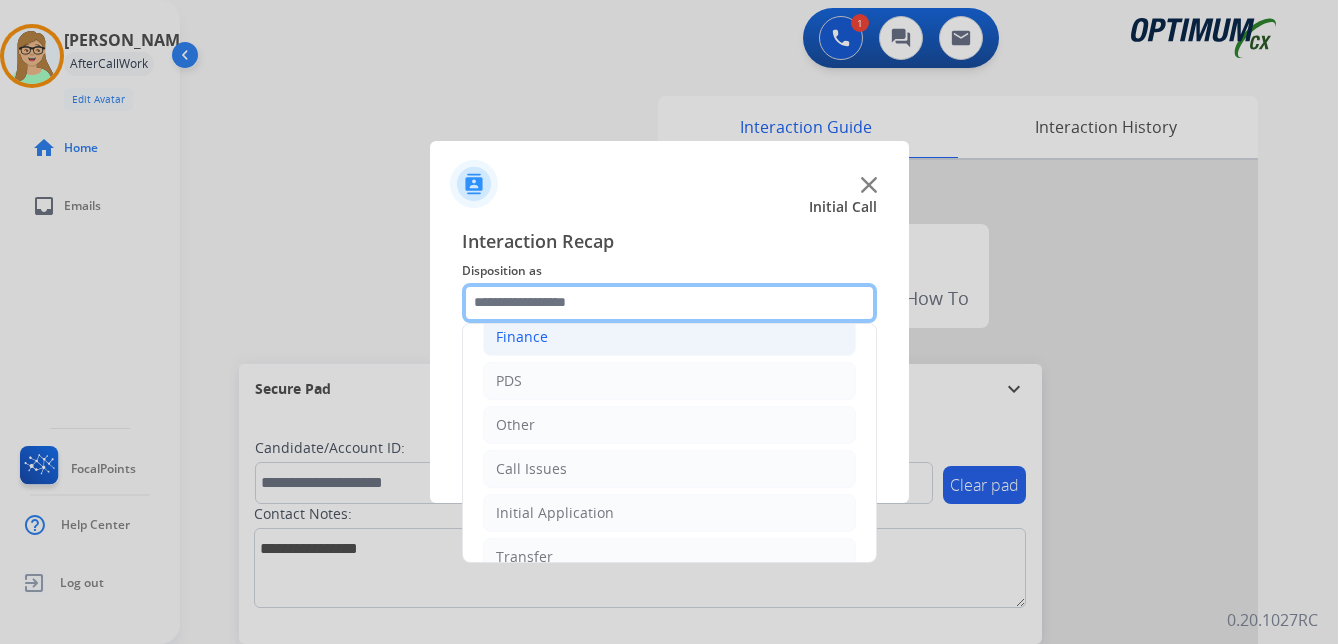 scroll, scrollTop: 100, scrollLeft: 0, axis: vertical 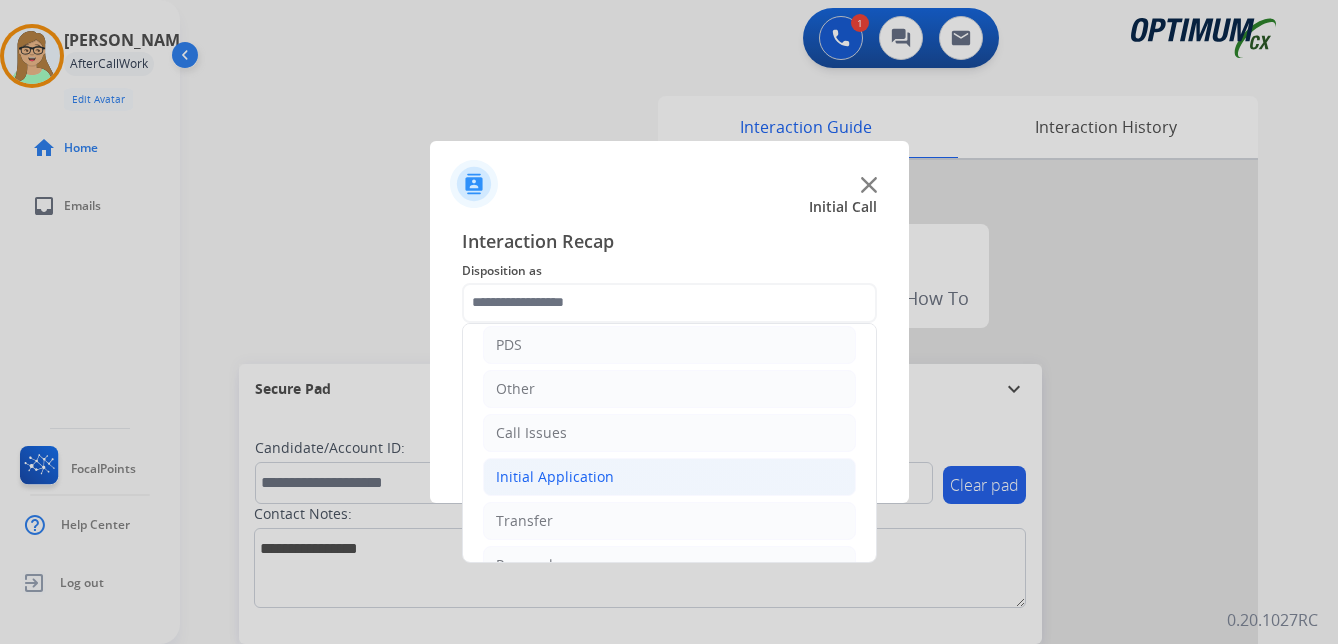 click on "Initial Application" 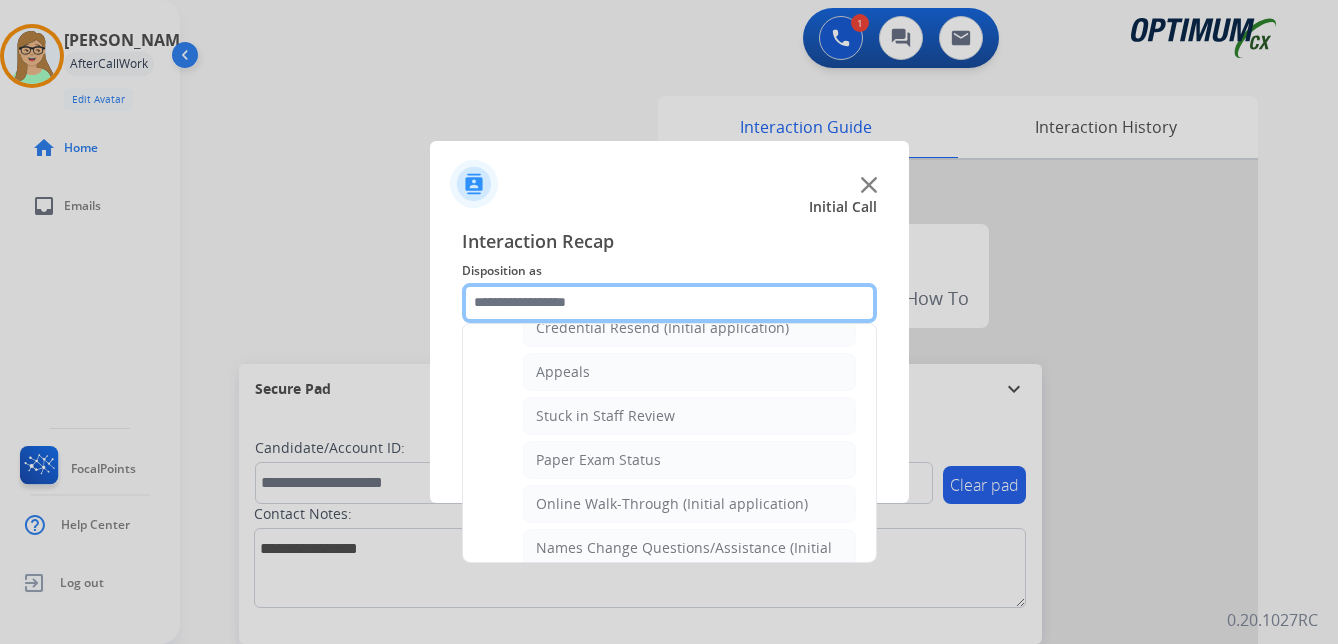 scroll, scrollTop: 300, scrollLeft: 0, axis: vertical 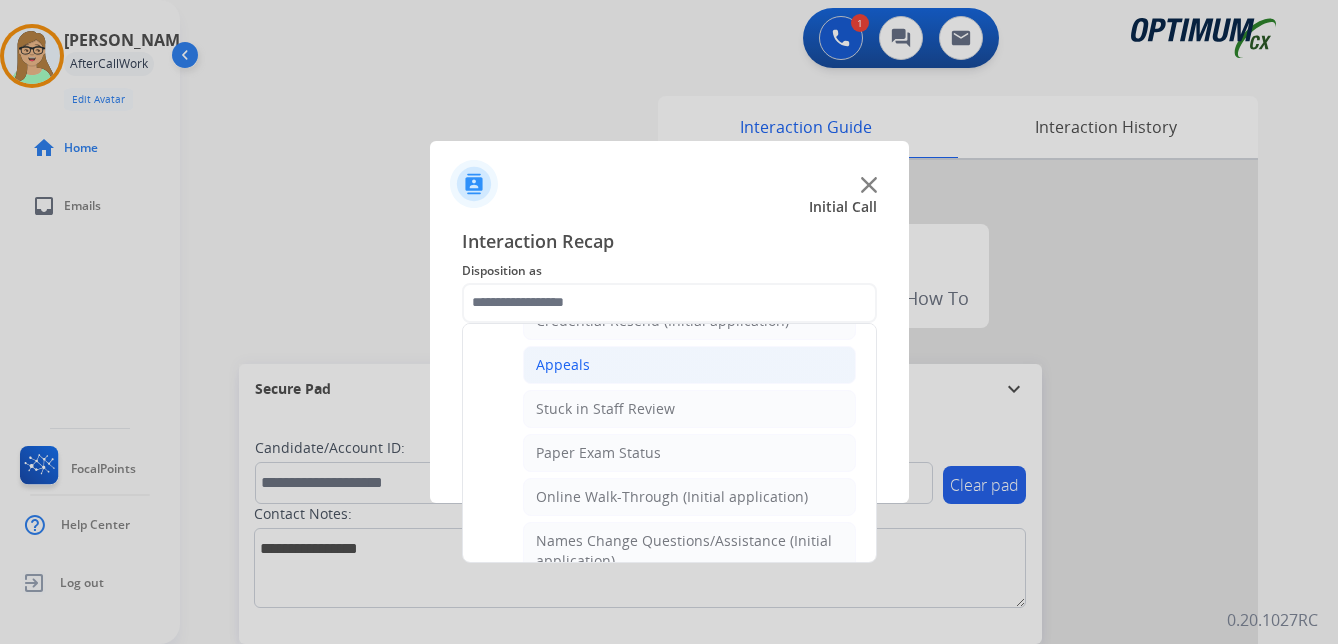 click on "Appeals" 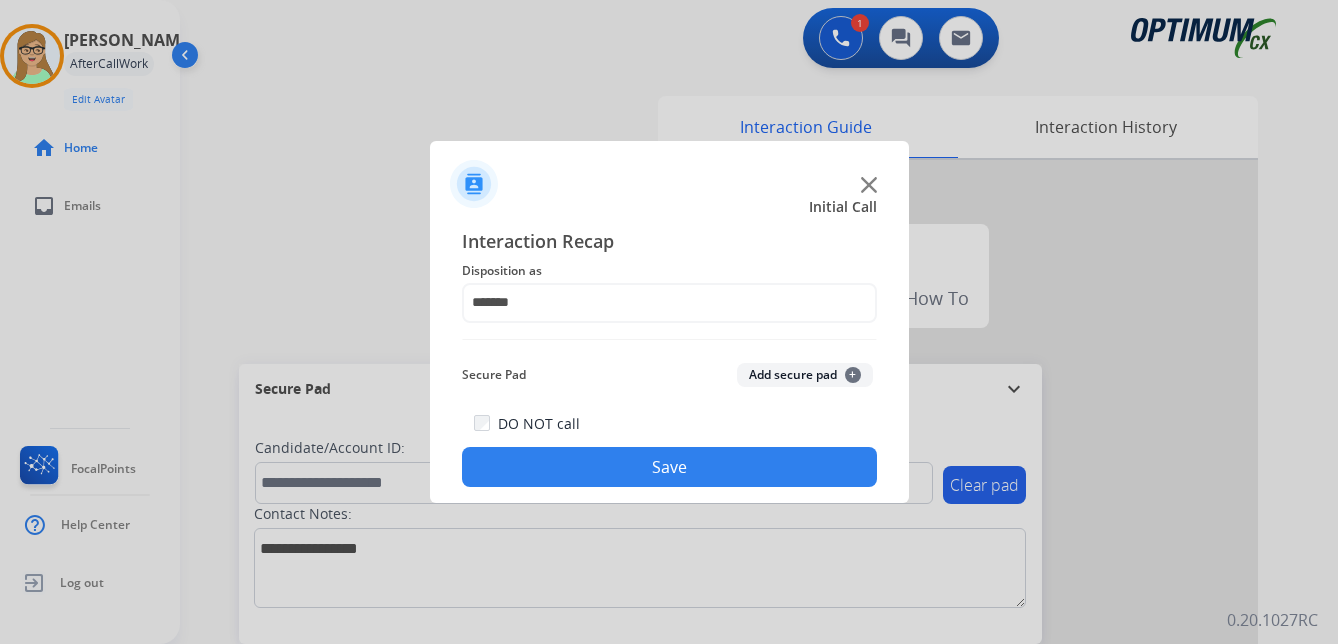 click on "Save" 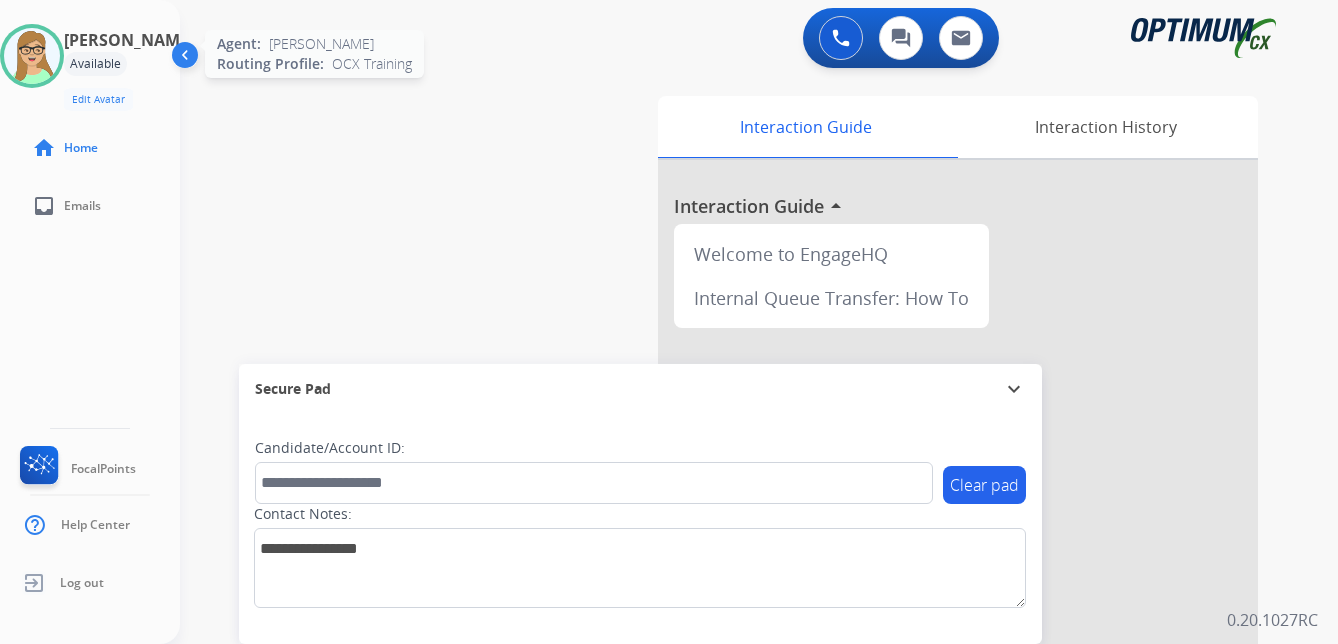 click at bounding box center (32, 56) 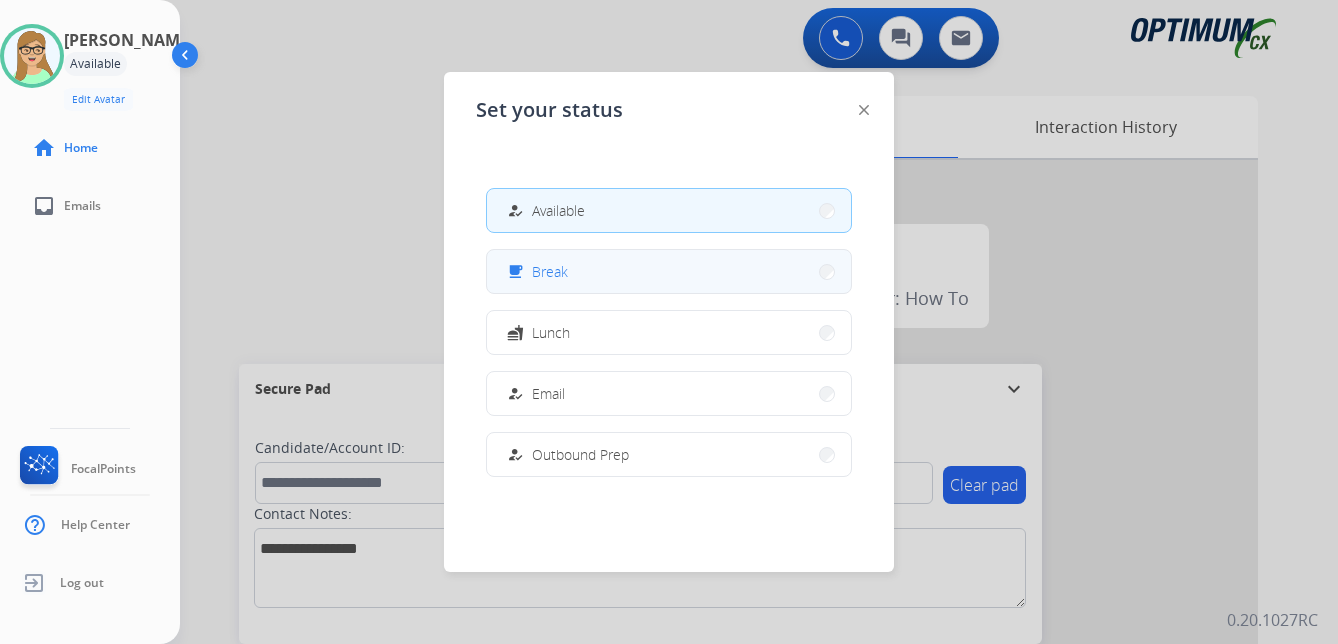 click on "Break" at bounding box center (550, 271) 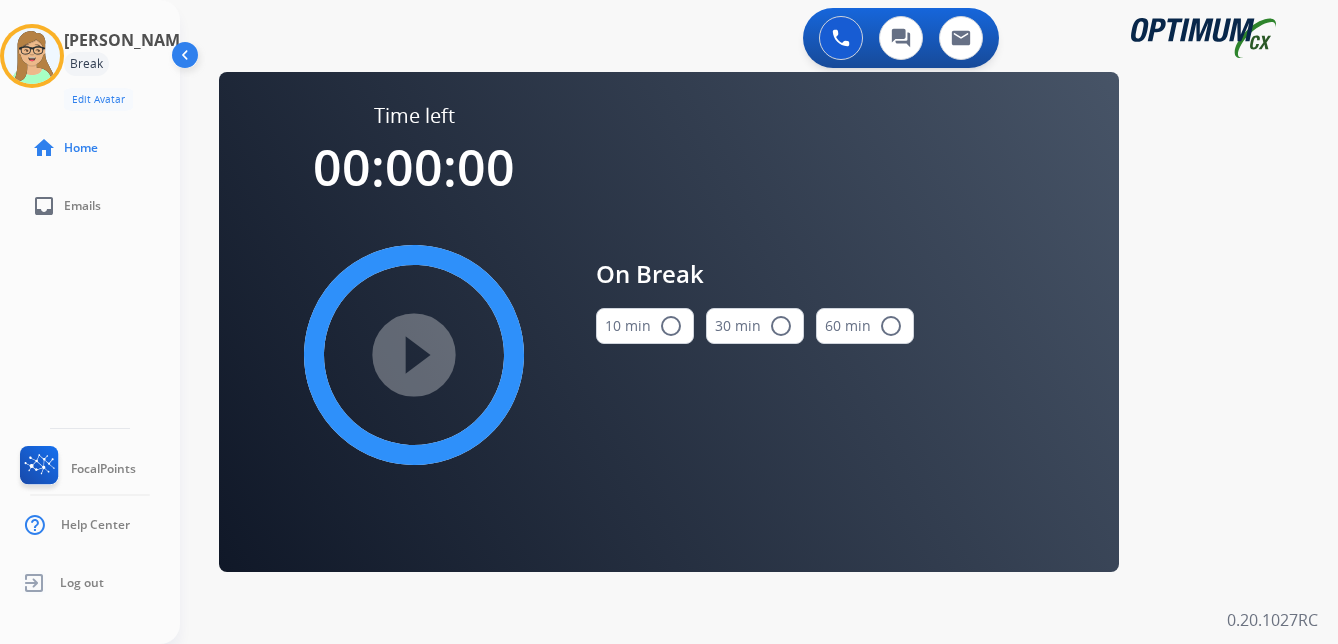 click on "radio_button_unchecked" at bounding box center [671, 326] 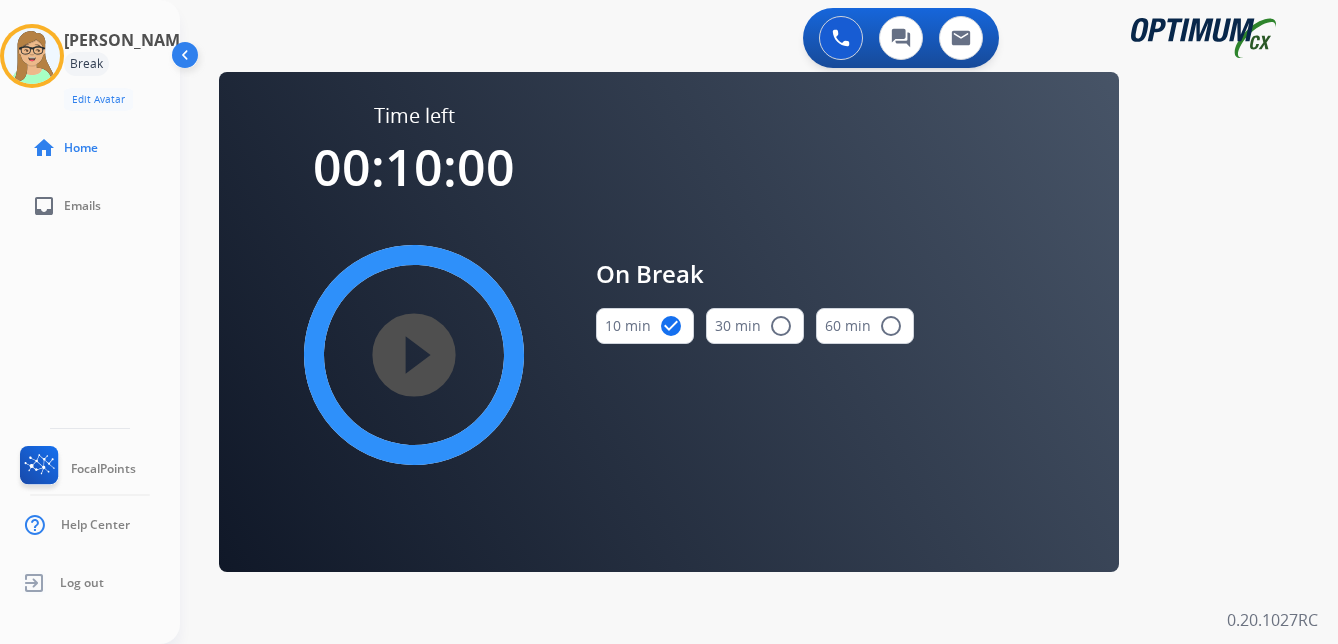 click on "[PERSON_NAME]   Break  Edit Avatar  Agent:   [PERSON_NAME] Profile:  OCX Training home  Home  inbox  Emails   FocalPoints   Help Center   Log out" 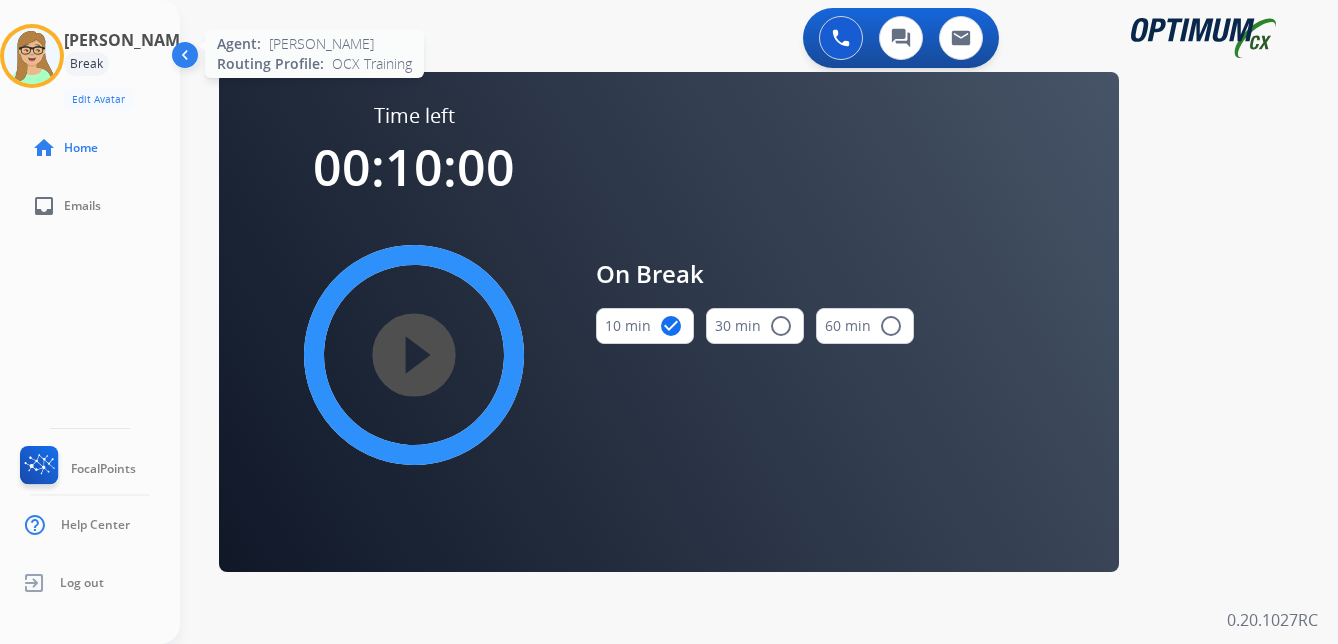 click at bounding box center (32, 56) 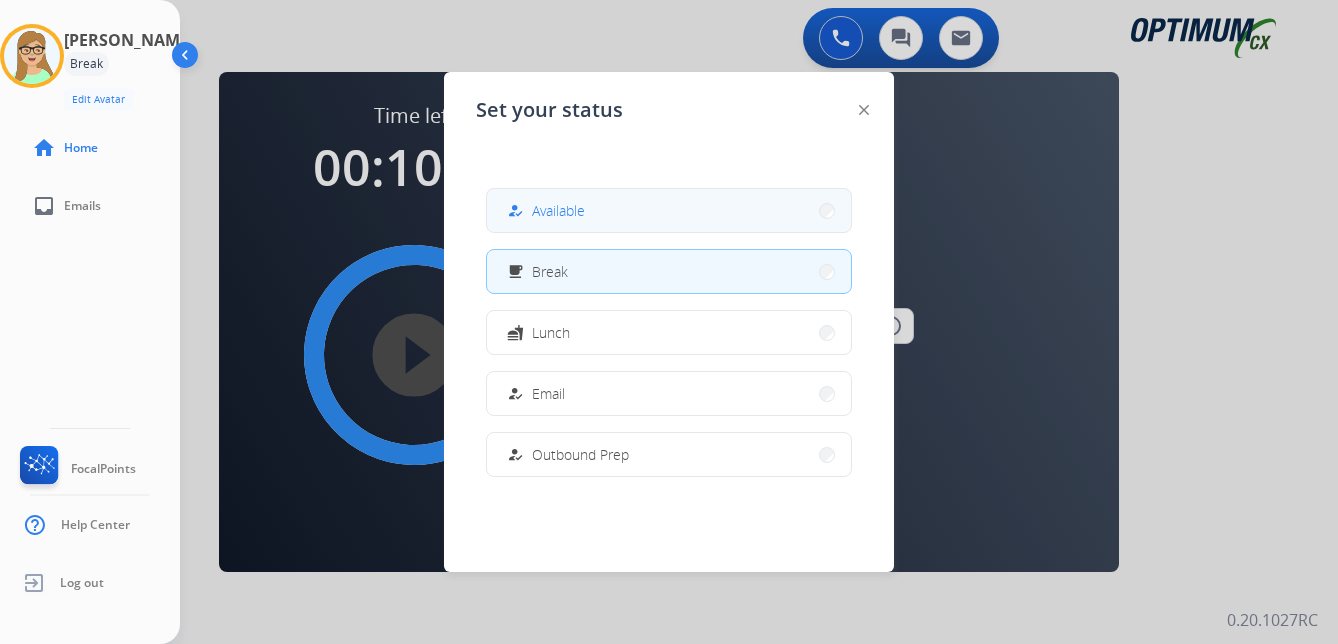 click on "Available" at bounding box center (558, 210) 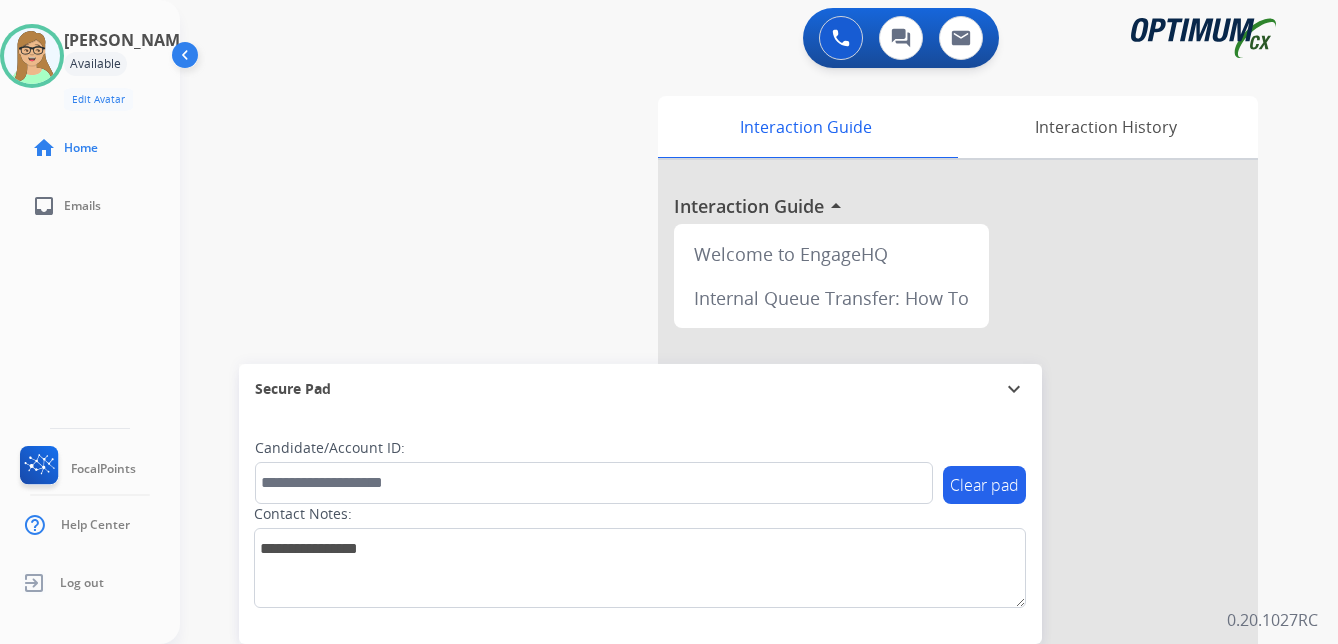 click on "[PERSON_NAME]  Edit Avatar  Agent:   [PERSON_NAME] Profile:  OCX Training home  Home  inbox  Emails   FocalPoints   Help Center   Log out" 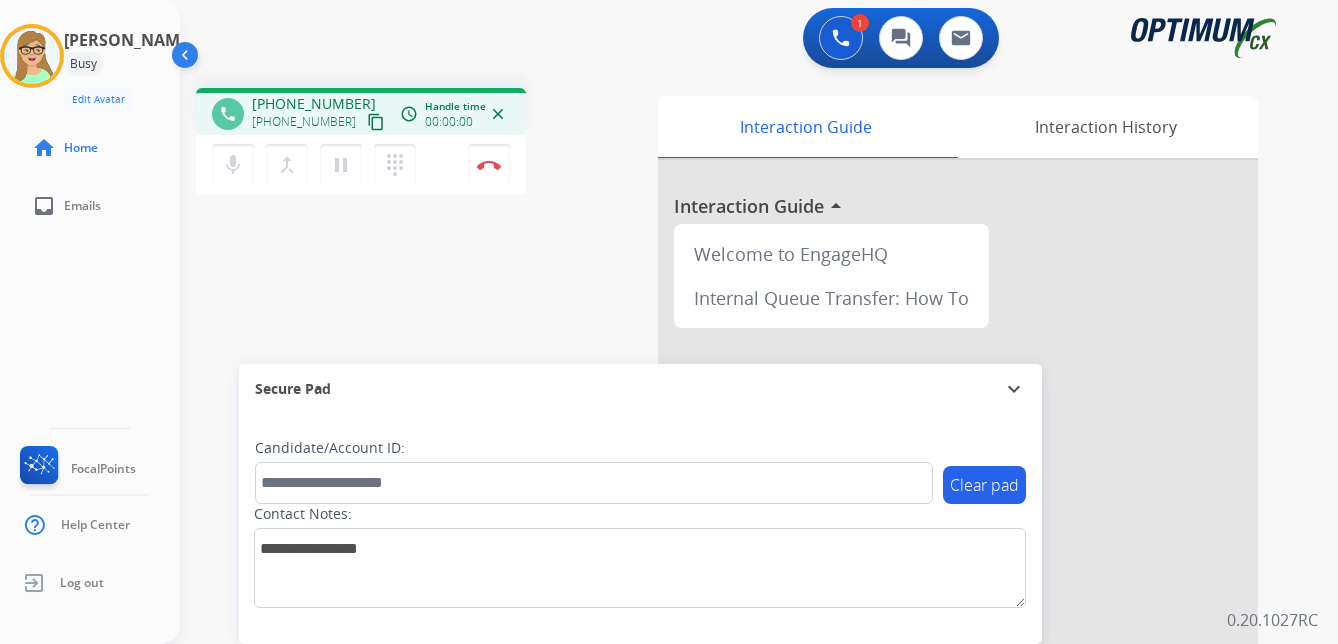 click on "content_copy" at bounding box center (376, 122) 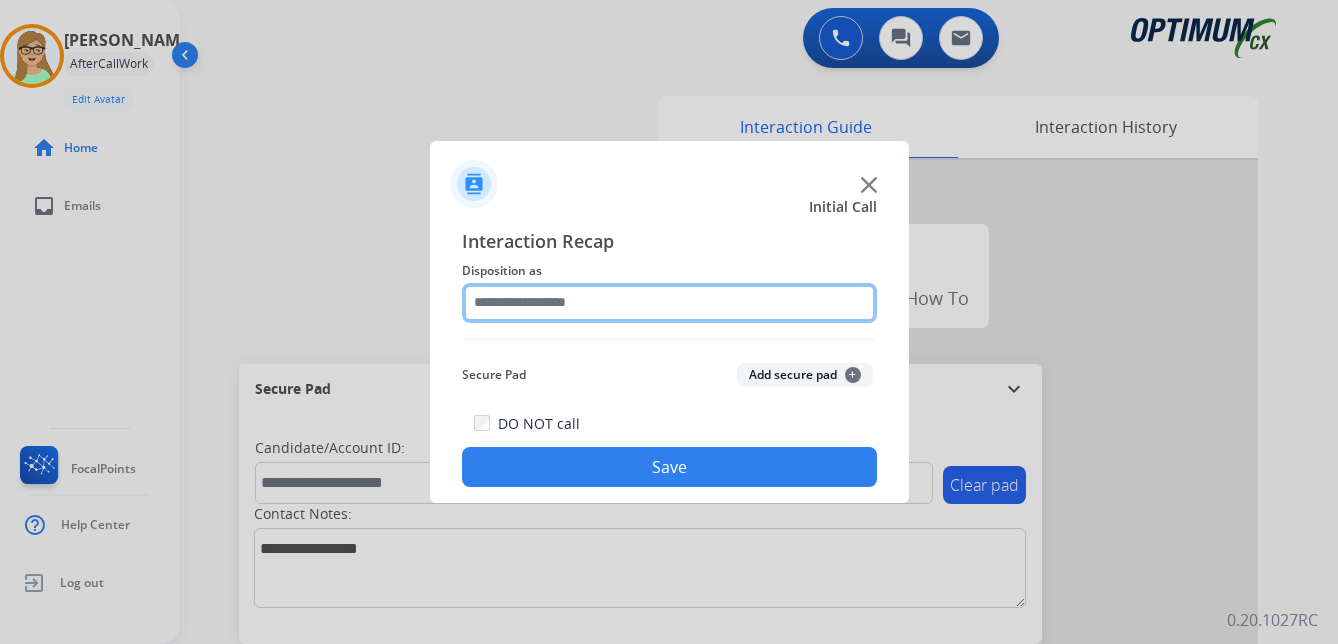click 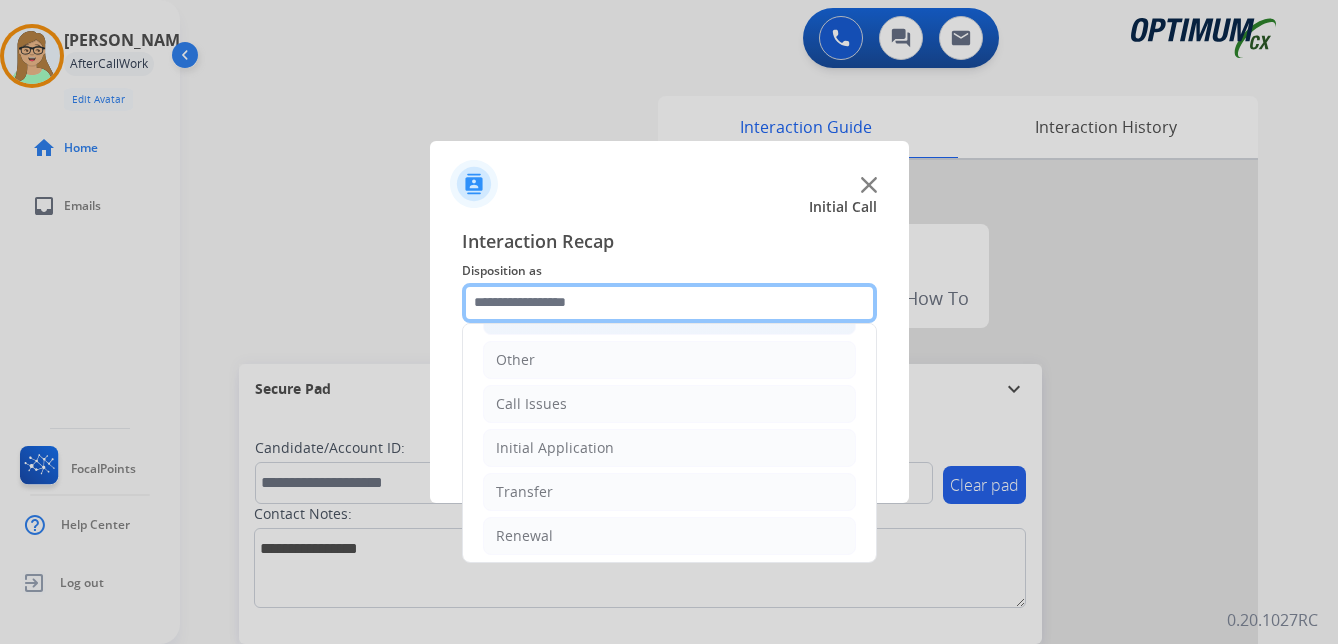 scroll, scrollTop: 136, scrollLeft: 0, axis: vertical 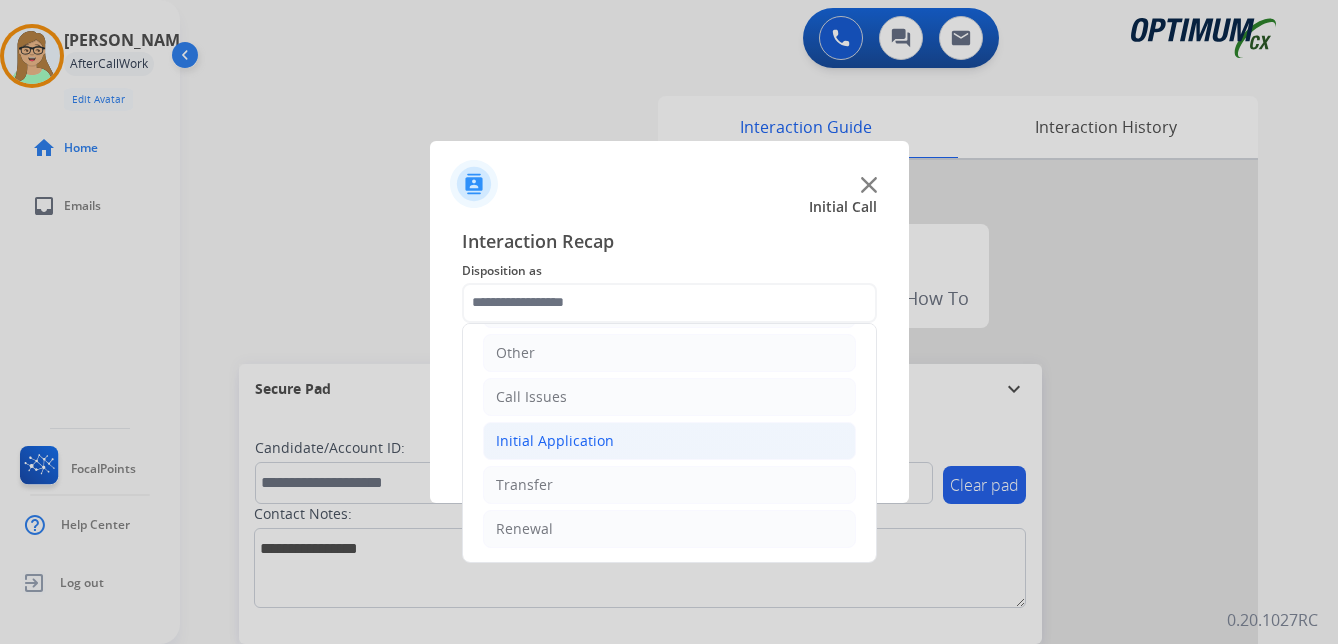 click on "Initial Application" 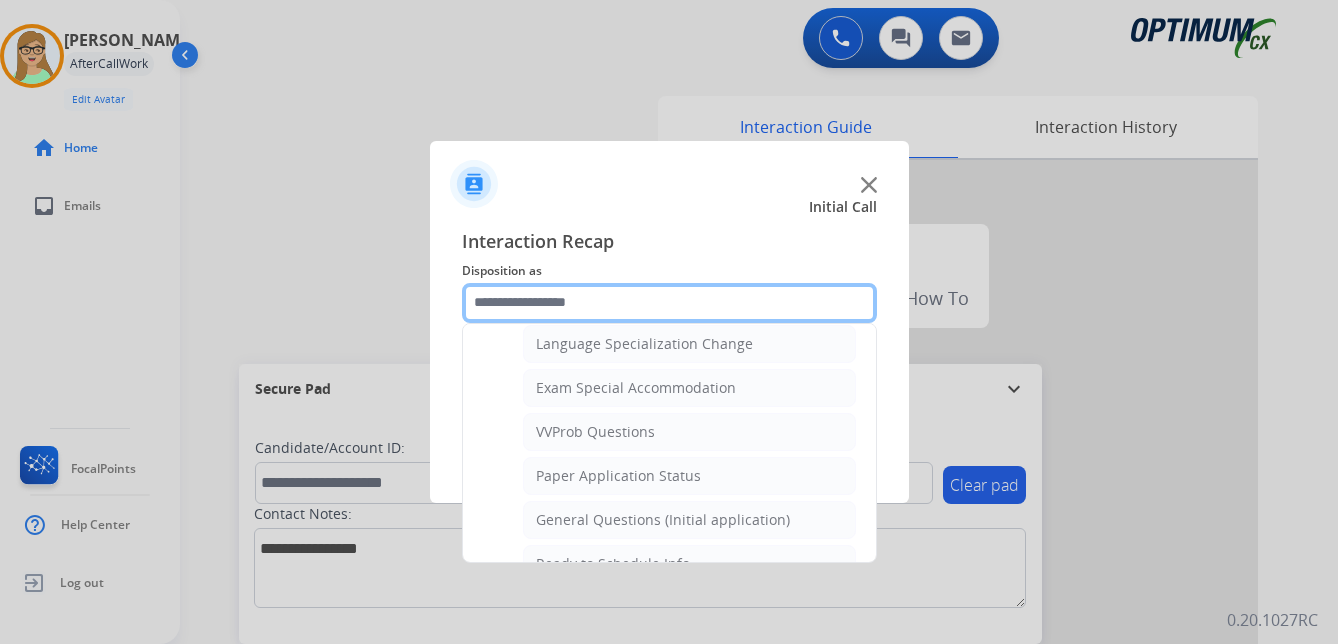 scroll, scrollTop: 1036, scrollLeft: 0, axis: vertical 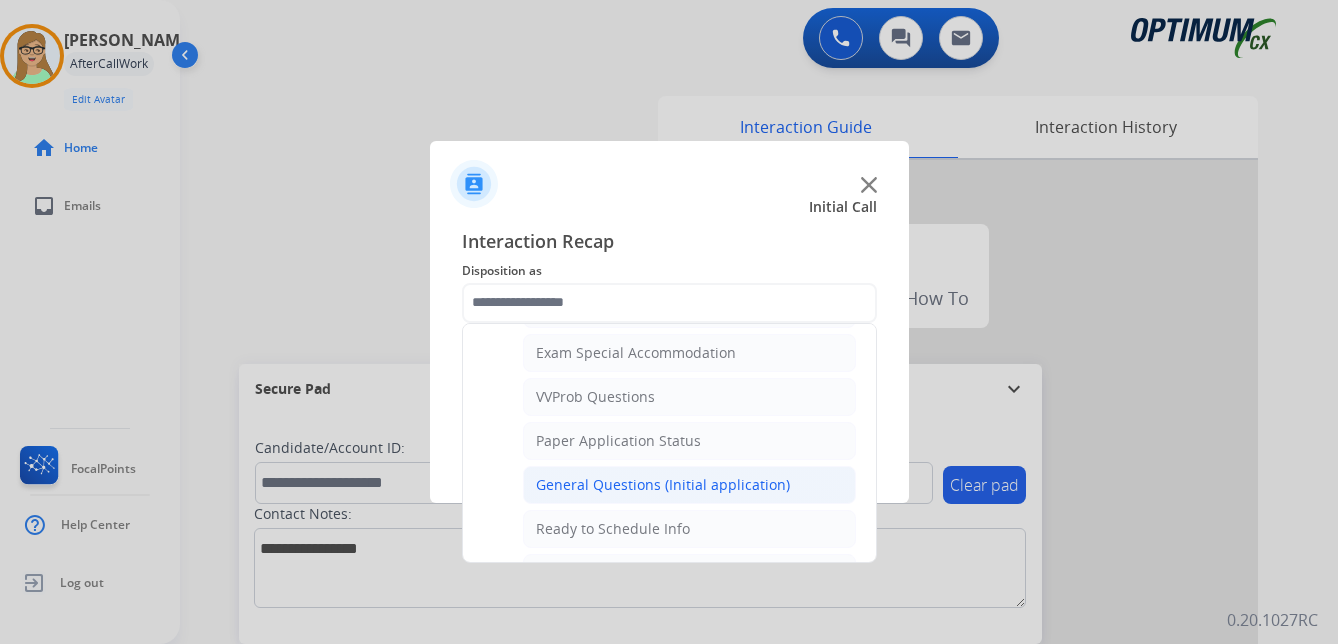 click on "General Questions (Initial application)" 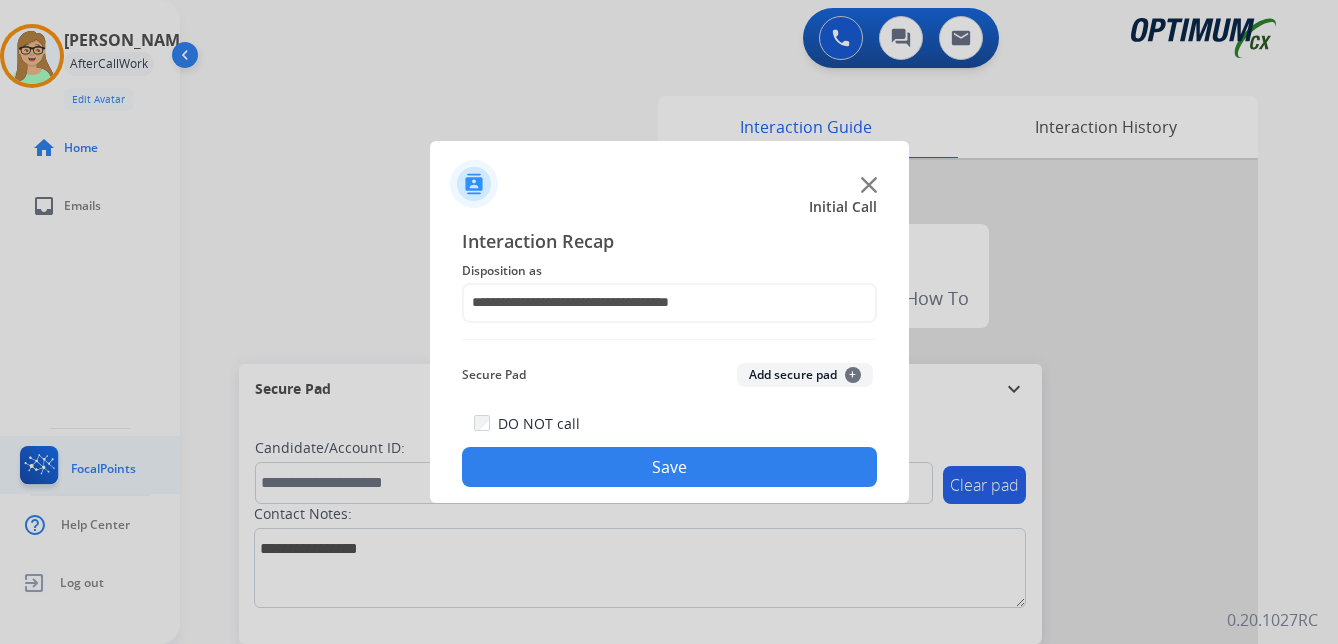 drag, startPoint x: 653, startPoint y: 468, endPoint x: 76, endPoint y: 480, distance: 577.12476 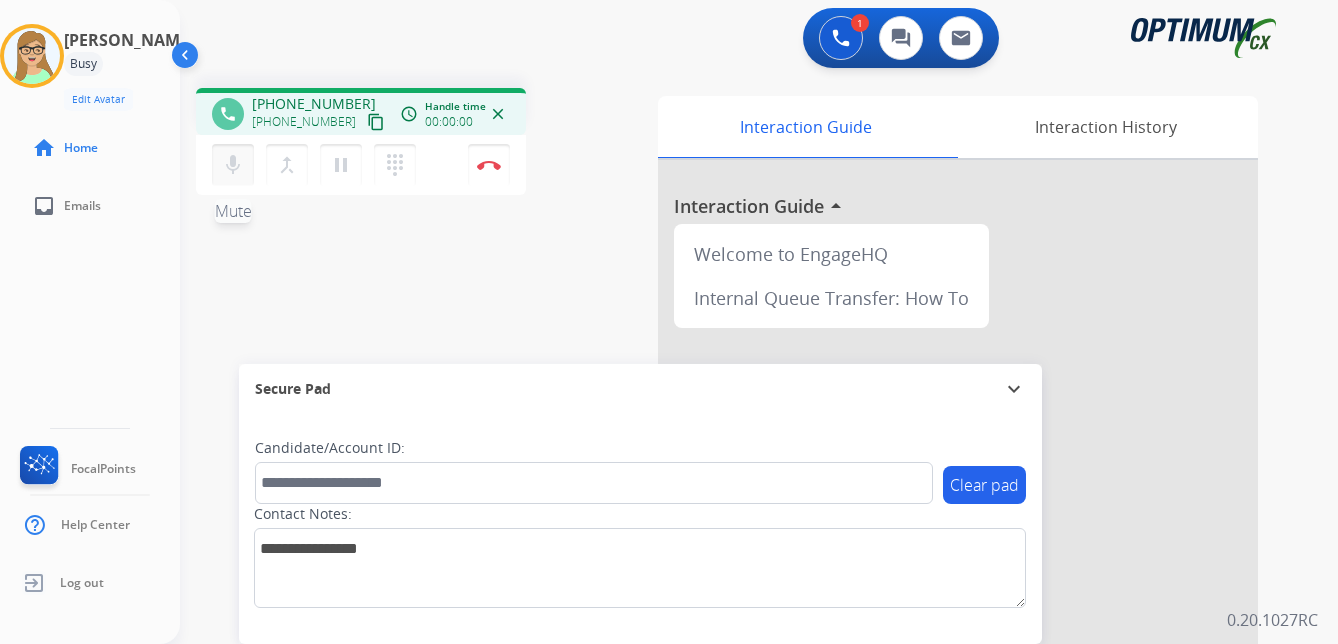 drag, startPoint x: 355, startPoint y: 124, endPoint x: 253, endPoint y: 158, distance: 107.51744 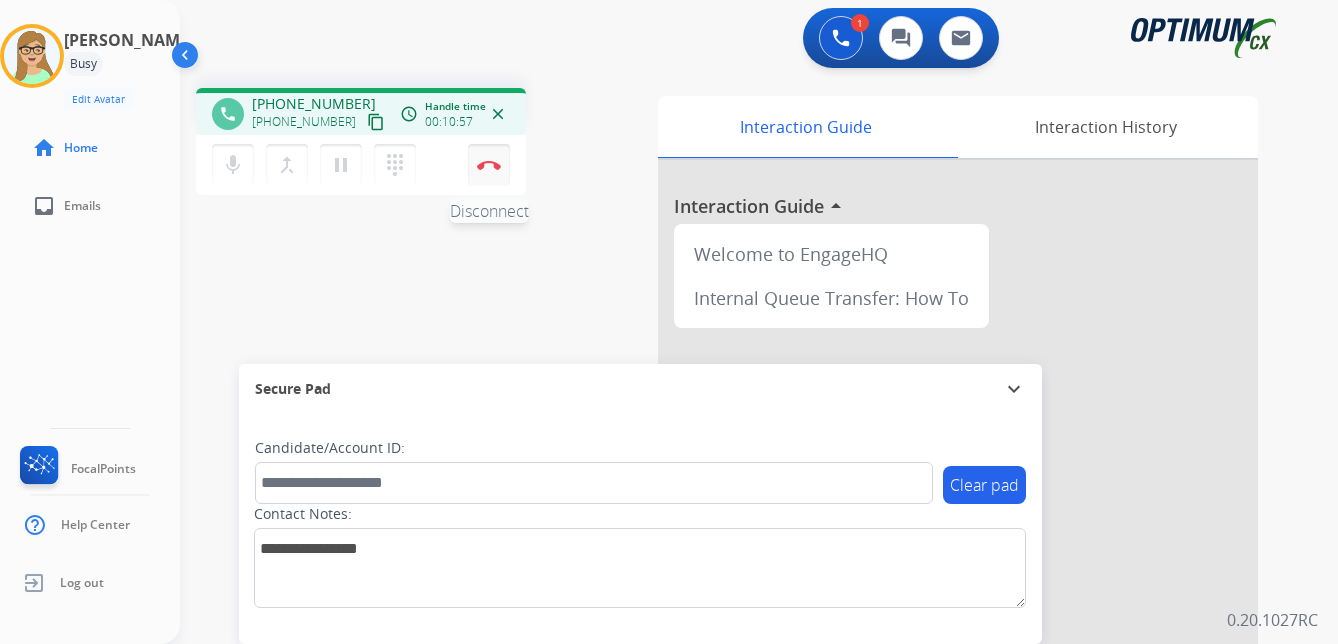 click at bounding box center [489, 165] 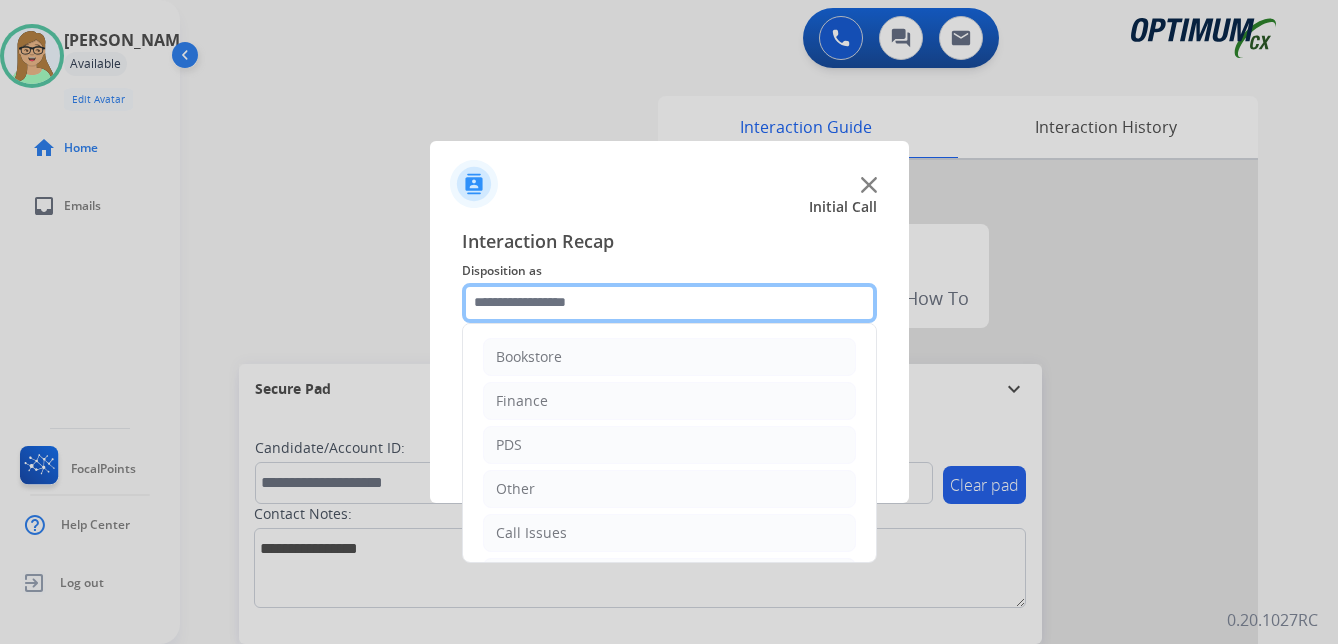 click 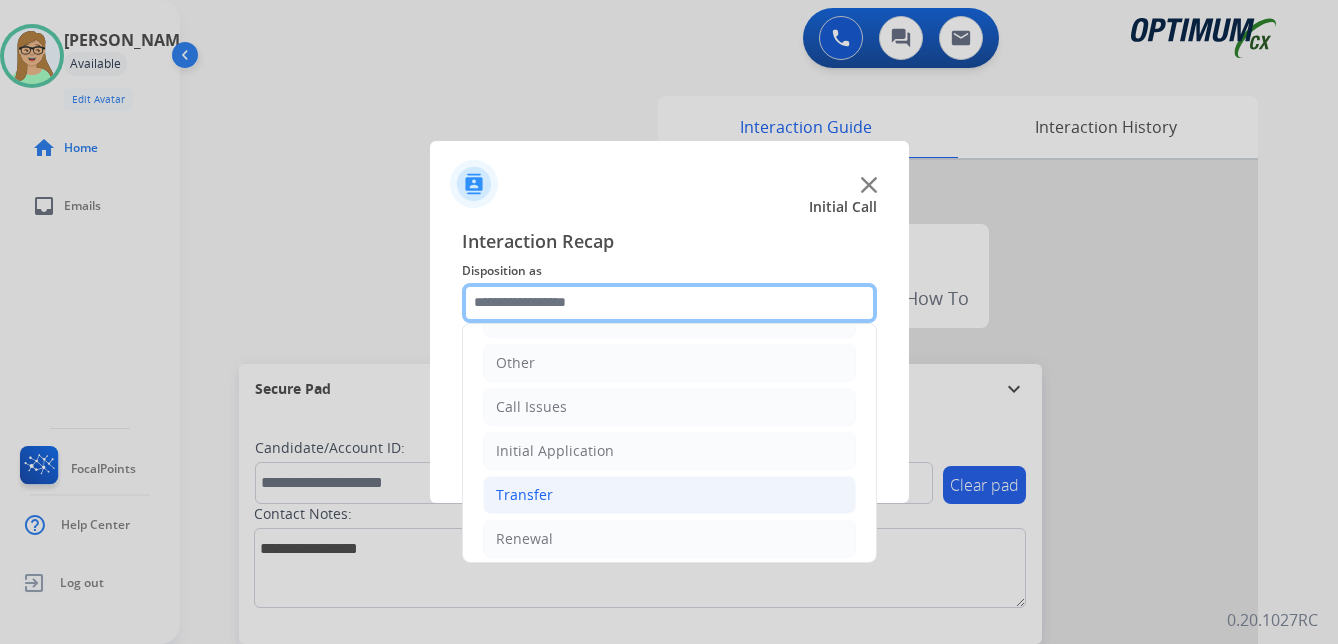 scroll, scrollTop: 136, scrollLeft: 0, axis: vertical 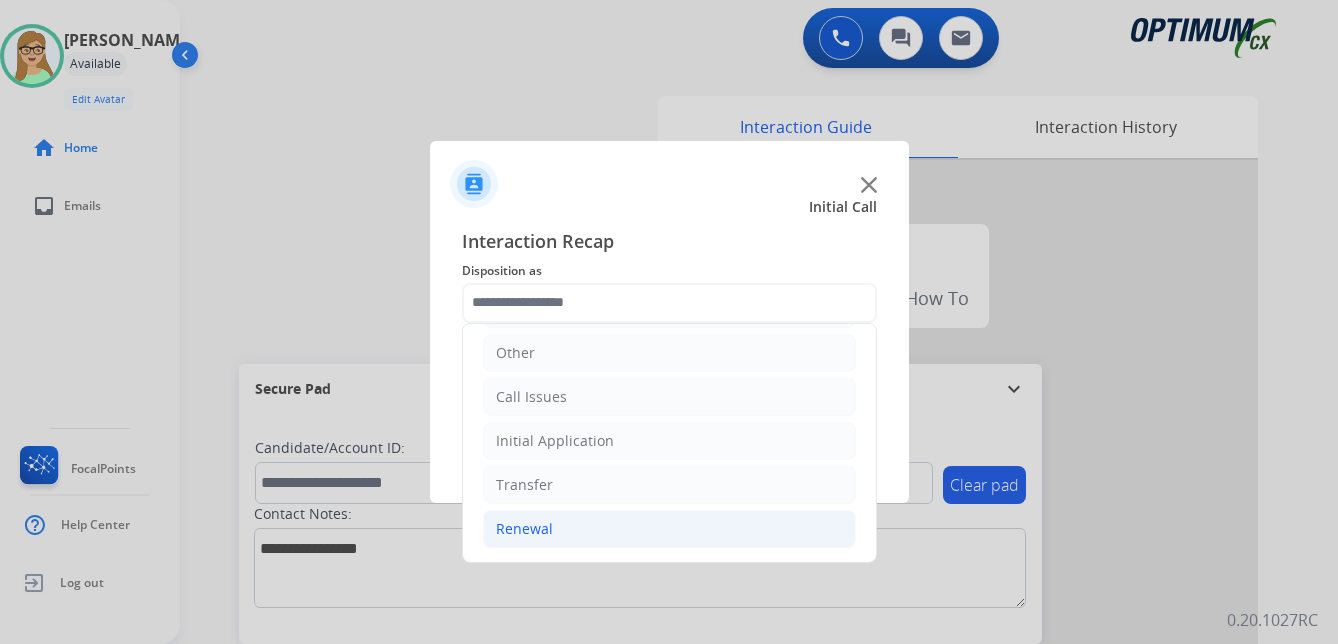 click on "Renewal" 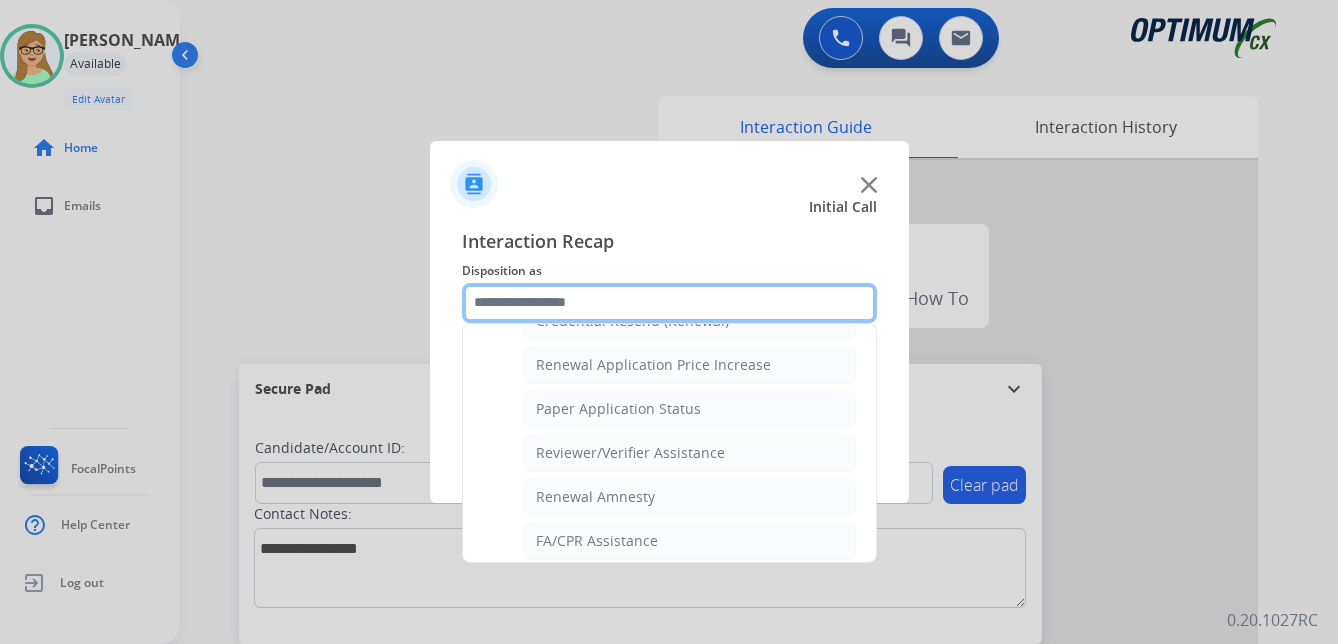 scroll, scrollTop: 572, scrollLeft: 0, axis: vertical 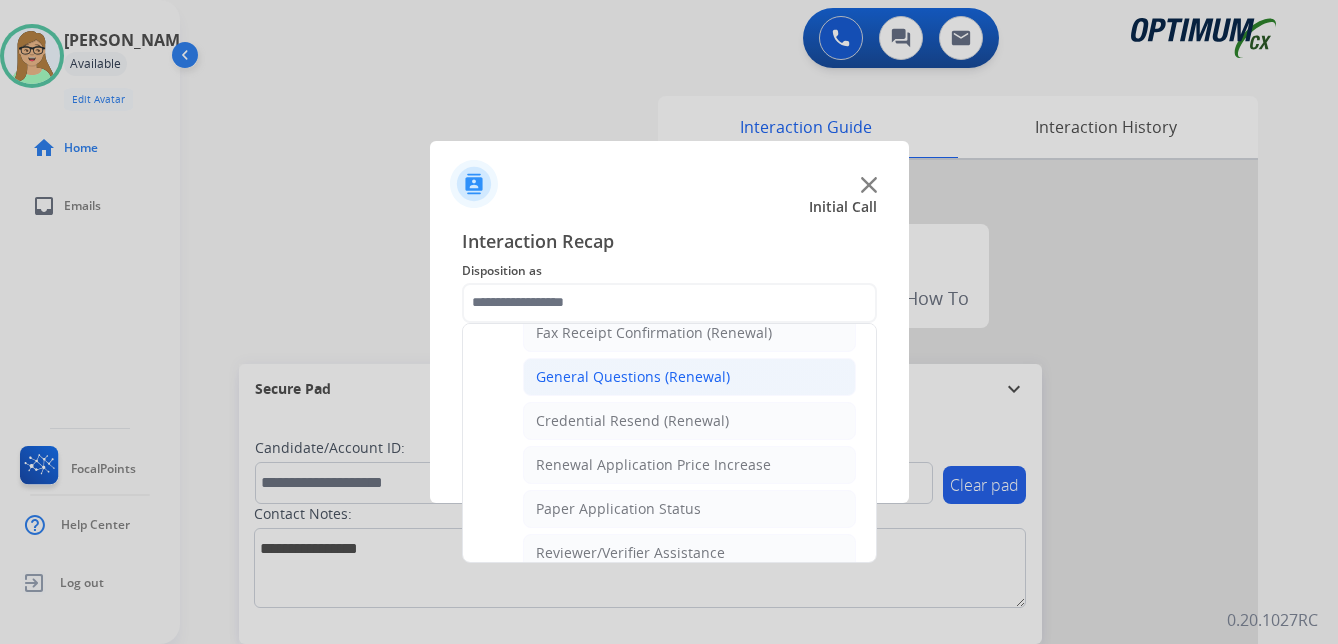 click on "General Questions (Renewal)" 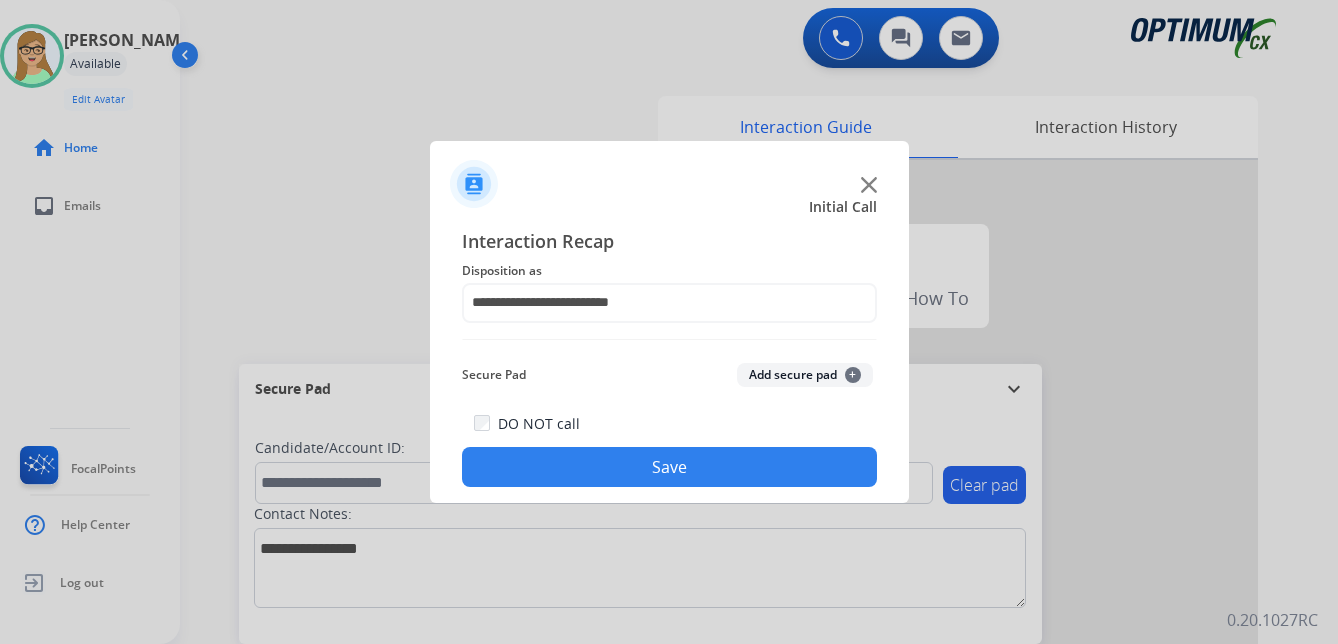 click on "Save" 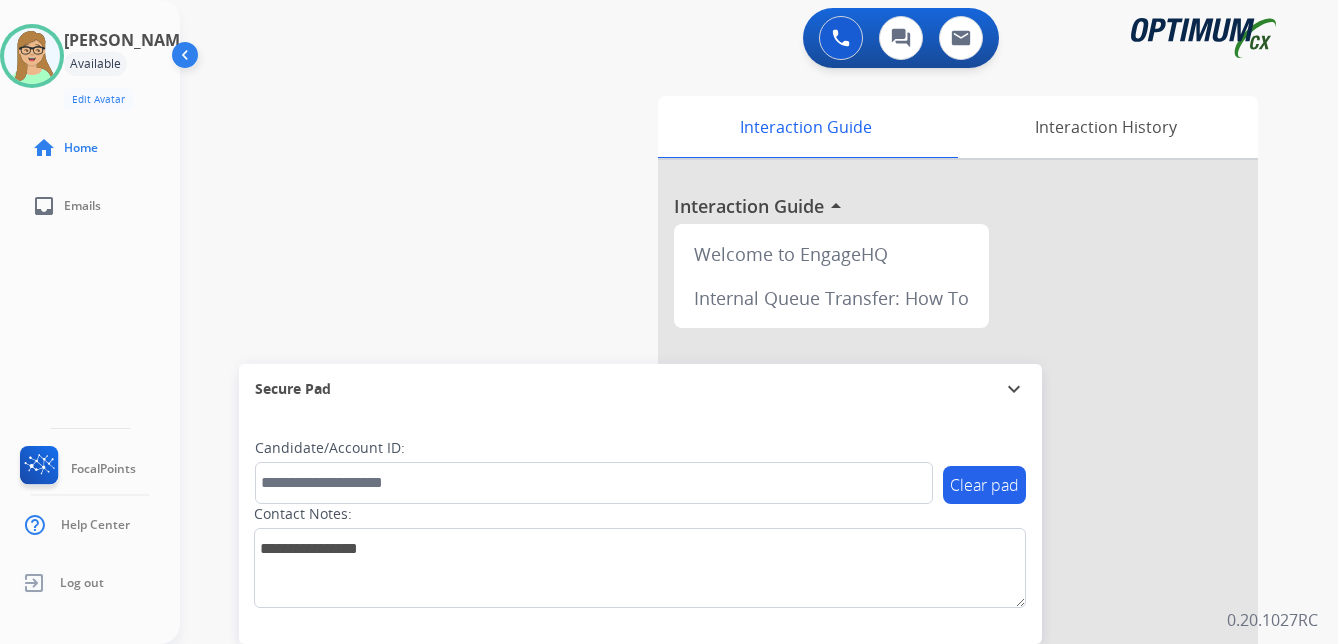 click on "[PERSON_NAME]  Edit Avatar  Agent:   [PERSON_NAME] Profile:  OCX Training home  Home  inbox  Emails   FocalPoints   Help Center   Log out" 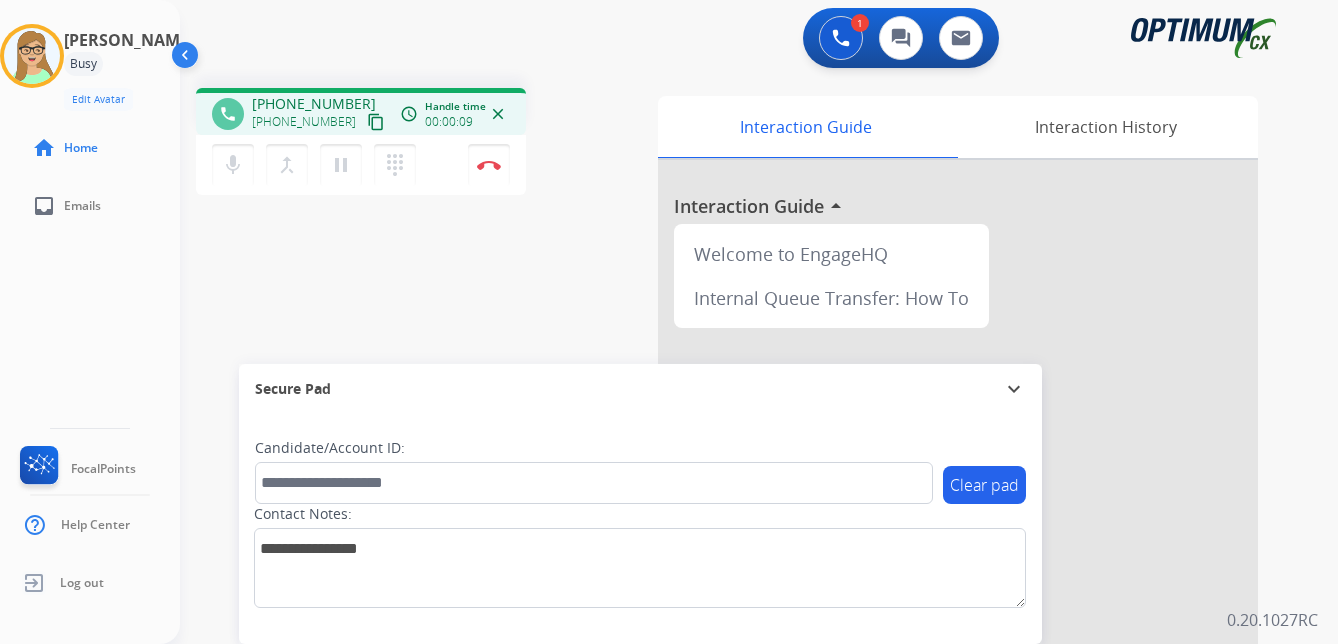 click on "content_copy" at bounding box center [376, 122] 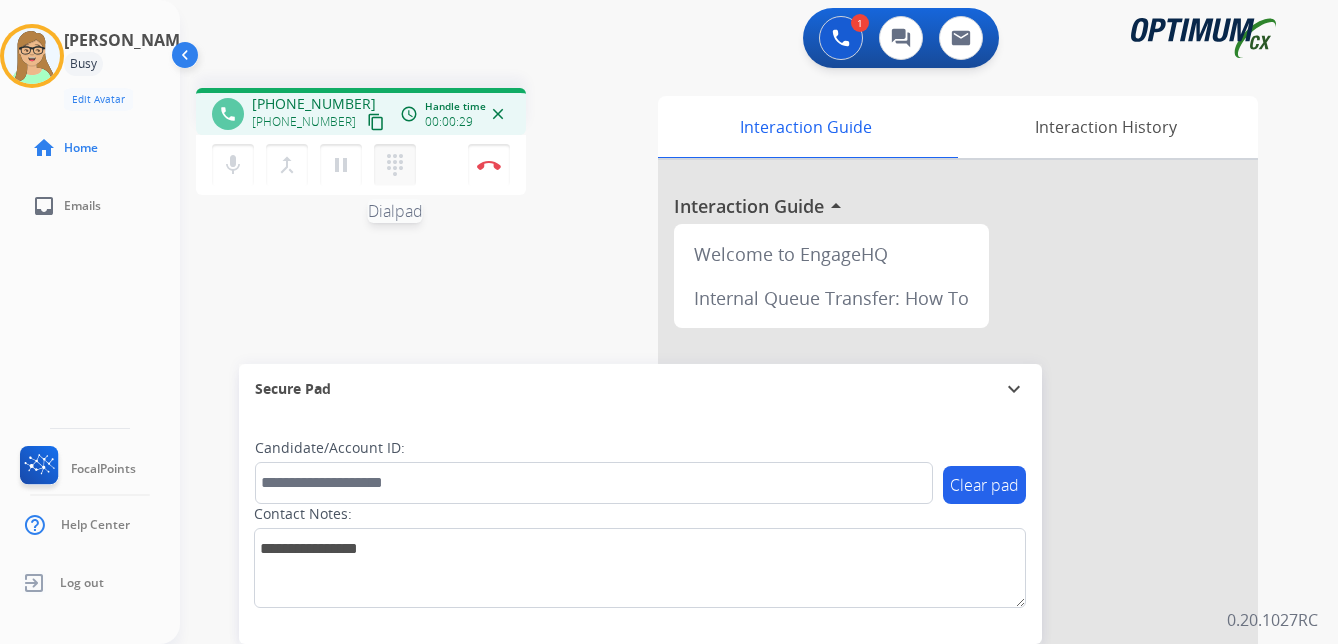 click on "dialpad" at bounding box center (395, 165) 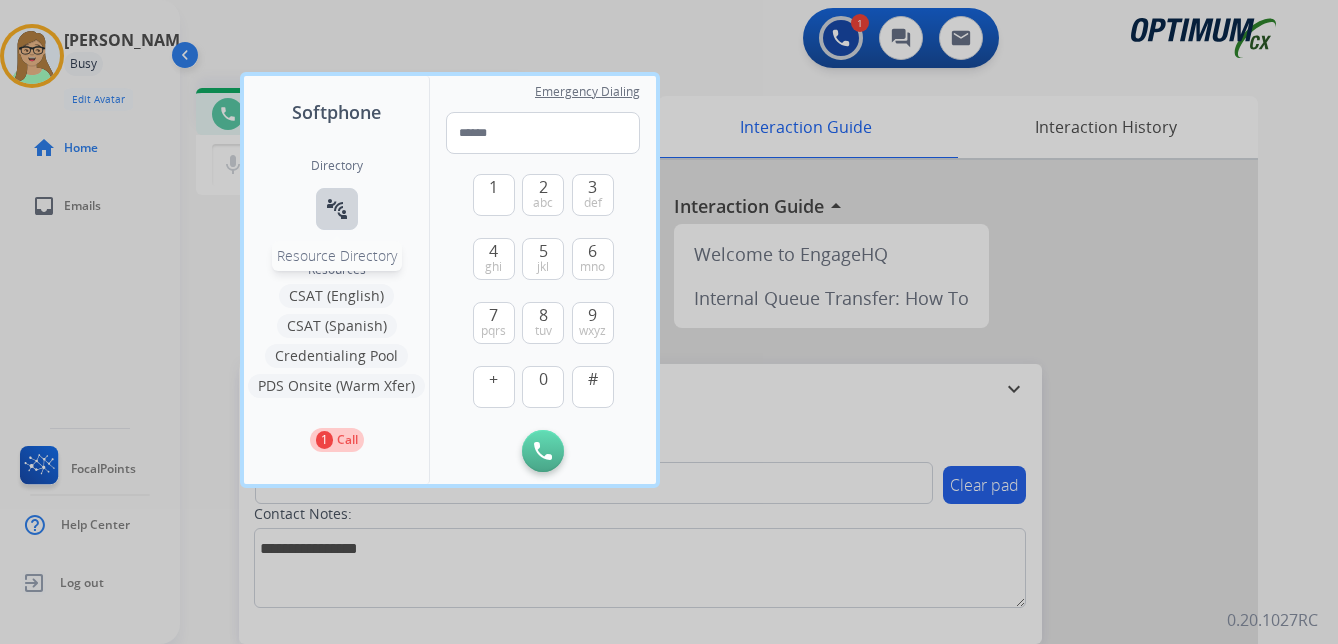 click on "connect_without_contact" at bounding box center (337, 209) 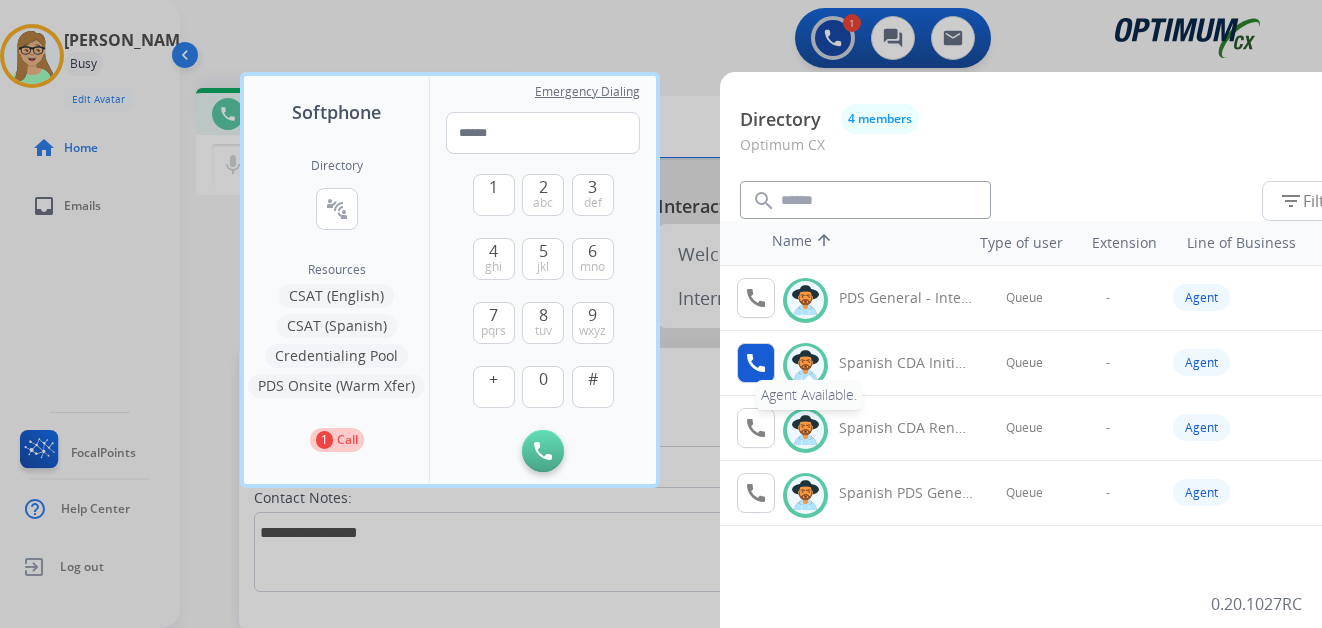 click on "call" at bounding box center (756, 363) 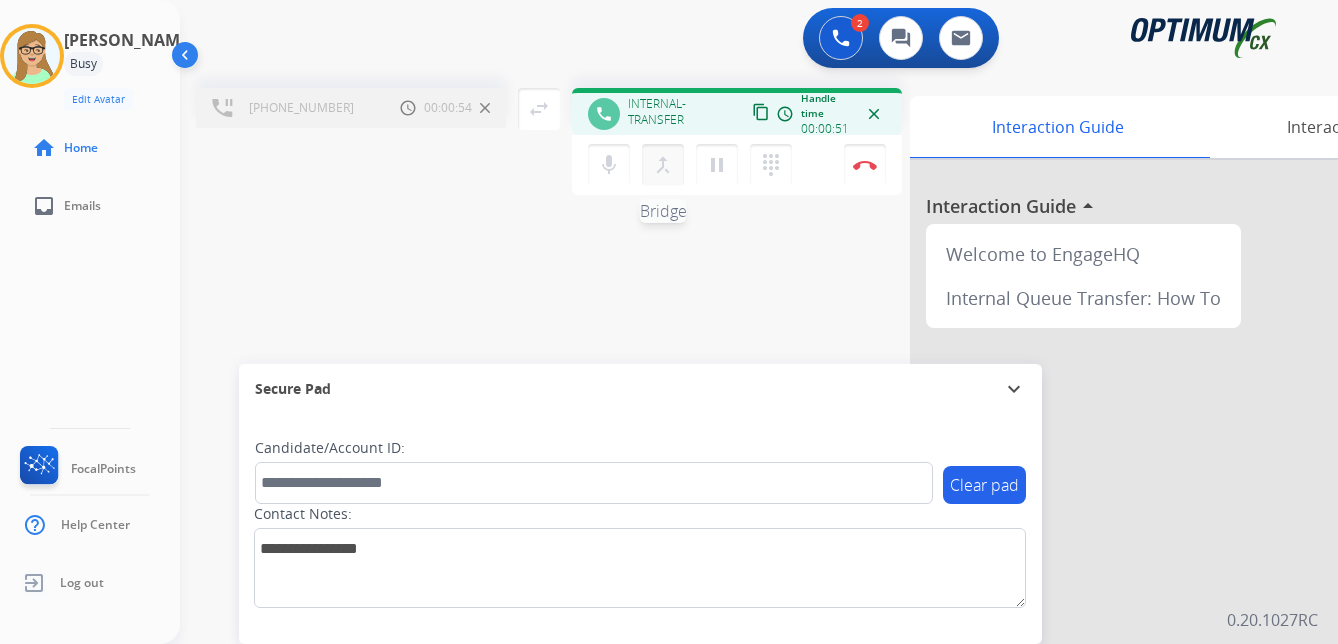 click on "merge_type" at bounding box center (663, 165) 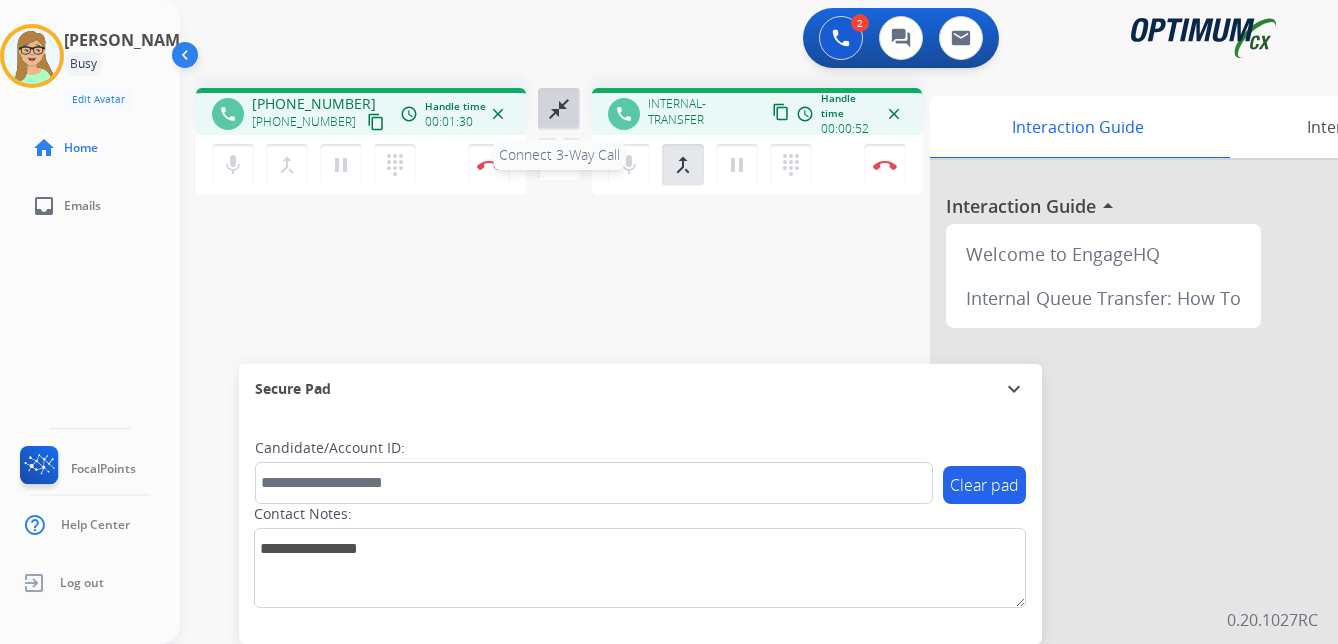 click on "close_fullscreen" at bounding box center (559, 109) 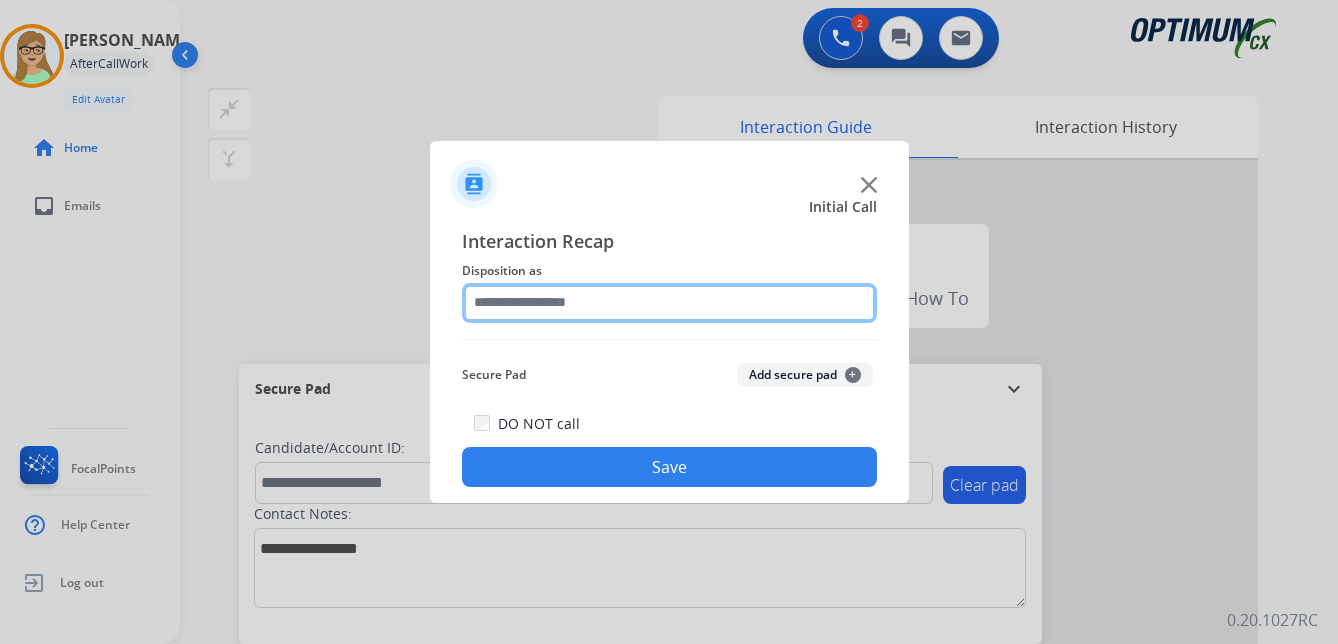 click 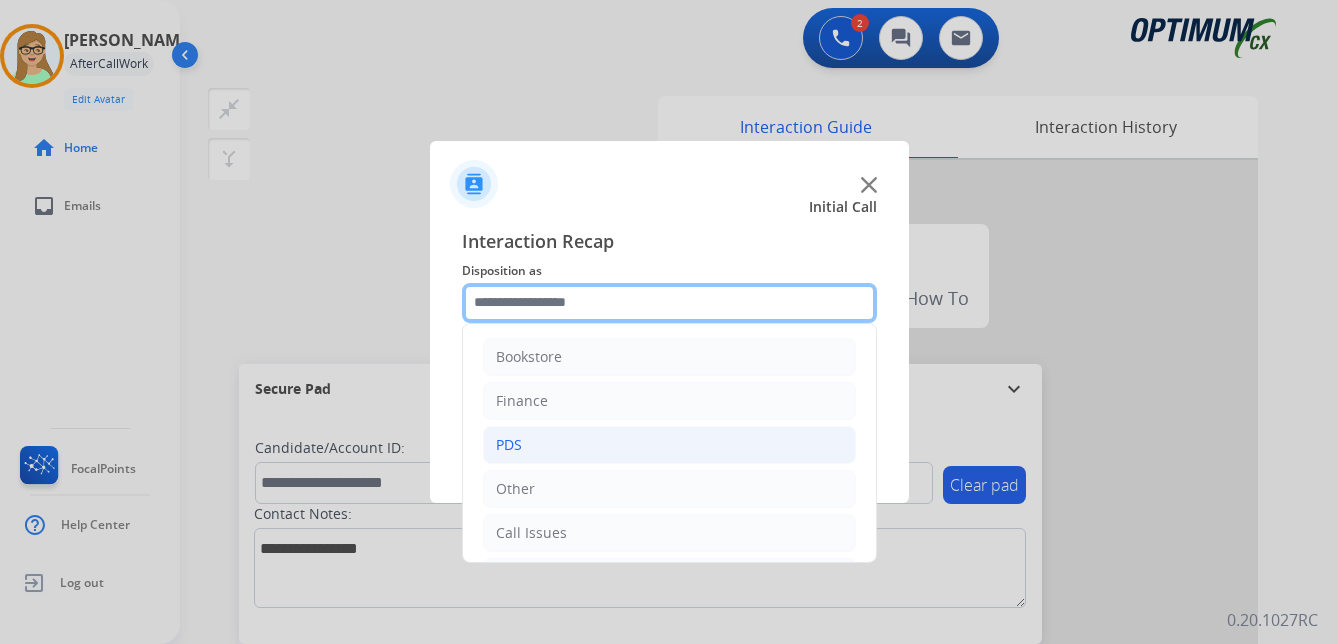 scroll, scrollTop: 100, scrollLeft: 0, axis: vertical 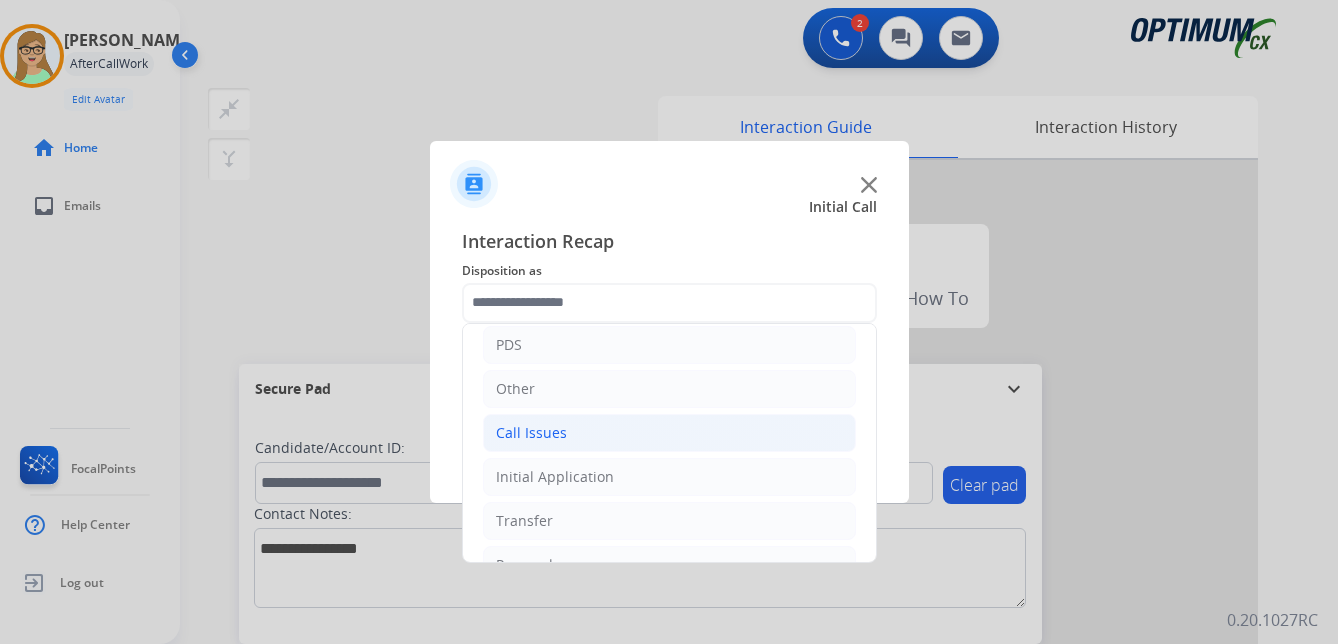 click on "Call Issues" 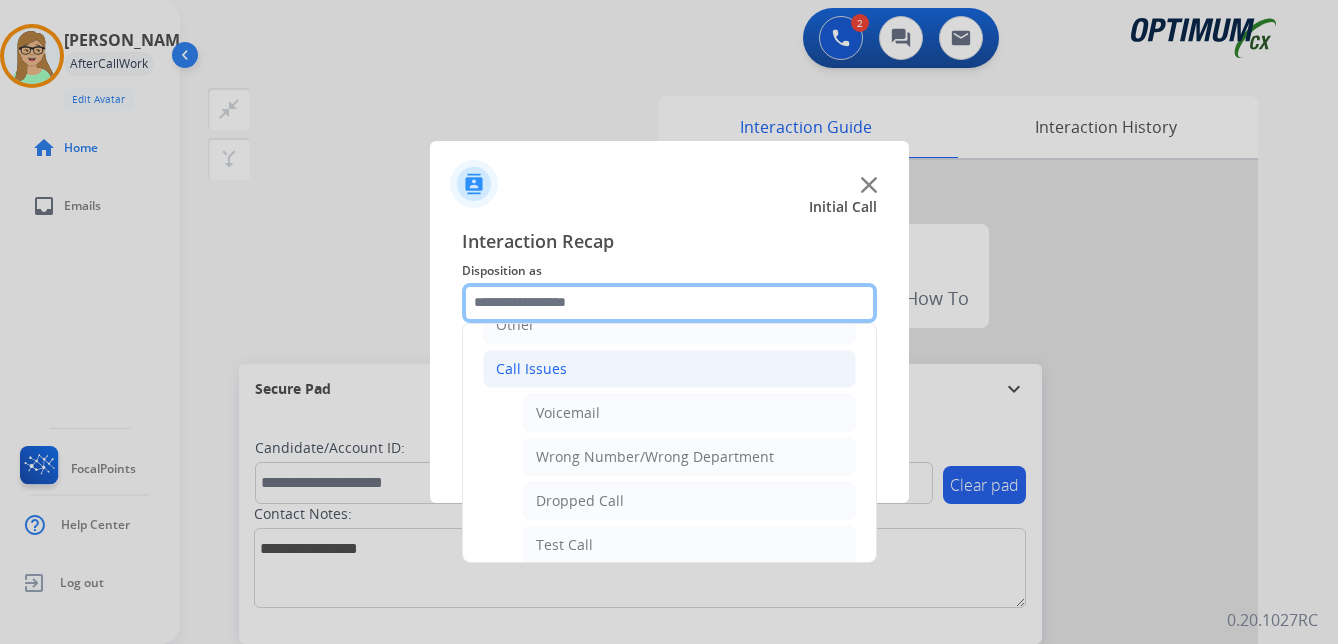 scroll, scrollTop: 200, scrollLeft: 0, axis: vertical 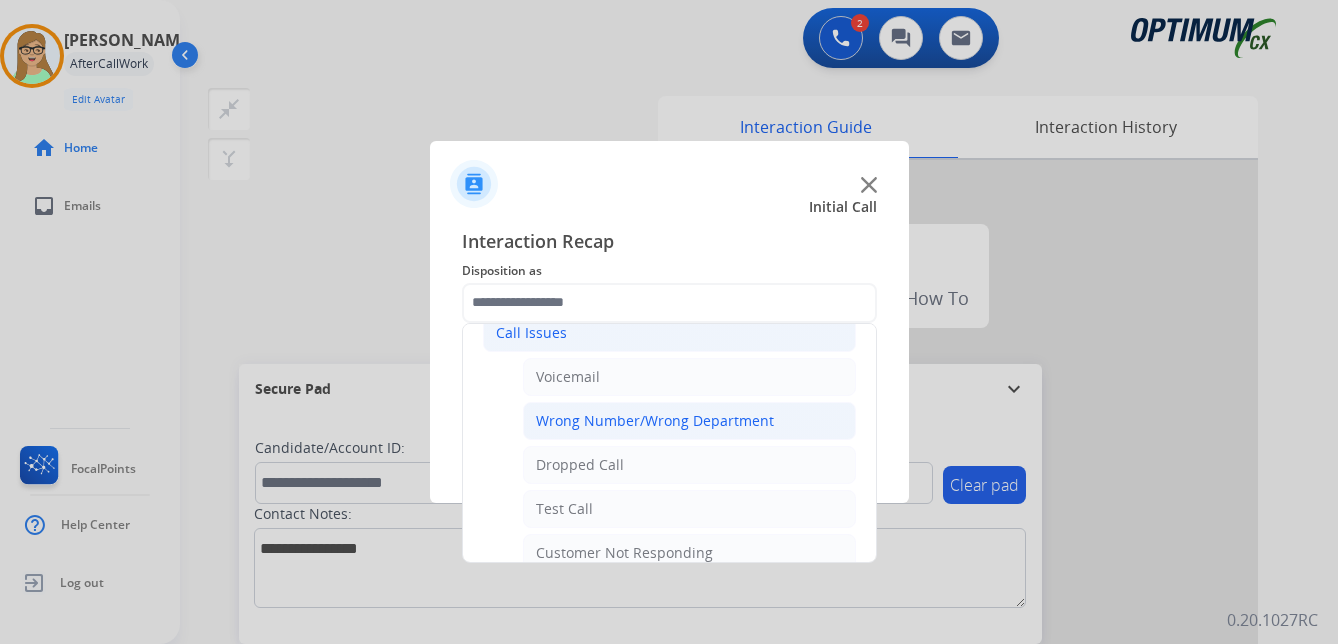 click on "Wrong Number/Wrong Department" 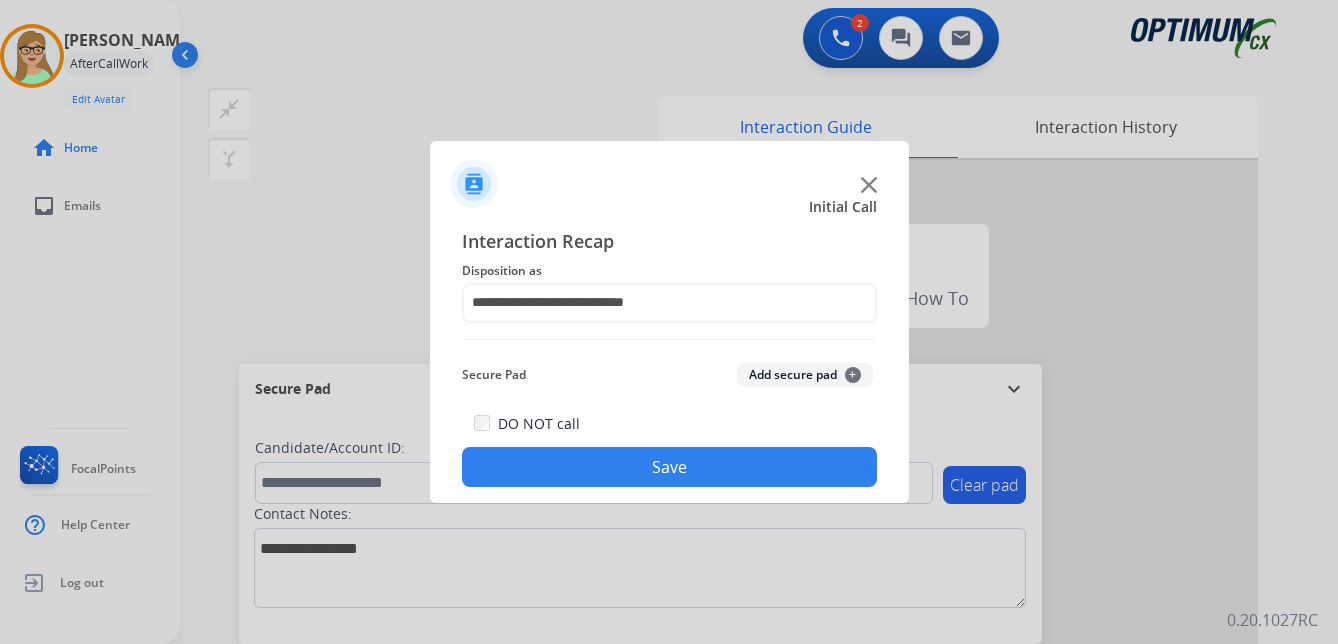 click on "Save" 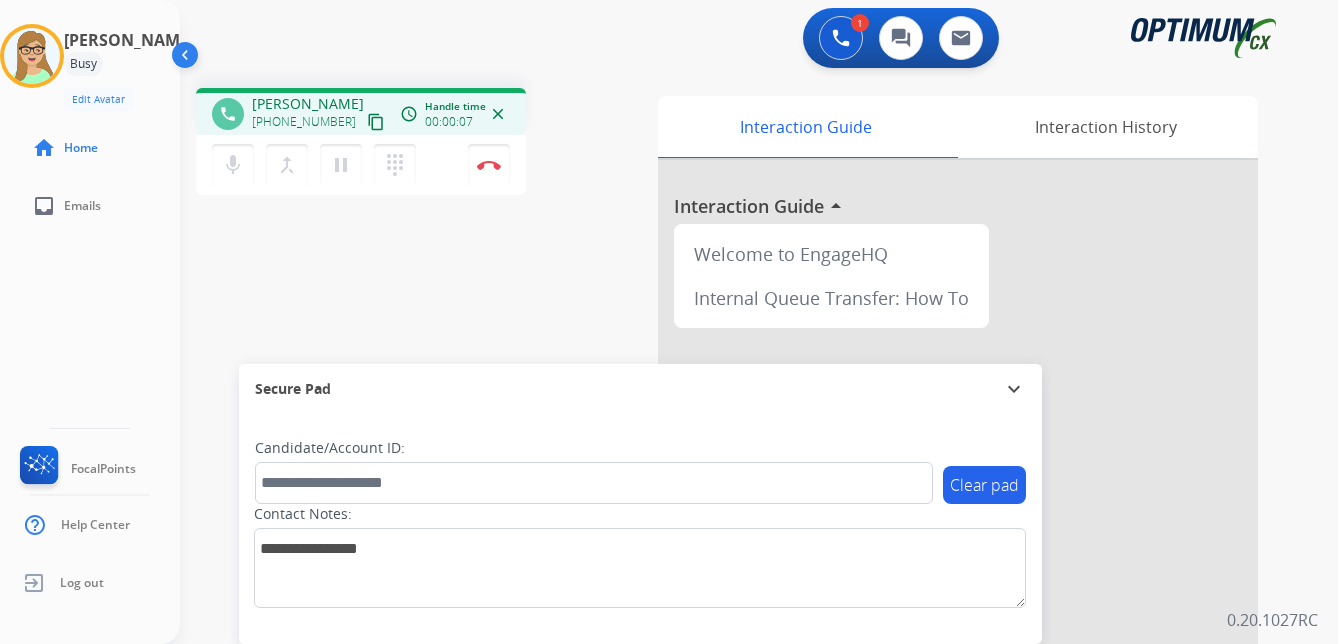 click on "content_copy" at bounding box center (376, 122) 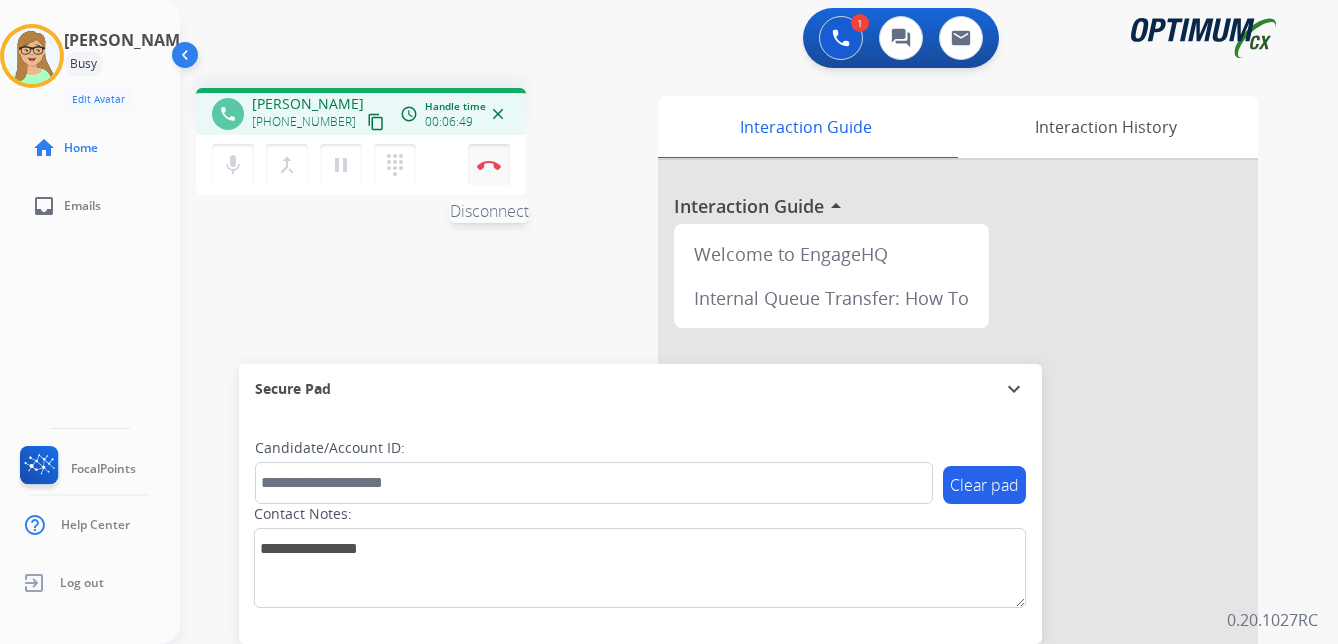 click at bounding box center [489, 165] 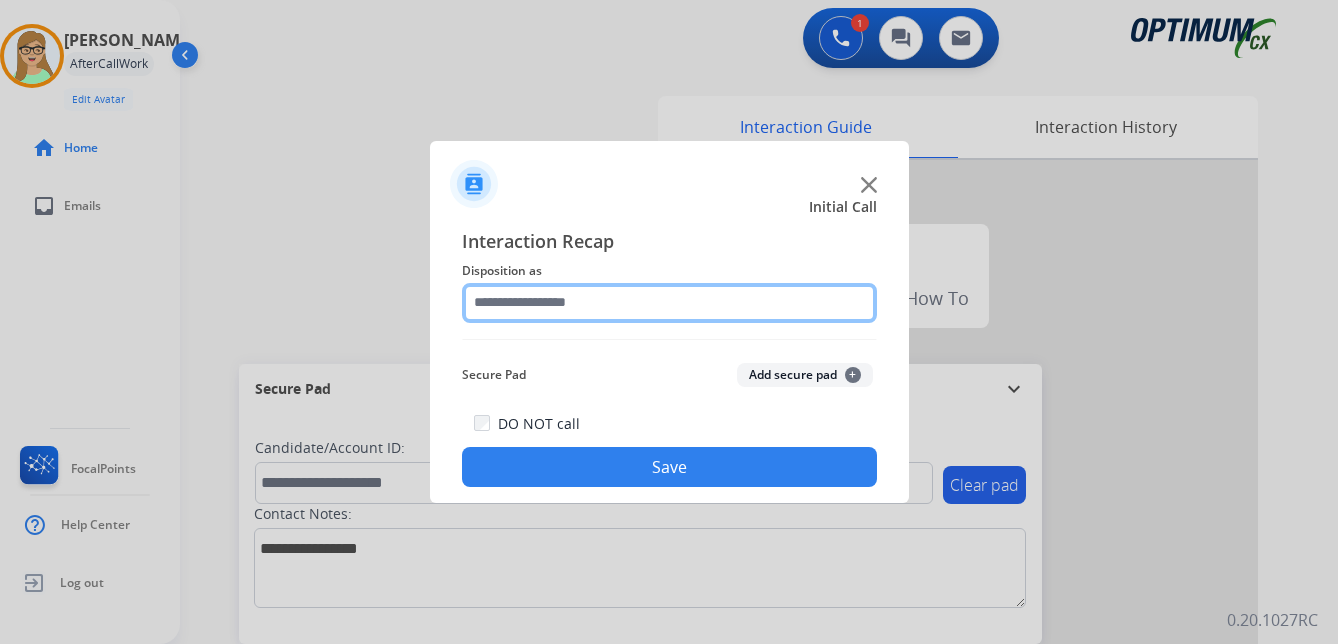 click 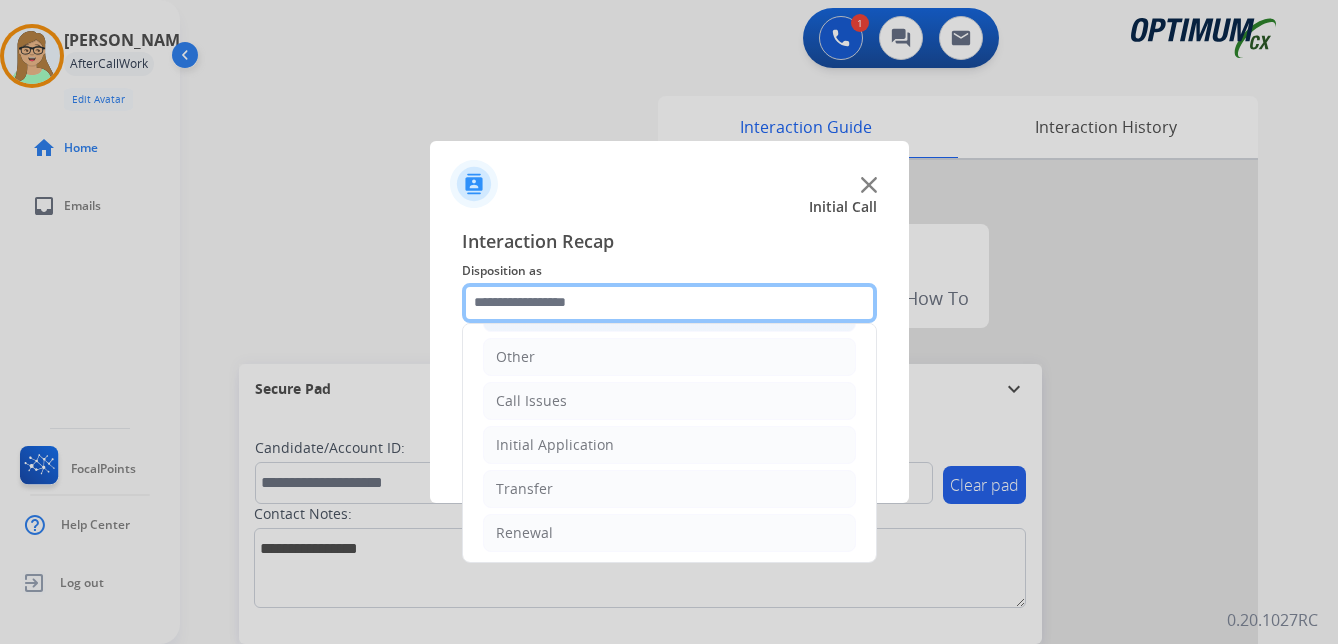 scroll, scrollTop: 136, scrollLeft: 0, axis: vertical 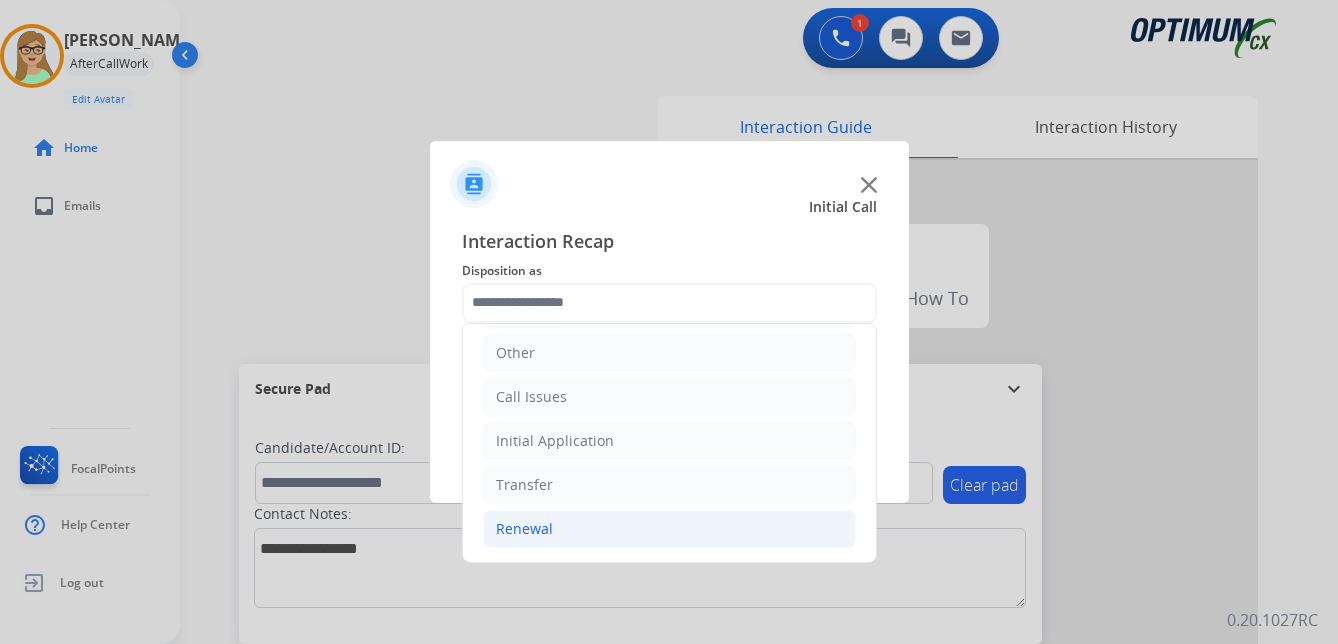 click on "Renewal" 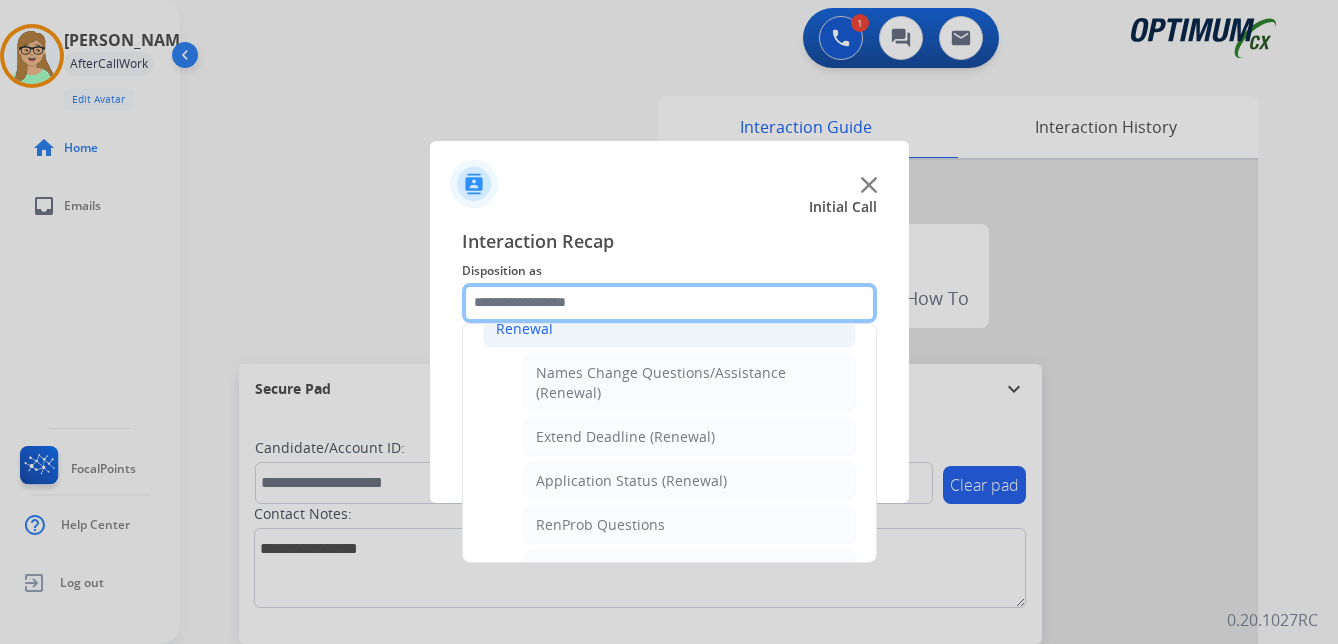 scroll, scrollTop: 436, scrollLeft: 0, axis: vertical 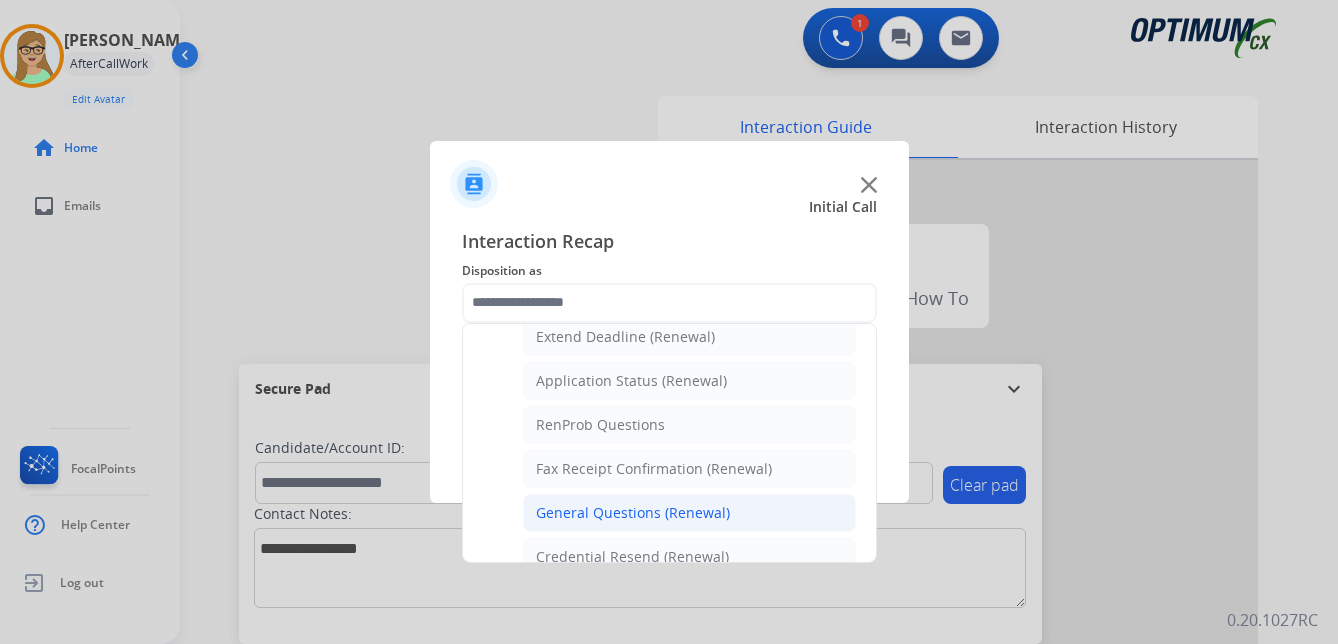 click on "General Questions (Renewal)" 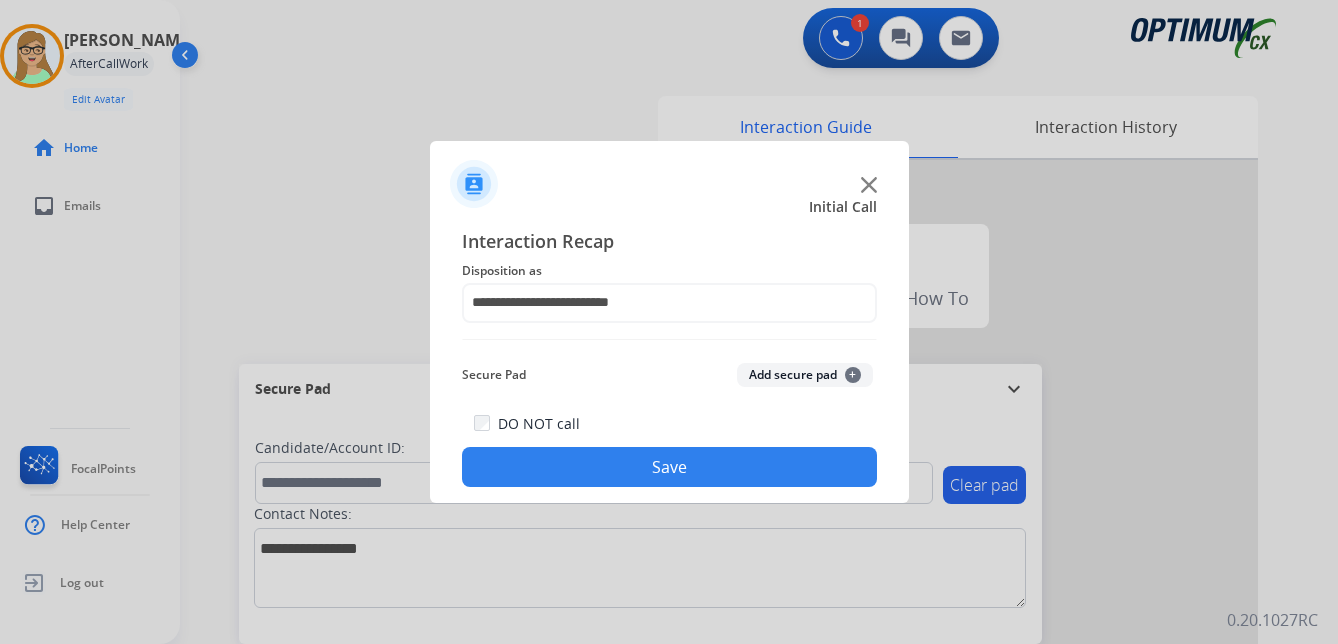 drag, startPoint x: 673, startPoint y: 475, endPoint x: 8, endPoint y: 505, distance: 665.67633 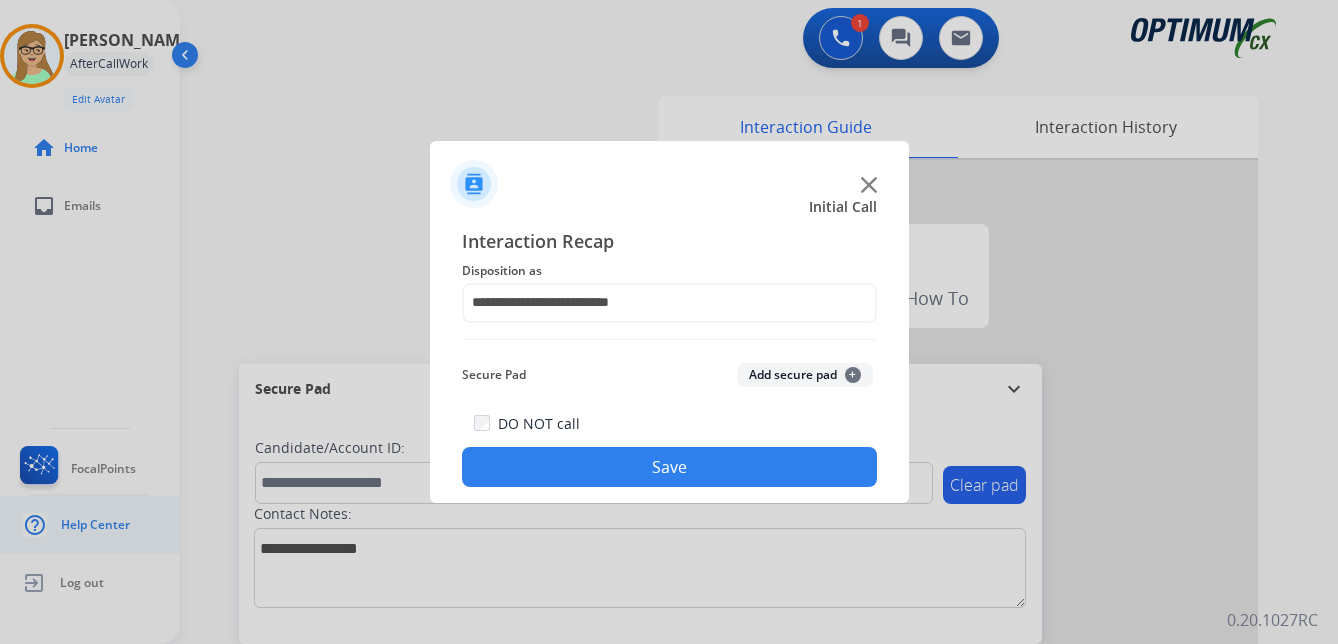 click on "Save" 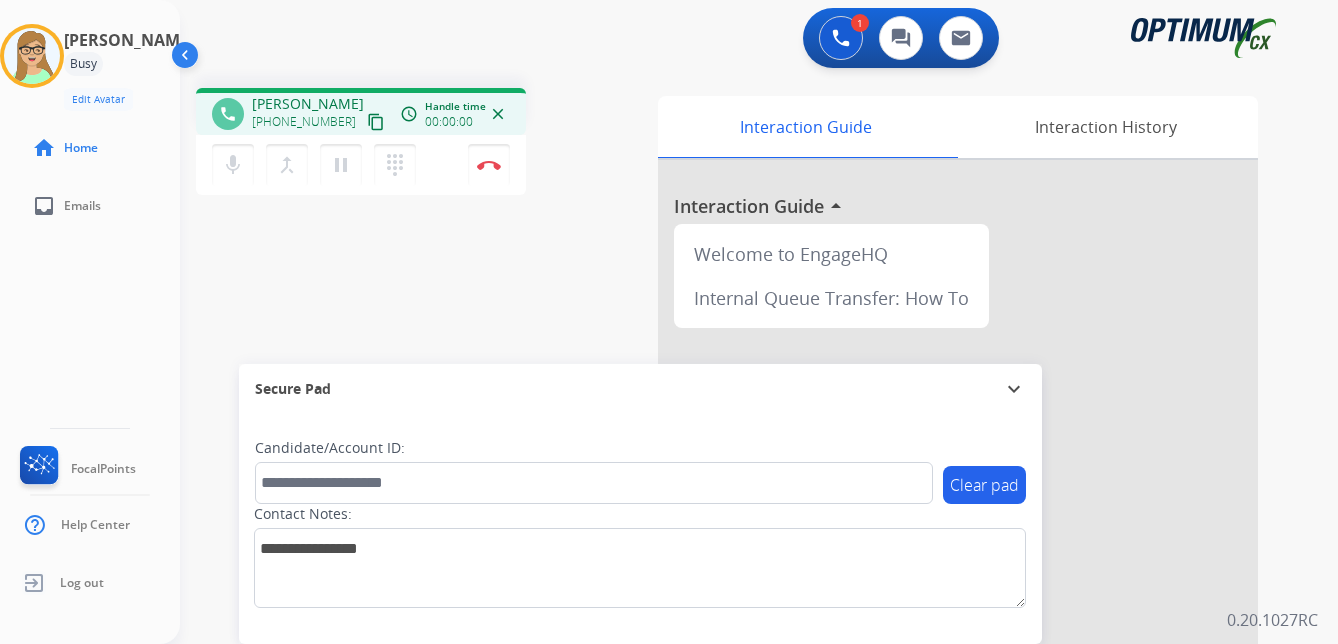 click on "content_copy" at bounding box center (376, 122) 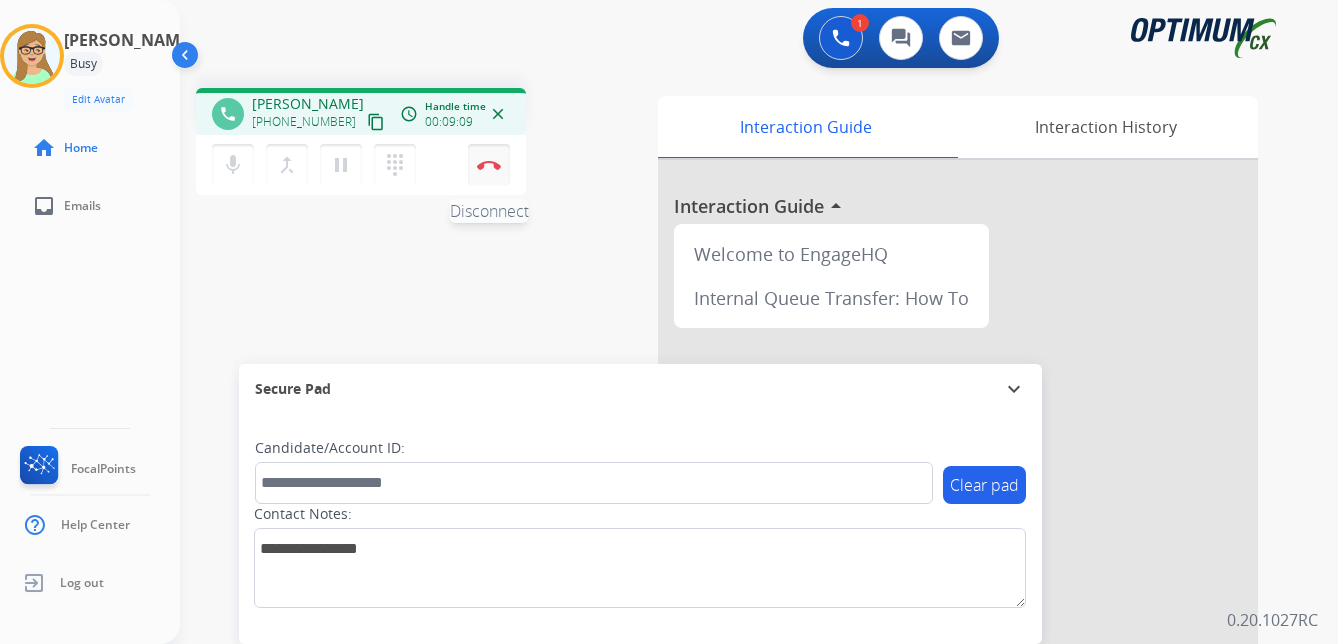 click at bounding box center (489, 165) 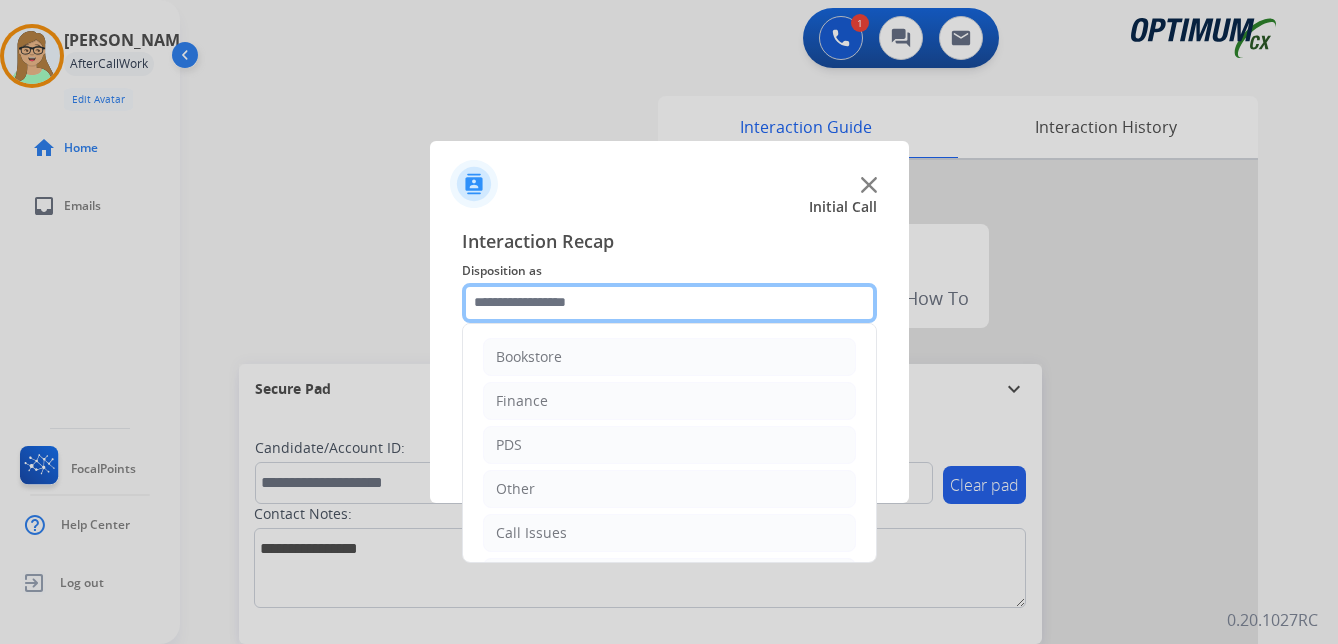 click 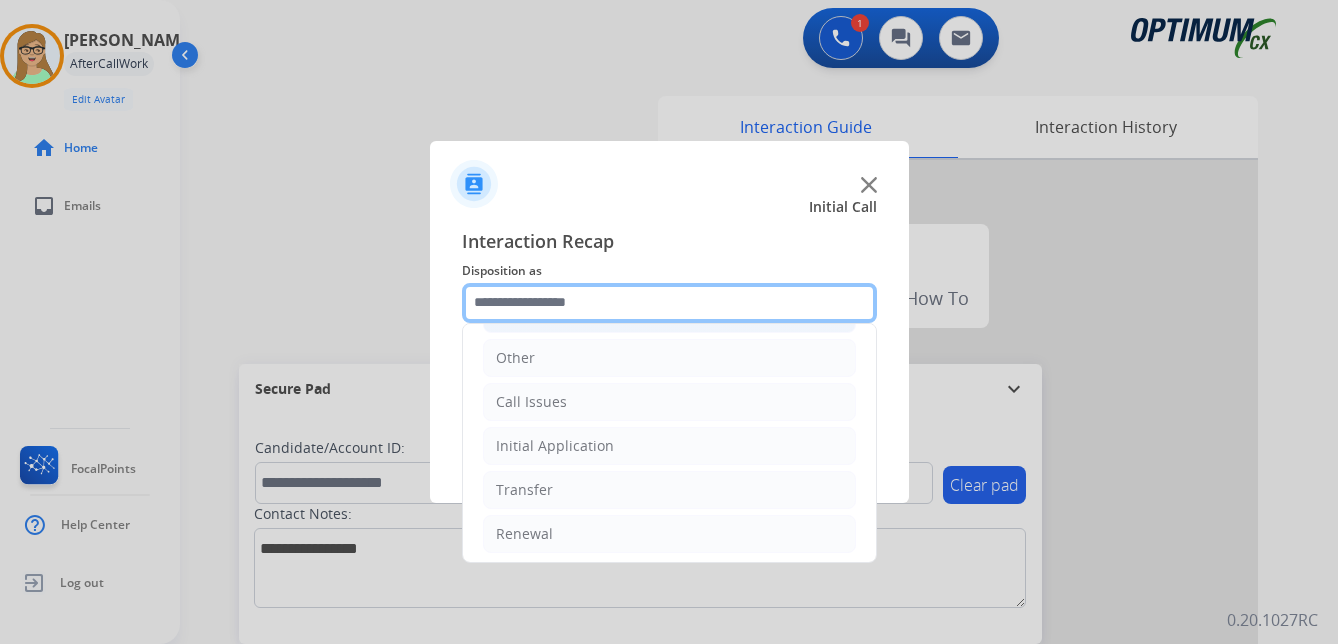 scroll, scrollTop: 136, scrollLeft: 0, axis: vertical 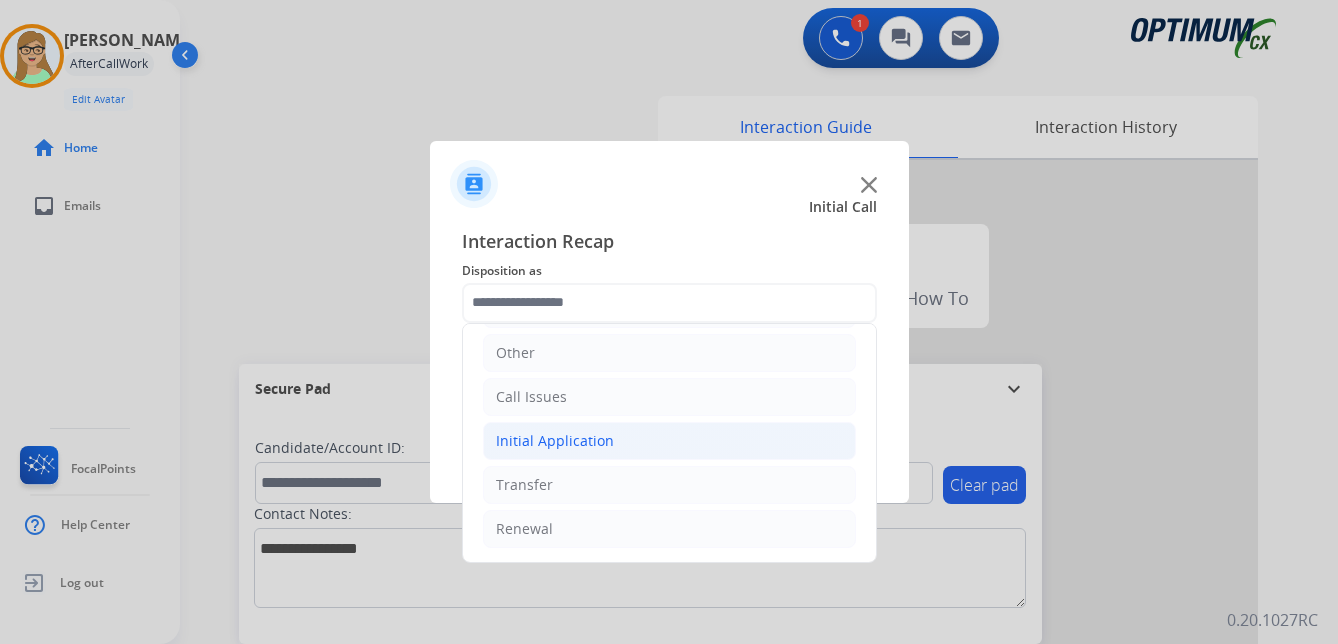 click on "Initial Application" 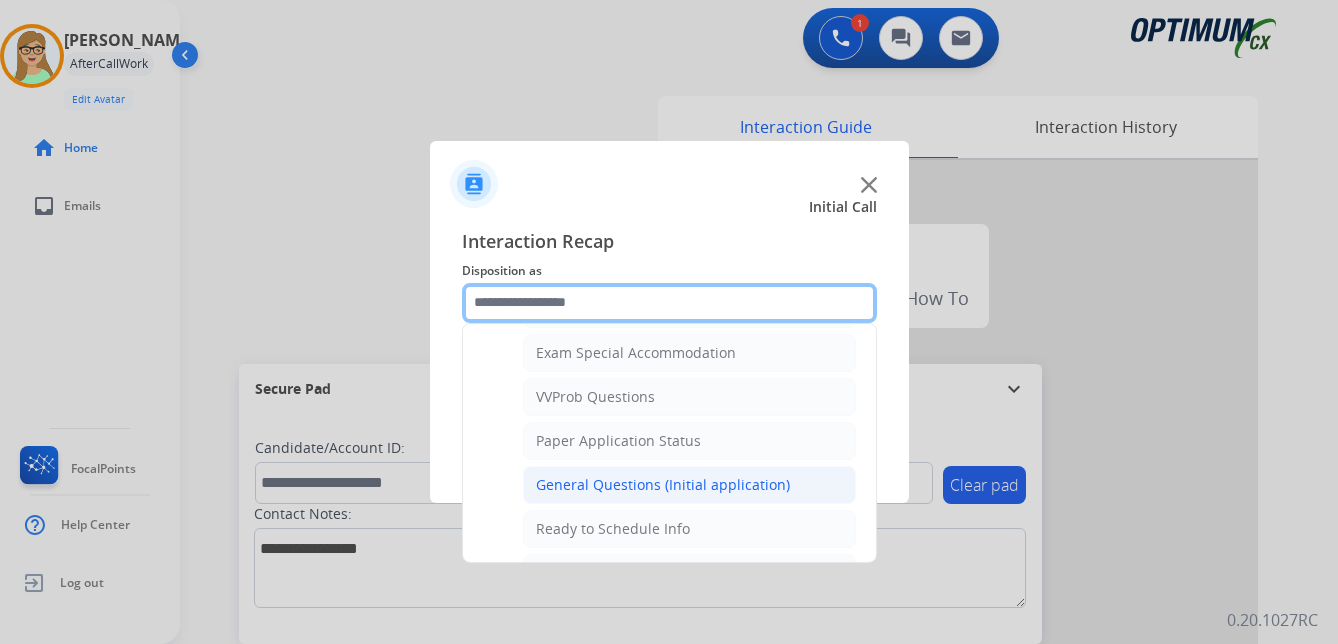 scroll, scrollTop: 1136, scrollLeft: 0, axis: vertical 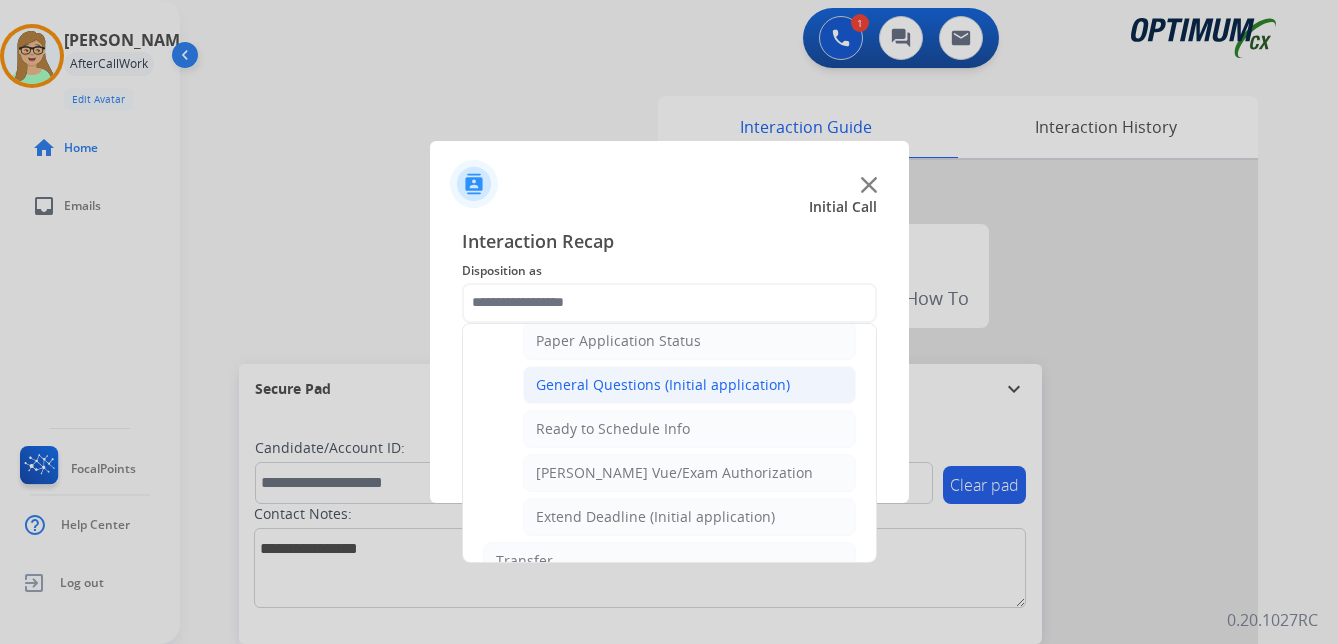click on "General Questions (Initial application)" 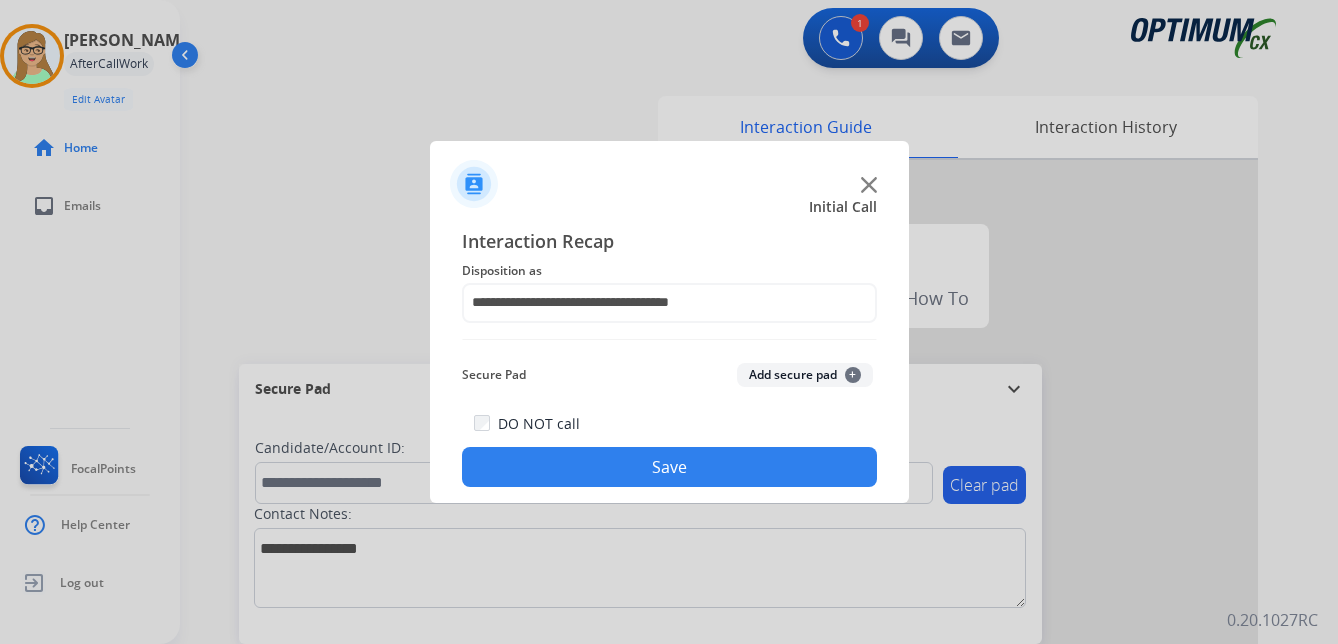 click on "Save" 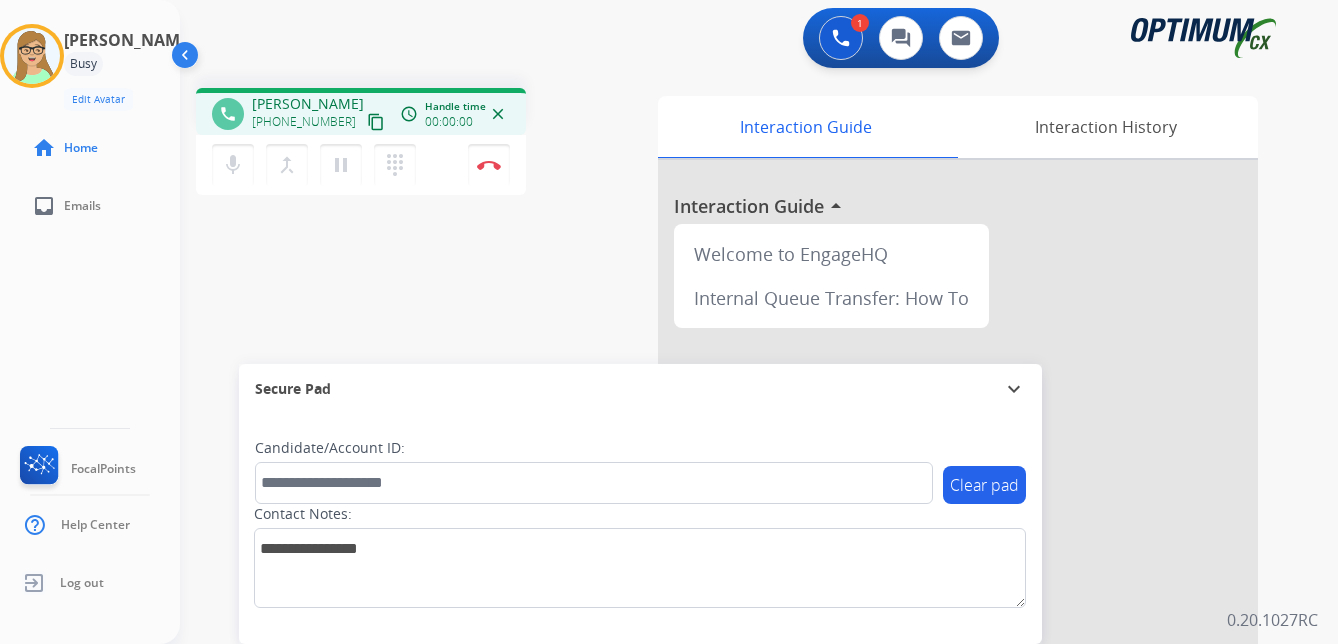 drag, startPoint x: 360, startPoint y: 123, endPoint x: 237, endPoint y: 141, distance: 124.3101 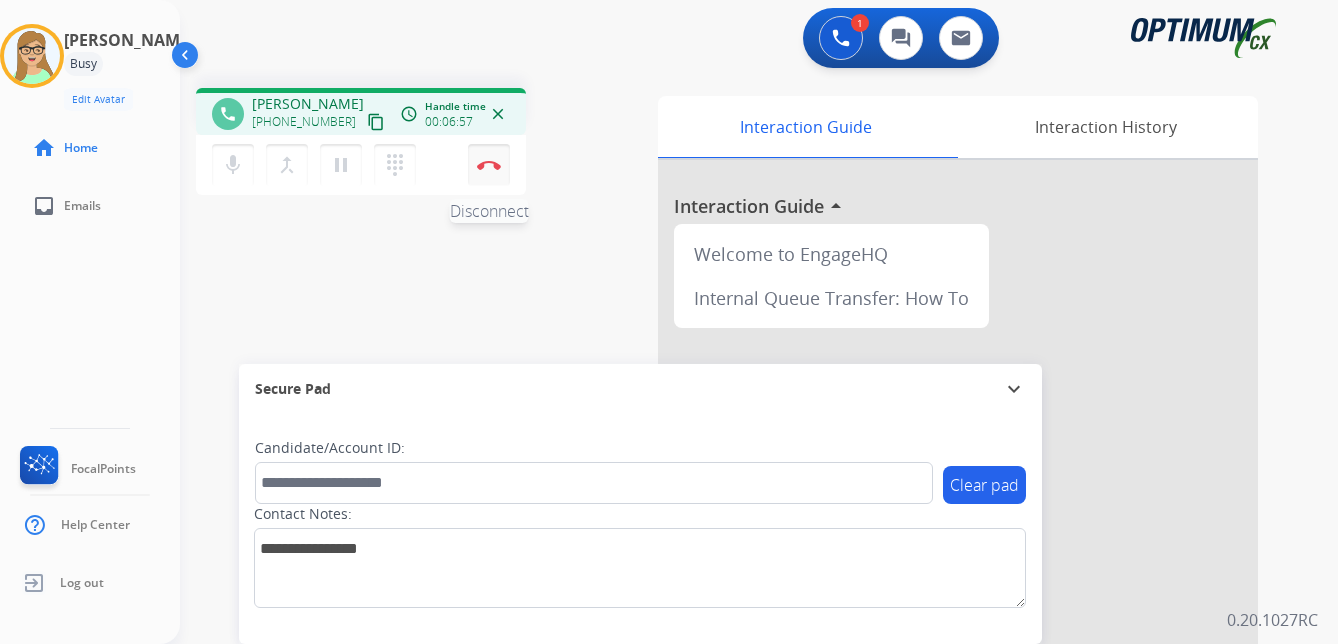 click at bounding box center [489, 165] 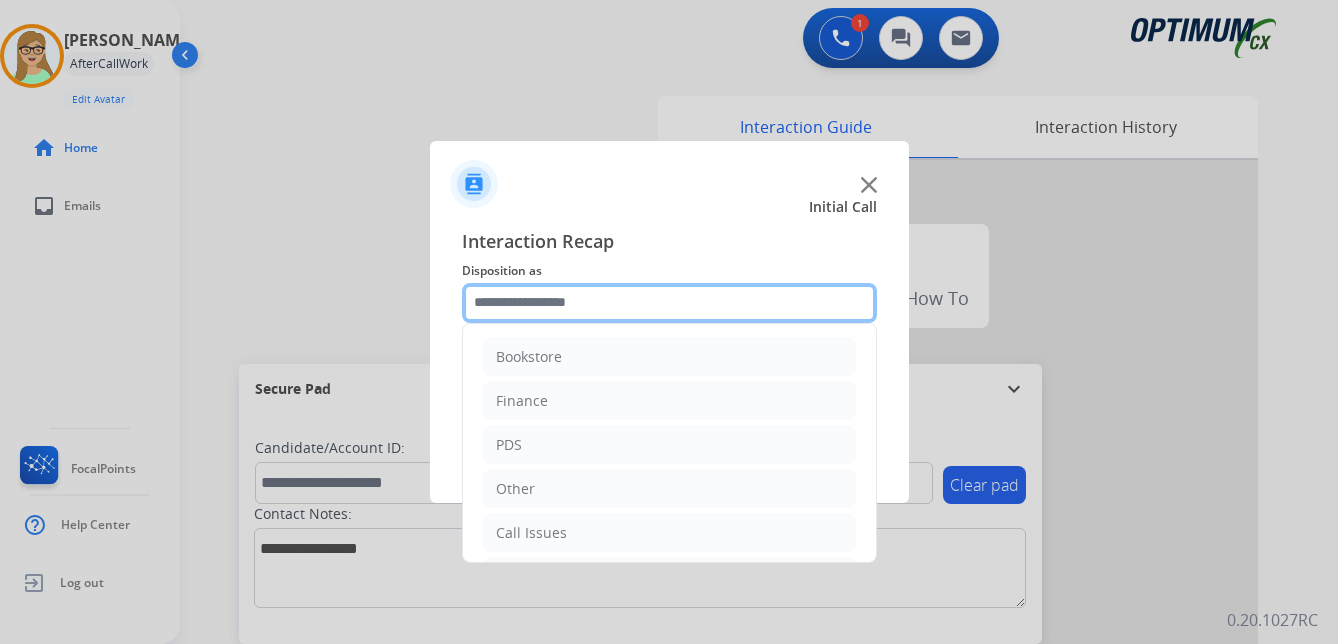 click 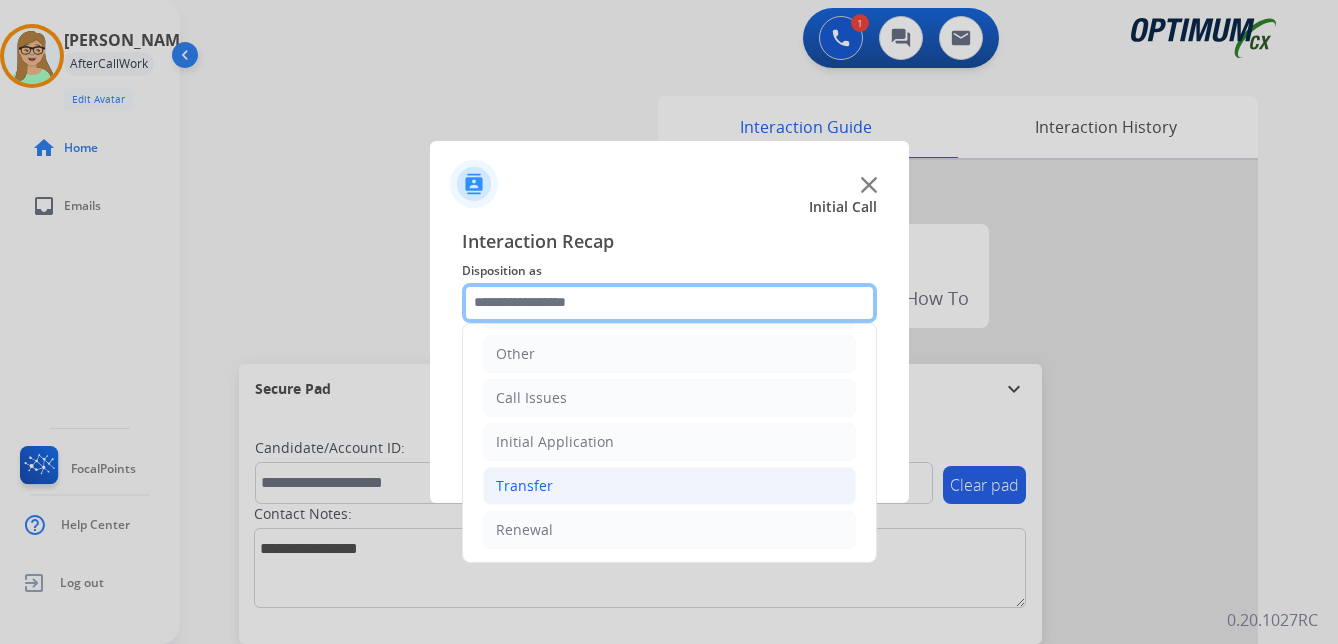 scroll, scrollTop: 136, scrollLeft: 0, axis: vertical 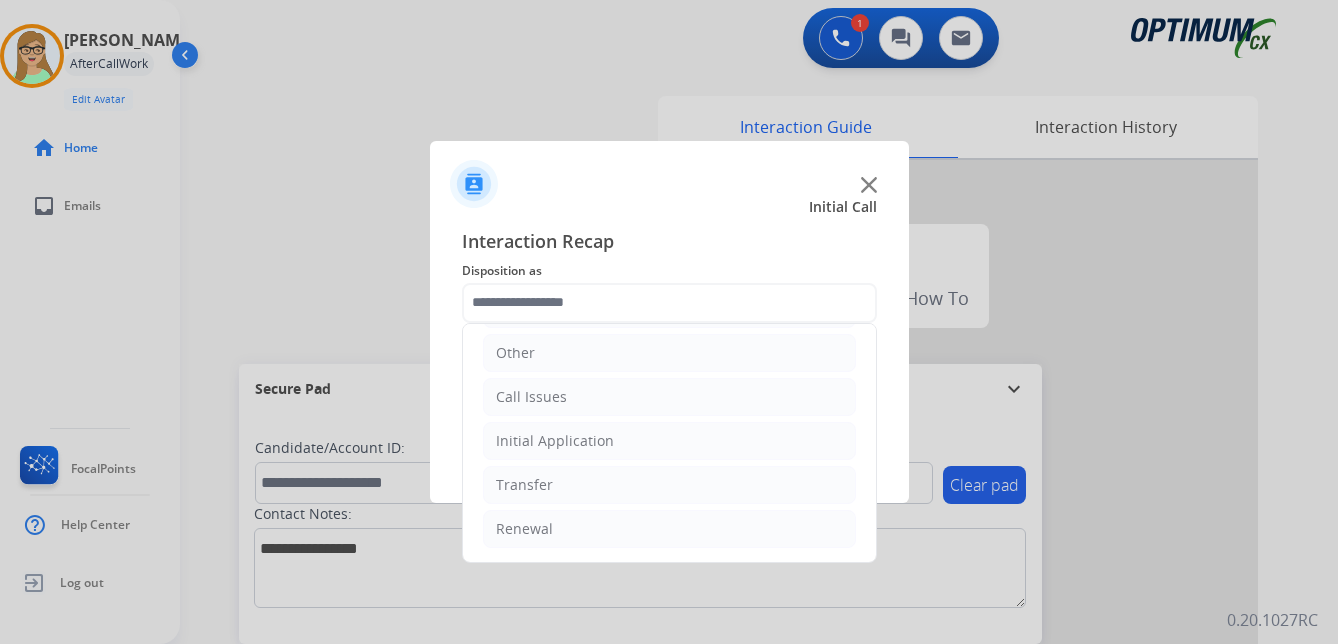 drag, startPoint x: 542, startPoint y: 530, endPoint x: 593, endPoint y: 508, distance: 55.542778 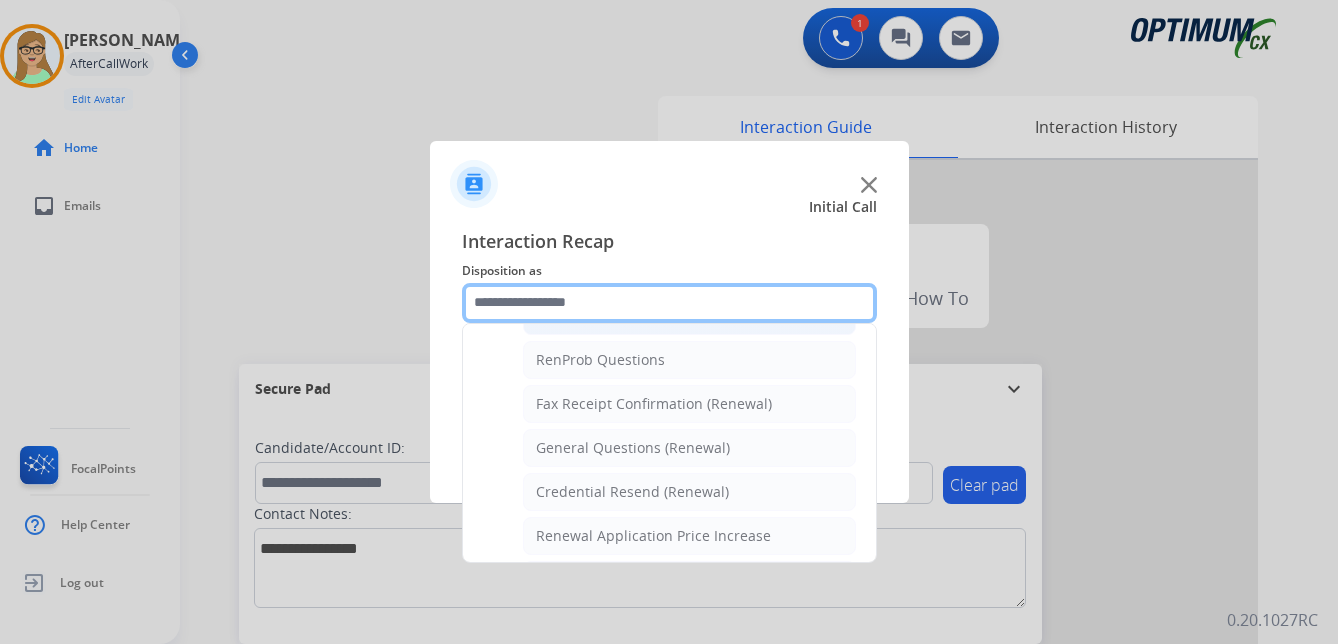 scroll, scrollTop: 536, scrollLeft: 0, axis: vertical 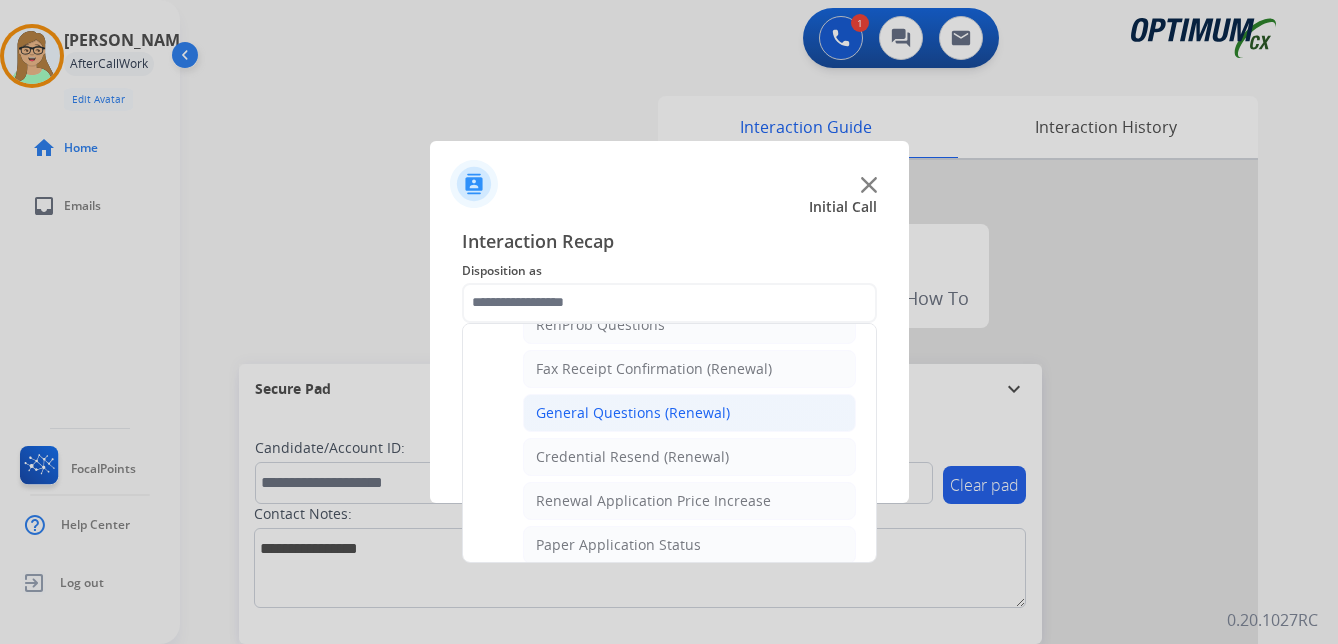 click on "General Questions (Renewal)" 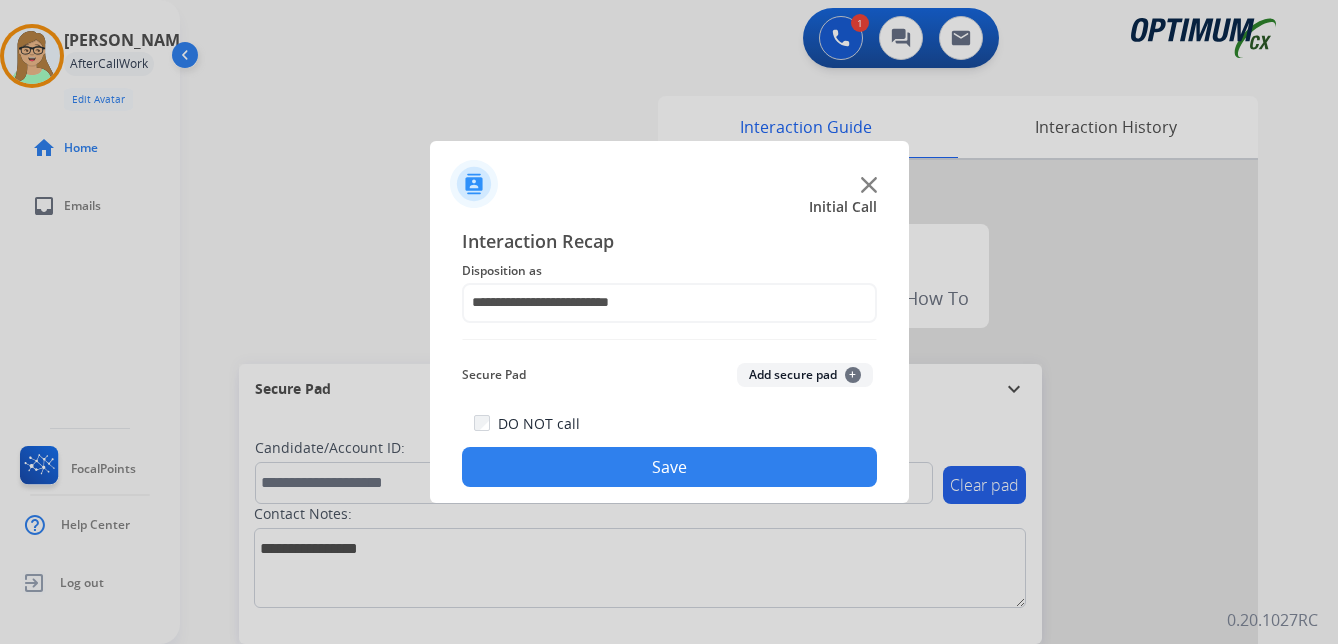 drag, startPoint x: 606, startPoint y: 472, endPoint x: 80, endPoint y: 456, distance: 526.2433 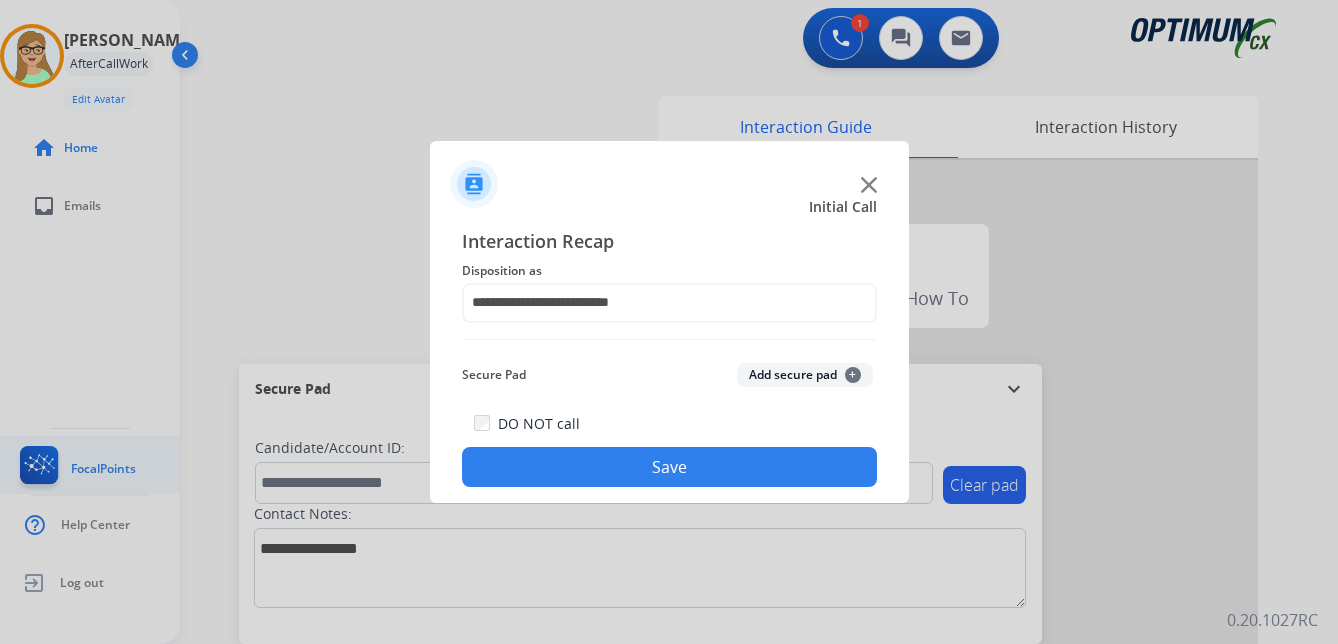 click on "Save" 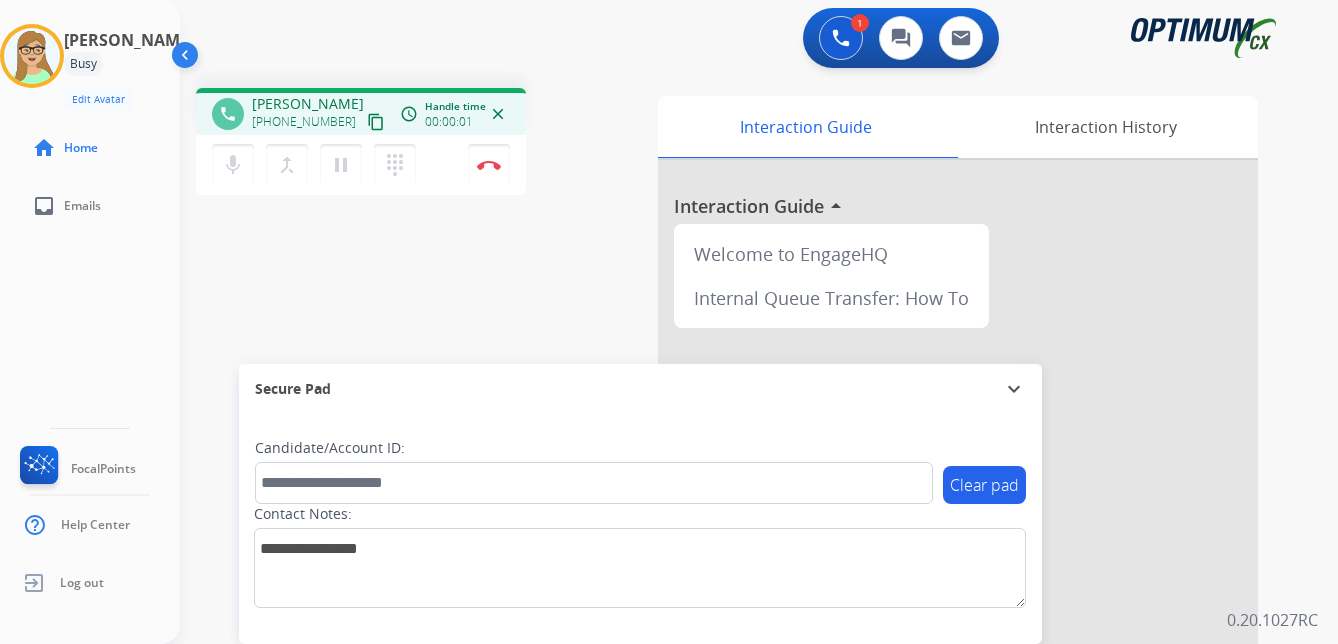 drag, startPoint x: 353, startPoint y: 120, endPoint x: 315, endPoint y: 125, distance: 38.327538 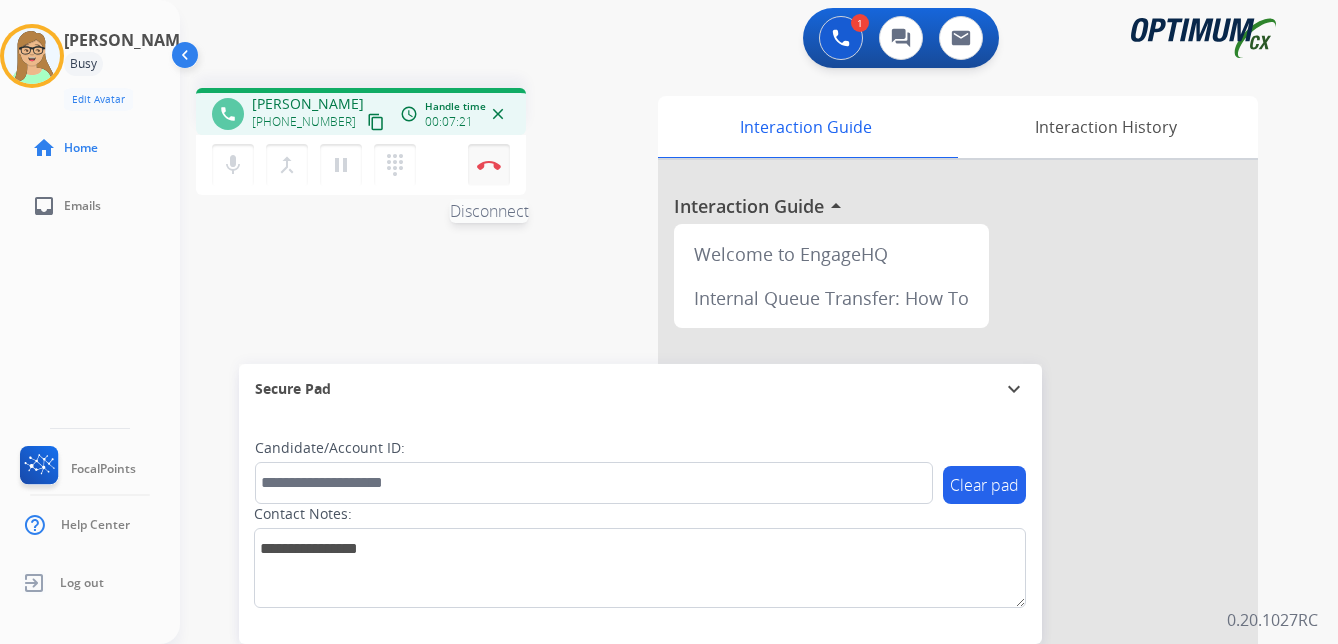 click at bounding box center (489, 165) 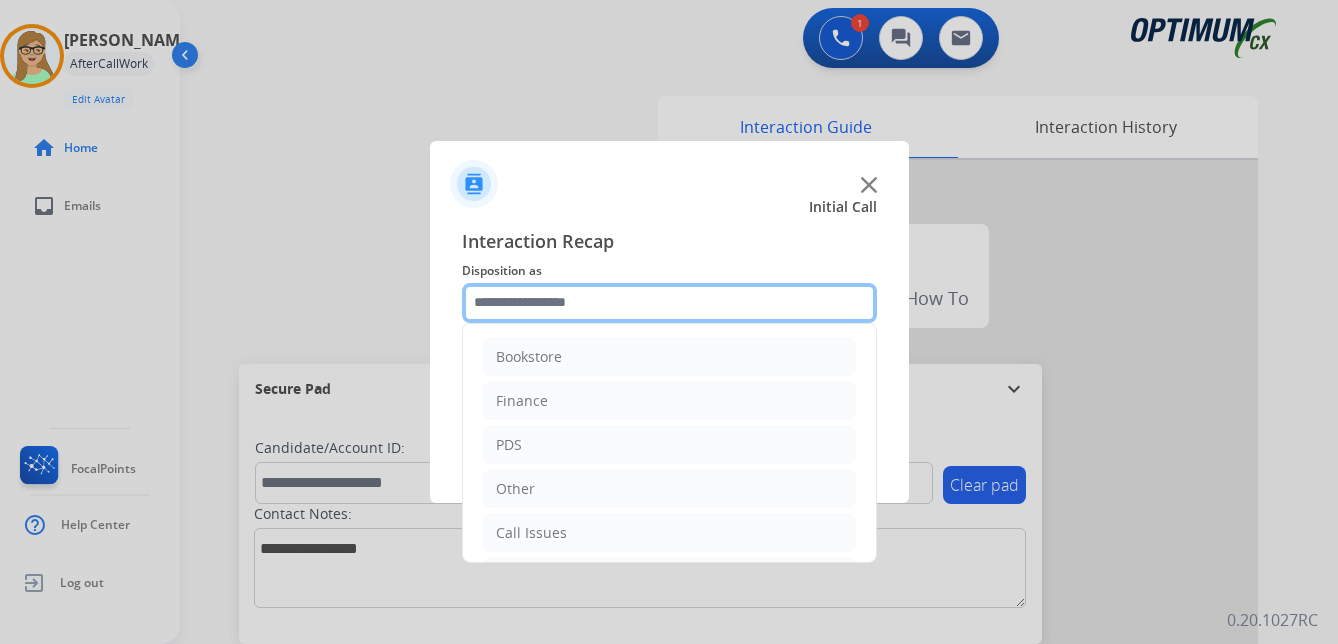 click 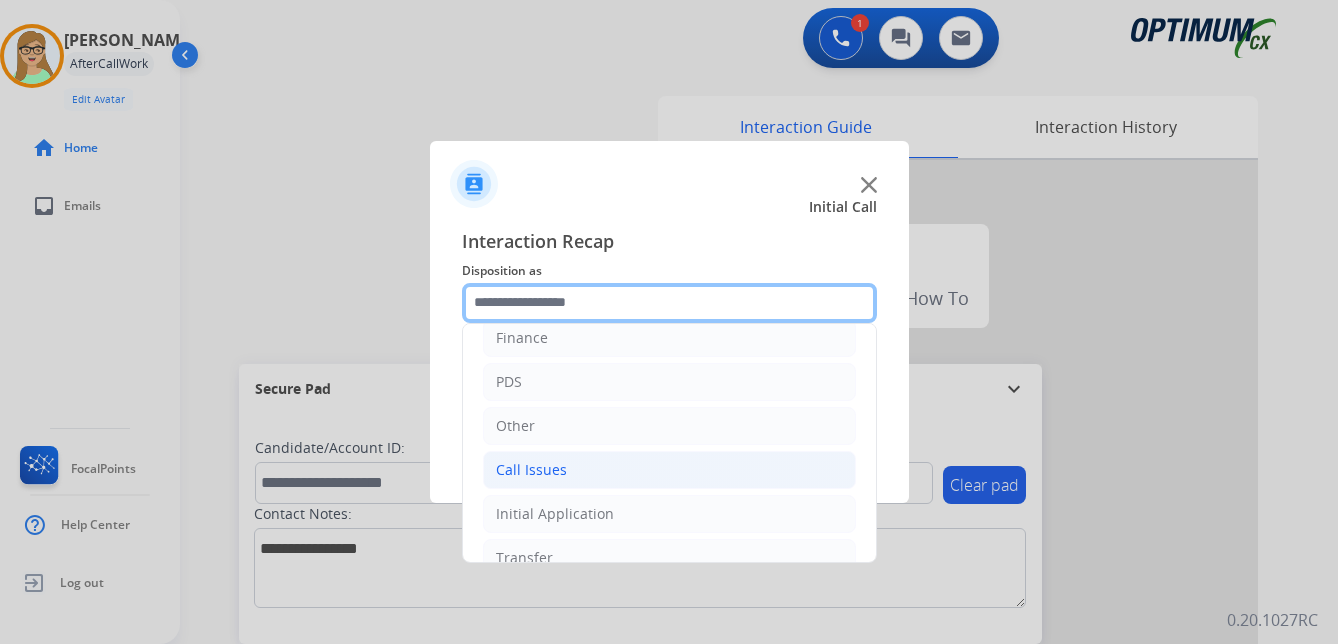 scroll, scrollTop: 136, scrollLeft: 0, axis: vertical 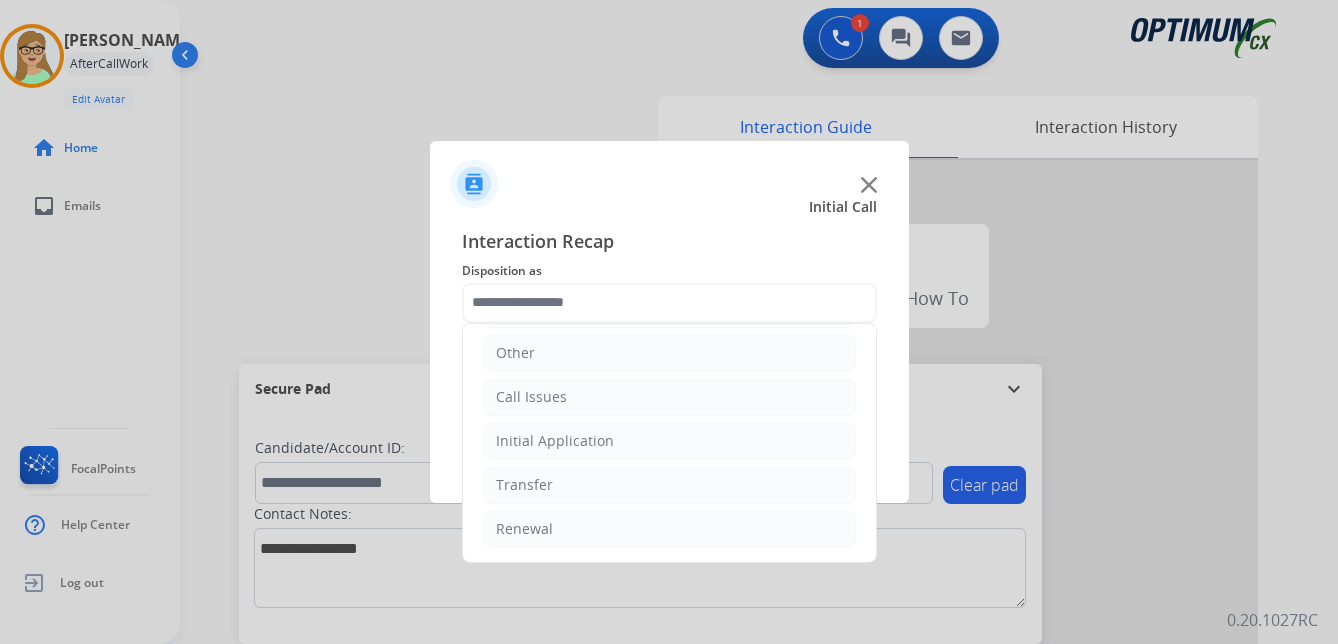 drag, startPoint x: 529, startPoint y: 524, endPoint x: 635, endPoint y: 504, distance: 107.87029 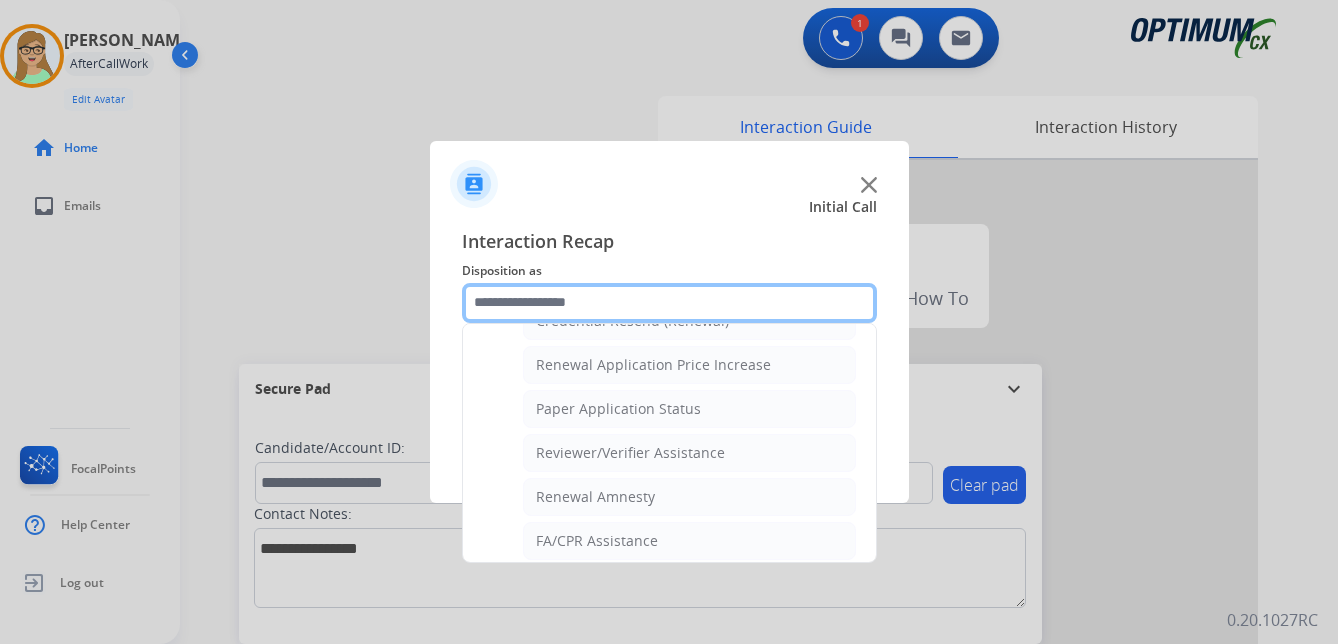 scroll, scrollTop: 572, scrollLeft: 0, axis: vertical 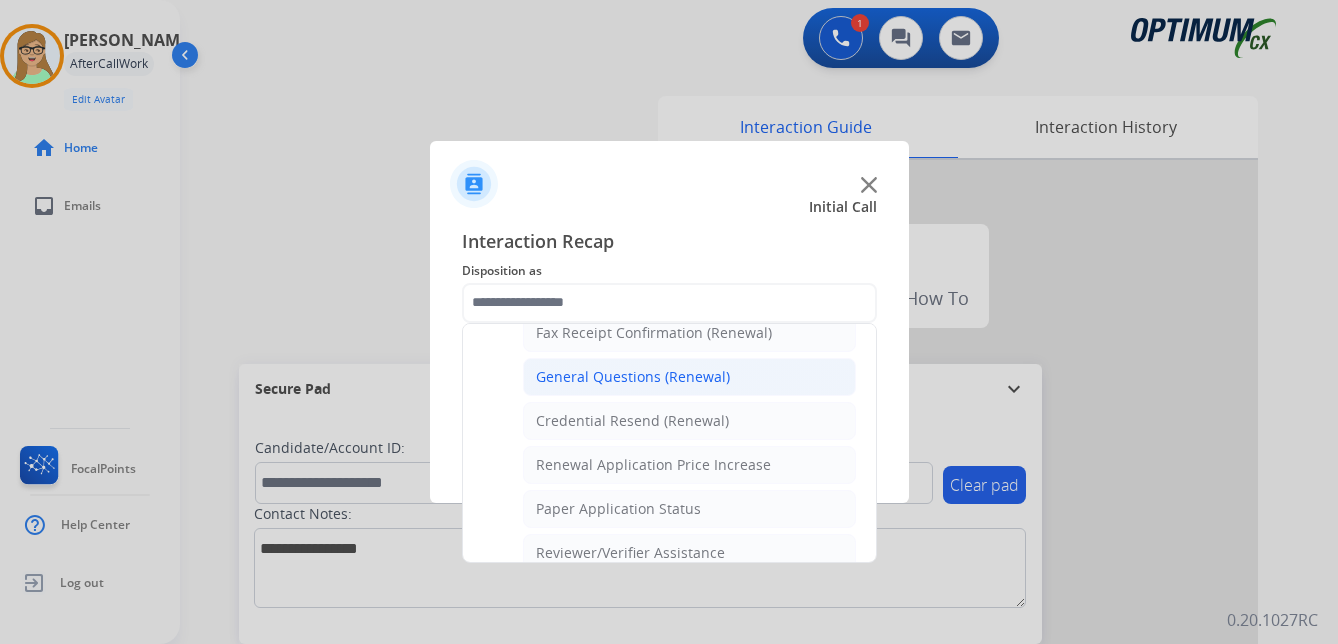 click on "General Questions (Renewal)" 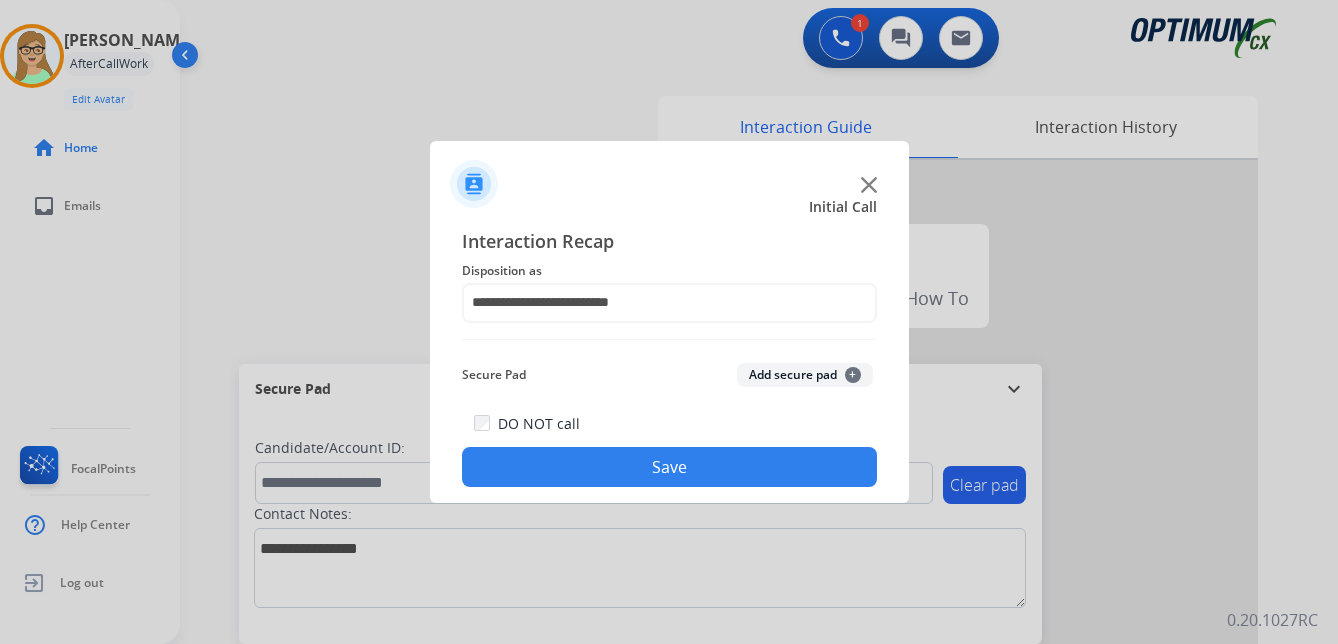 click on "Save" 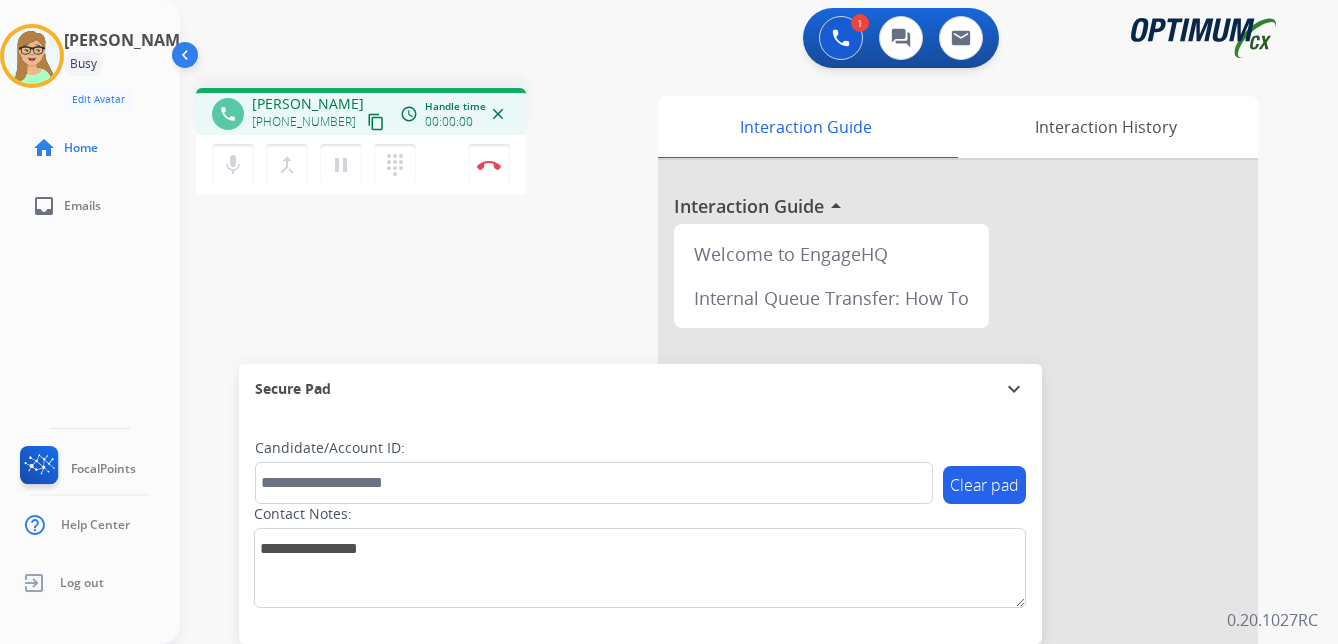 click on "content_copy" at bounding box center (376, 122) 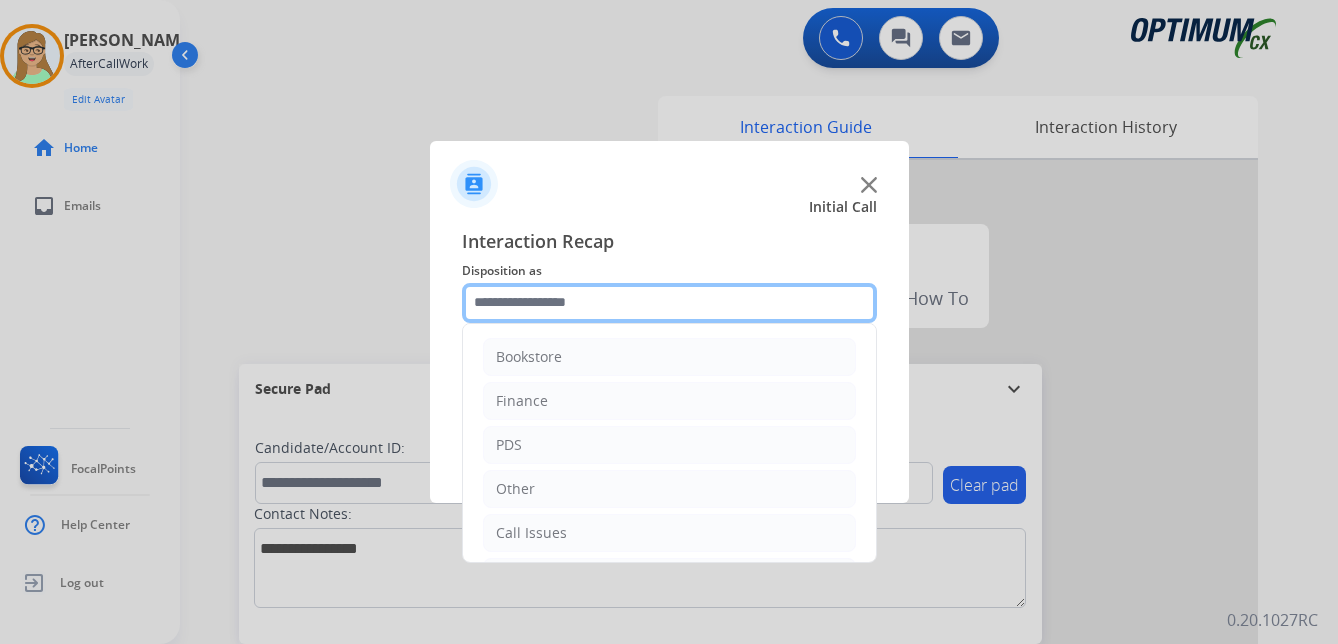 click 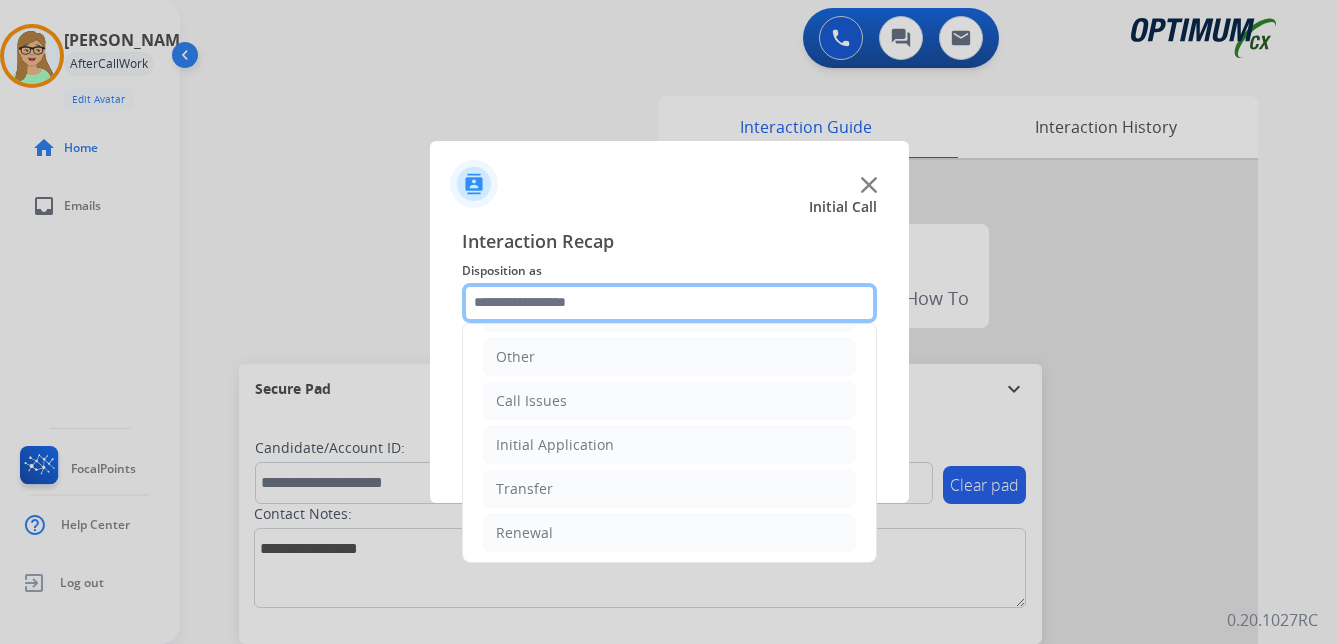 scroll, scrollTop: 136, scrollLeft: 0, axis: vertical 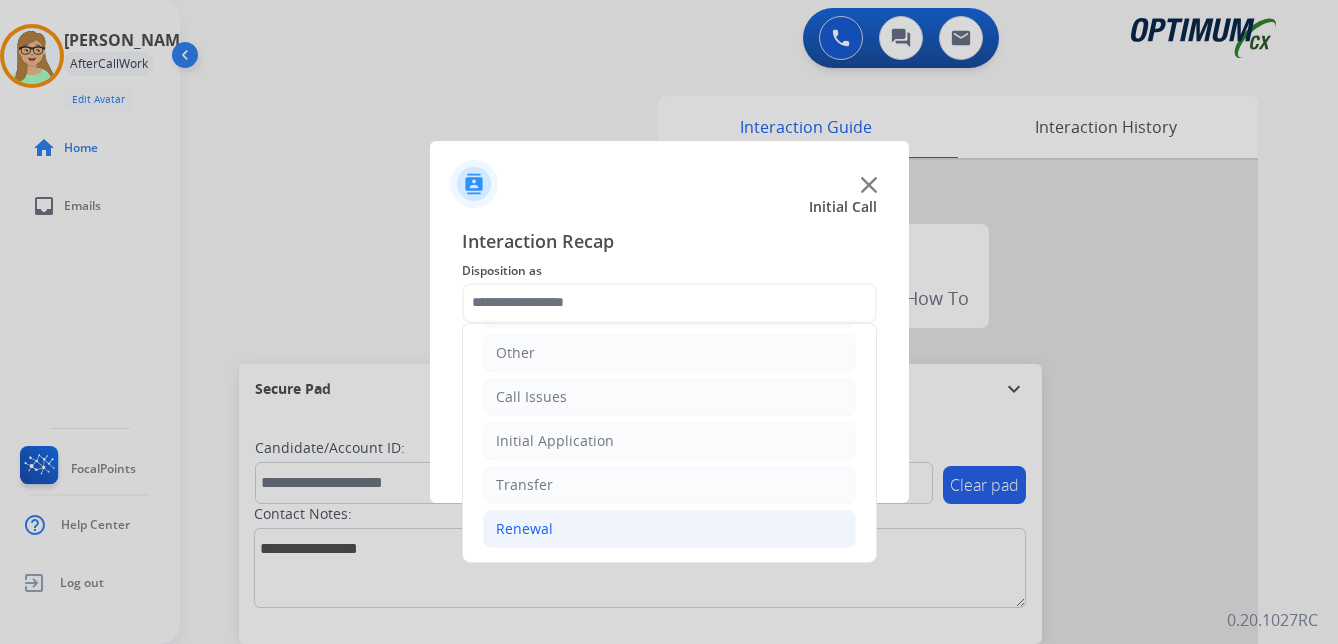 drag, startPoint x: 531, startPoint y: 526, endPoint x: 669, endPoint y: 497, distance: 141.01419 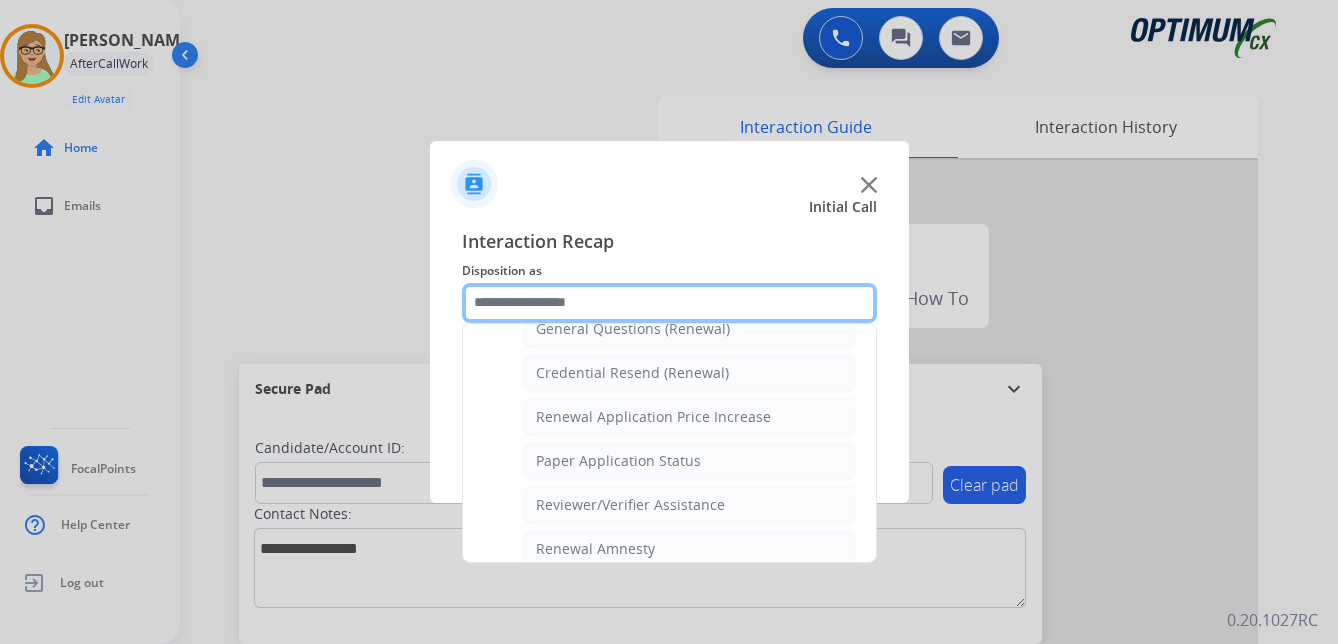 scroll, scrollTop: 572, scrollLeft: 0, axis: vertical 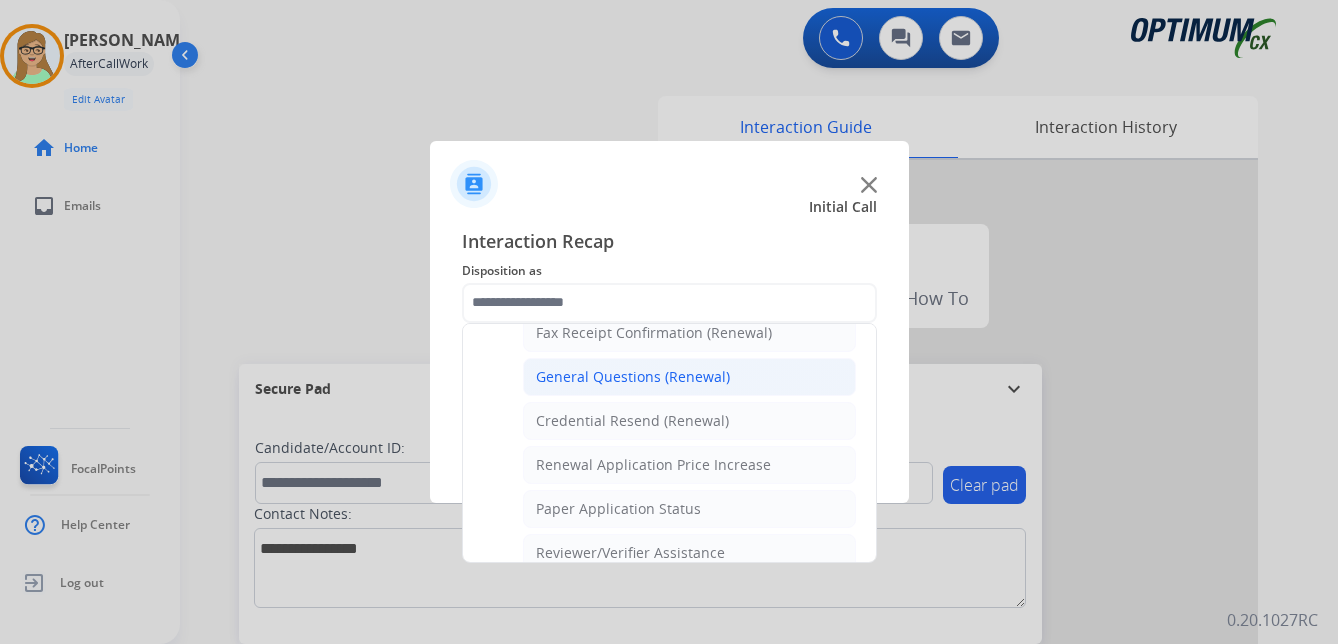 click on "General Questions (Renewal)" 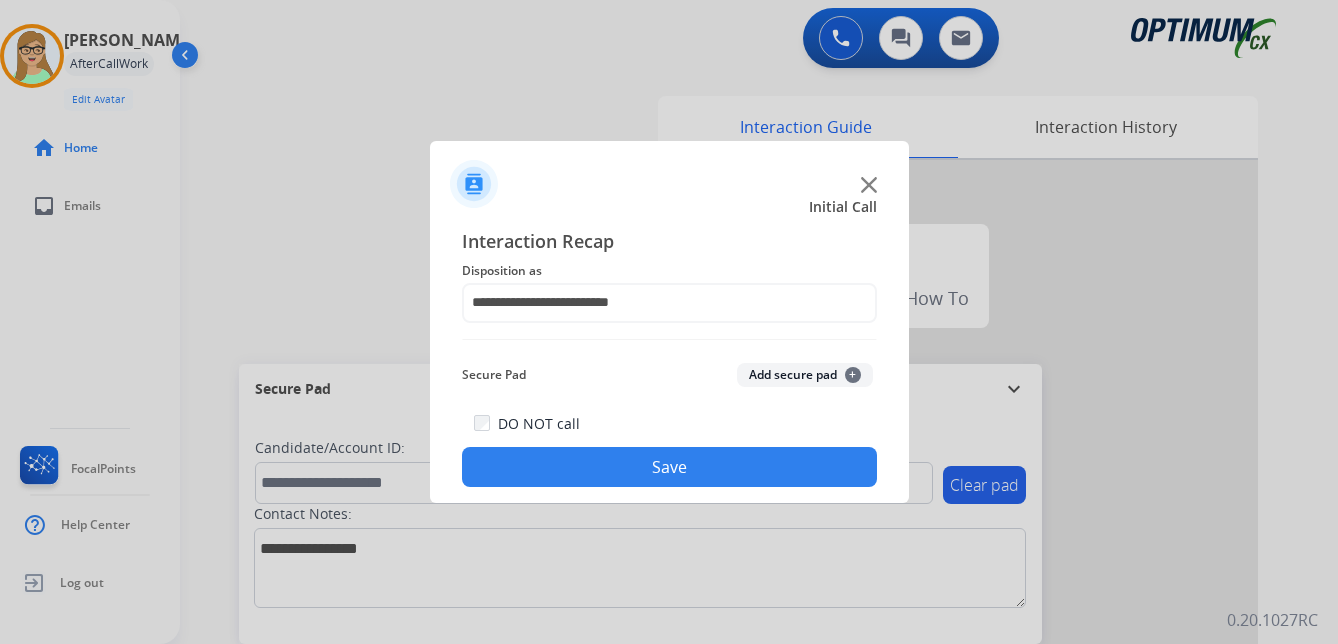 drag, startPoint x: 611, startPoint y: 473, endPoint x: 589, endPoint y: 473, distance: 22 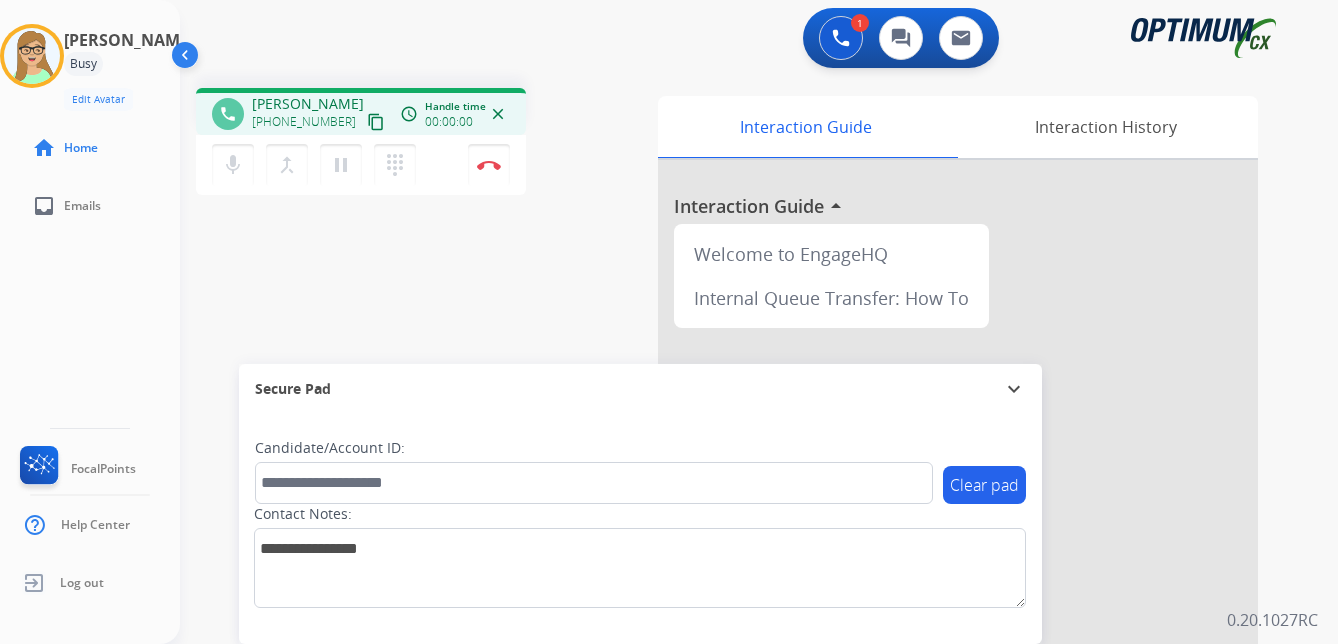 click on "content_copy" at bounding box center [376, 122] 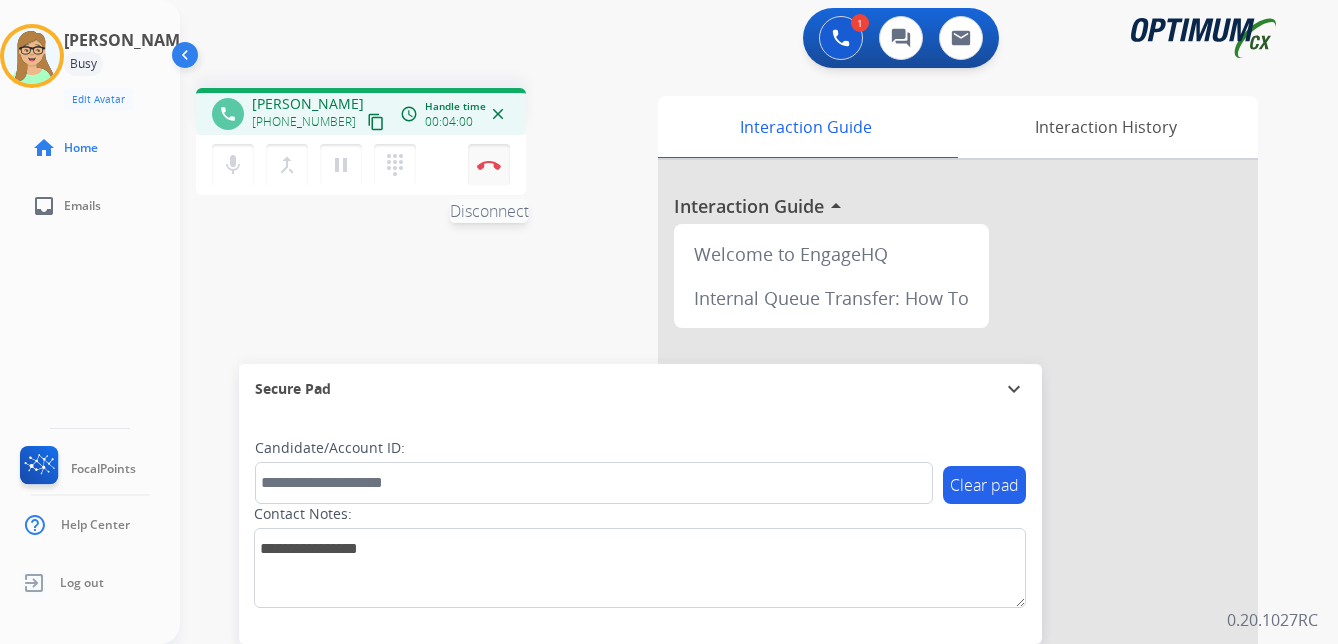 click at bounding box center [489, 165] 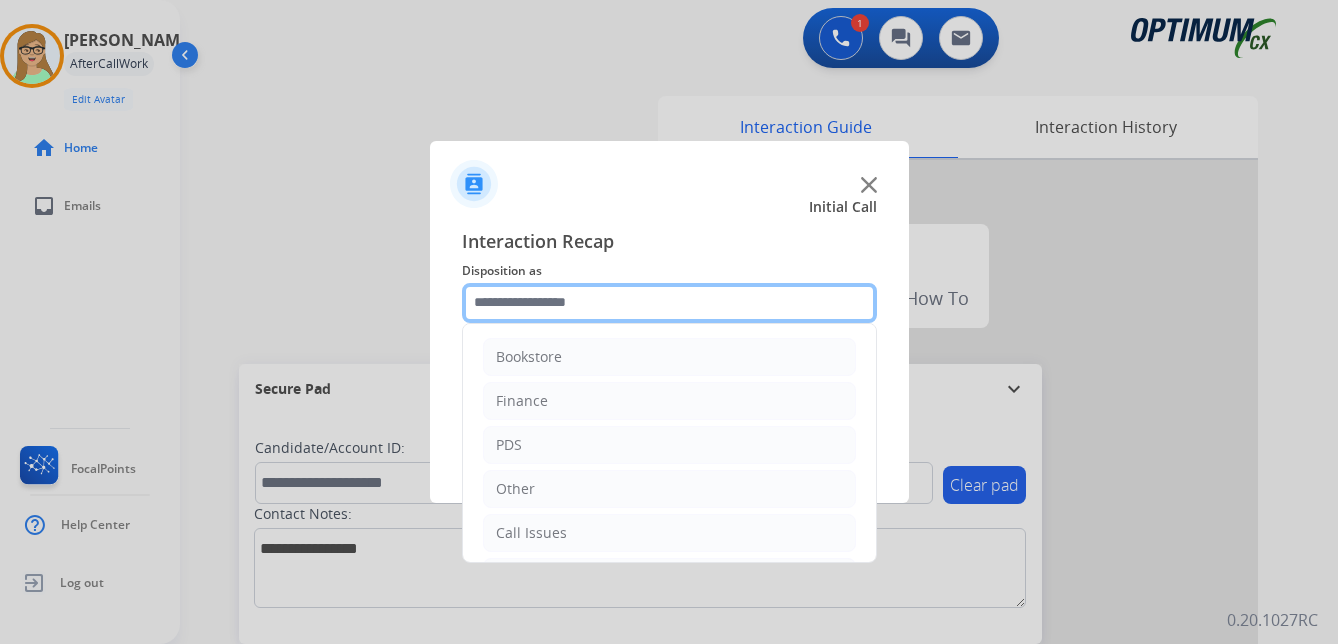click 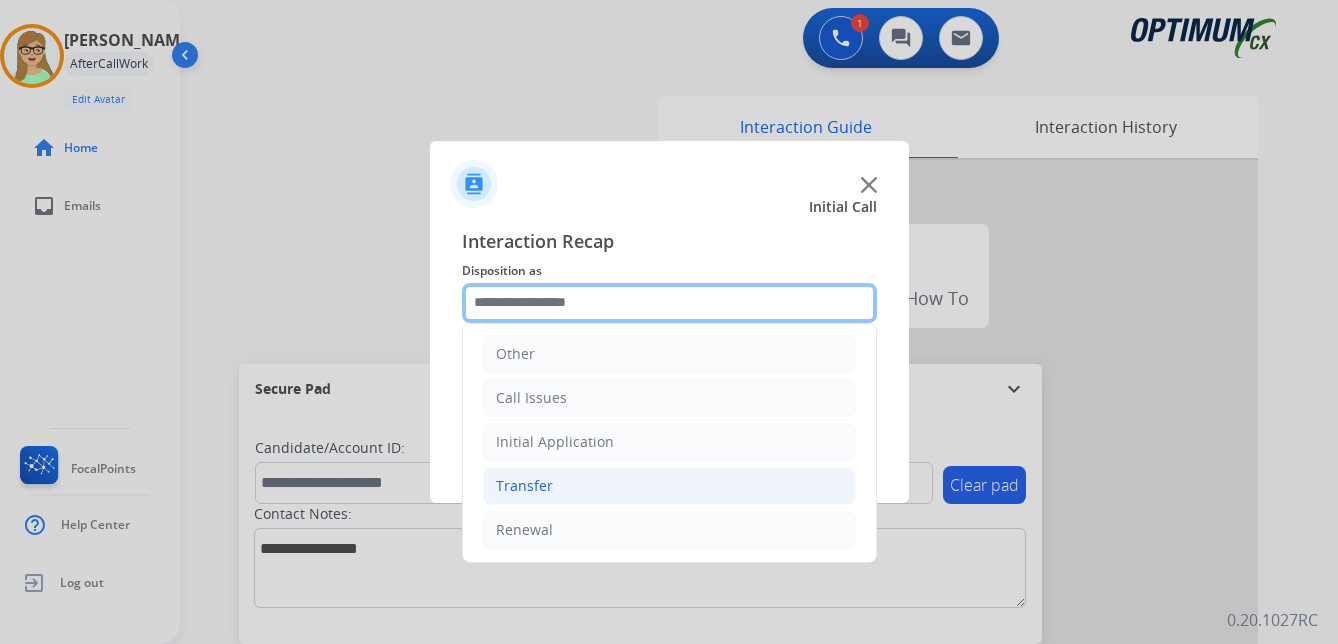 scroll, scrollTop: 136, scrollLeft: 0, axis: vertical 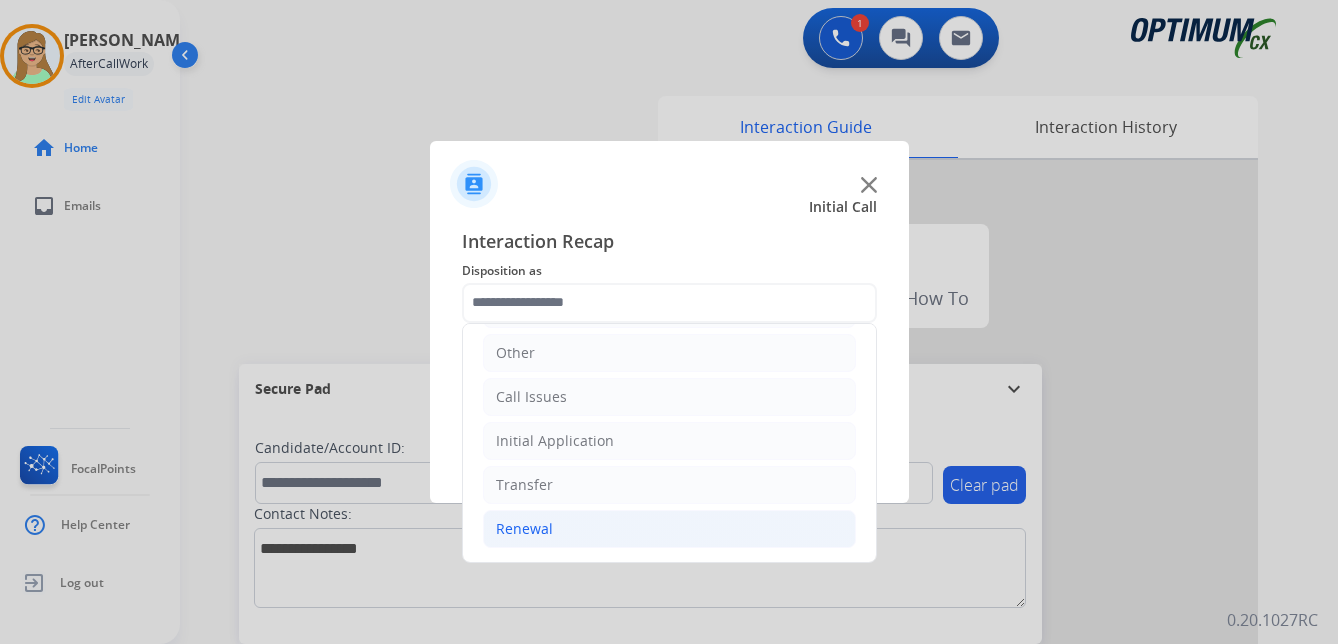 click on "Renewal" 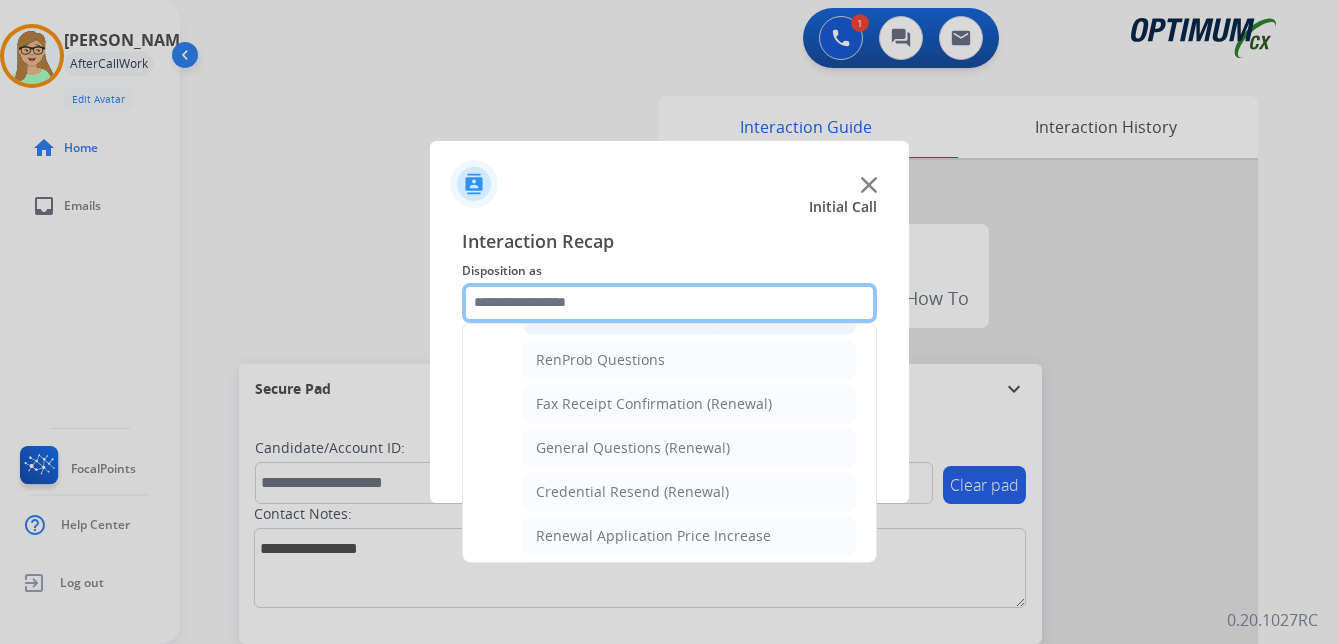 scroll, scrollTop: 536, scrollLeft: 0, axis: vertical 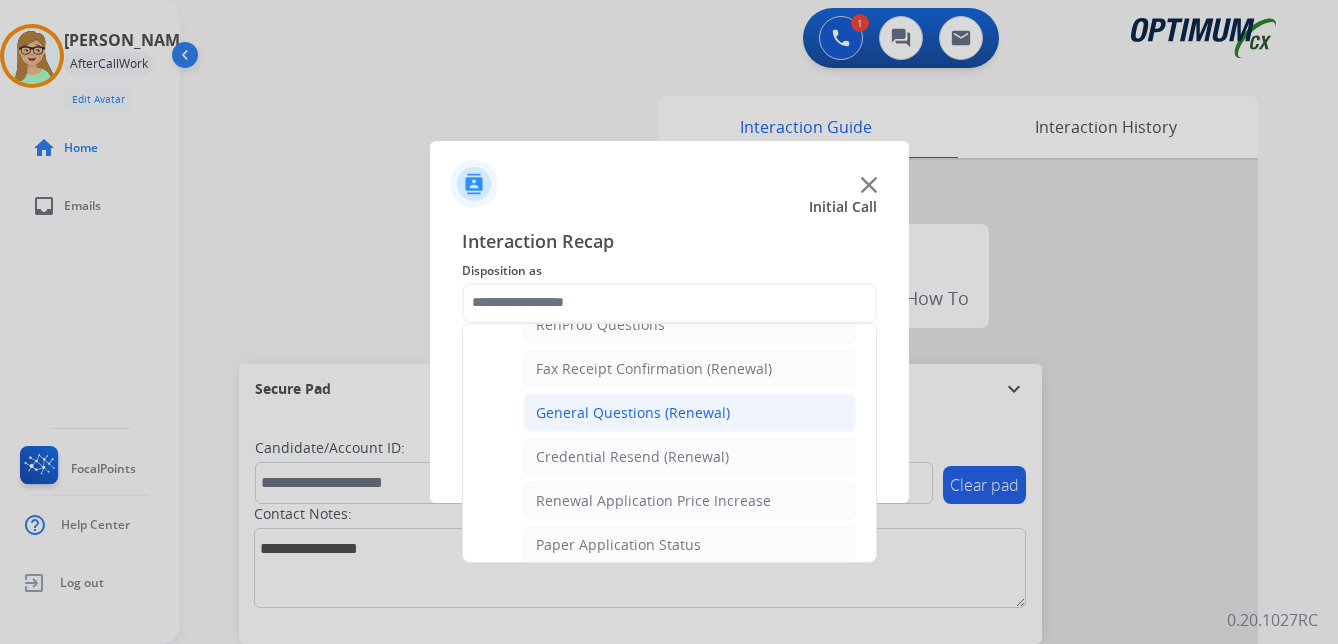 click on "General Questions (Renewal)" 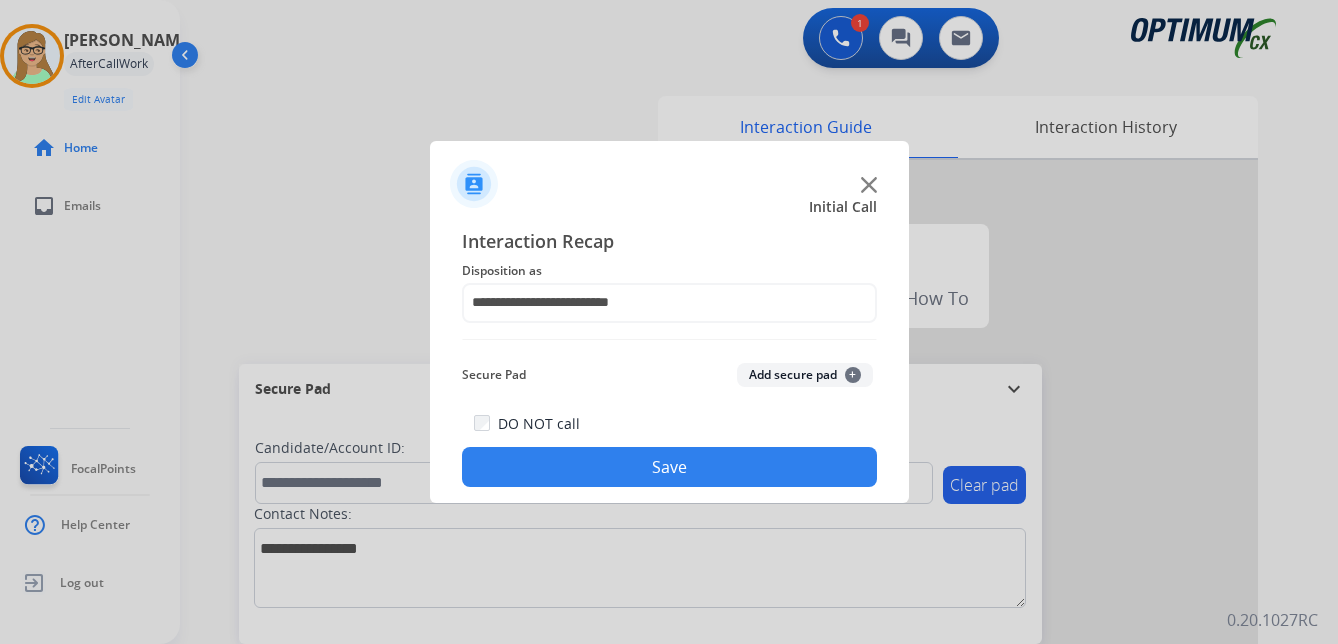 drag, startPoint x: 627, startPoint y: 478, endPoint x: 44, endPoint y: 408, distance: 587.1874 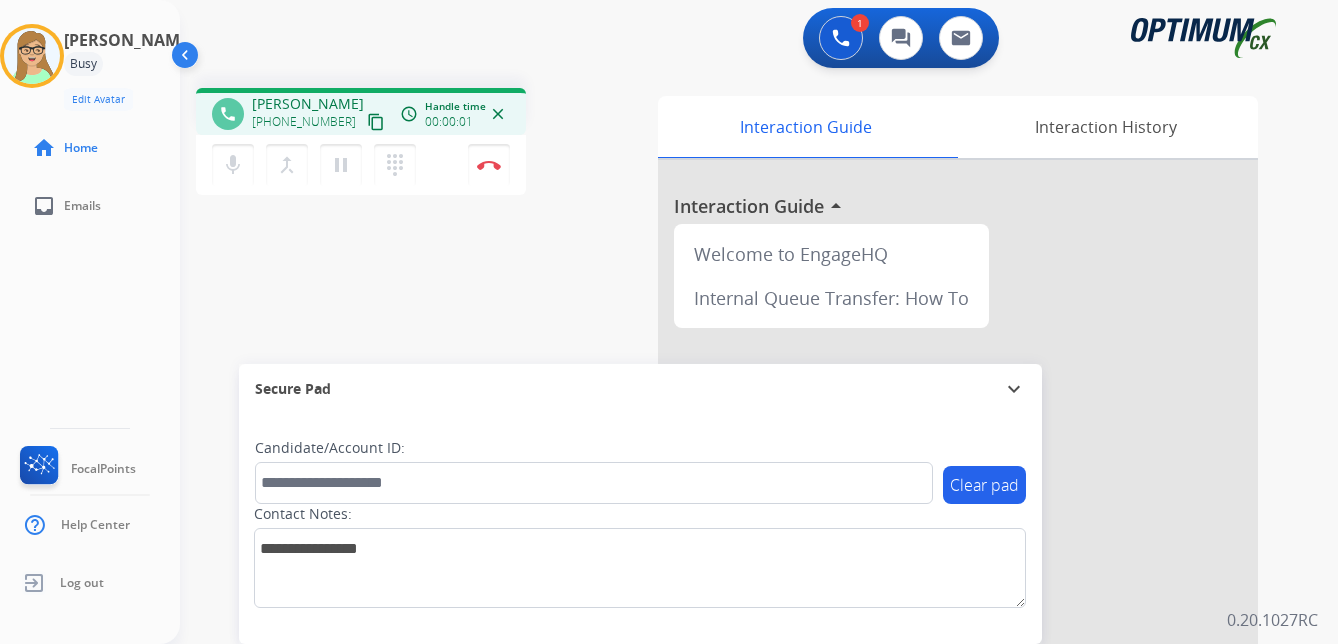 drag, startPoint x: 358, startPoint y: 128, endPoint x: 1, endPoint y: 236, distance: 372.97855 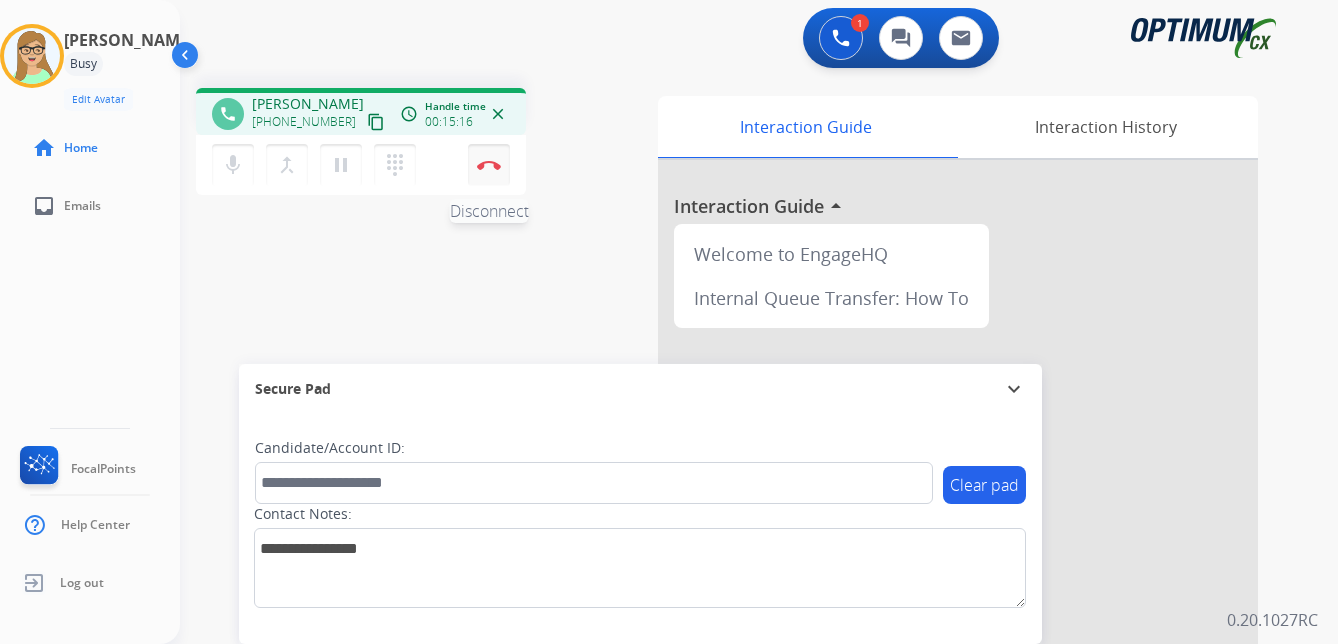 click at bounding box center (489, 165) 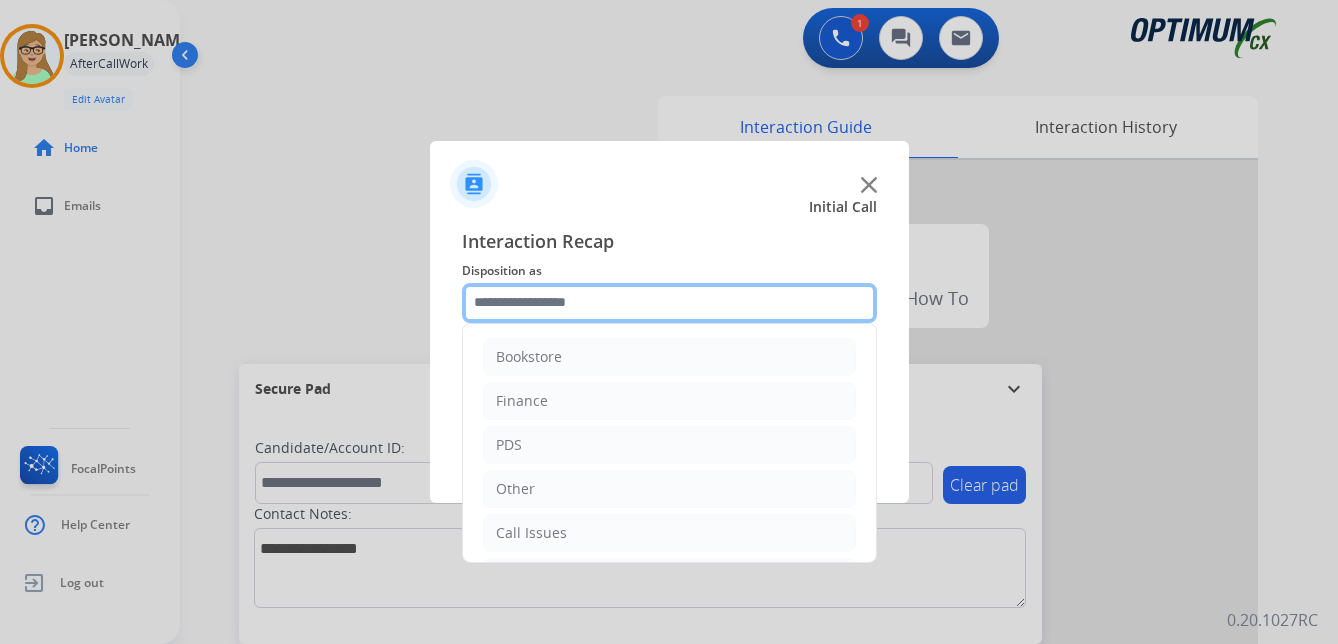 click 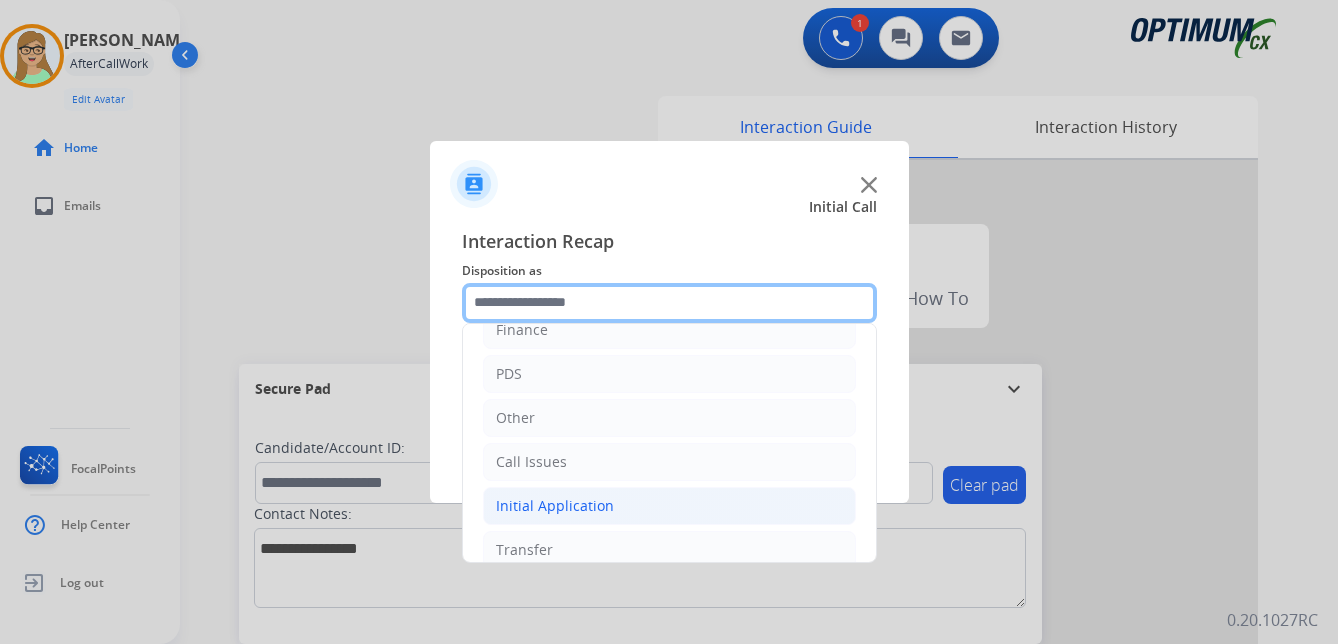 scroll, scrollTop: 136, scrollLeft: 0, axis: vertical 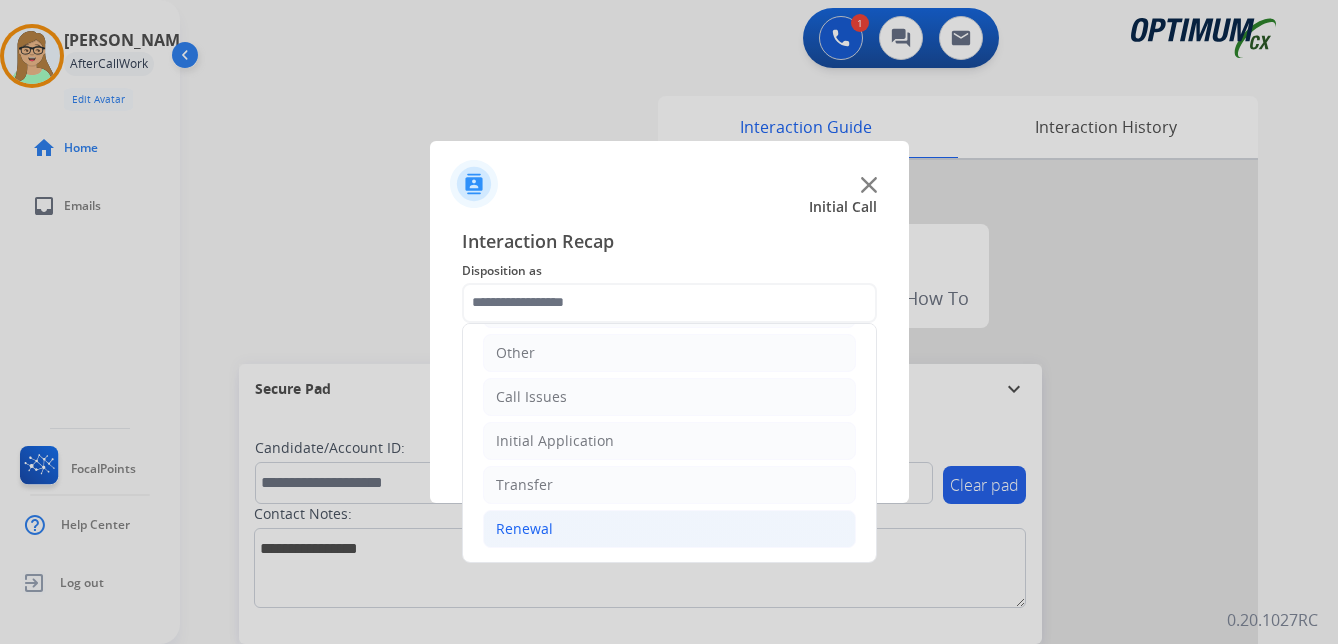 click on "Renewal" 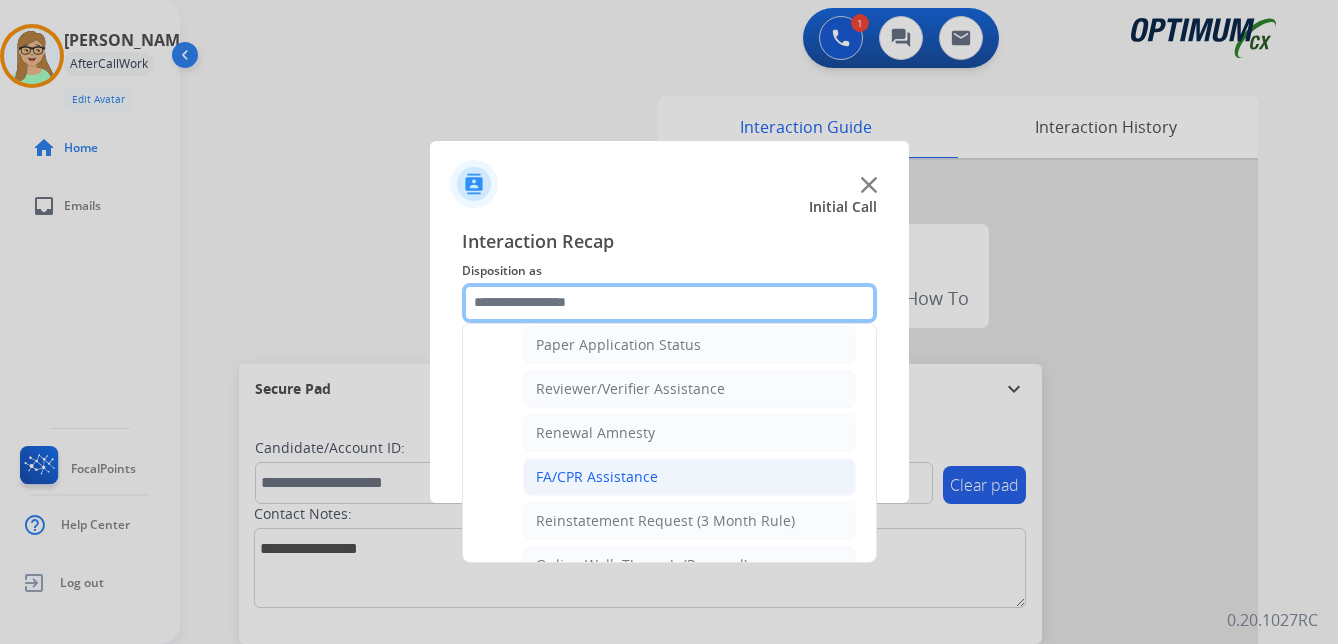 scroll, scrollTop: 772, scrollLeft: 0, axis: vertical 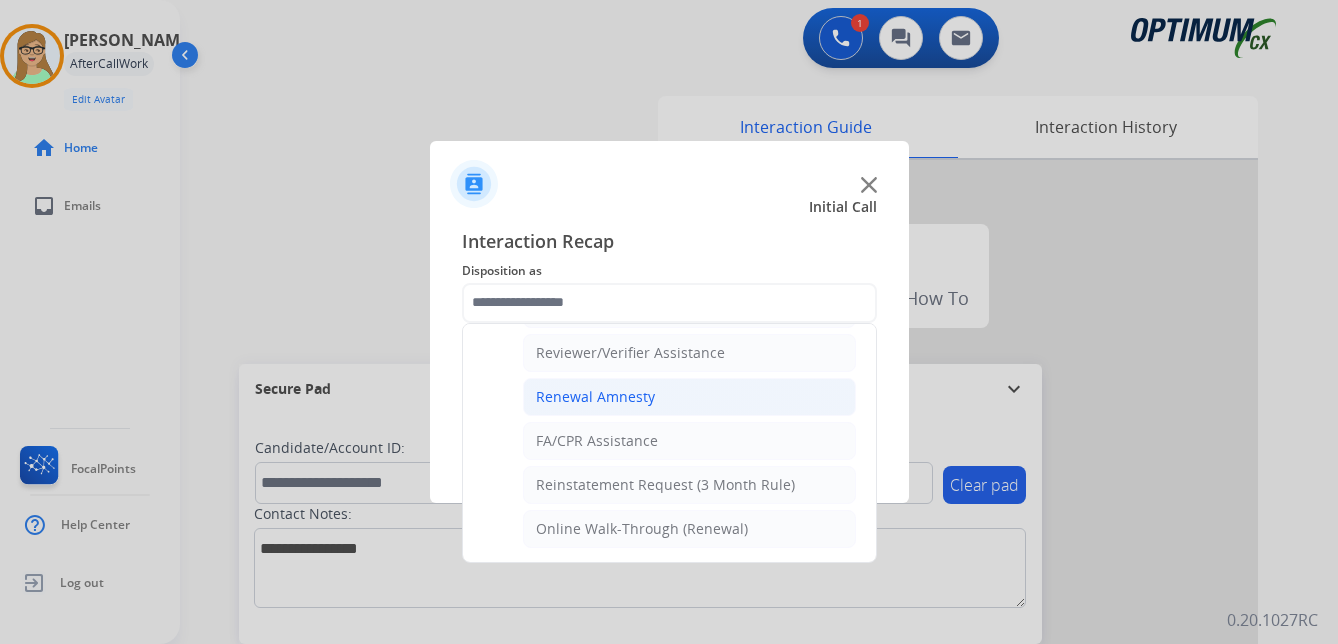 click on "Renewal Amnesty" 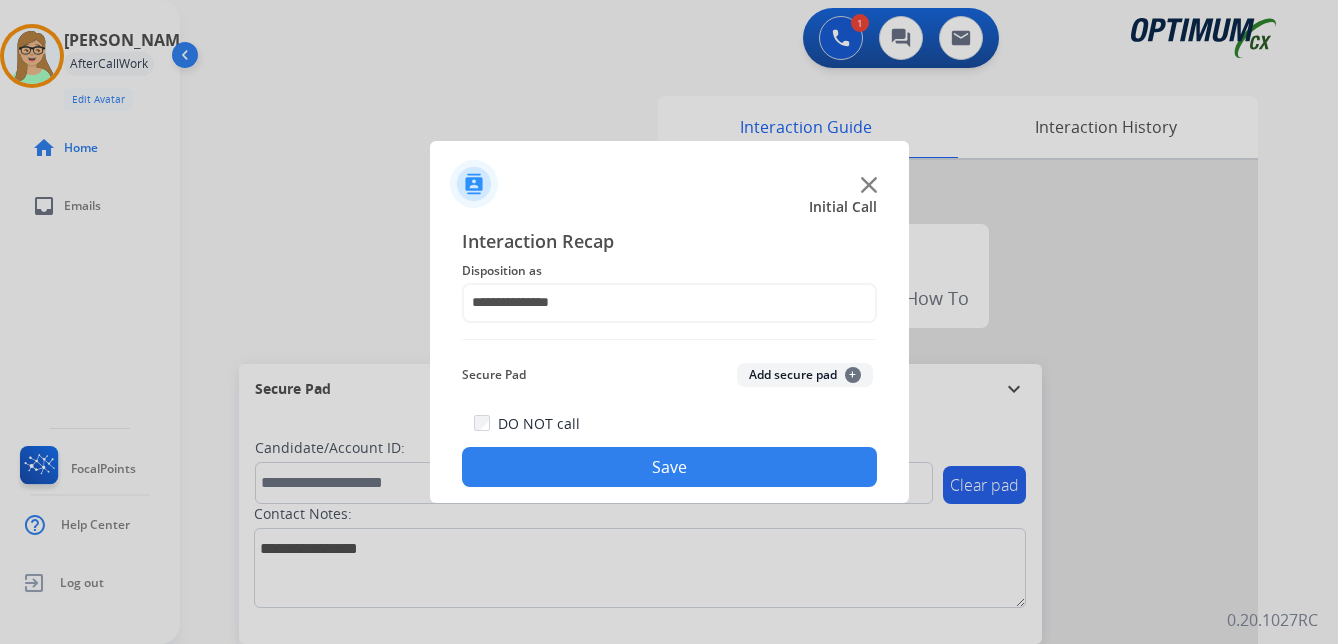click on "Save" 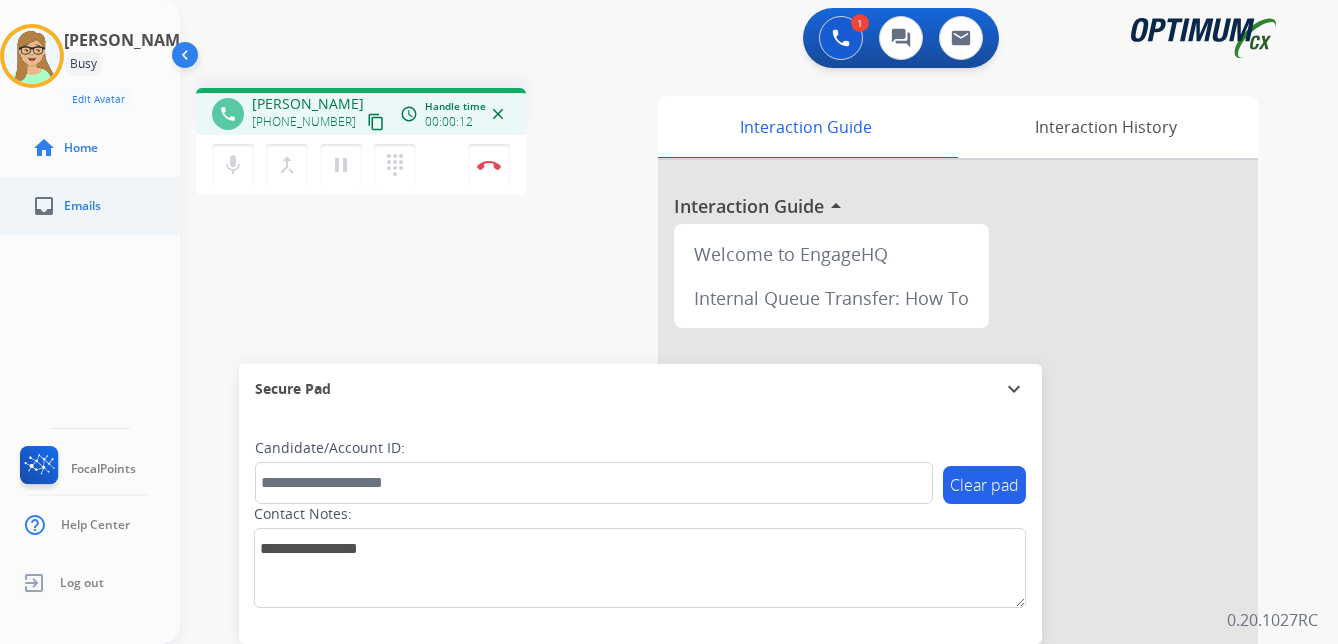 drag, startPoint x: 358, startPoint y: 120, endPoint x: 4, endPoint y: 232, distance: 371.29504 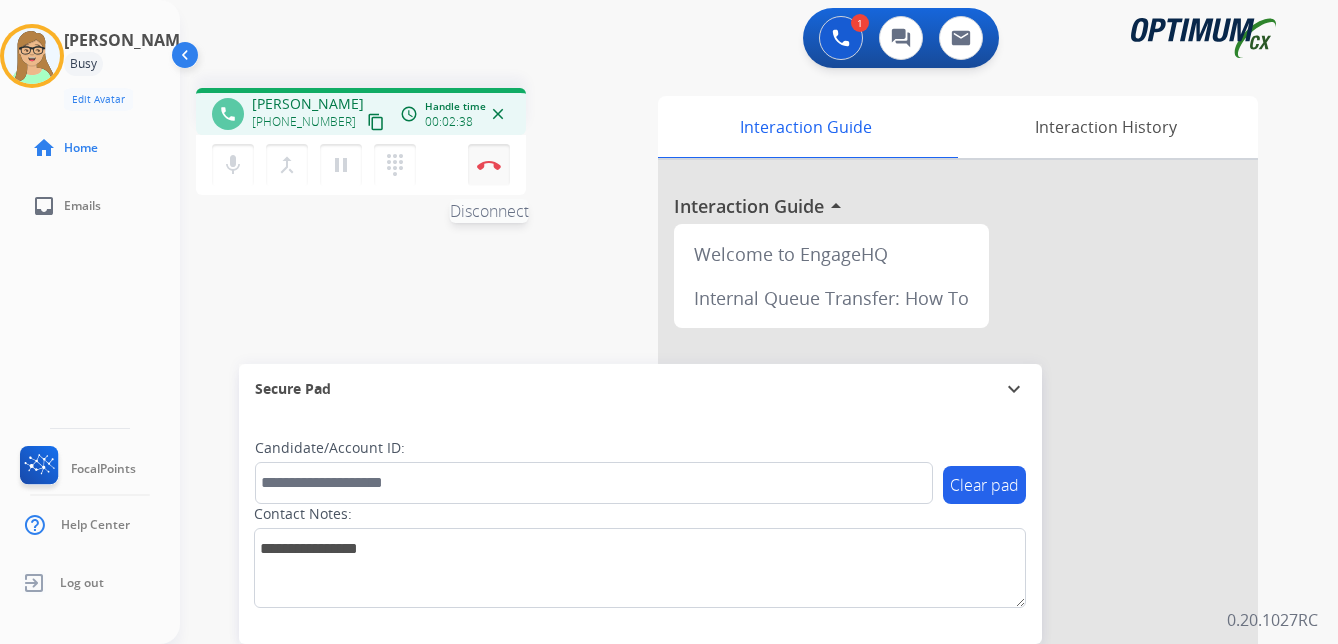 click at bounding box center (489, 165) 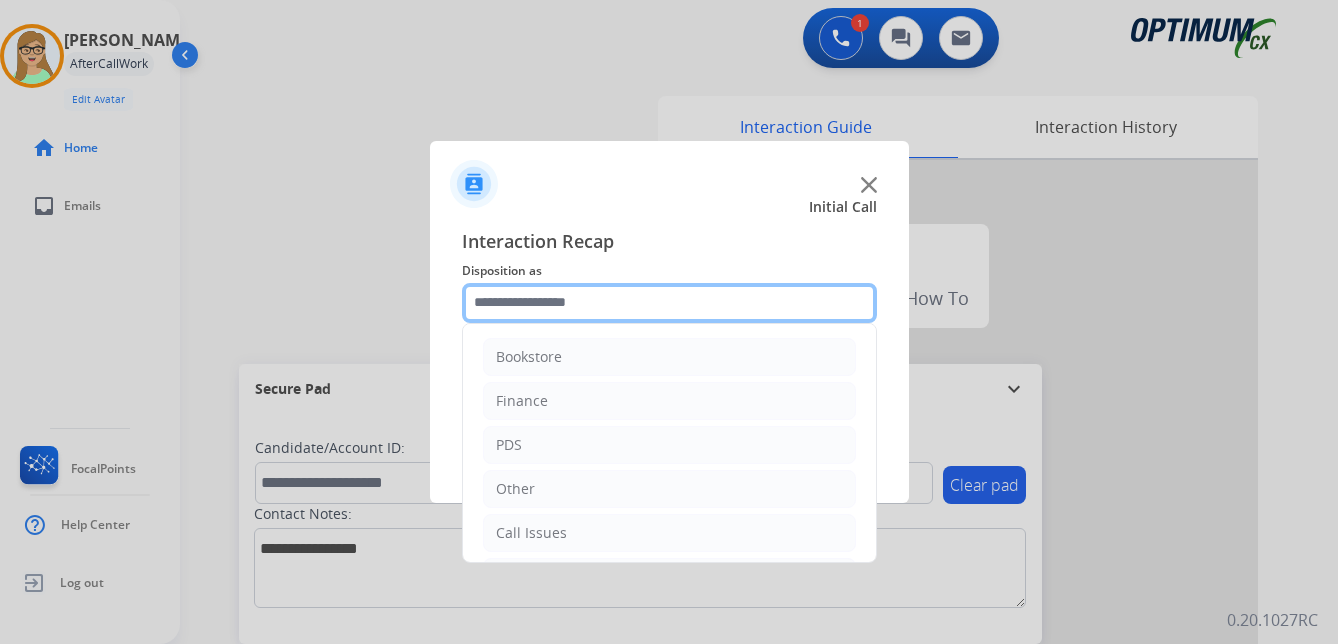 click 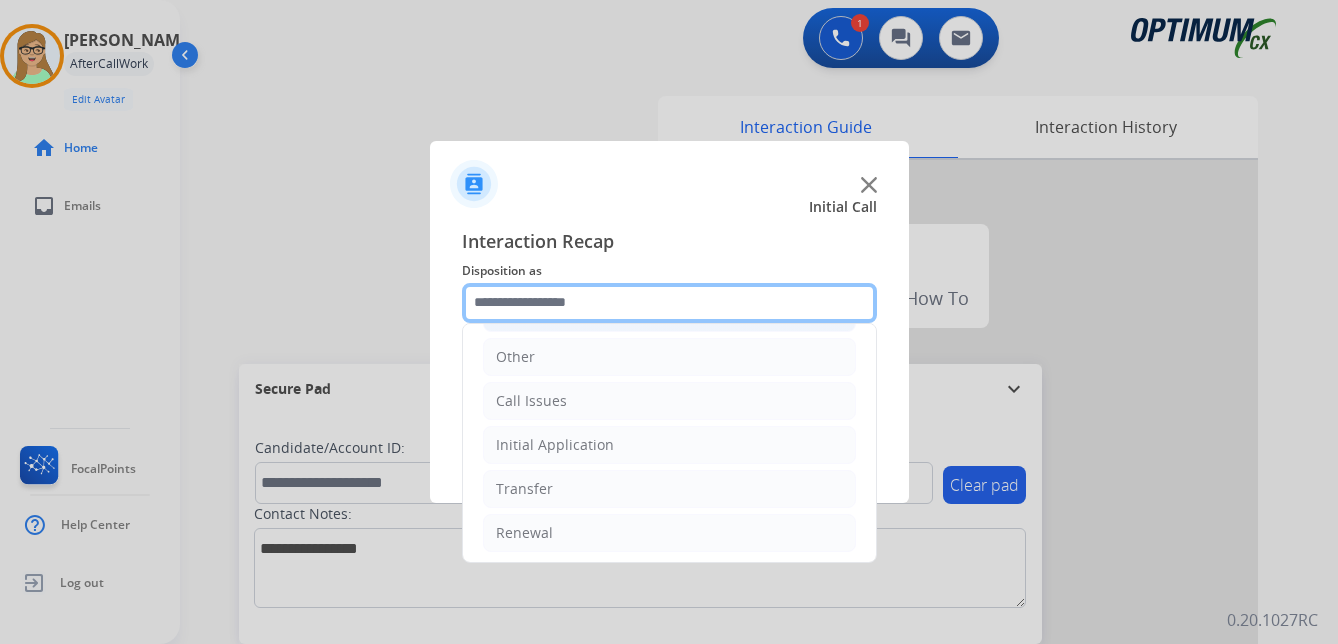 scroll, scrollTop: 136, scrollLeft: 0, axis: vertical 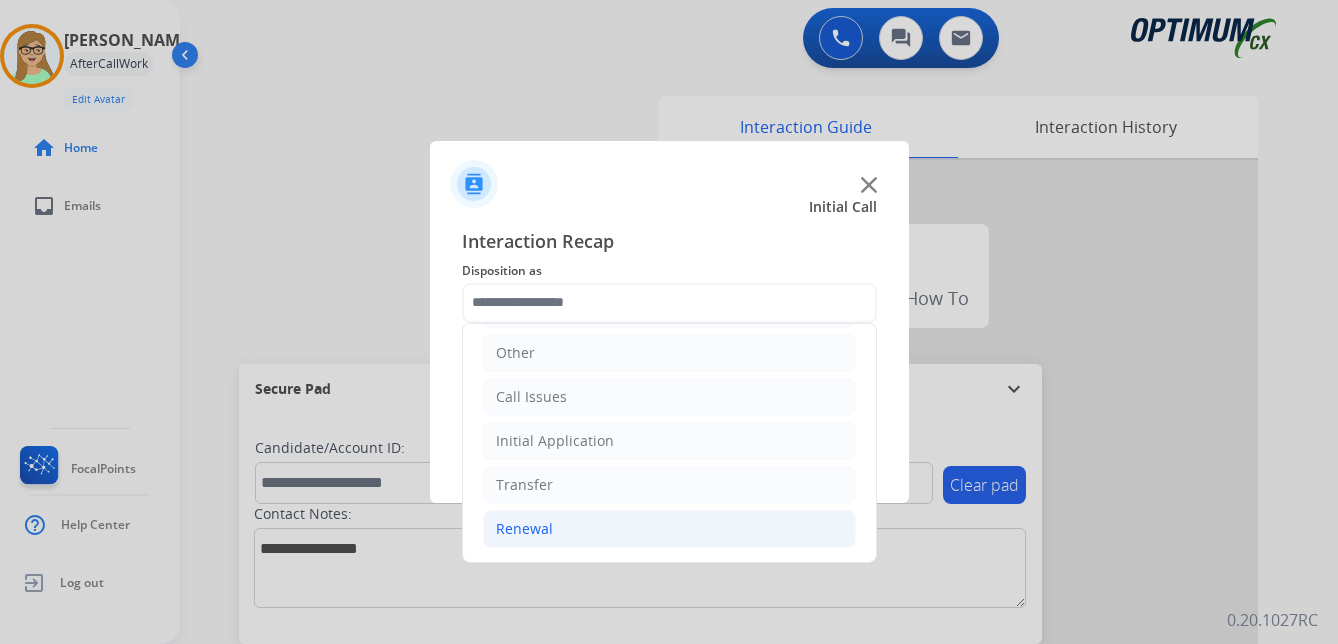 click on "Renewal" 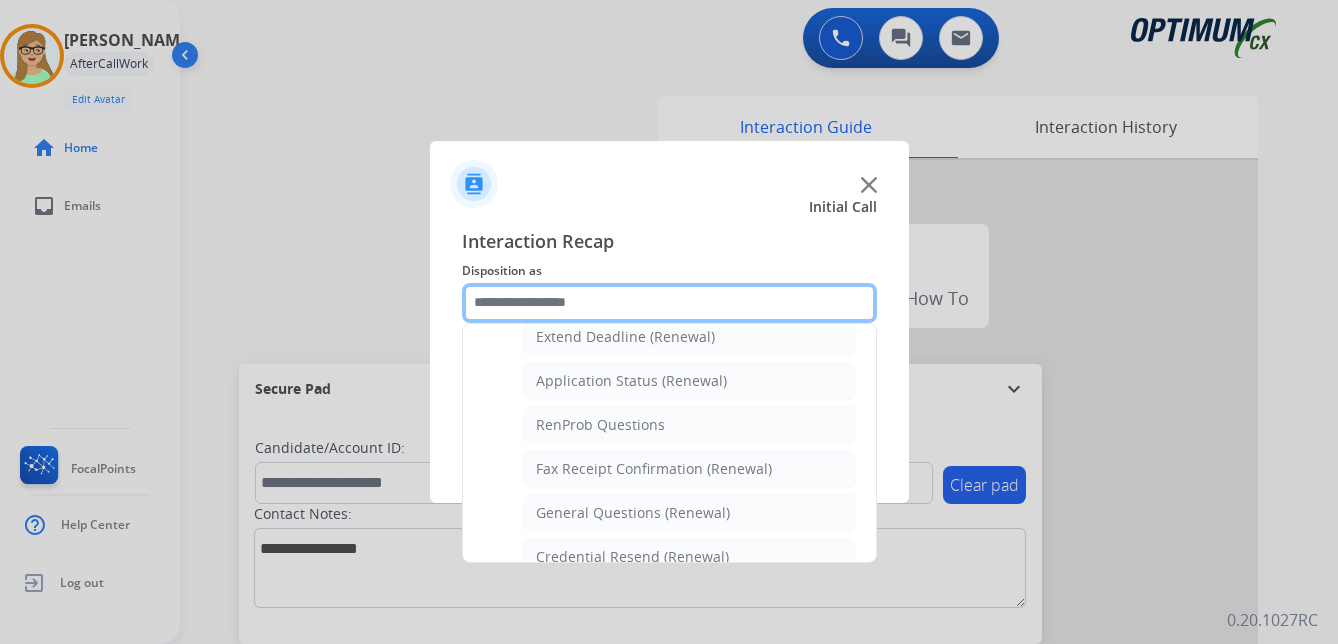 scroll, scrollTop: 536, scrollLeft: 0, axis: vertical 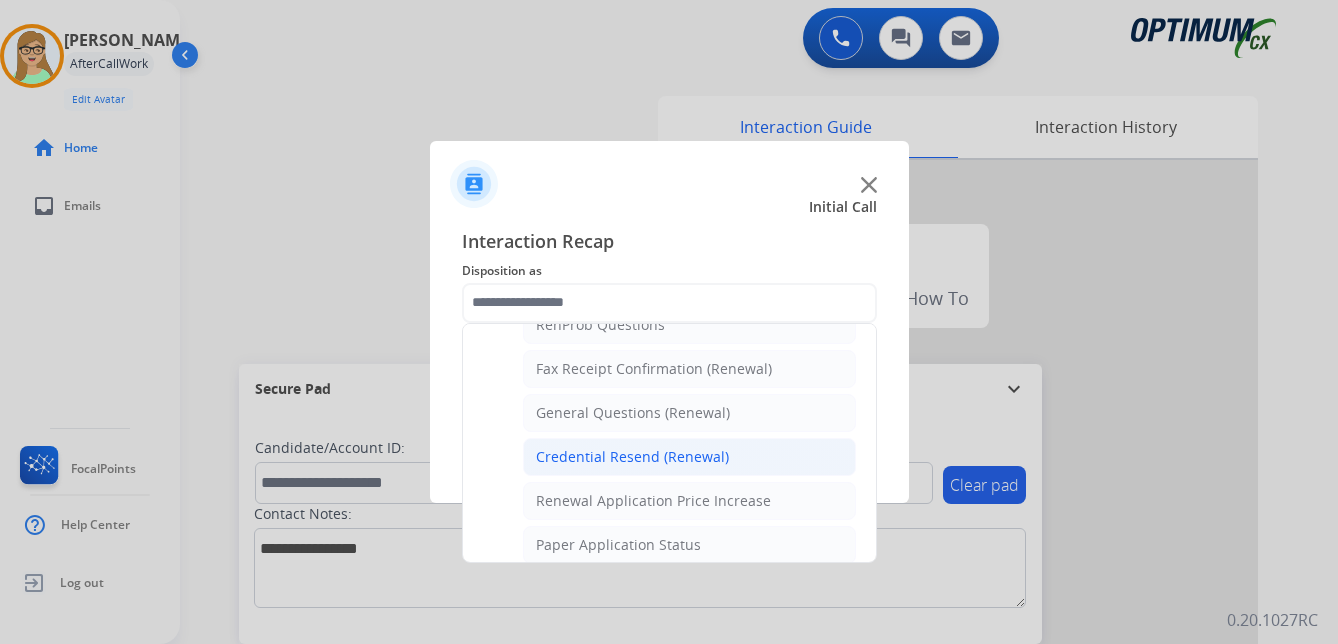 click on "Credential Resend (Renewal)" 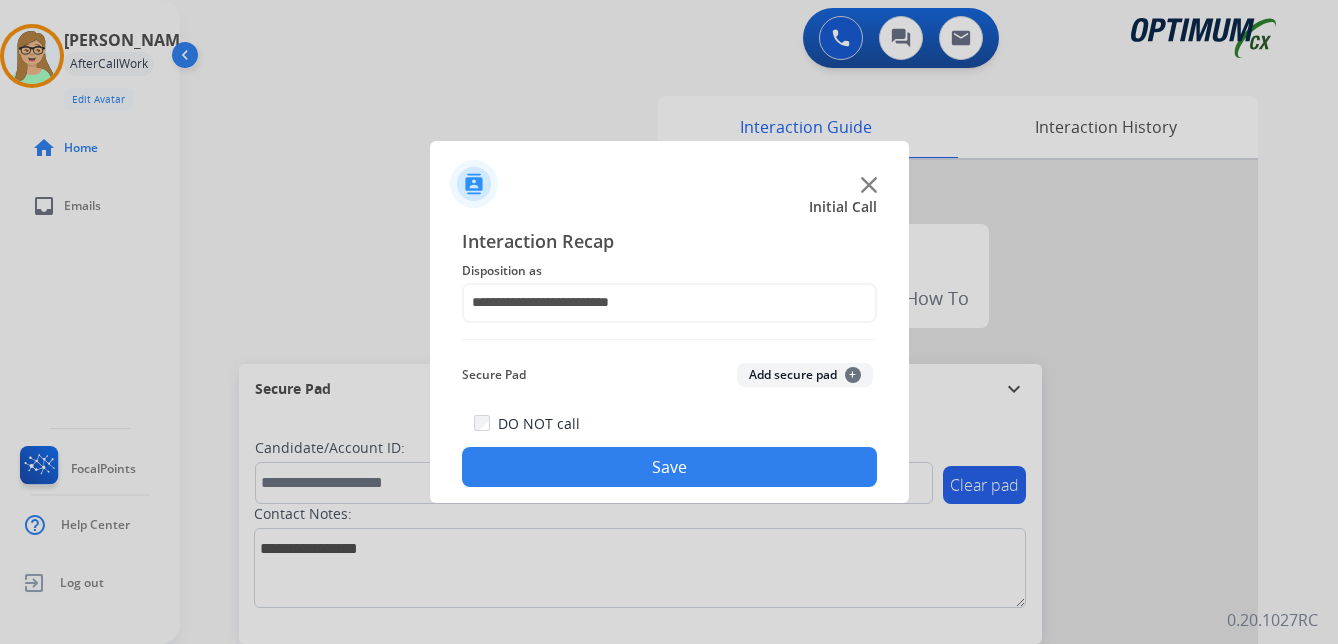 click on "Save" 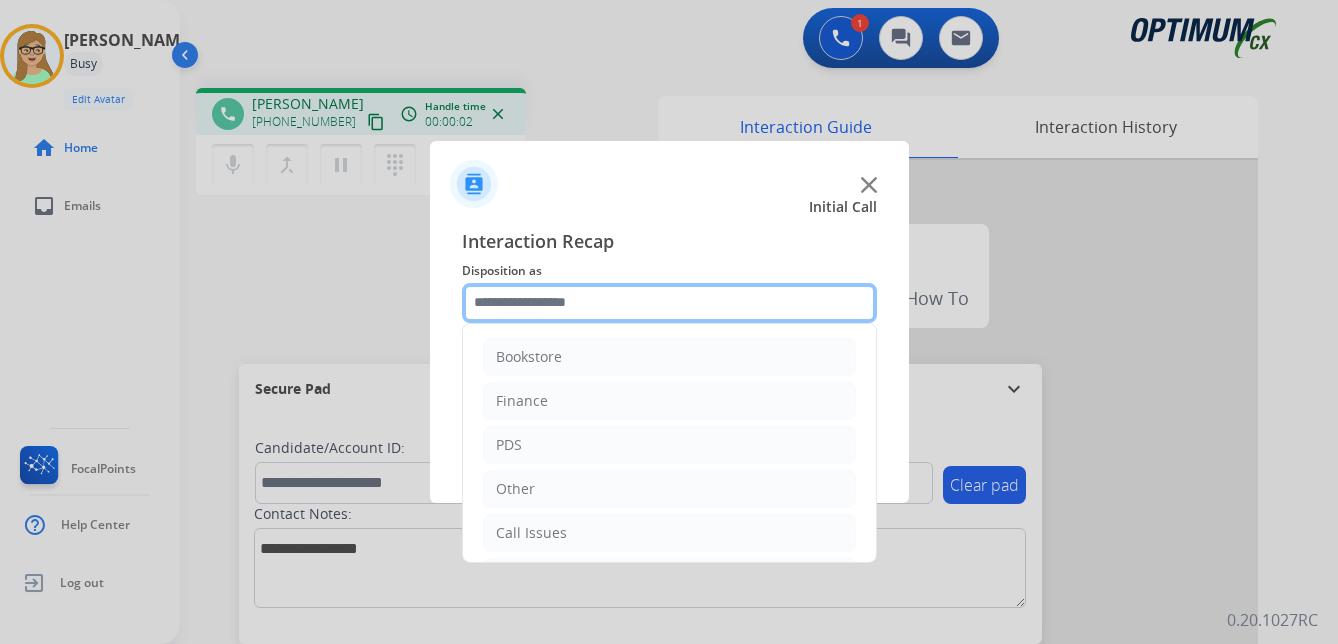 click 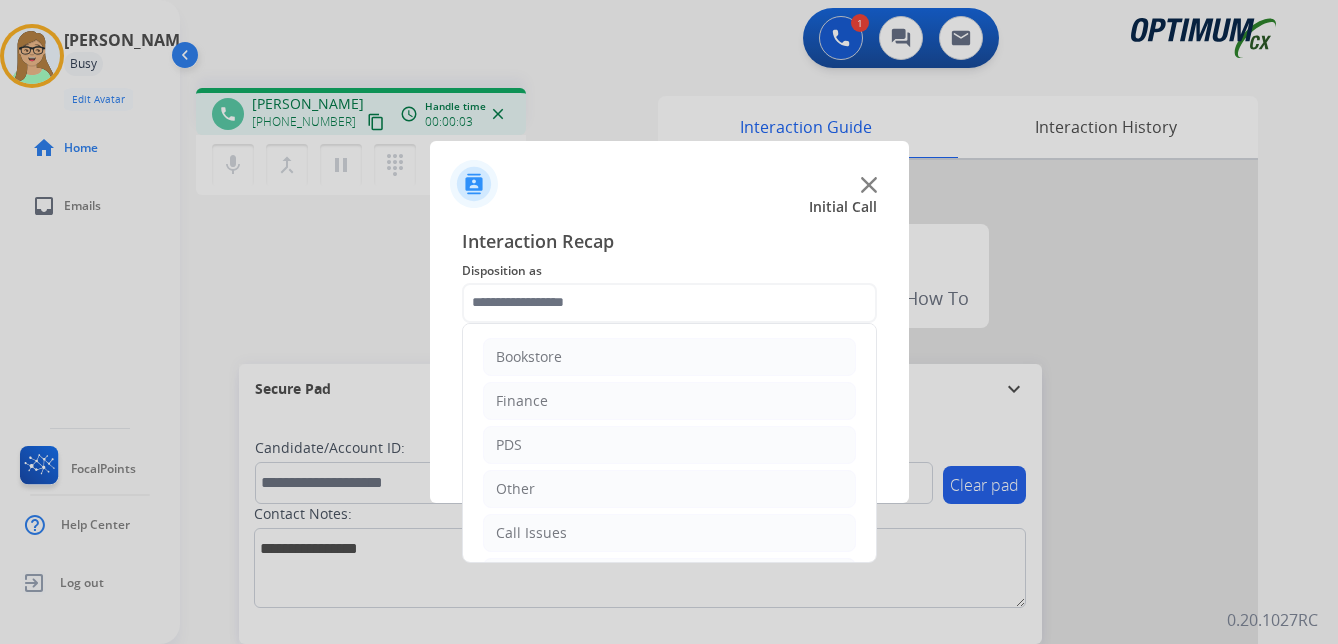 click at bounding box center (669, 322) 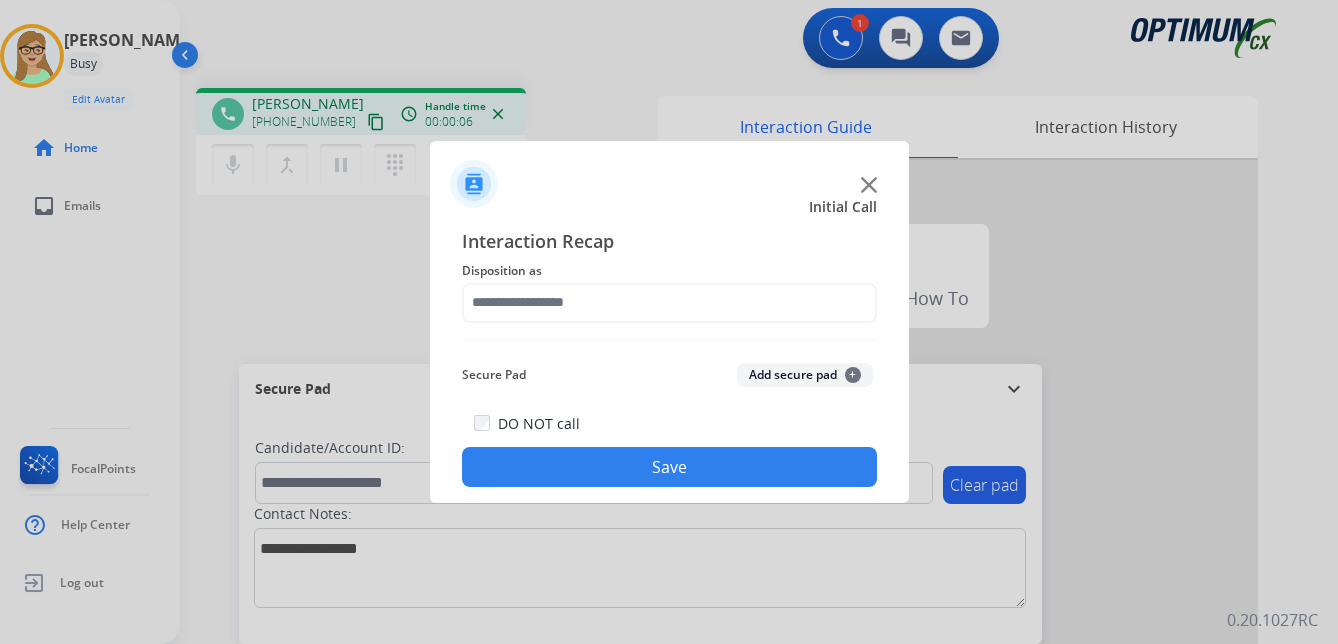drag, startPoint x: 872, startPoint y: 182, endPoint x: 859, endPoint y: 183, distance: 13.038404 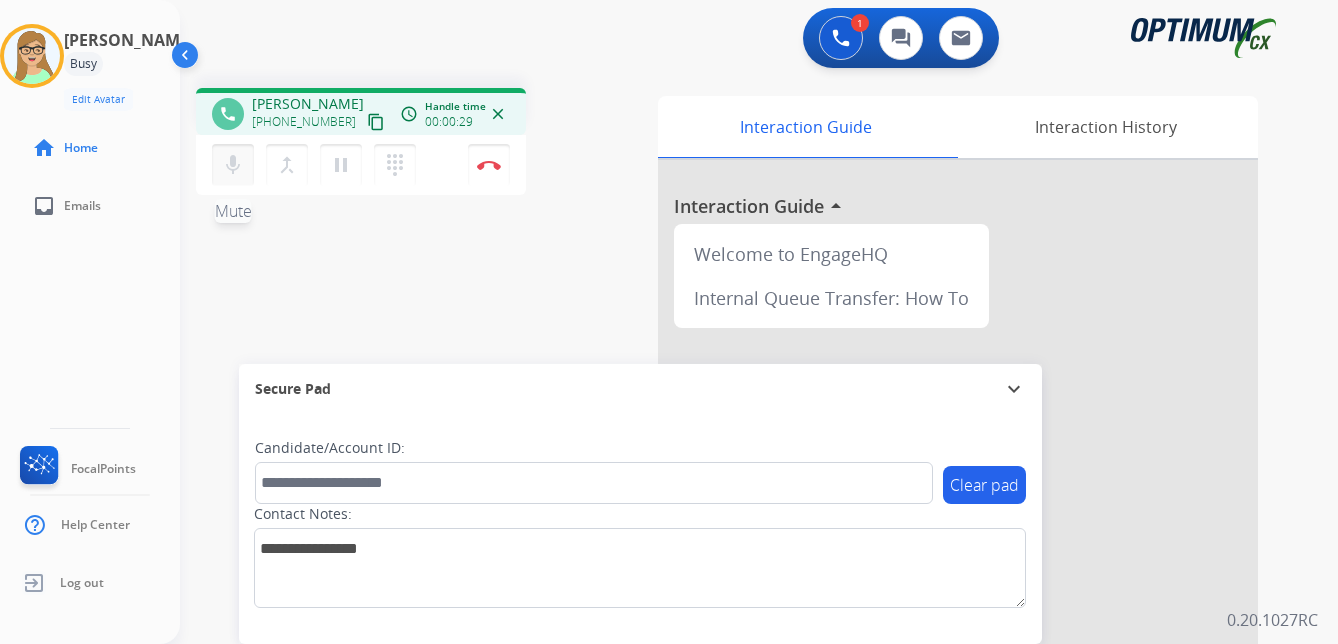 drag, startPoint x: 353, startPoint y: 124, endPoint x: 242, endPoint y: 154, distance: 114.982605 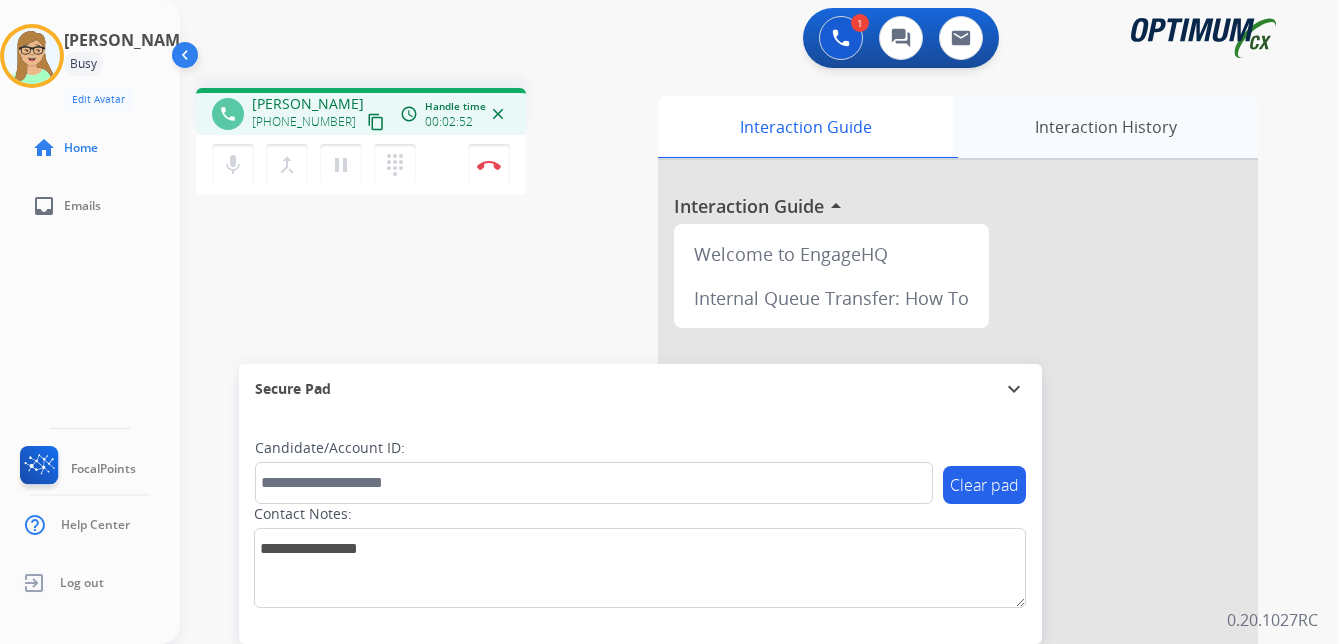 click on "Interaction History" at bounding box center [1105, 127] 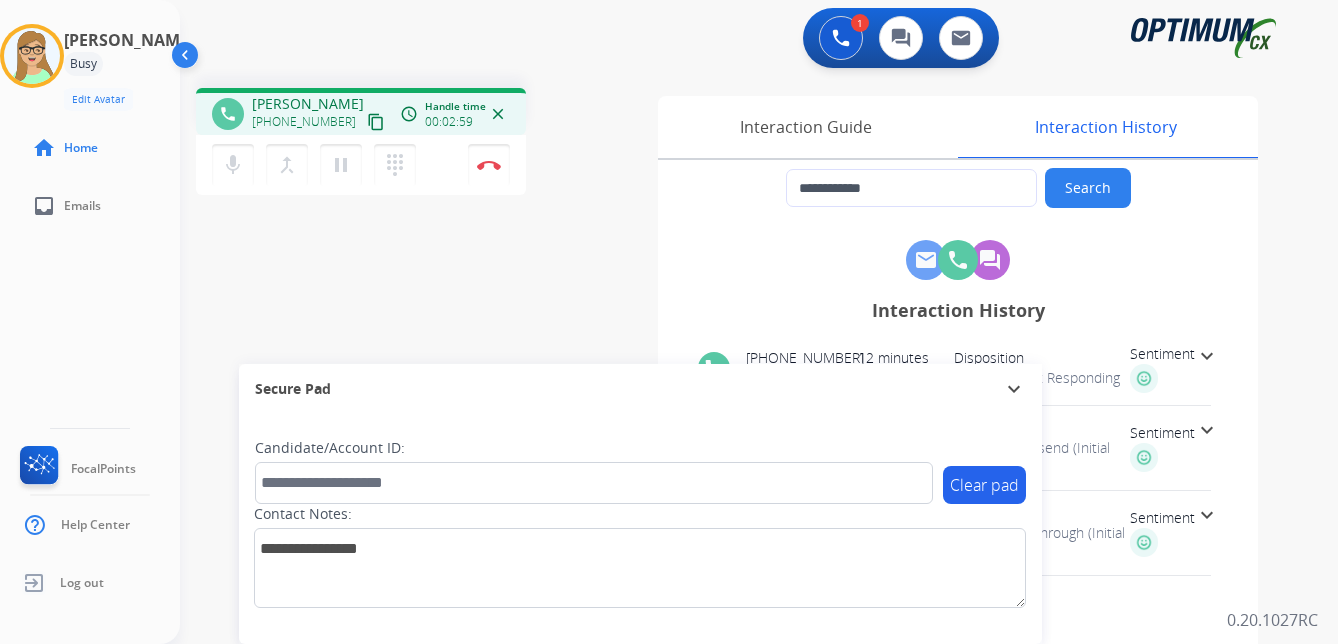 click on "expand_more" at bounding box center [1207, 356] 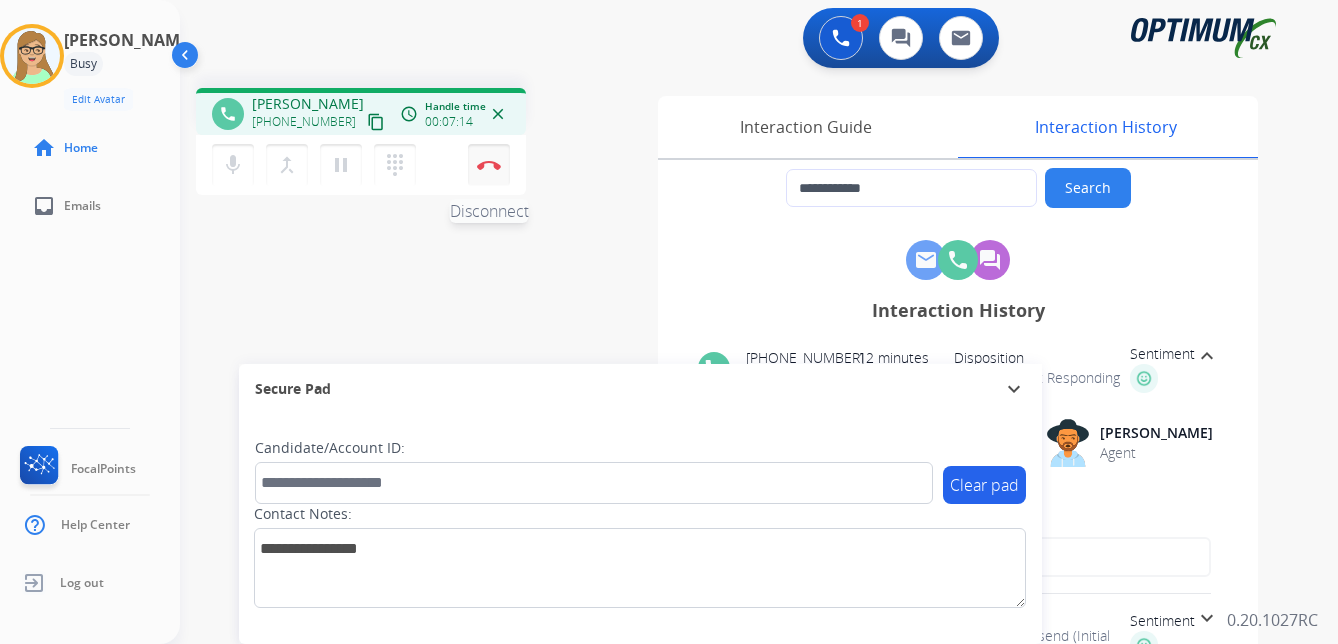 click at bounding box center [489, 165] 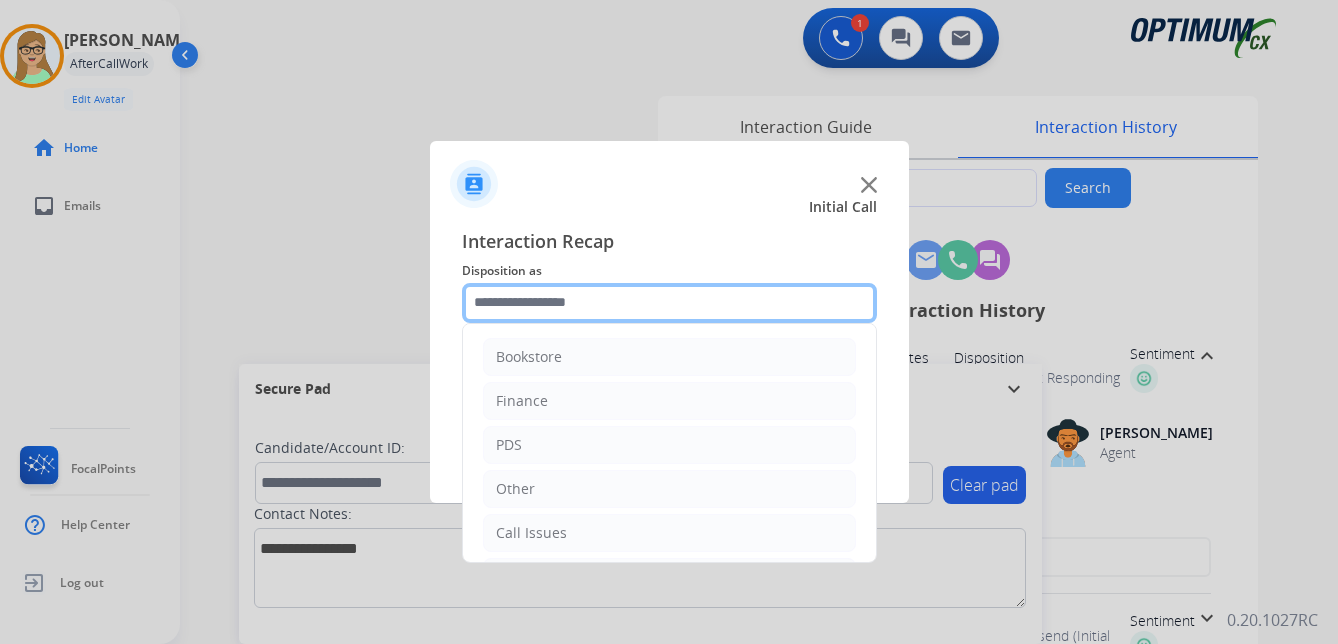 click 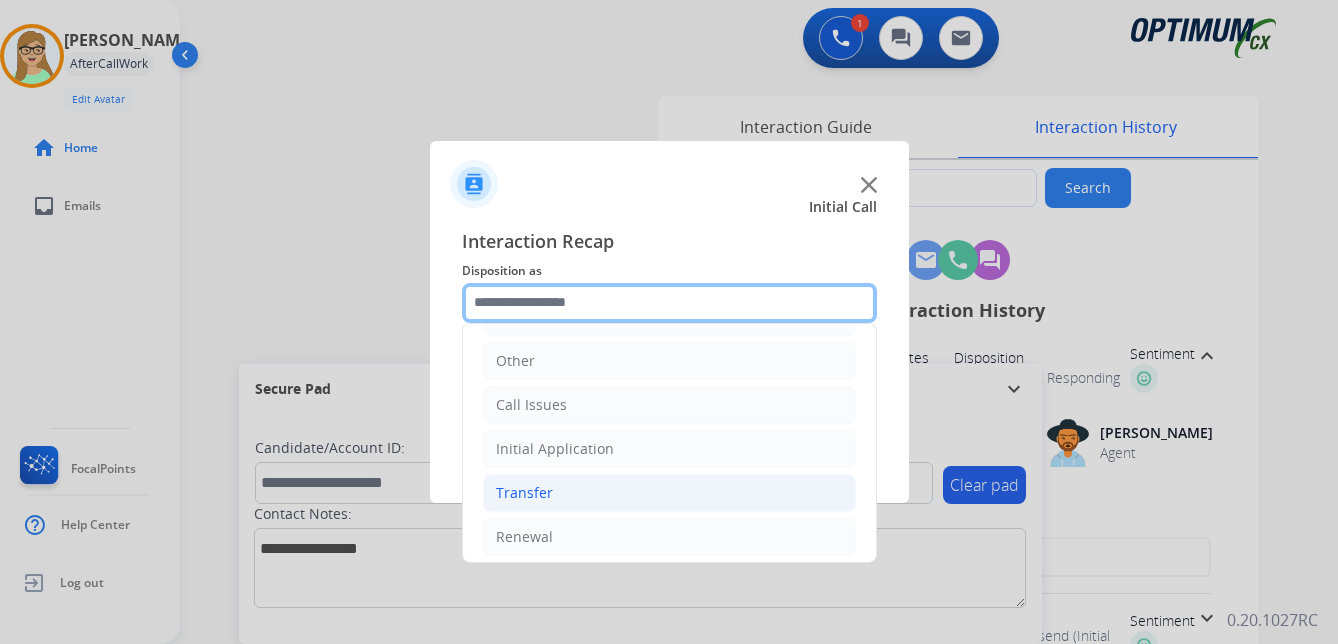 scroll, scrollTop: 136, scrollLeft: 0, axis: vertical 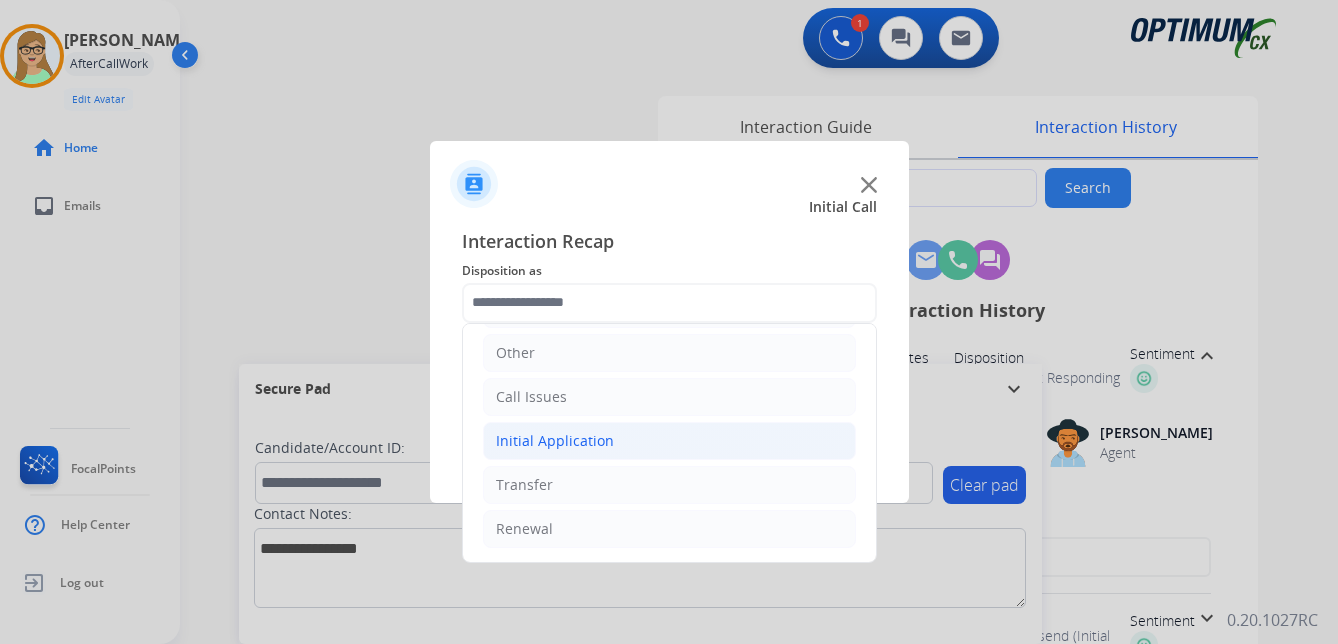 click on "Initial Application" 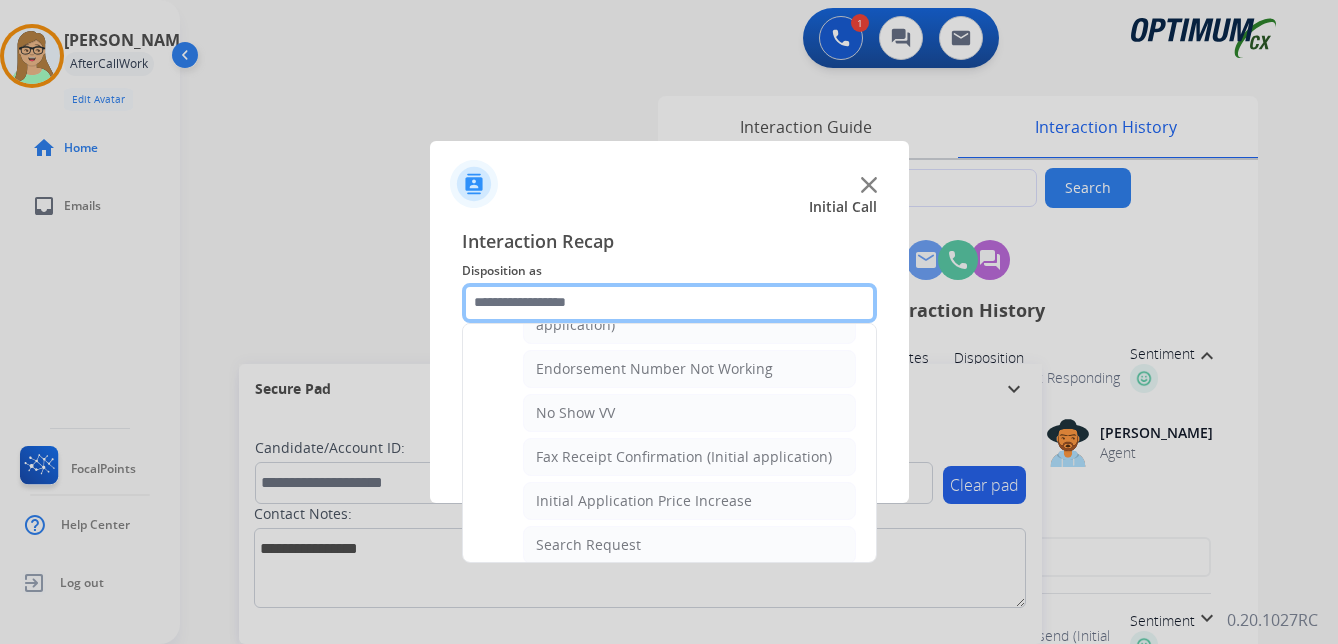 scroll, scrollTop: 436, scrollLeft: 0, axis: vertical 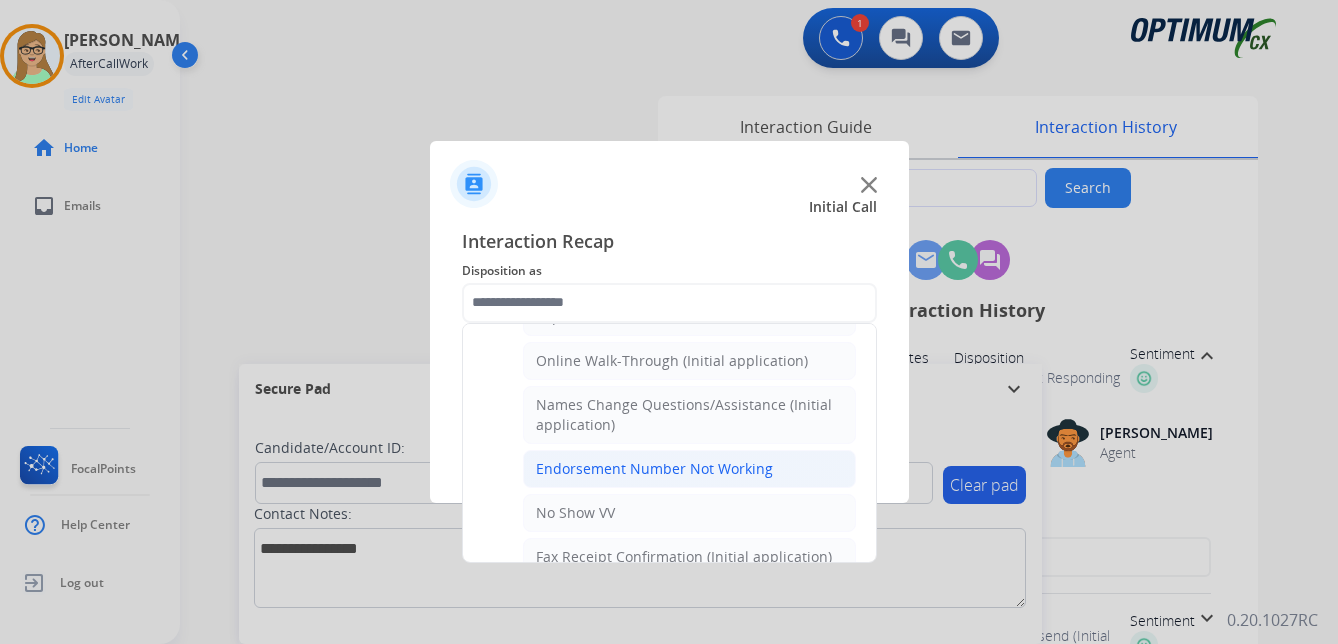 click on "Endorsement Number Not Working" 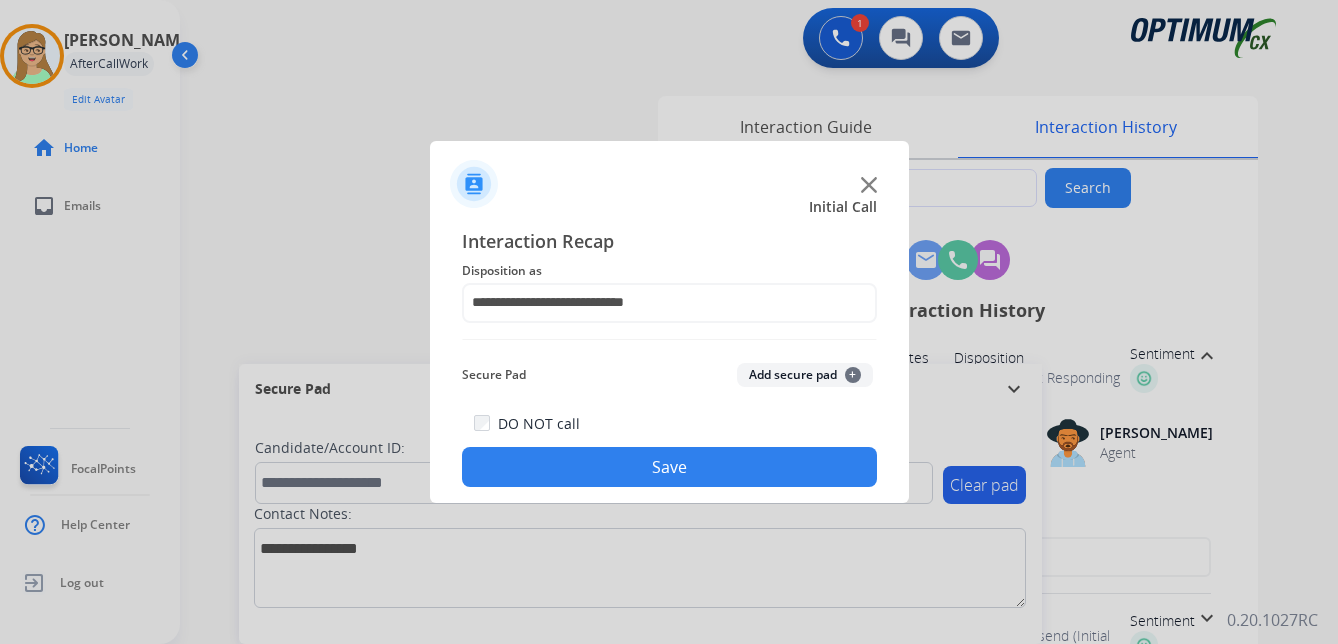 drag, startPoint x: 598, startPoint y: 480, endPoint x: 219, endPoint y: 448, distance: 380.3485 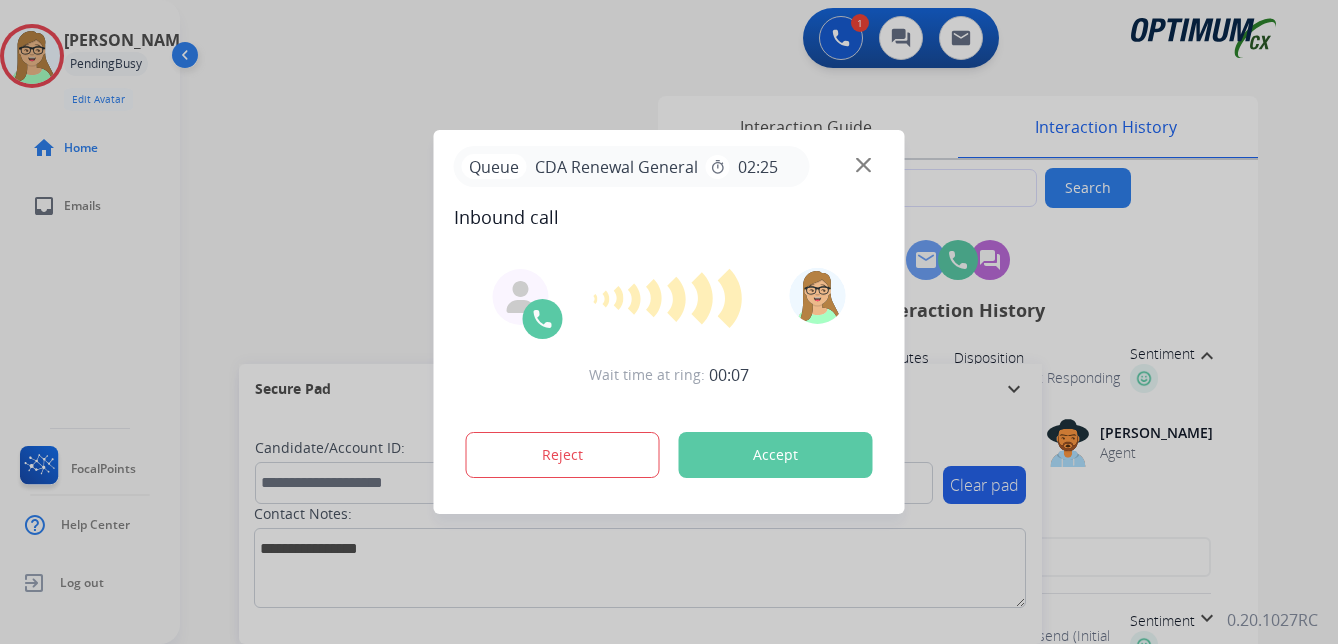 type on "**********" 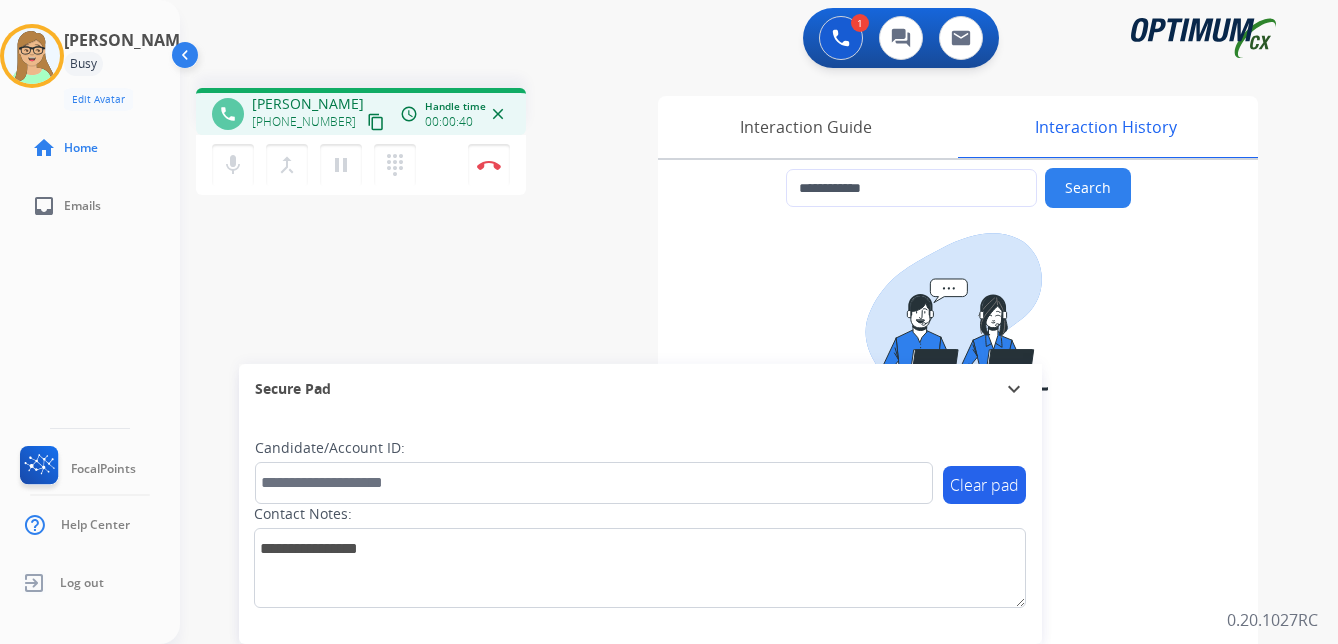 click on "content_copy" at bounding box center [376, 122] 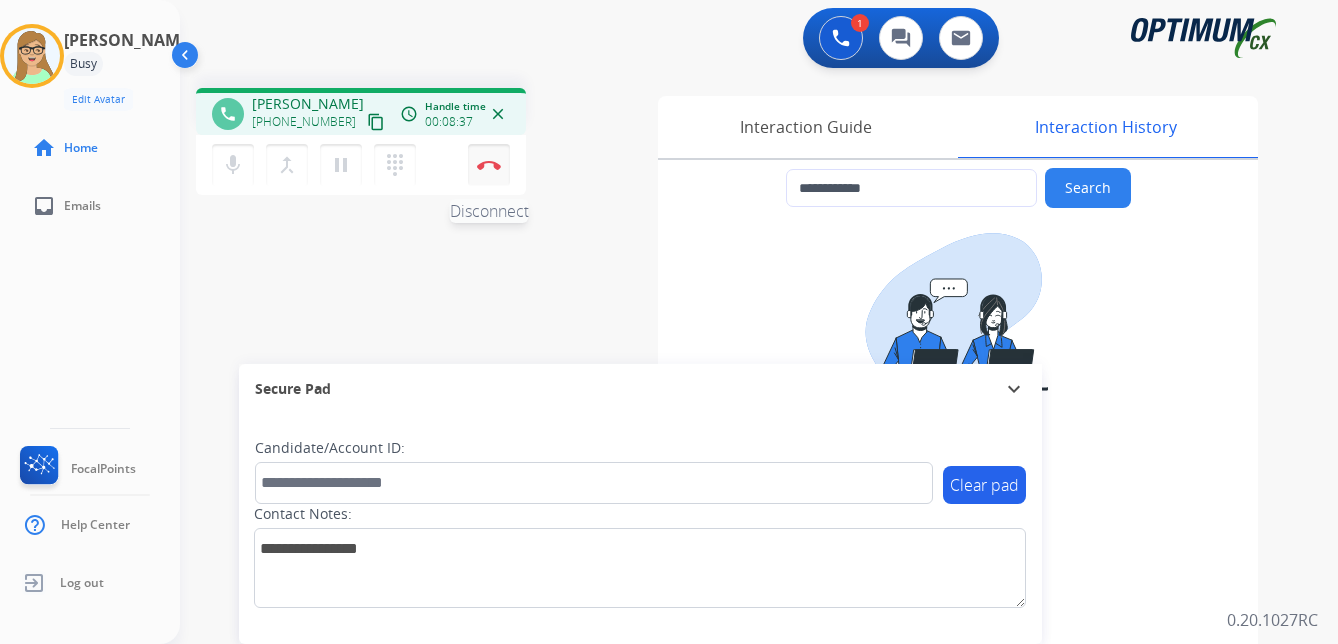 click at bounding box center [489, 165] 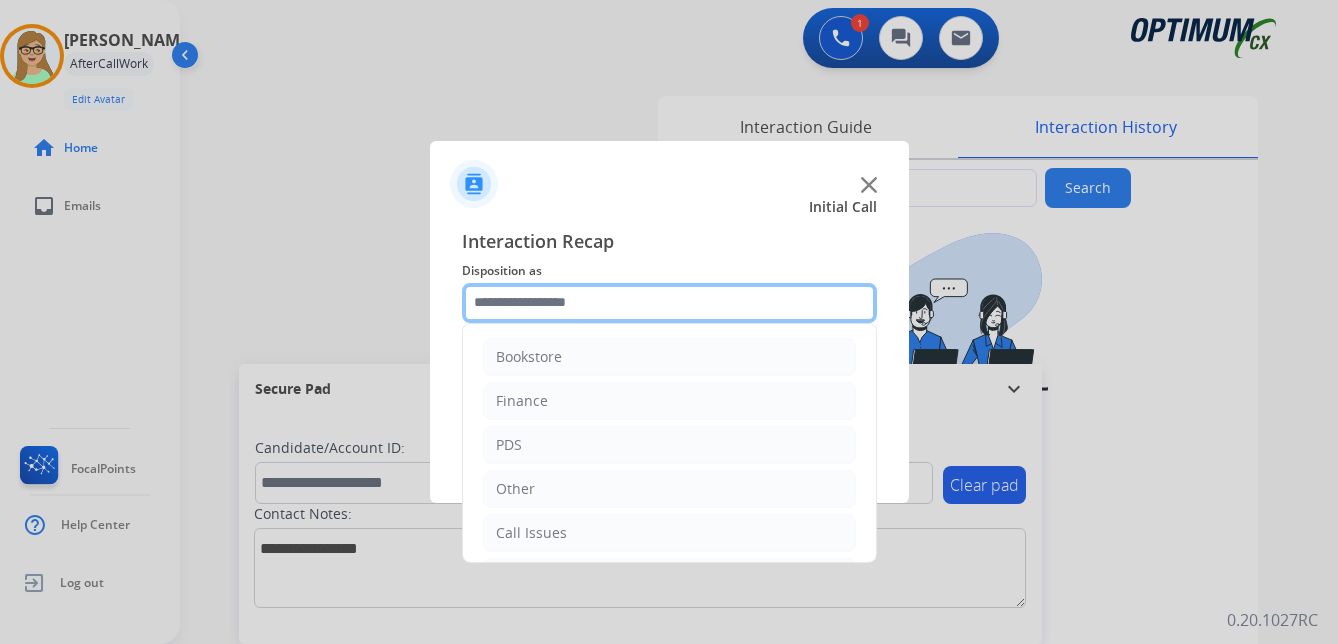 click 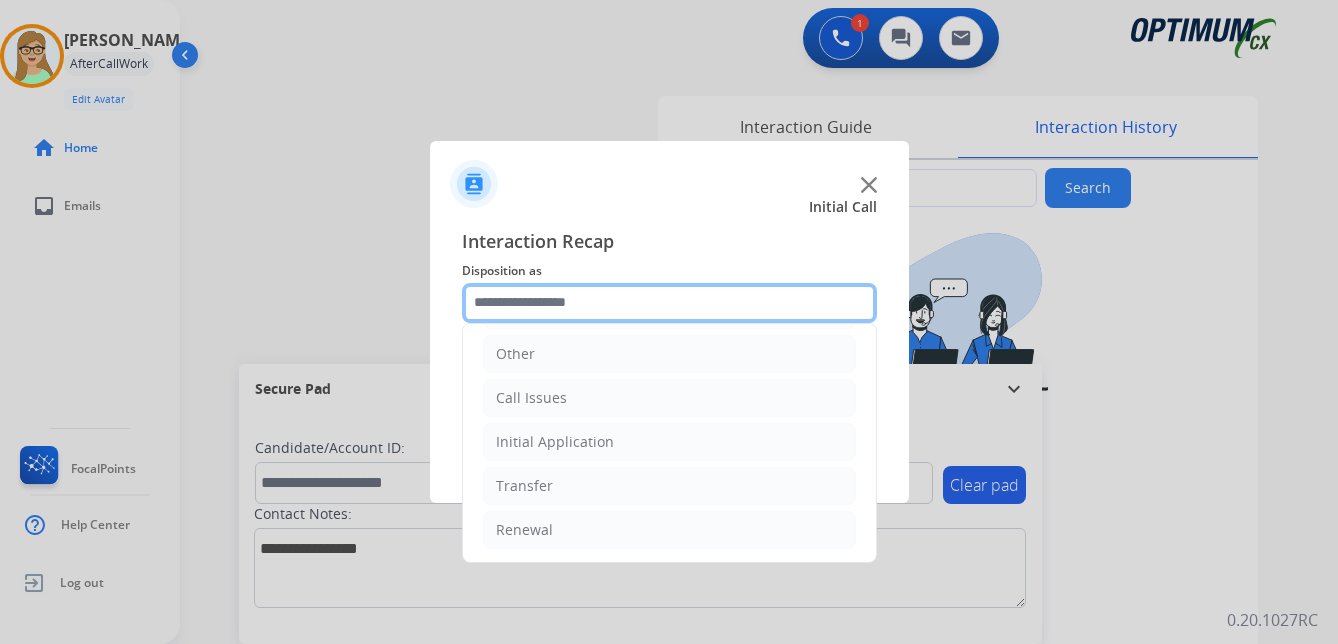 scroll, scrollTop: 136, scrollLeft: 0, axis: vertical 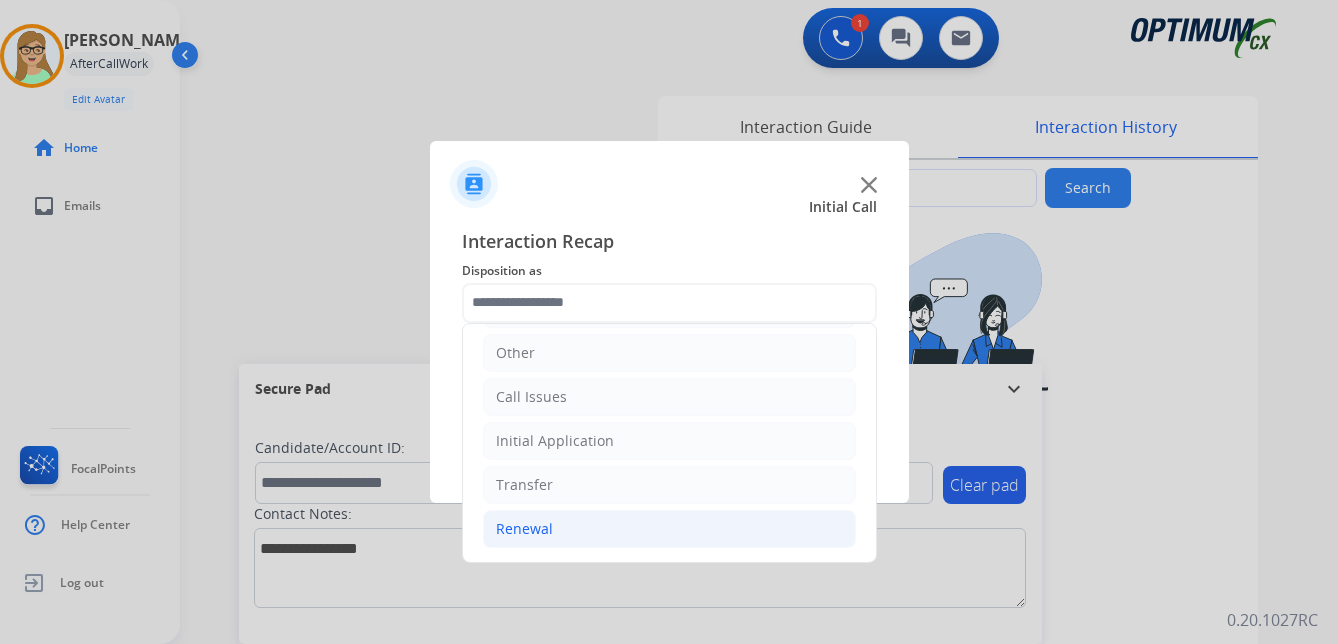 click on "Renewal" 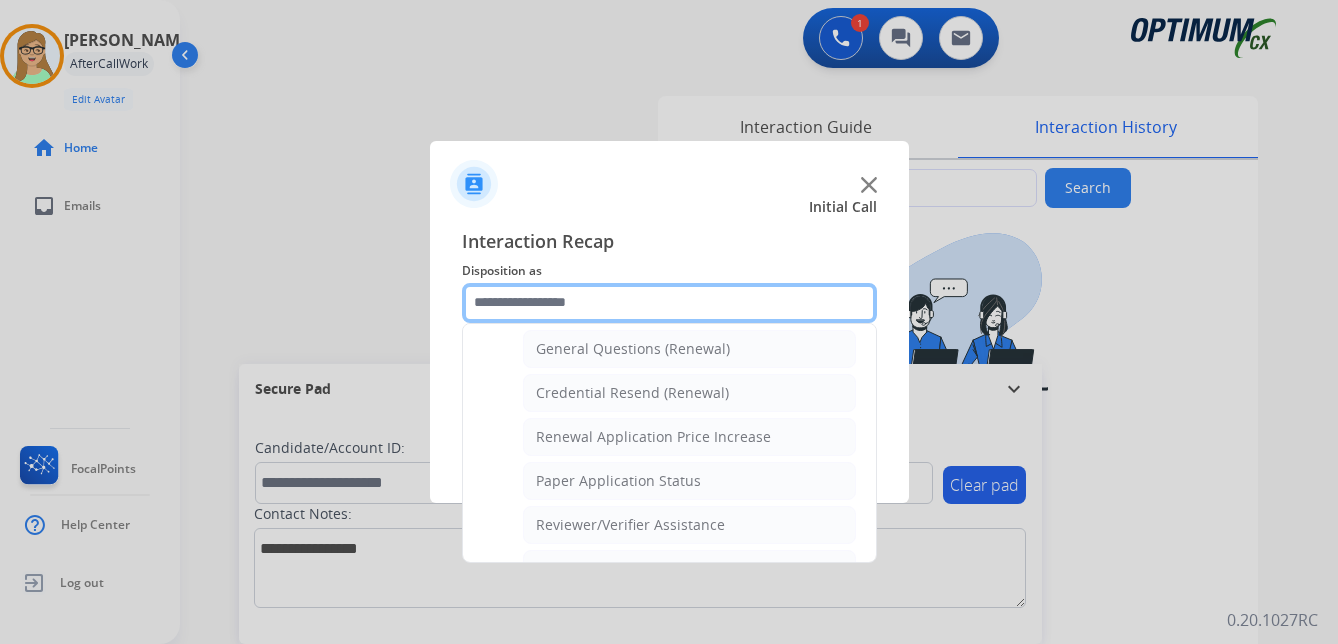 scroll, scrollTop: 636, scrollLeft: 0, axis: vertical 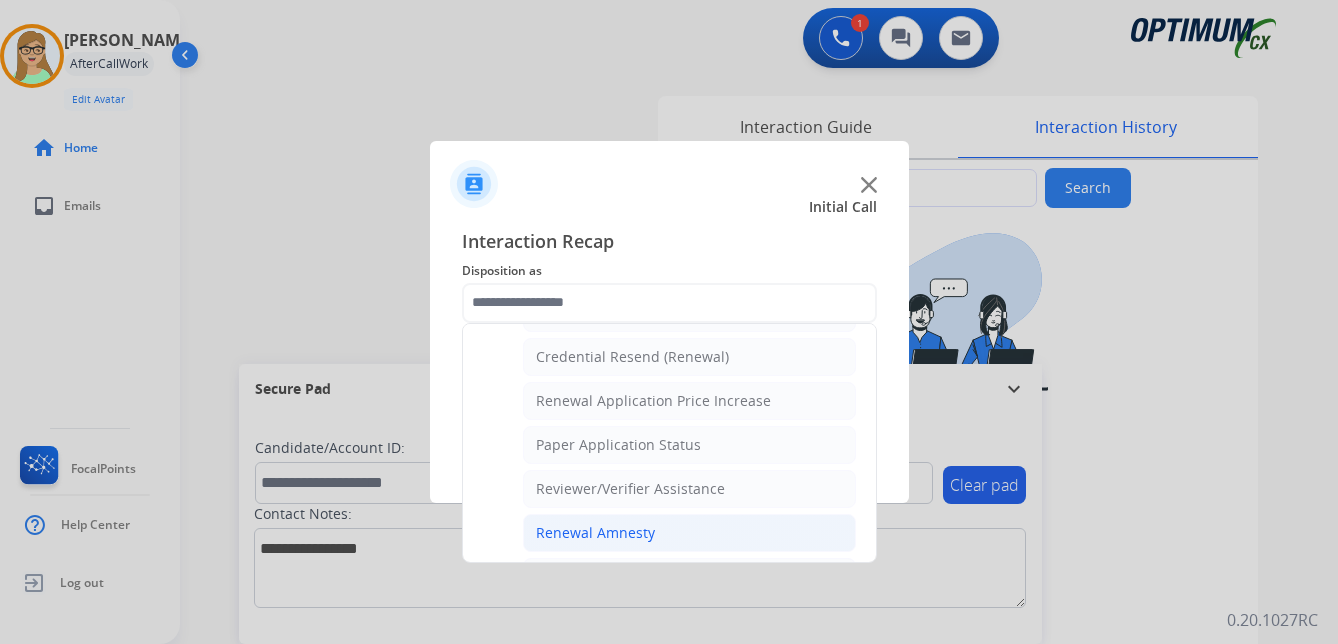 click on "Renewal Amnesty" 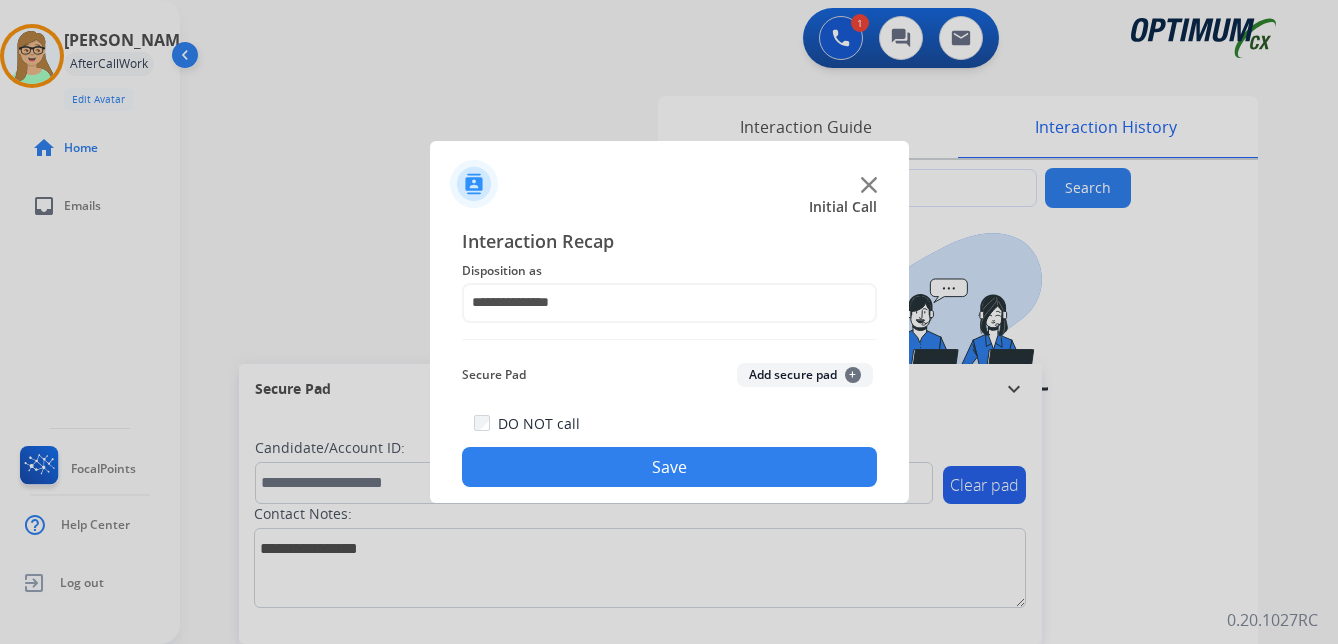 click on "Save" 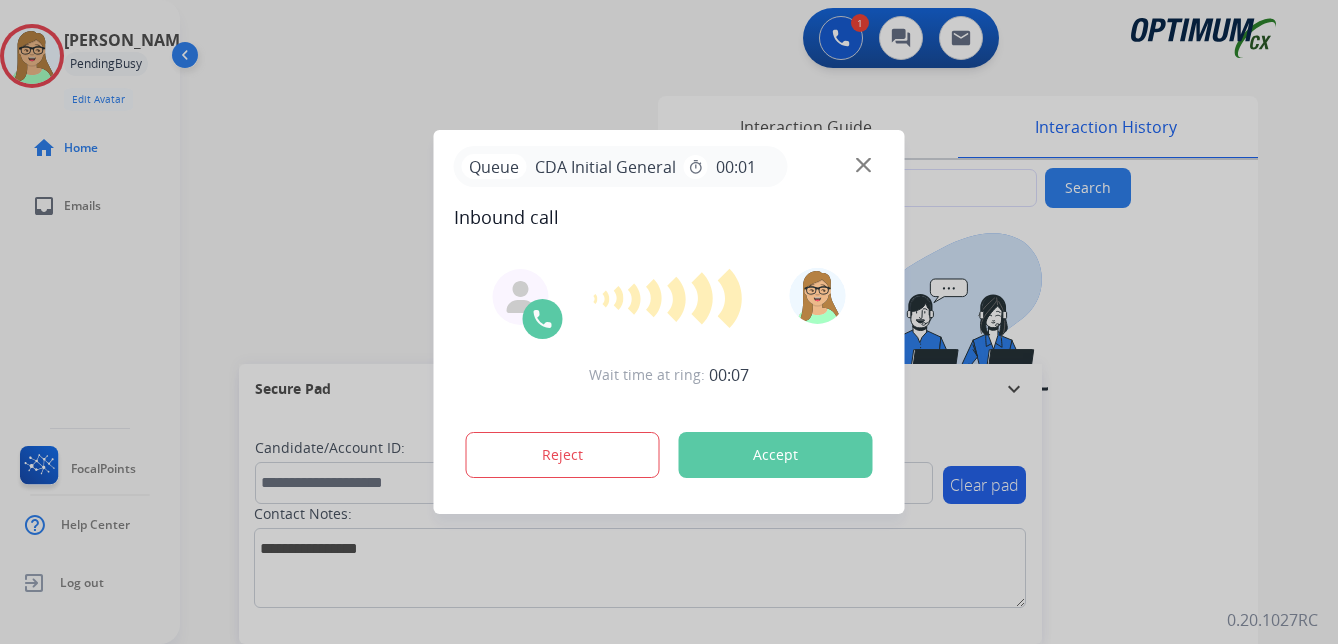type on "**********" 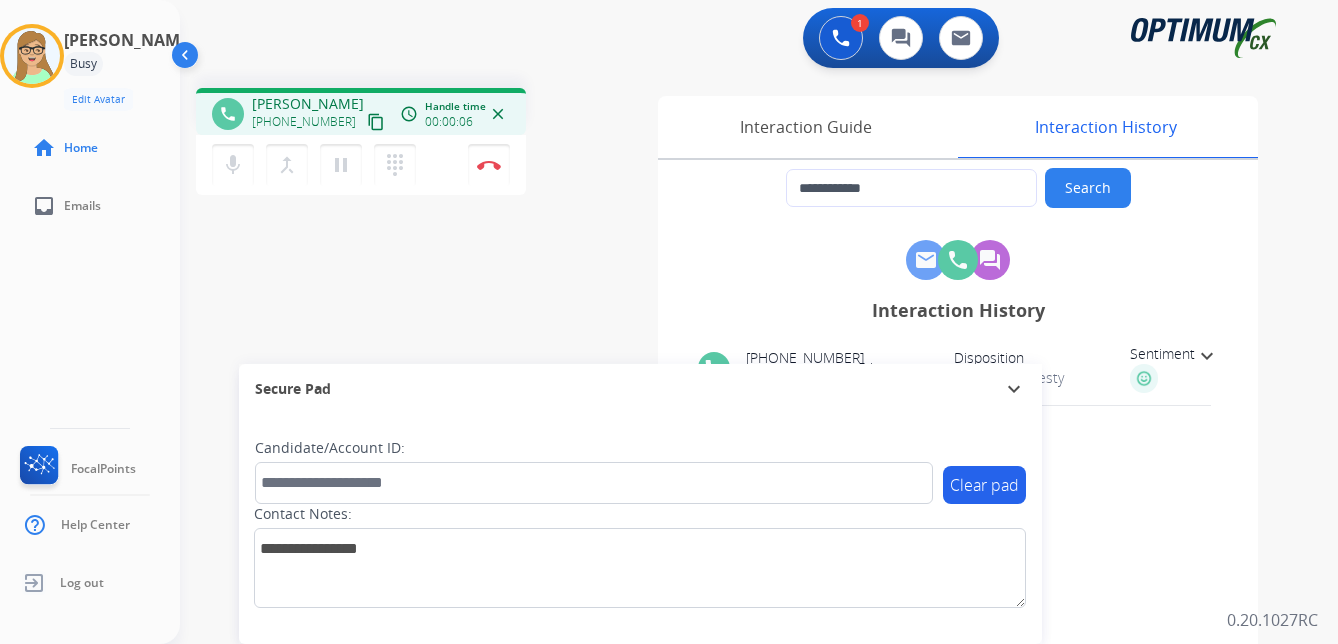 click on "content_copy" at bounding box center [376, 122] 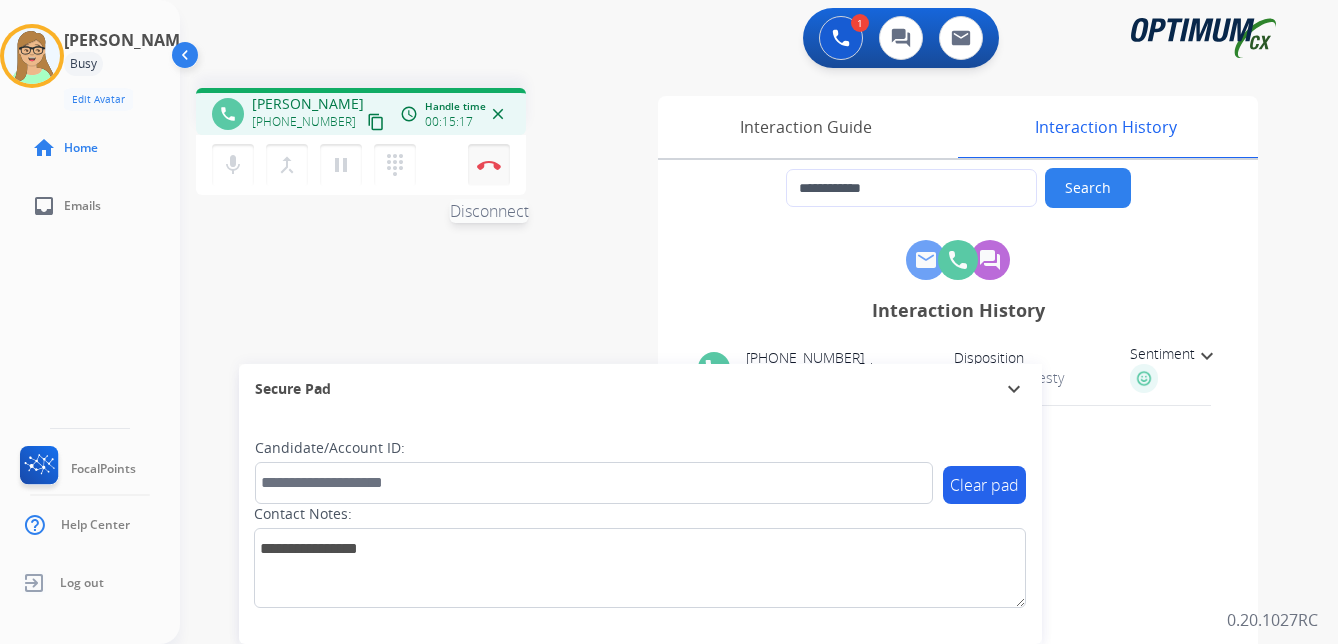 click on "Disconnect" at bounding box center [489, 165] 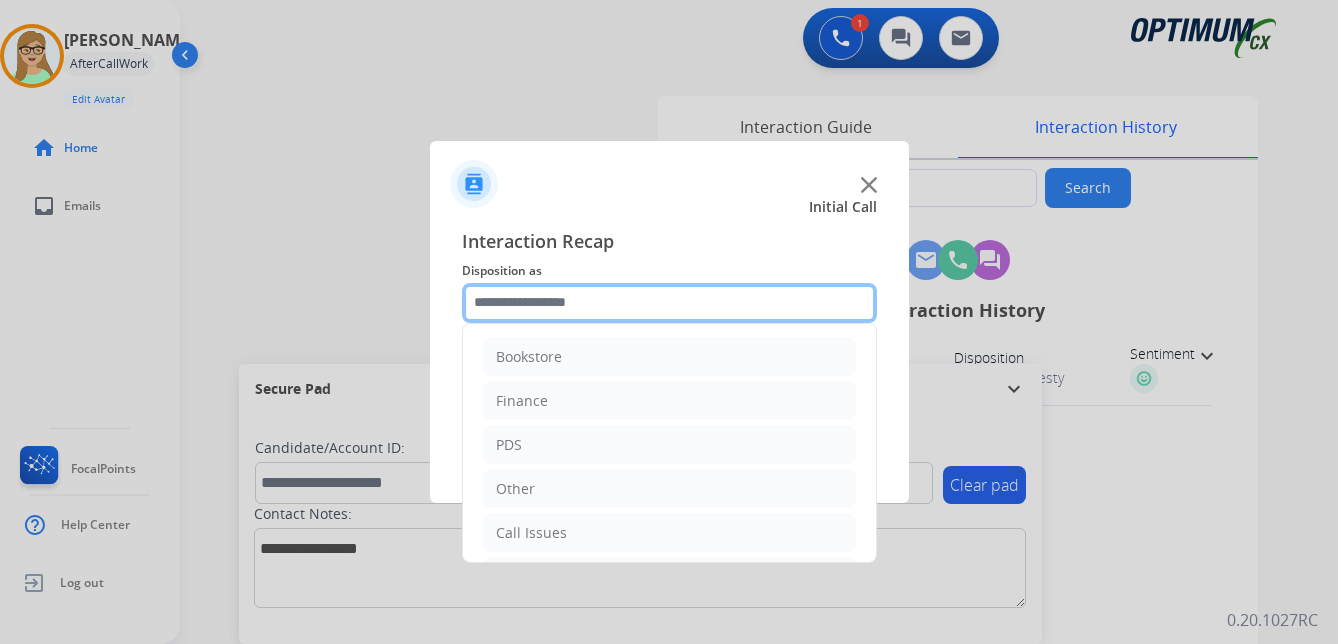 click 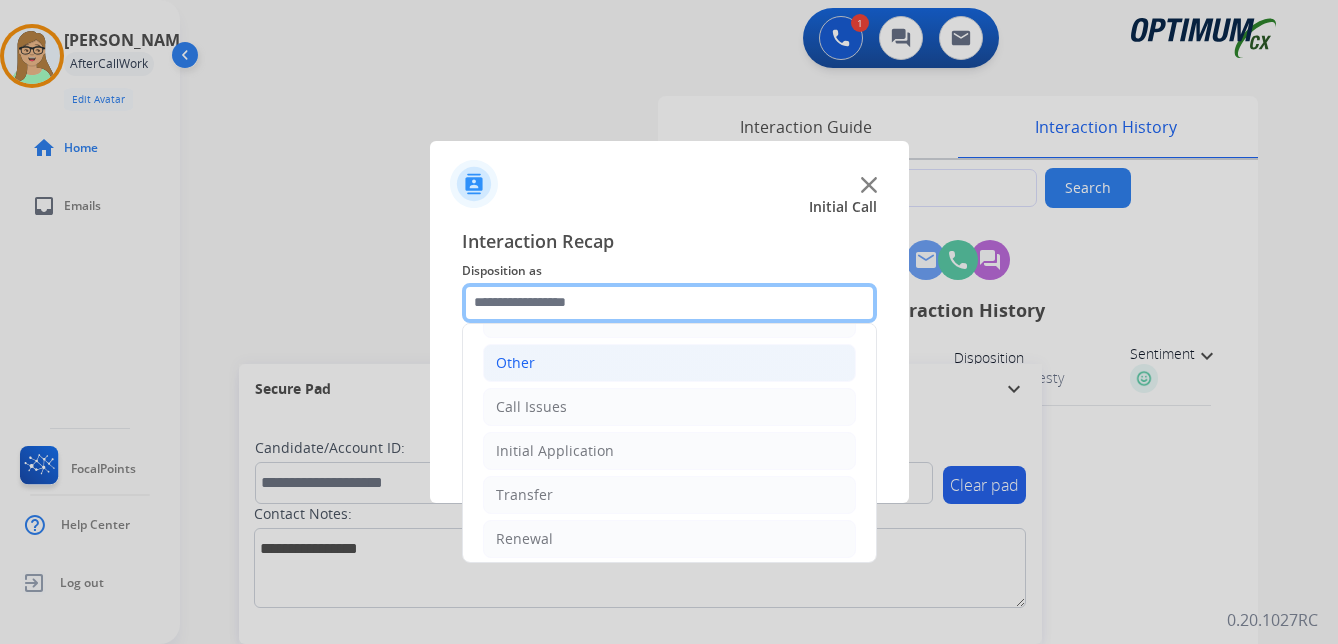scroll, scrollTop: 136, scrollLeft: 0, axis: vertical 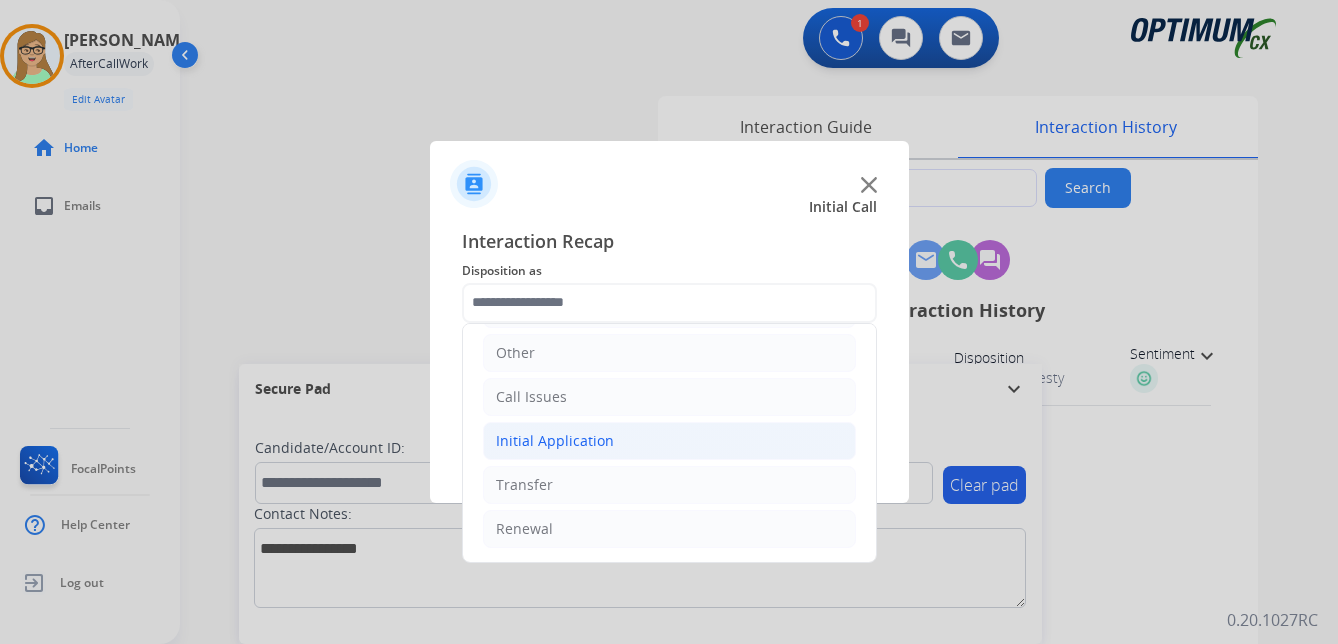 click on "Initial Application" 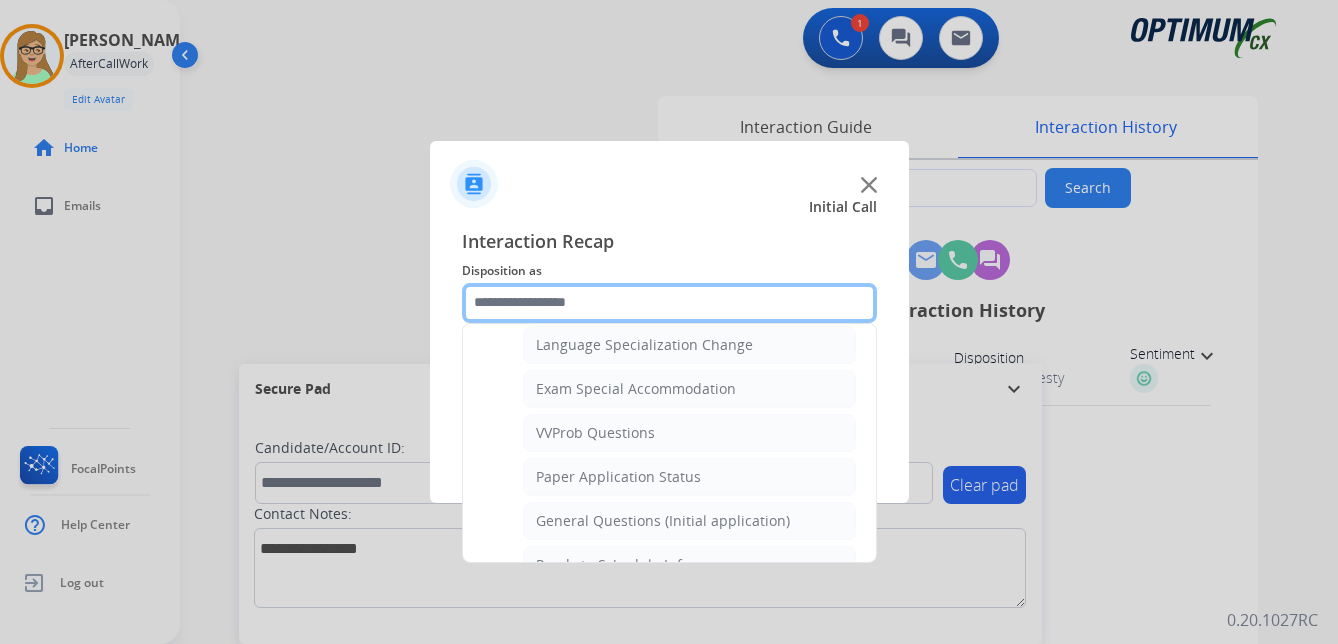 scroll, scrollTop: 1036, scrollLeft: 0, axis: vertical 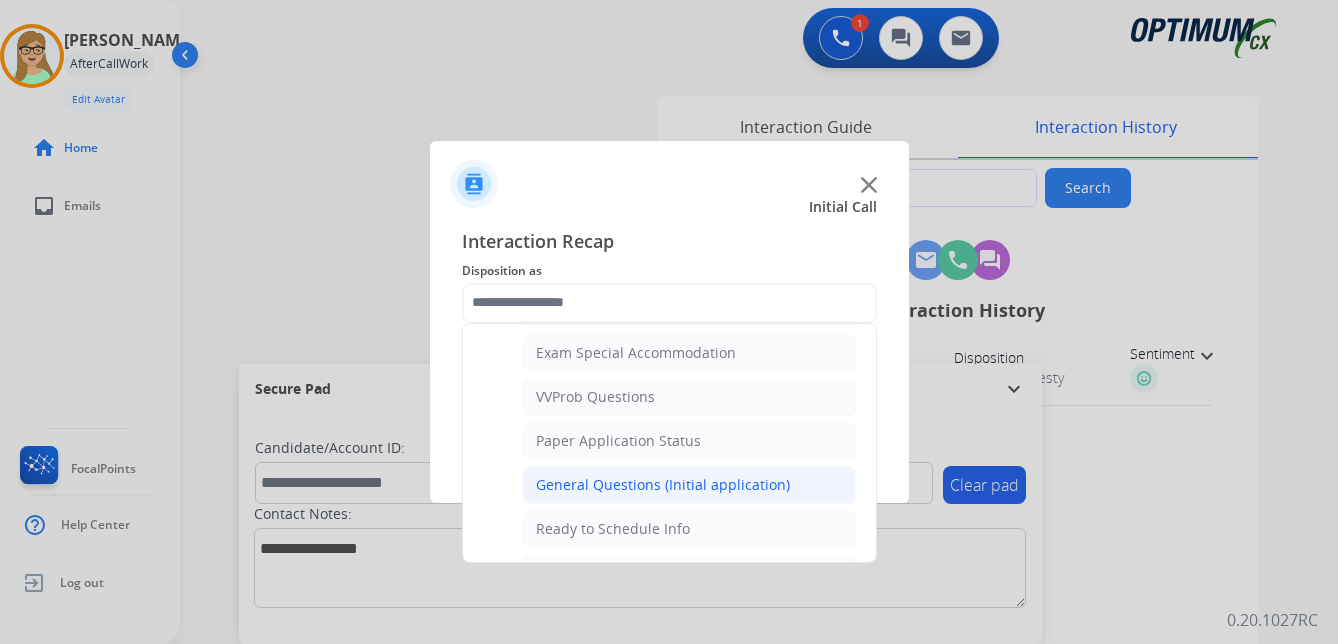 click on "General Questions (Initial application)" 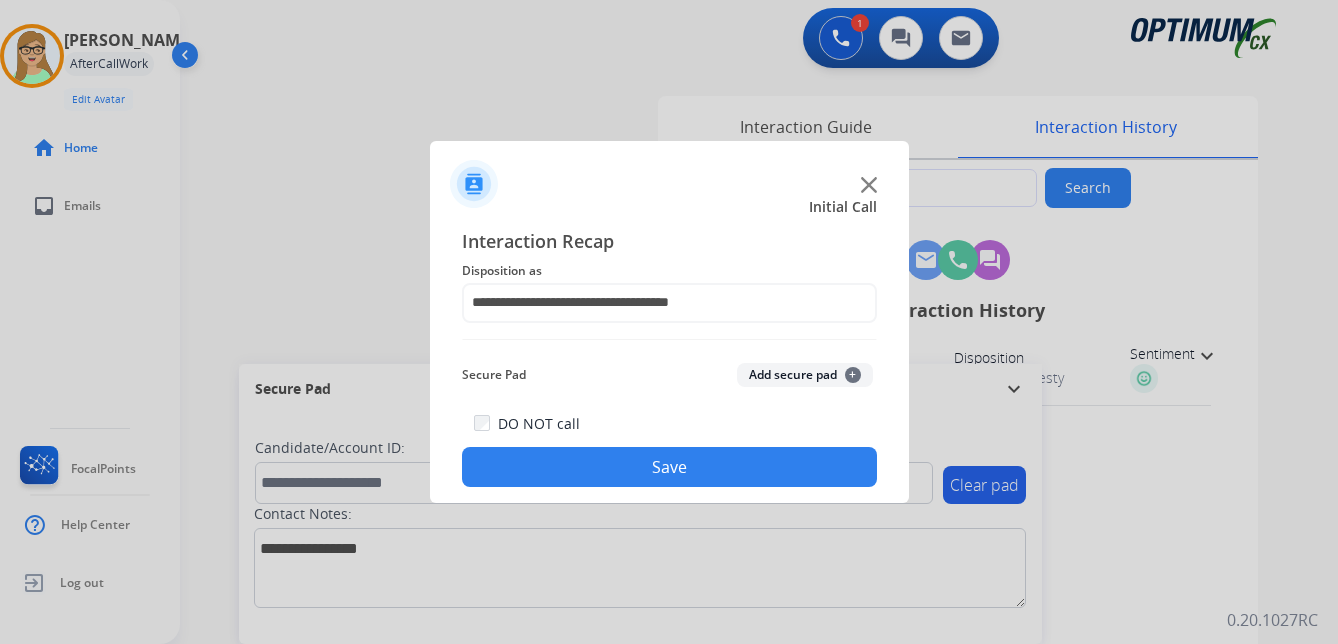 drag, startPoint x: 612, startPoint y: 461, endPoint x: 7, endPoint y: 511, distance: 607.0626 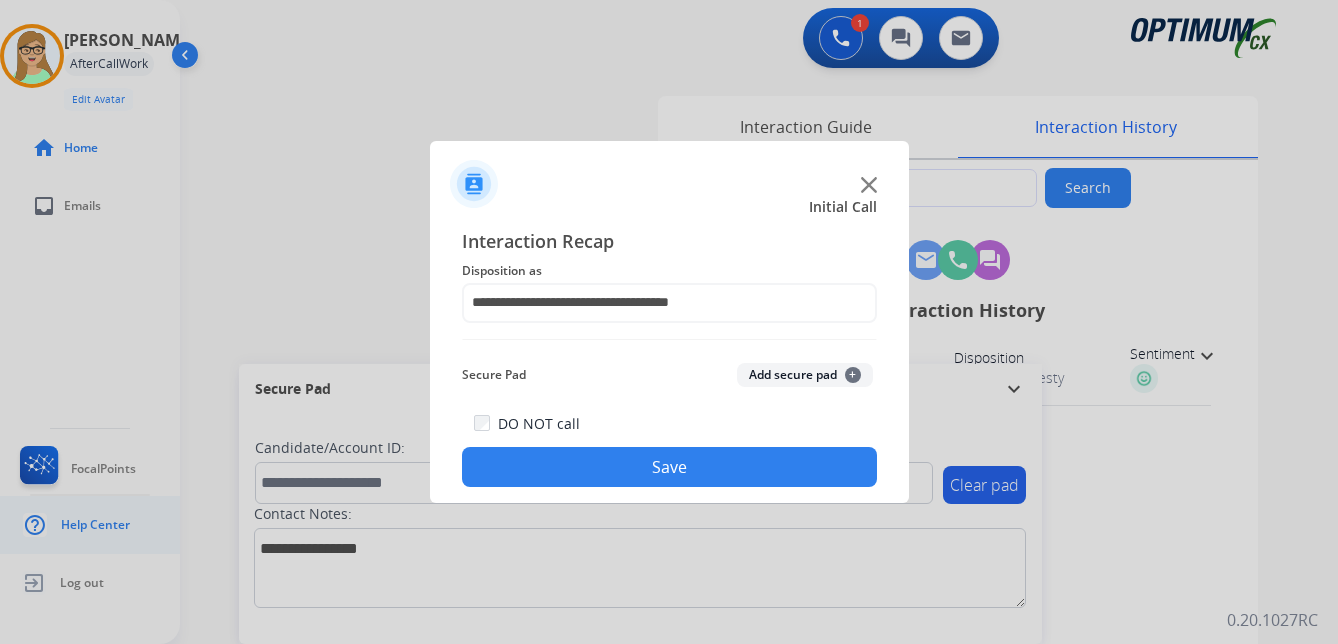 click on "Save" 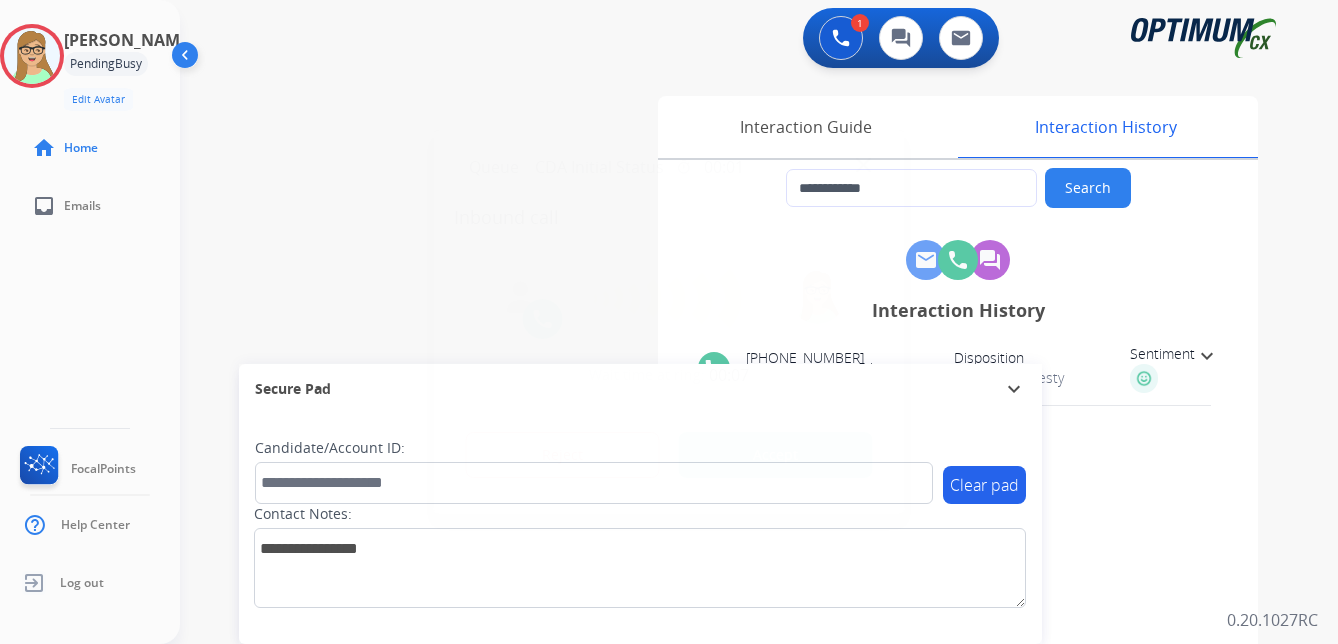 type on "**********" 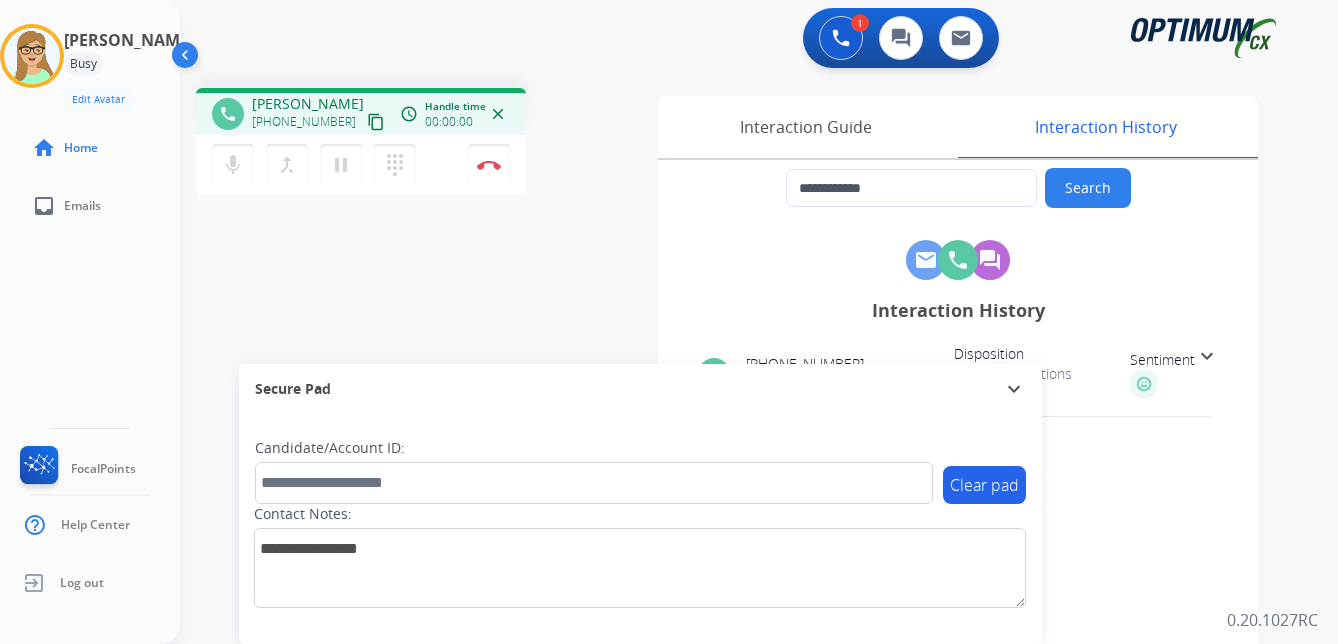 click on "content_copy" at bounding box center (376, 122) 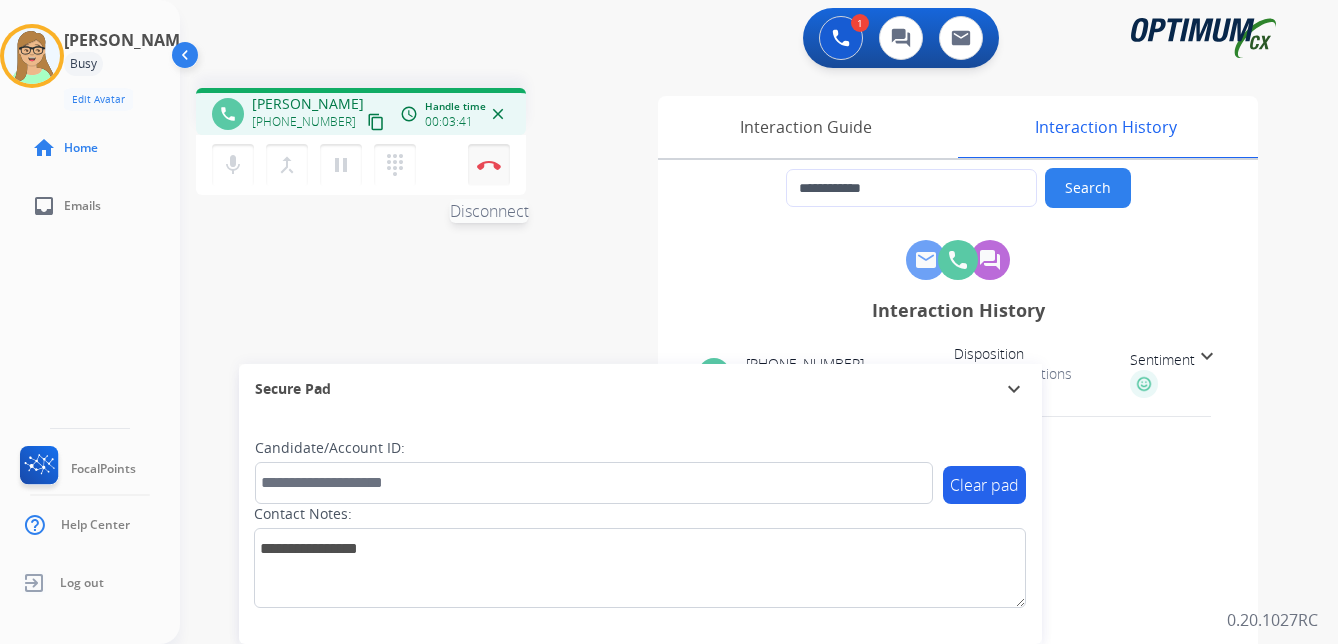 click at bounding box center (489, 165) 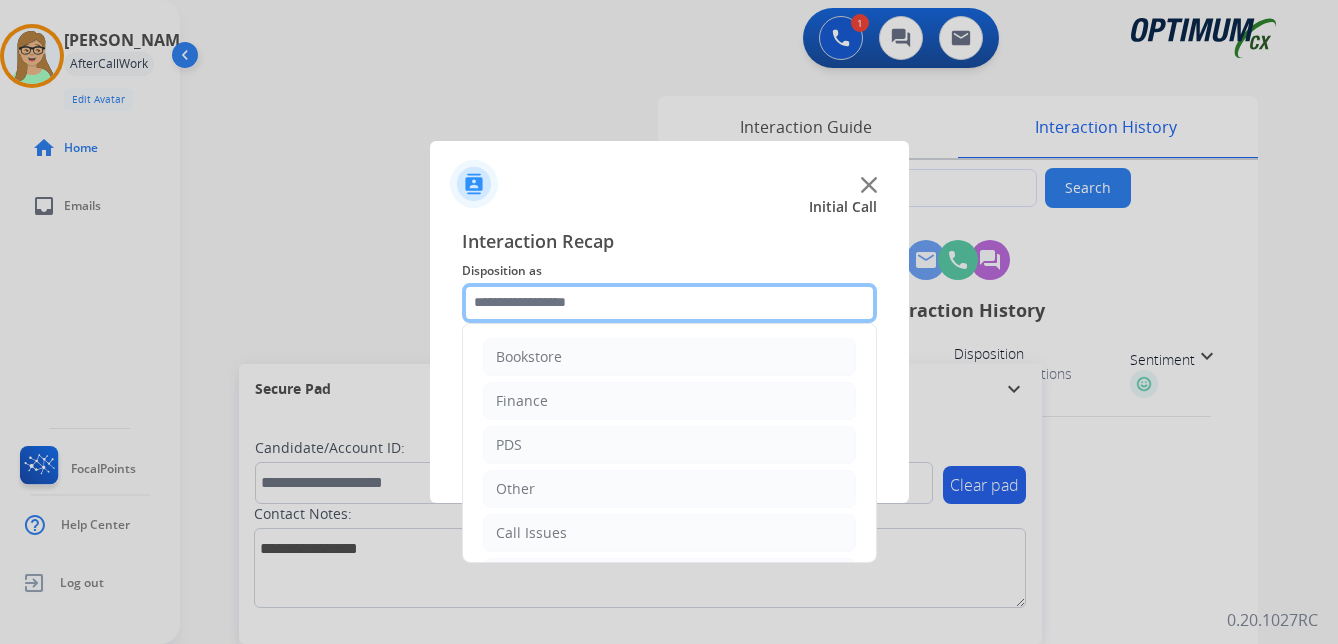 click 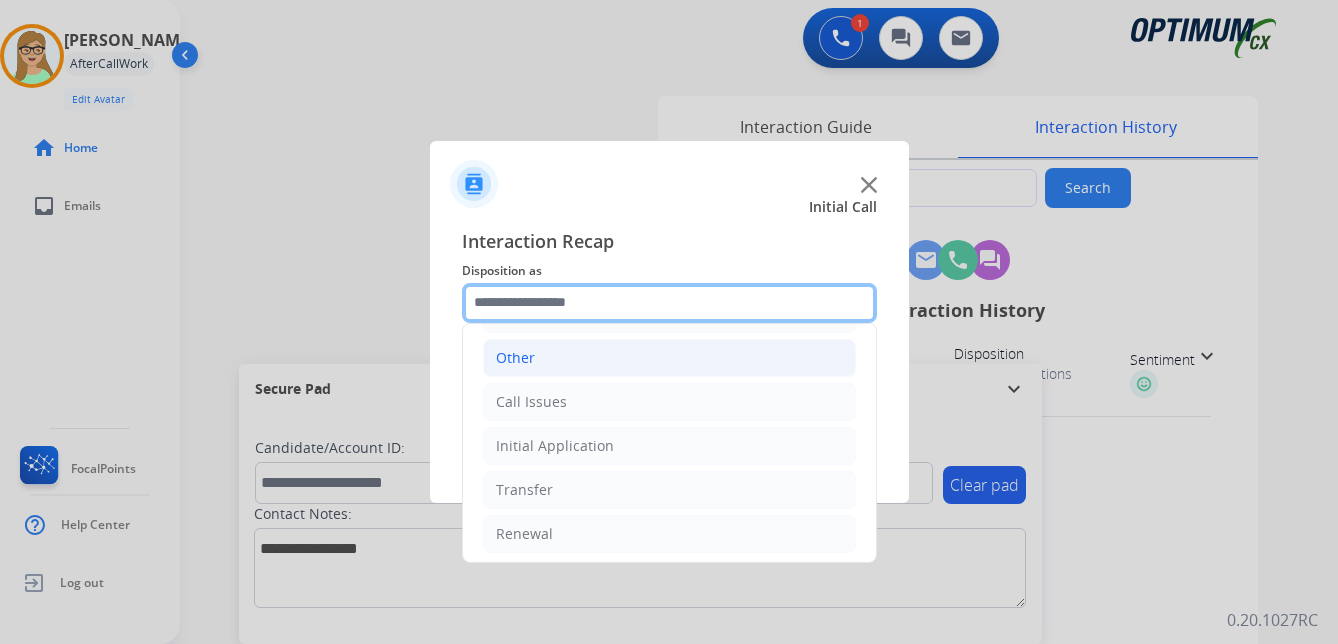 scroll, scrollTop: 136, scrollLeft: 0, axis: vertical 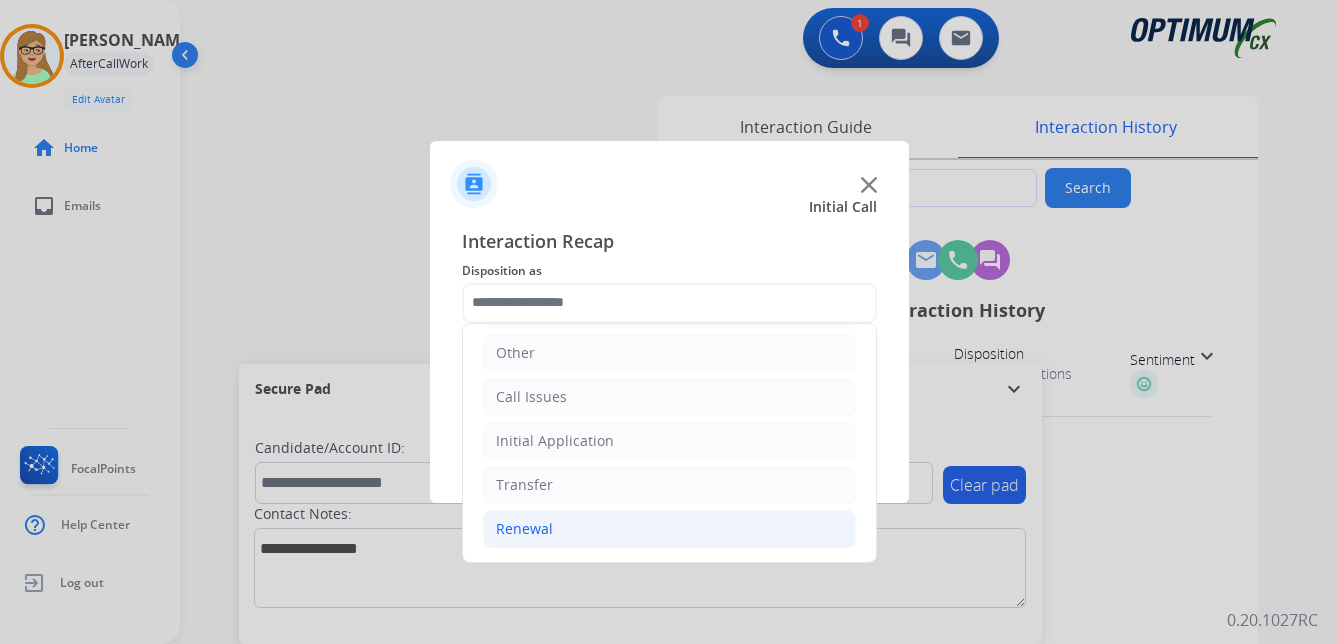 click on "Renewal" 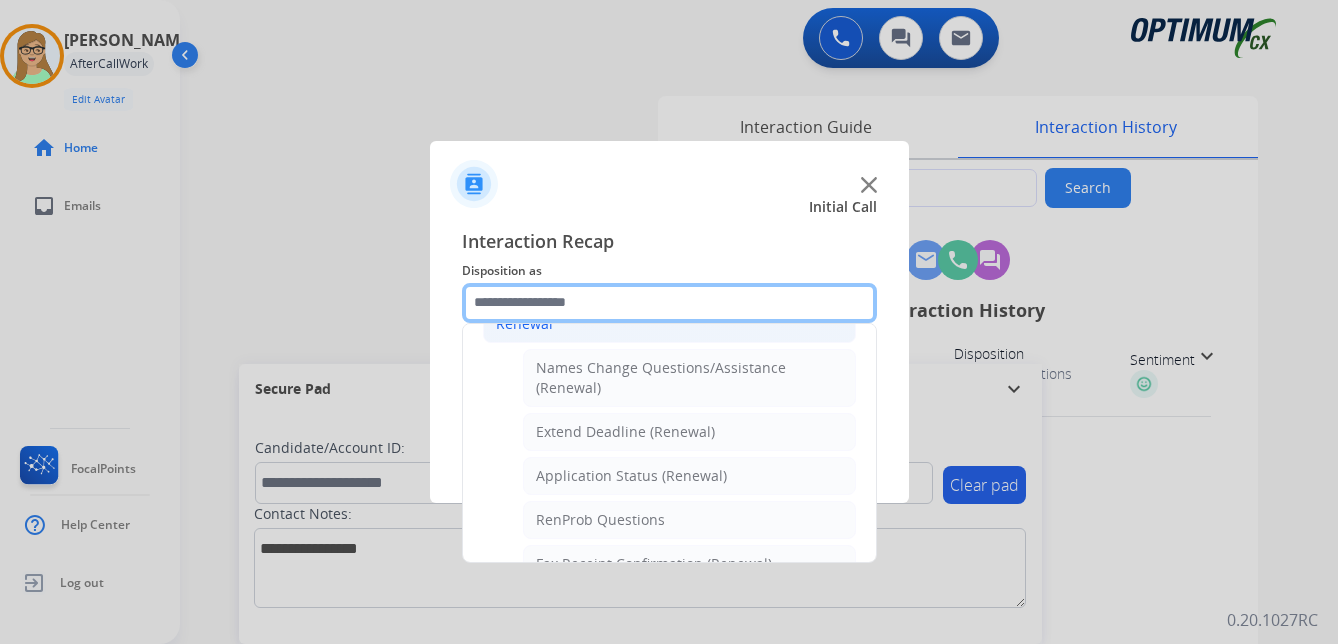 scroll, scrollTop: 336, scrollLeft: 0, axis: vertical 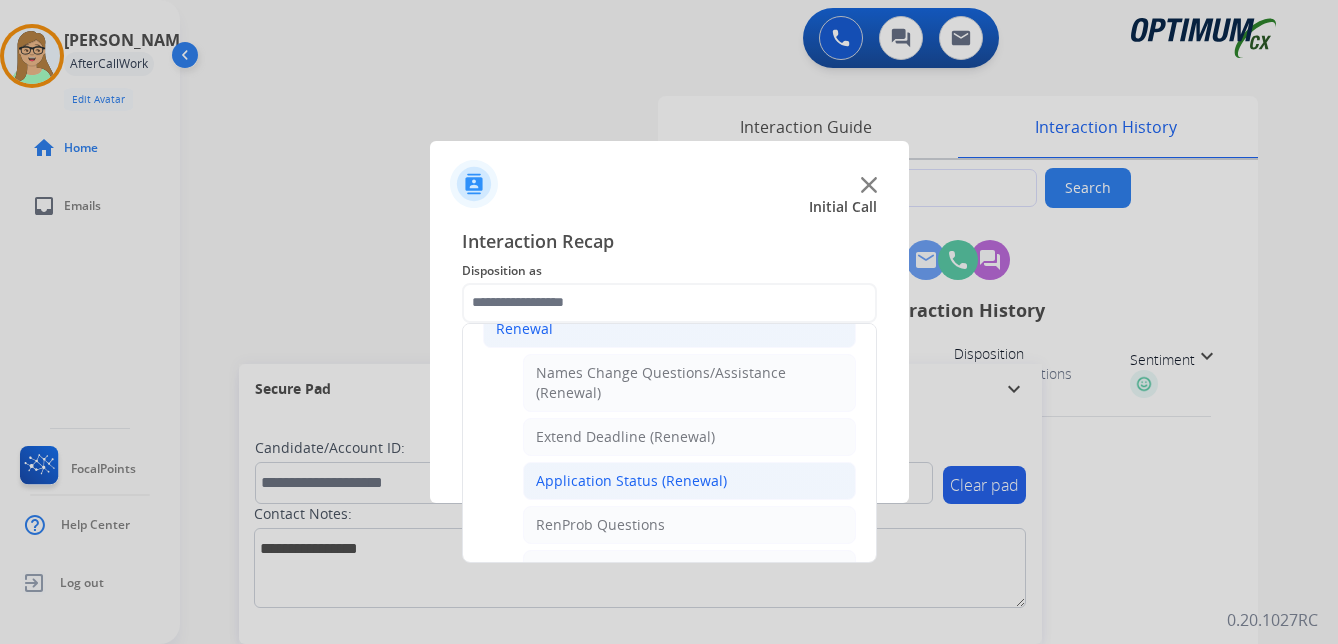 click on "Application Status (Renewal)" 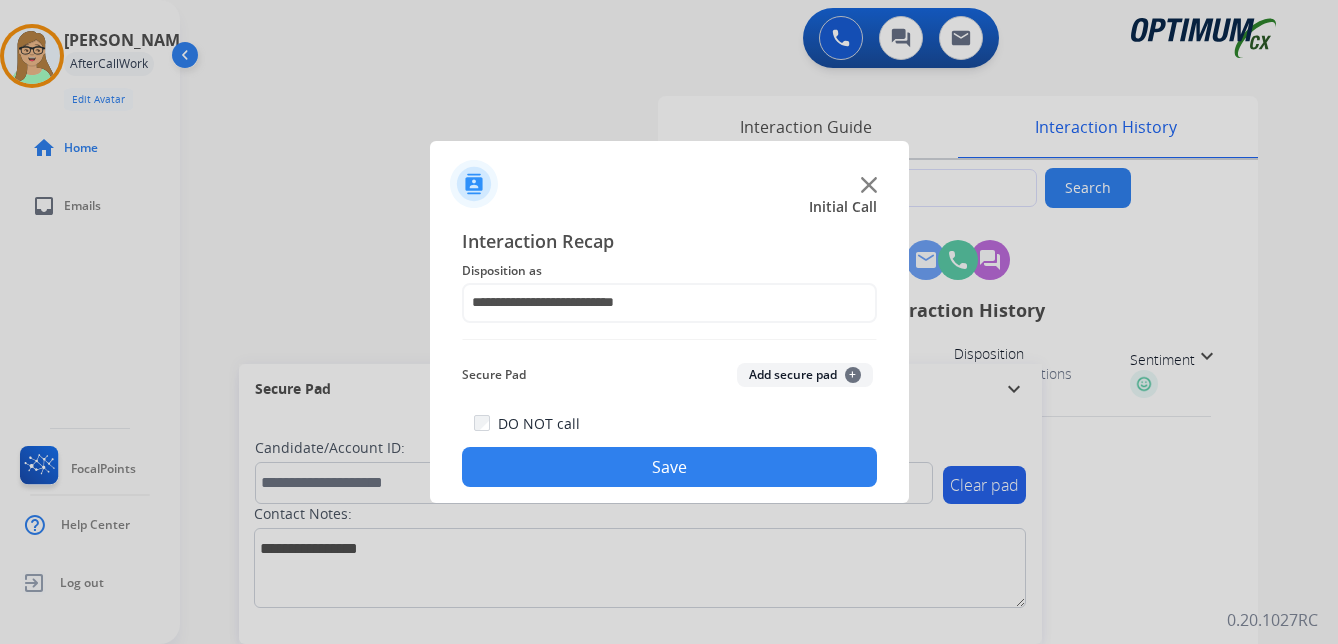 click on "Save" 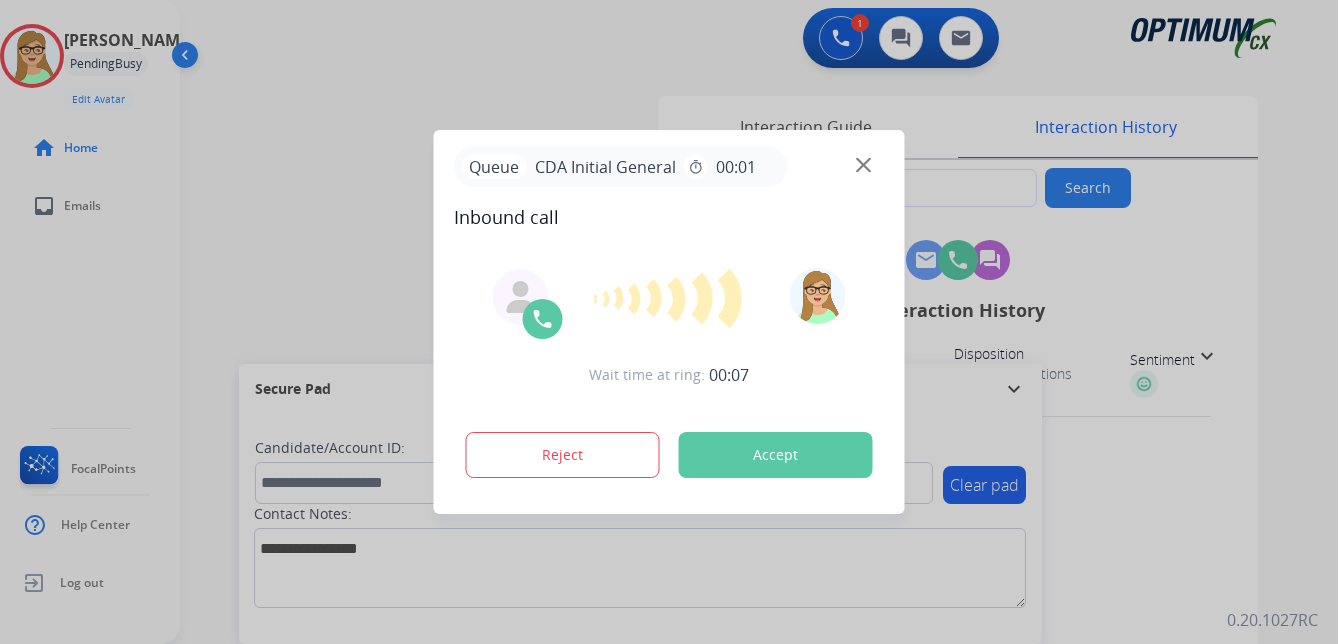 type on "**********" 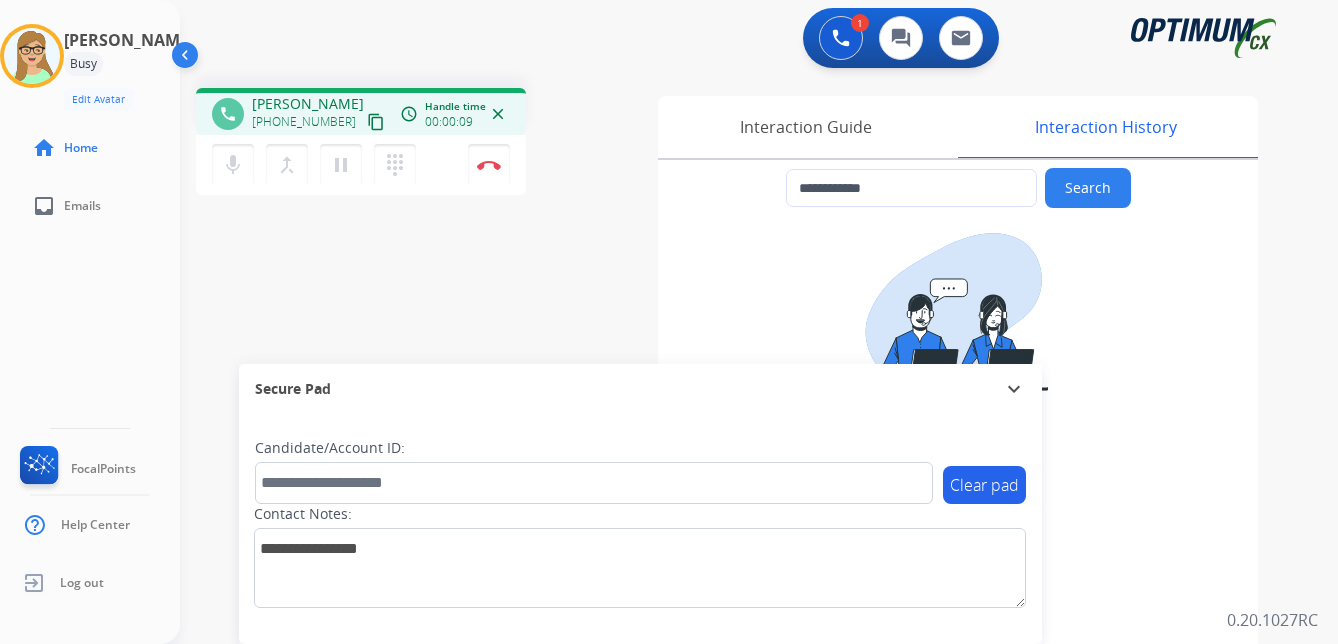 click on "content_copy" at bounding box center [376, 122] 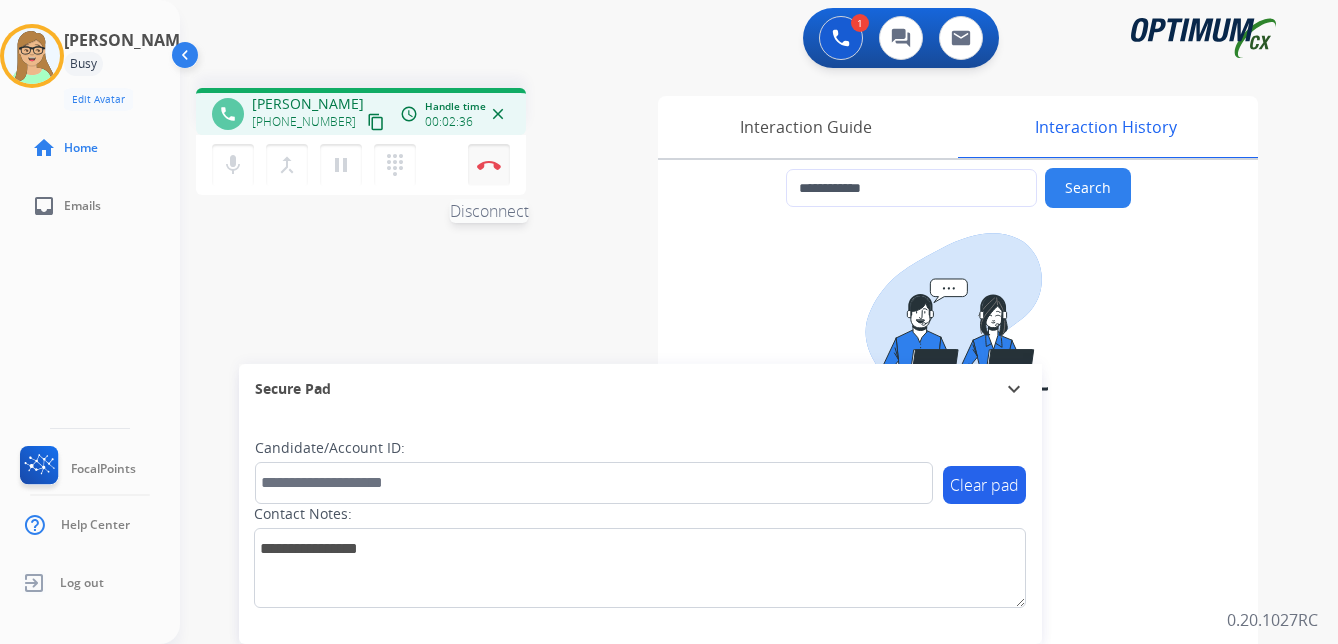 click at bounding box center [489, 165] 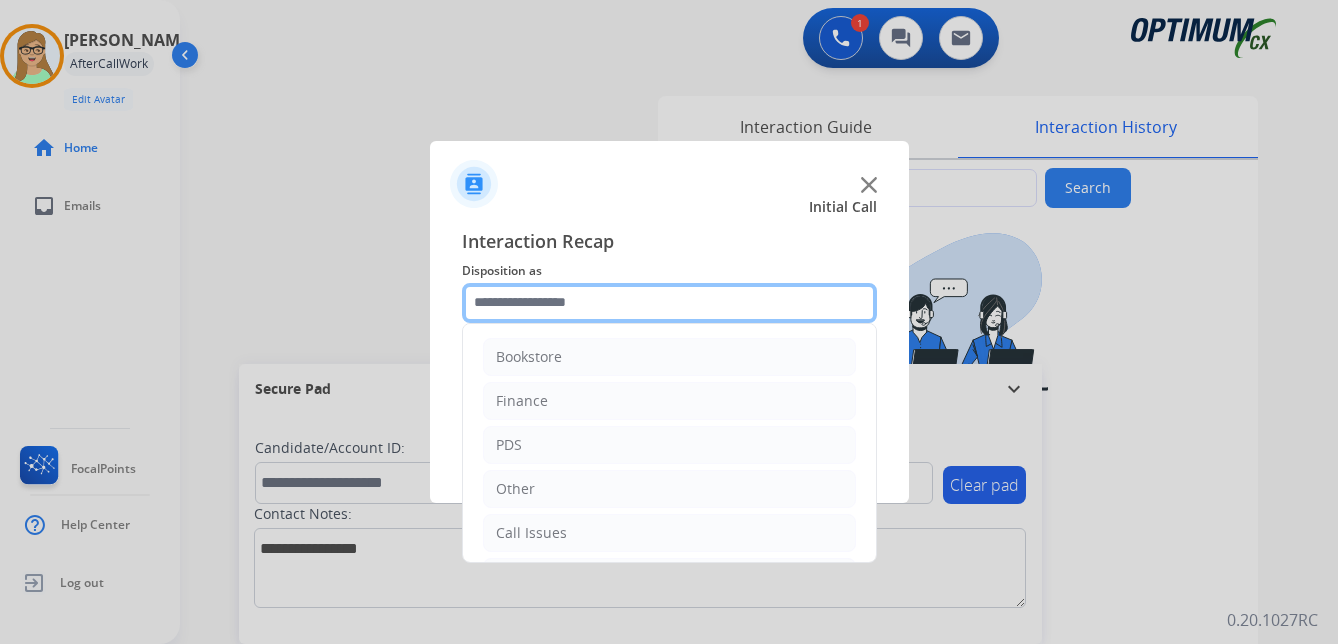 drag, startPoint x: 543, startPoint y: 296, endPoint x: 544, endPoint y: 328, distance: 32.01562 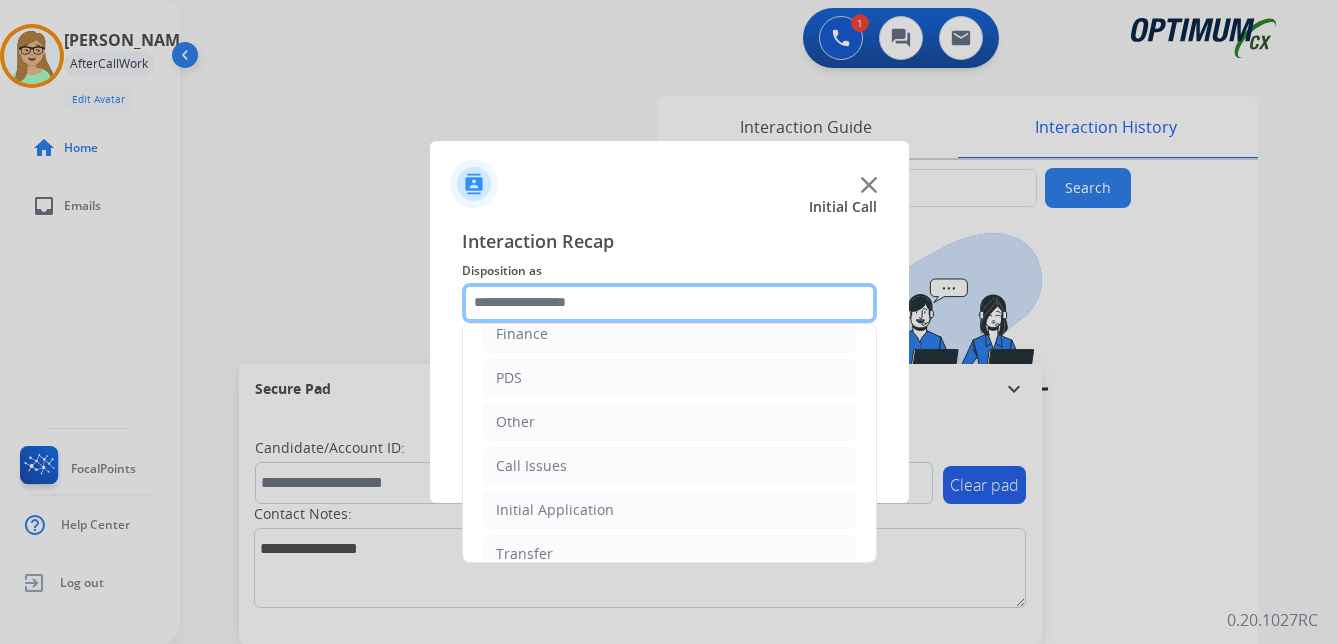 scroll, scrollTop: 136, scrollLeft: 0, axis: vertical 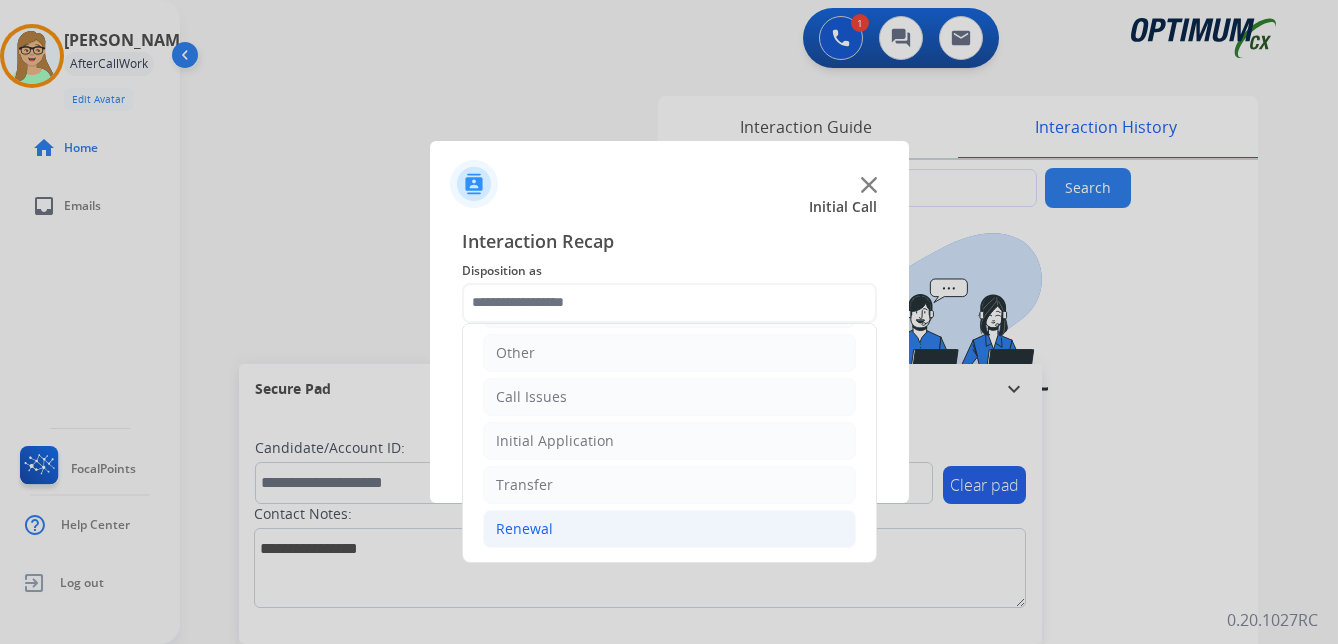 click on "Renewal" 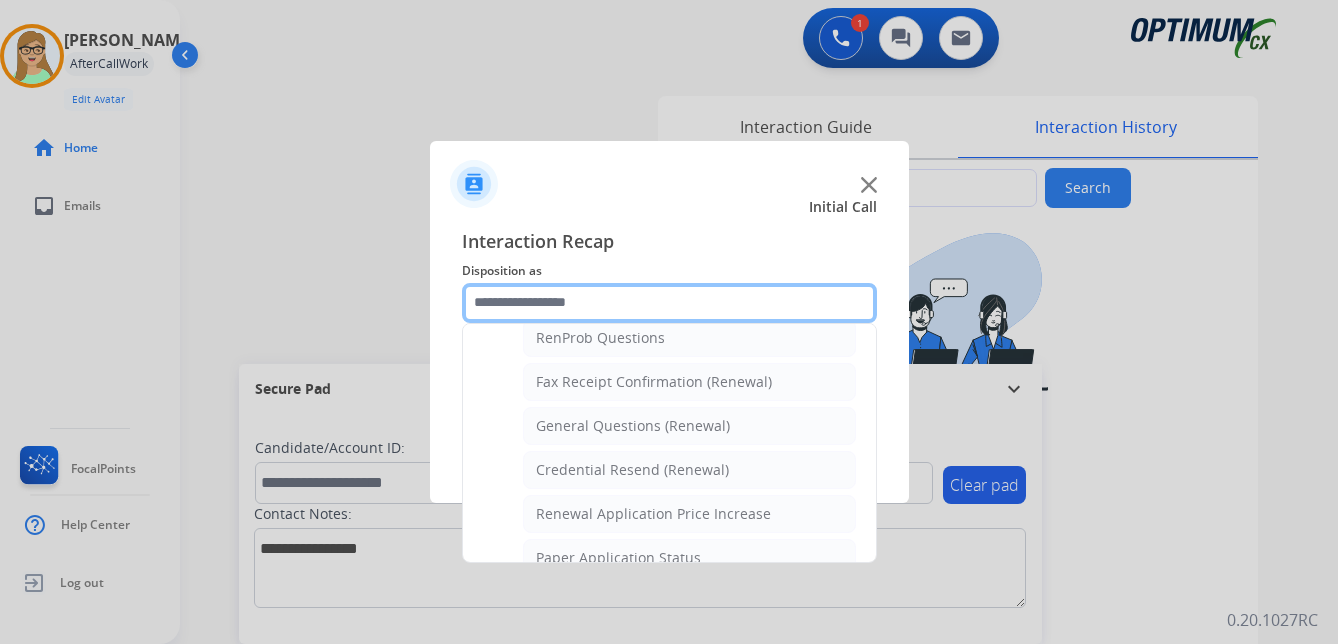 scroll, scrollTop: 536, scrollLeft: 0, axis: vertical 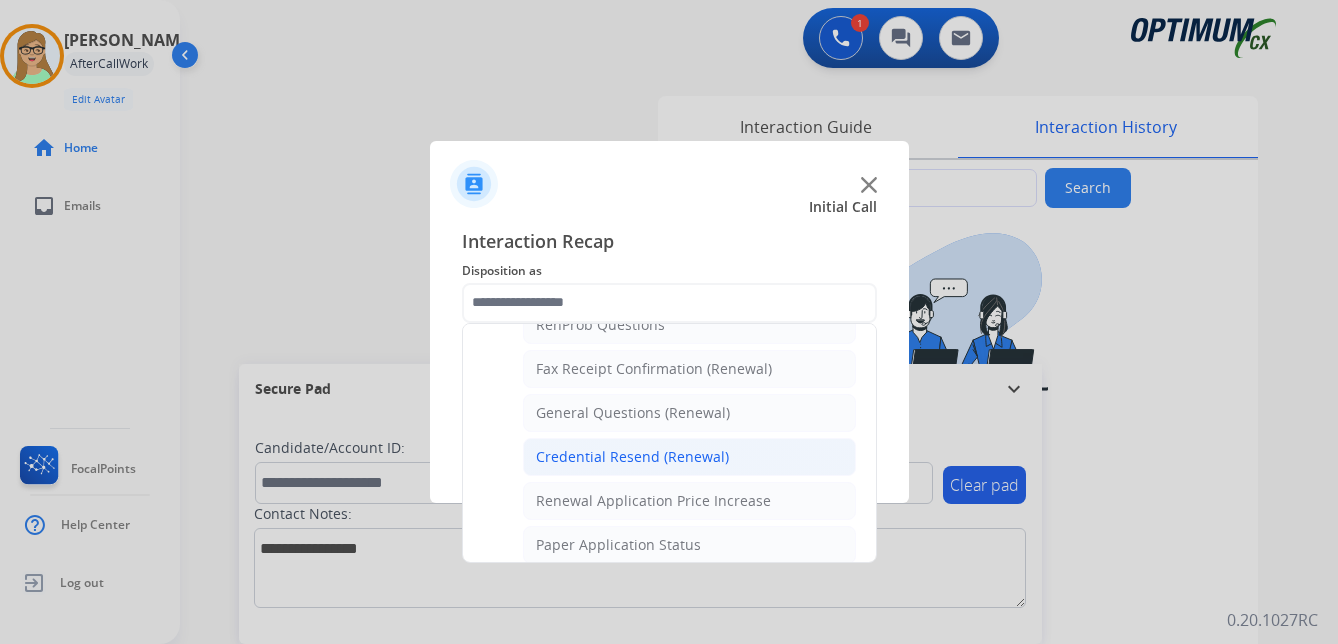 click on "Credential Resend (Renewal)" 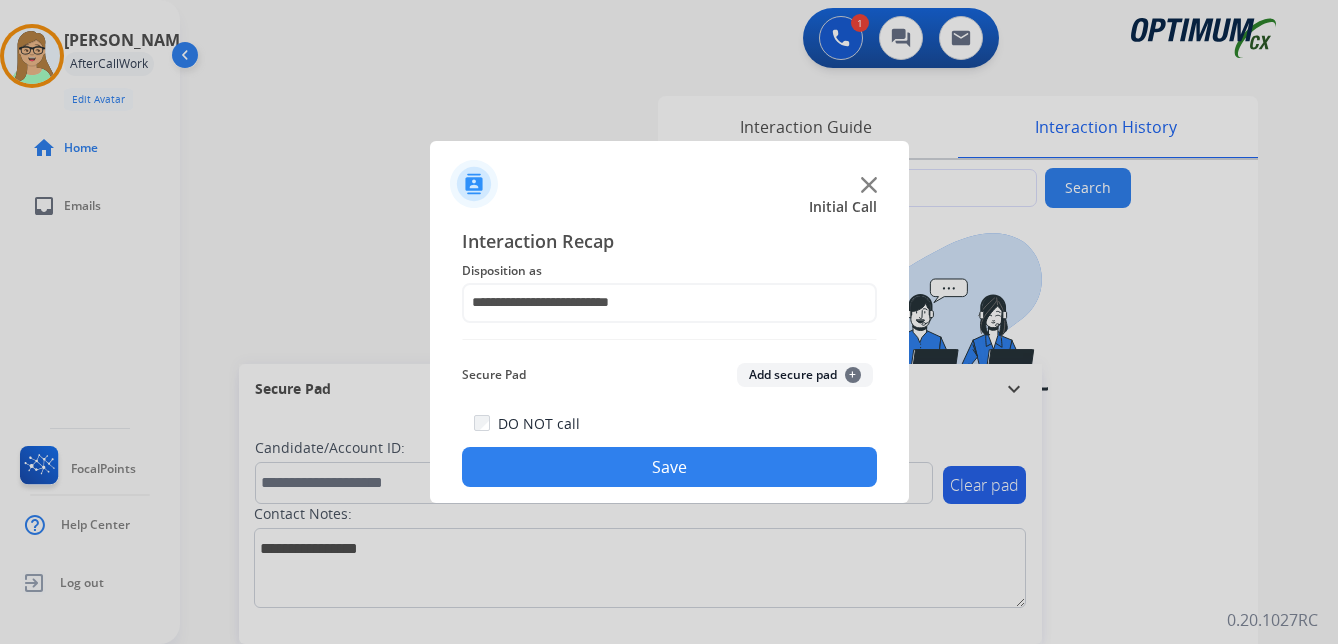 click on "Save" 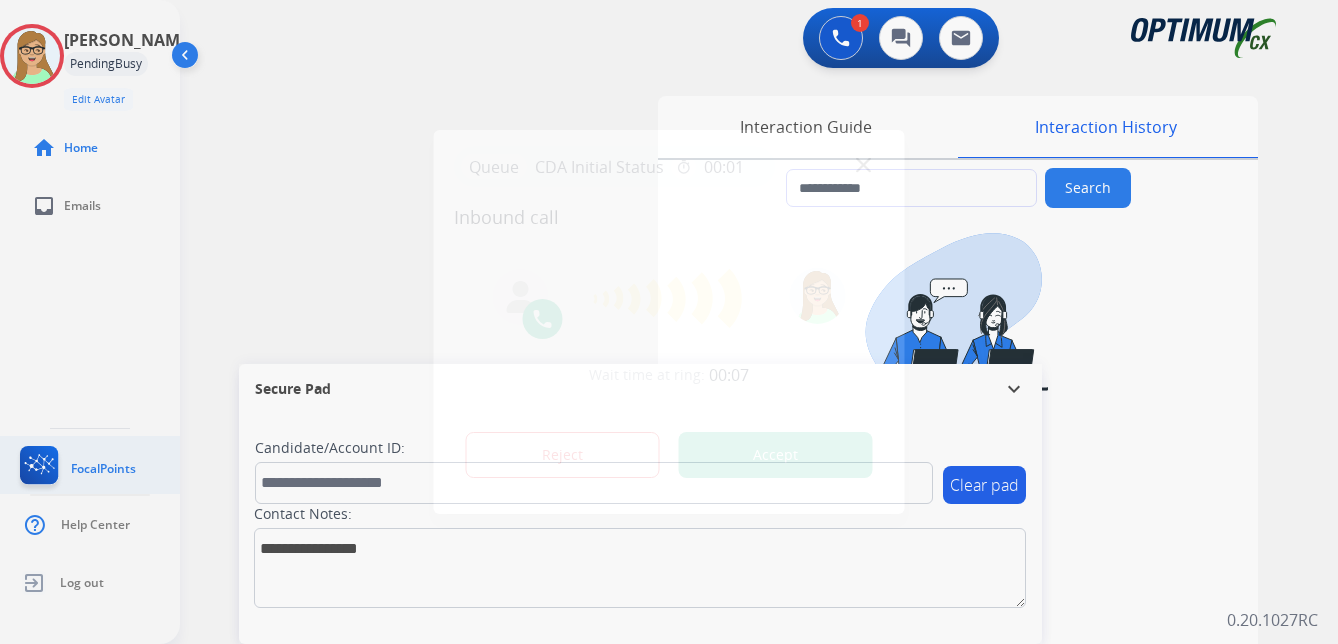 type on "**********" 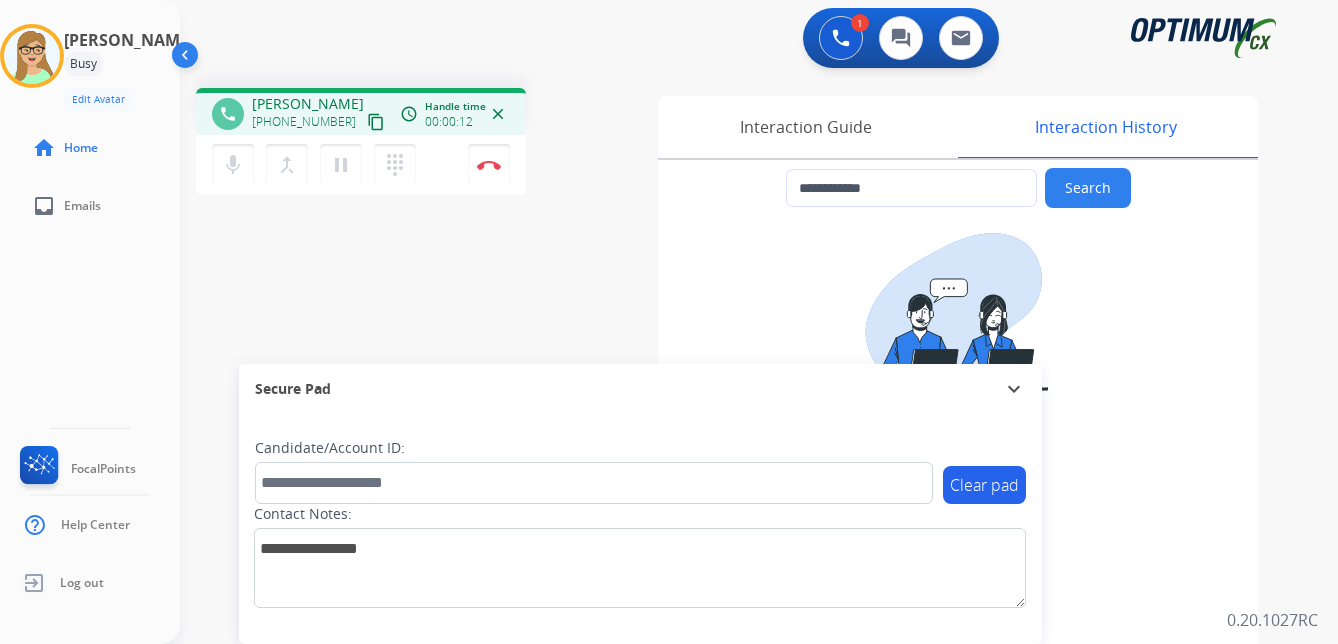 type 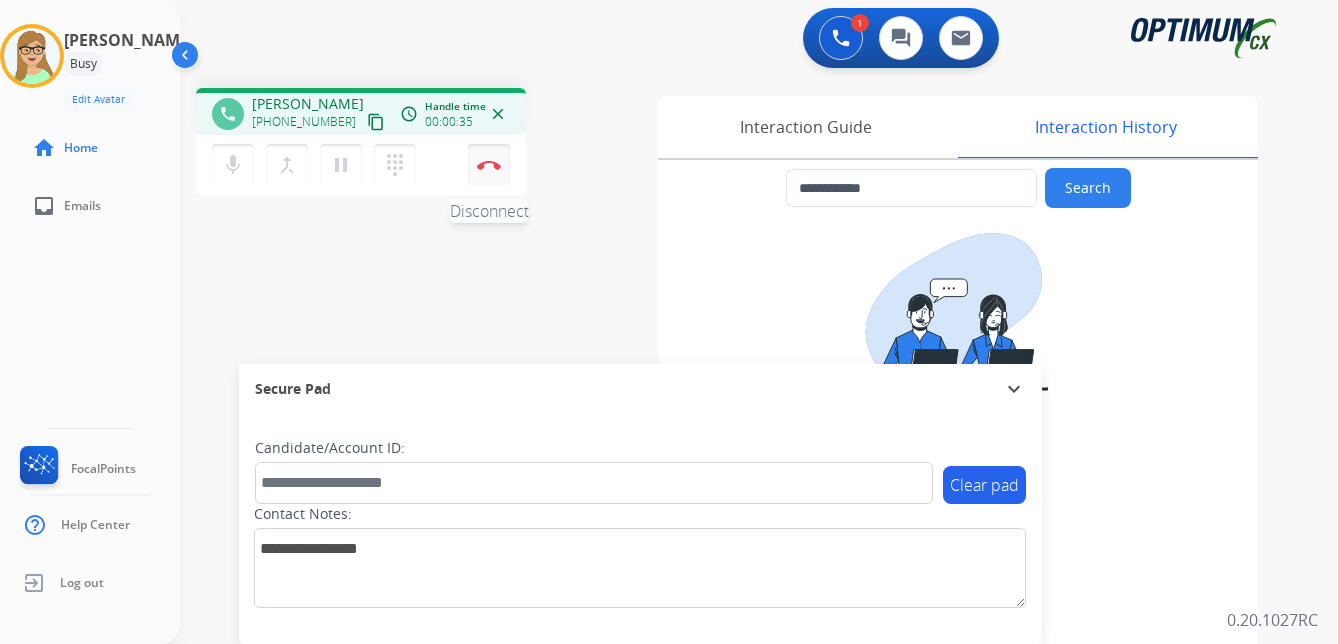 click at bounding box center [489, 165] 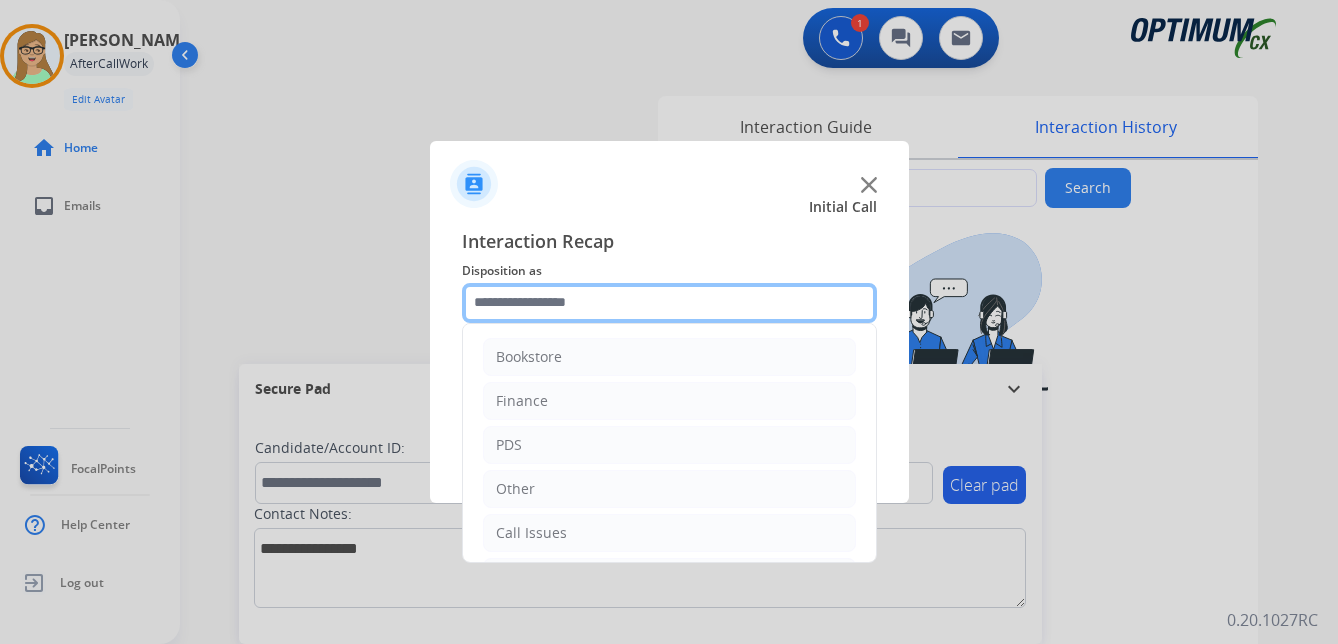 click 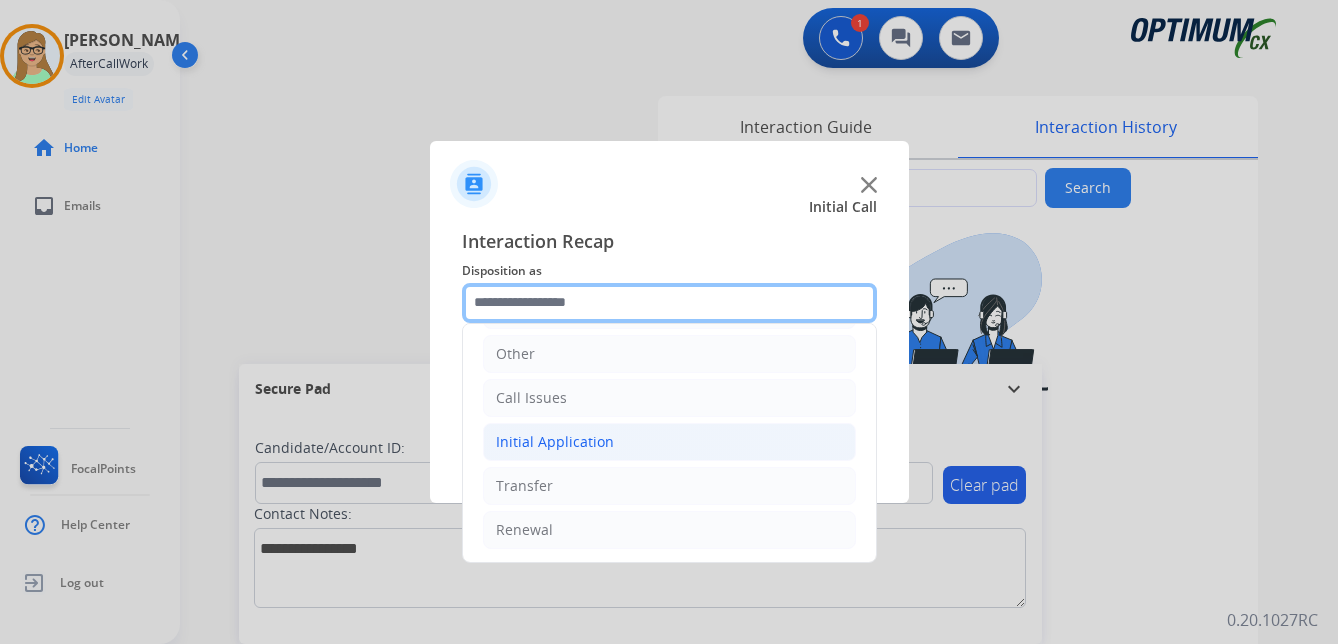 scroll, scrollTop: 136, scrollLeft: 0, axis: vertical 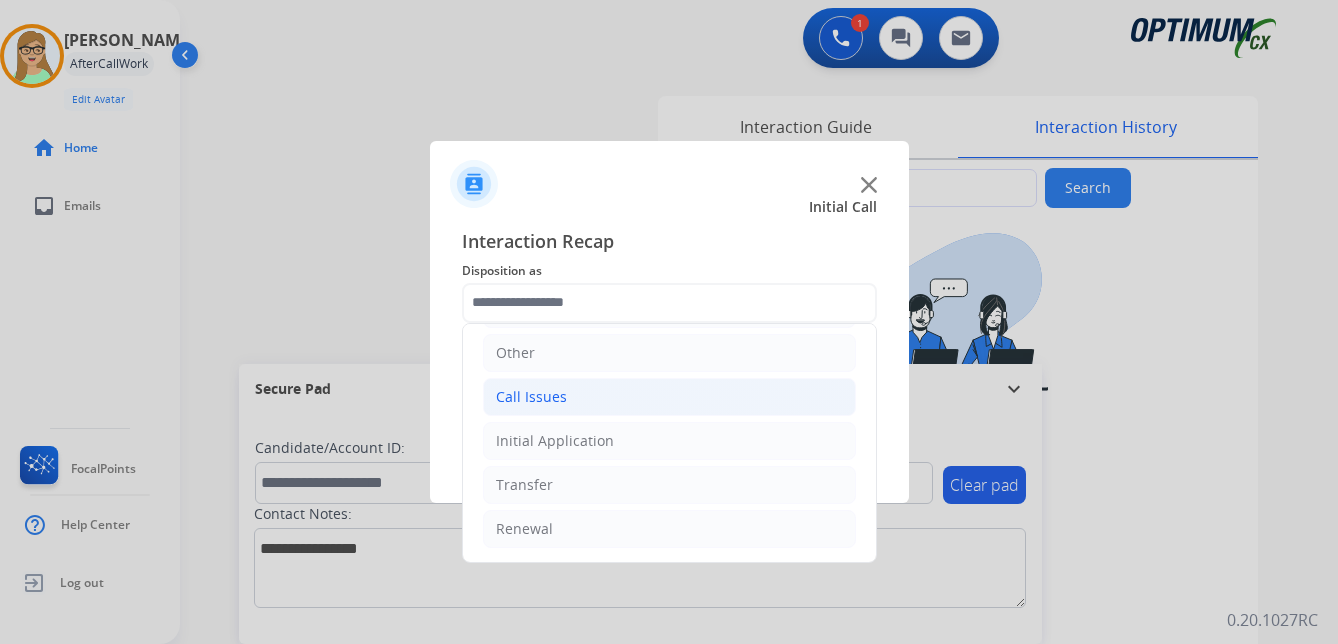 click on "Call Issues" 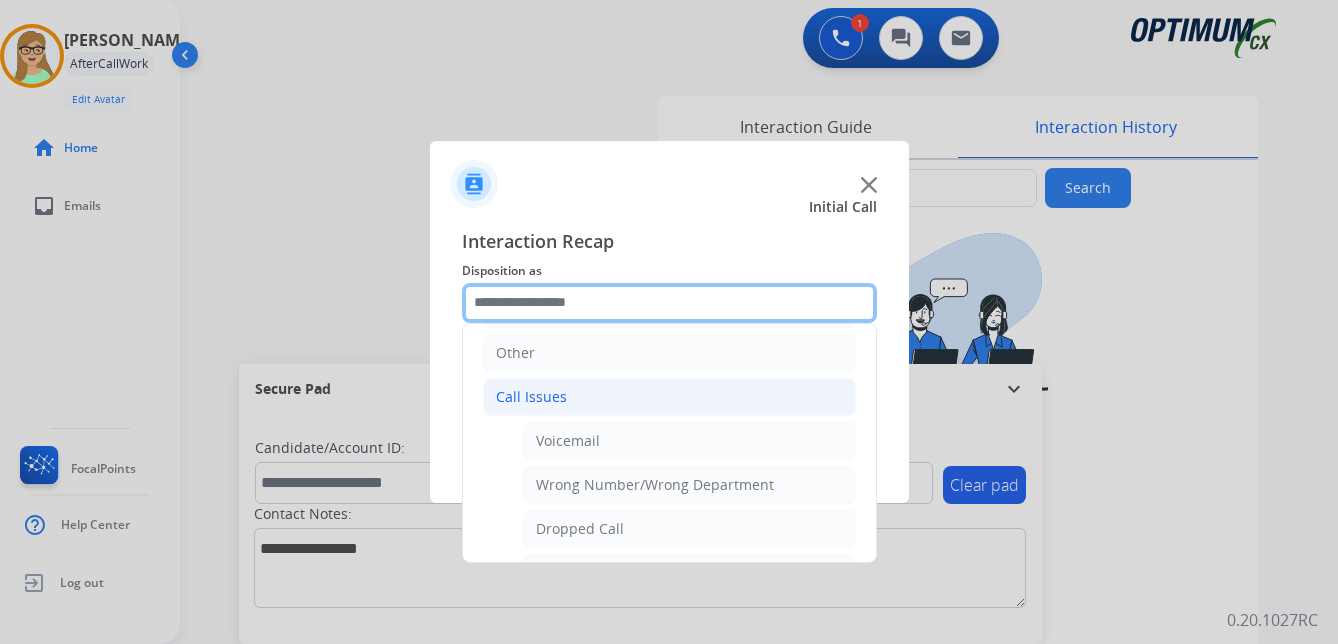 scroll, scrollTop: 236, scrollLeft: 0, axis: vertical 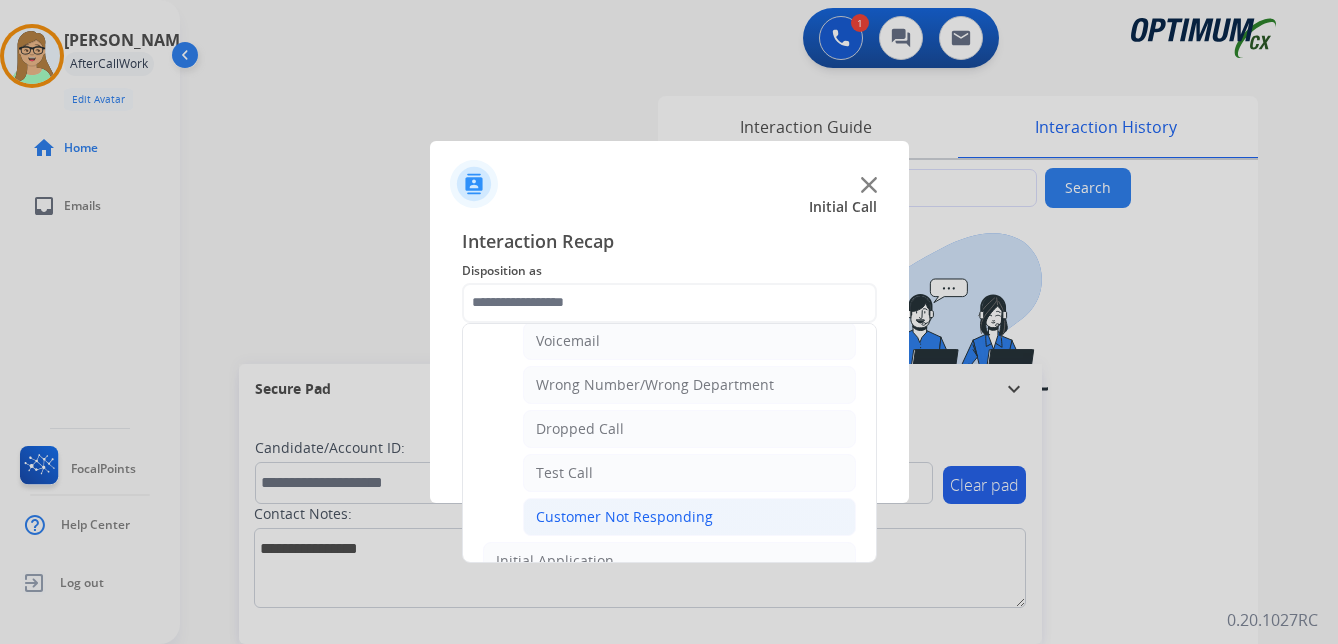 click on "Customer Not Responding" 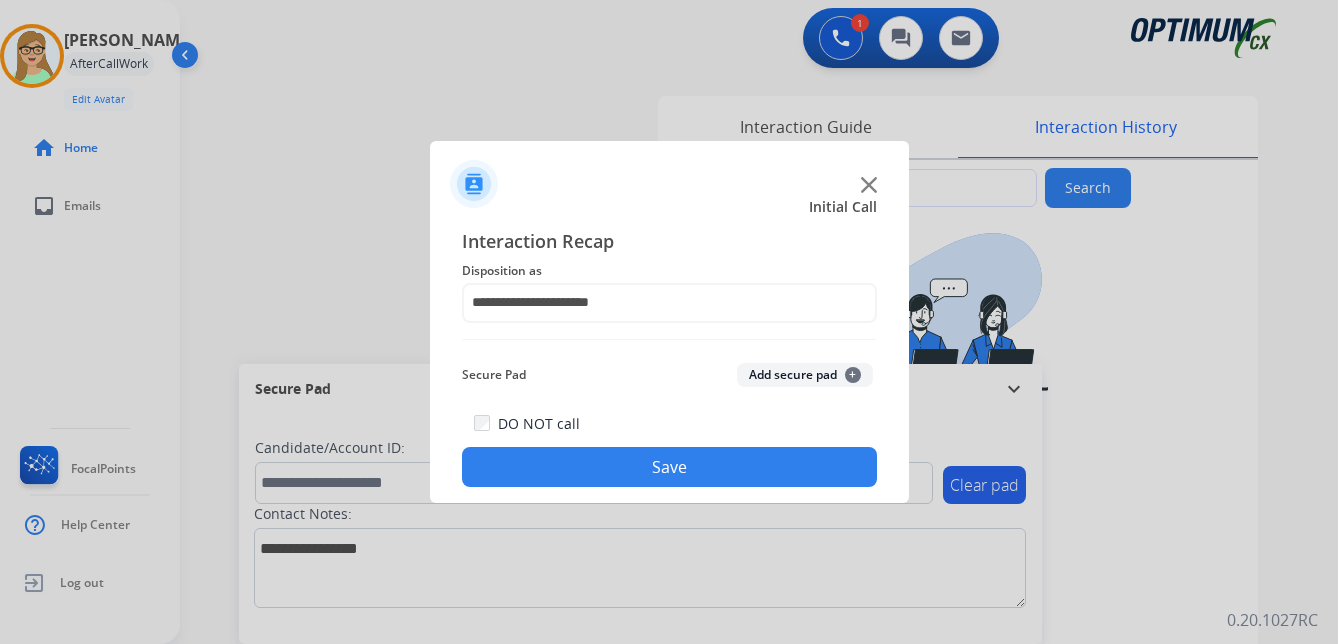 click on "Save" 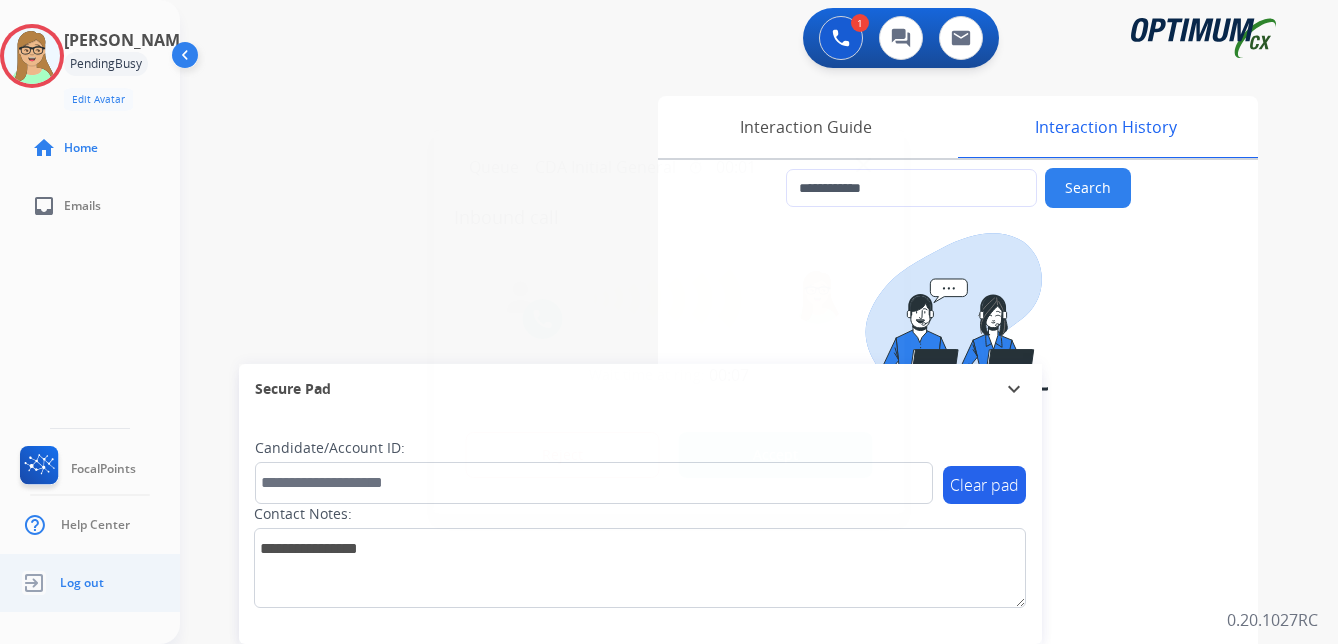 type on "**********" 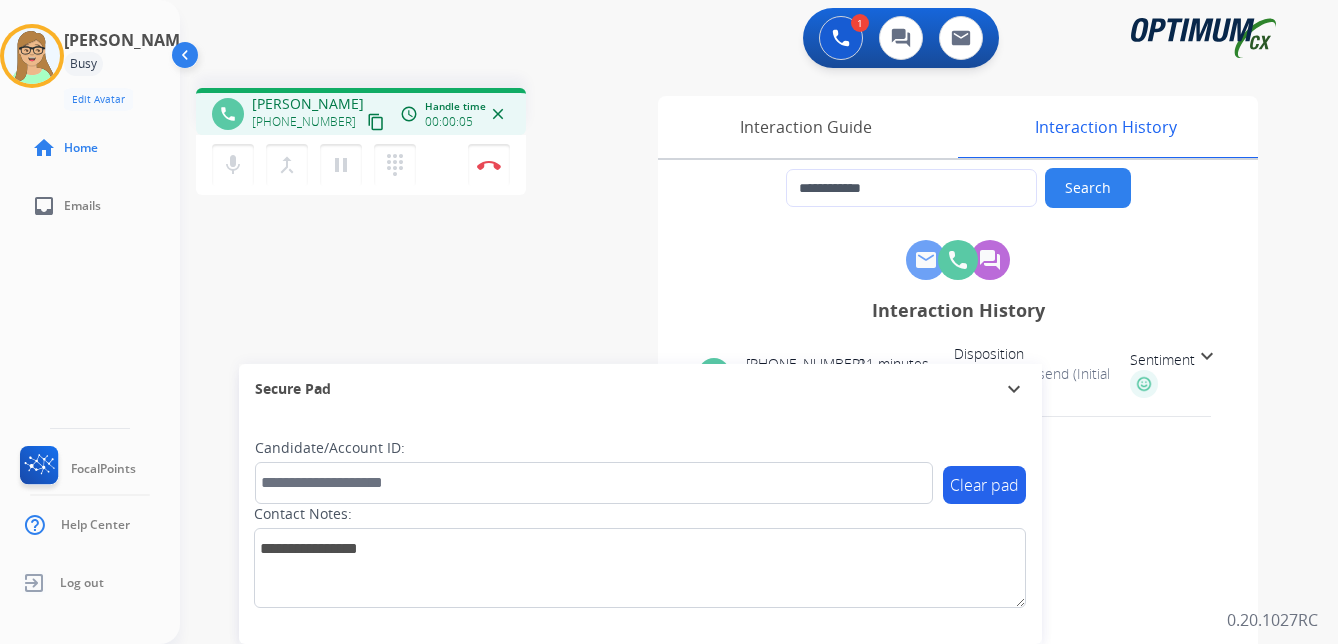click on "content_copy" at bounding box center [376, 122] 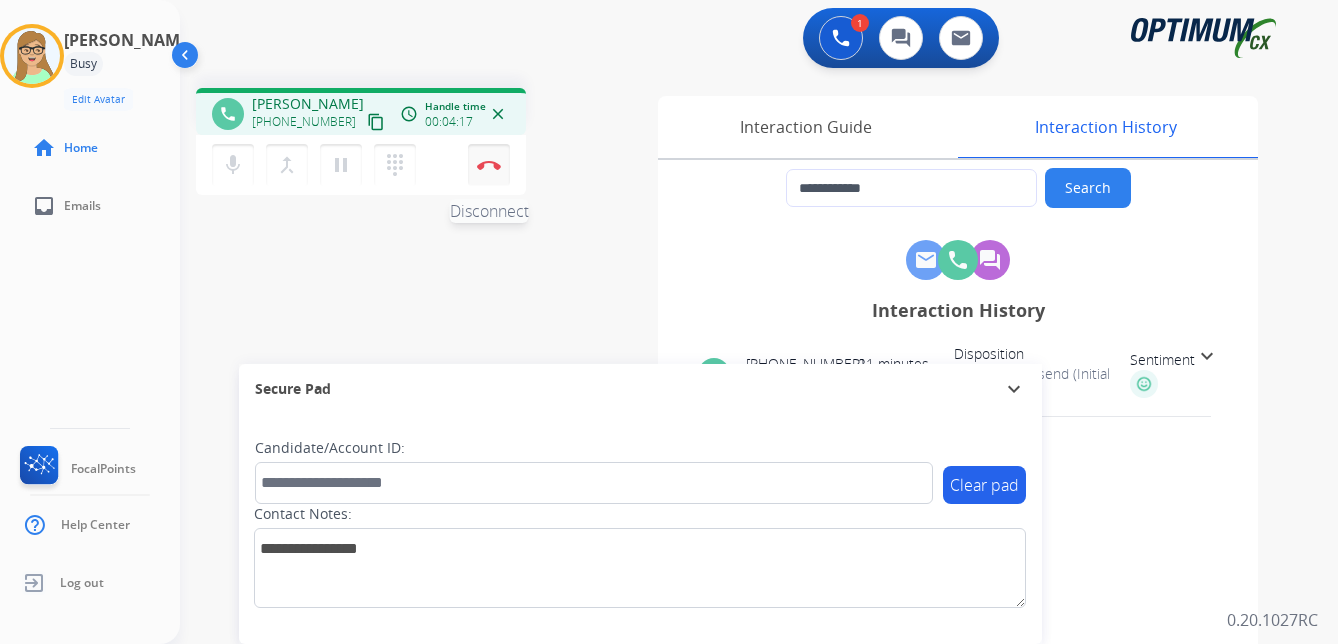 click at bounding box center [489, 165] 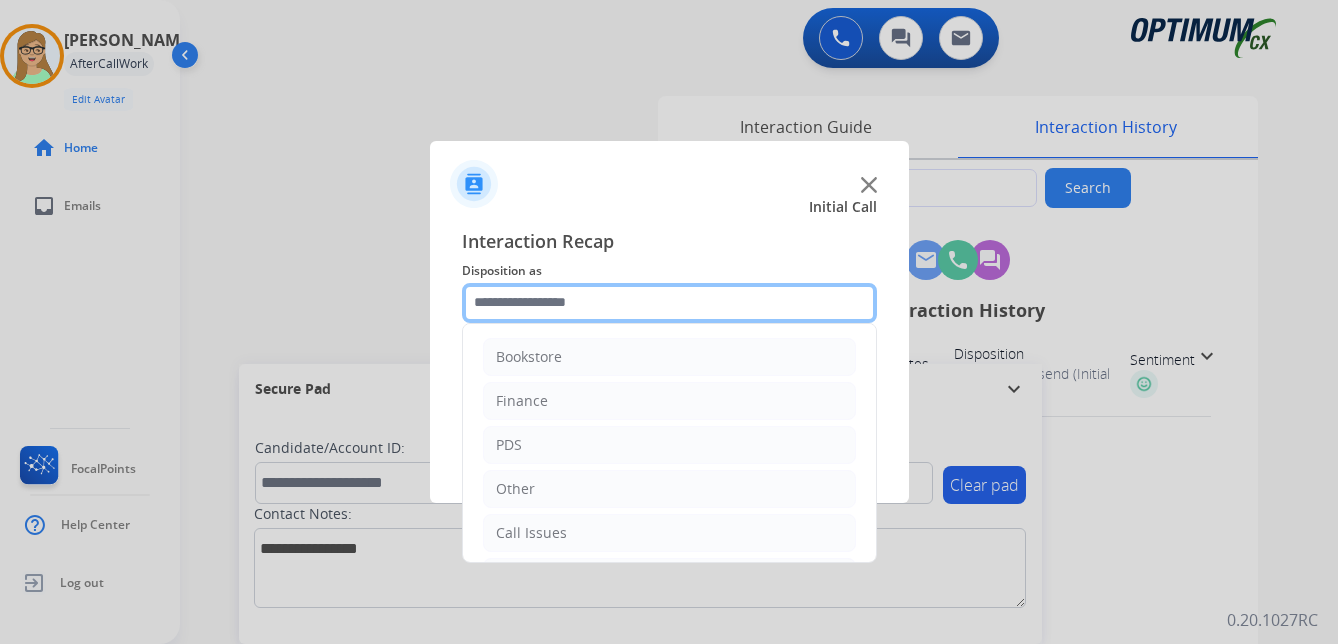 click 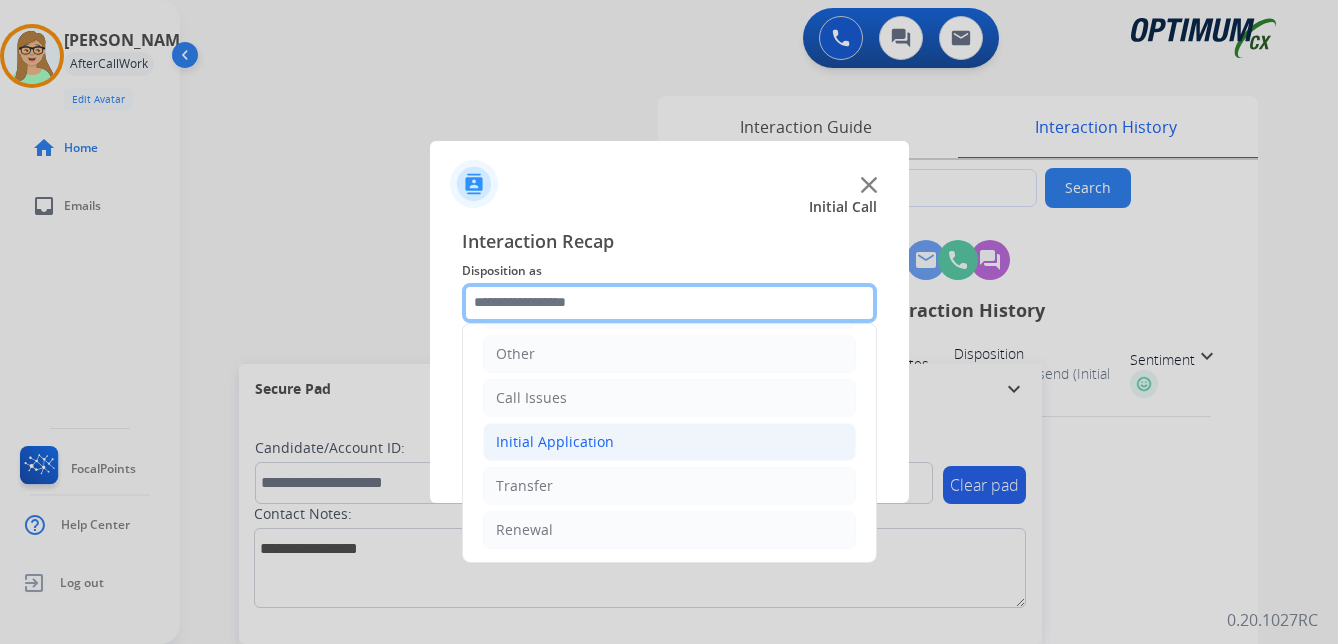 scroll, scrollTop: 136, scrollLeft: 0, axis: vertical 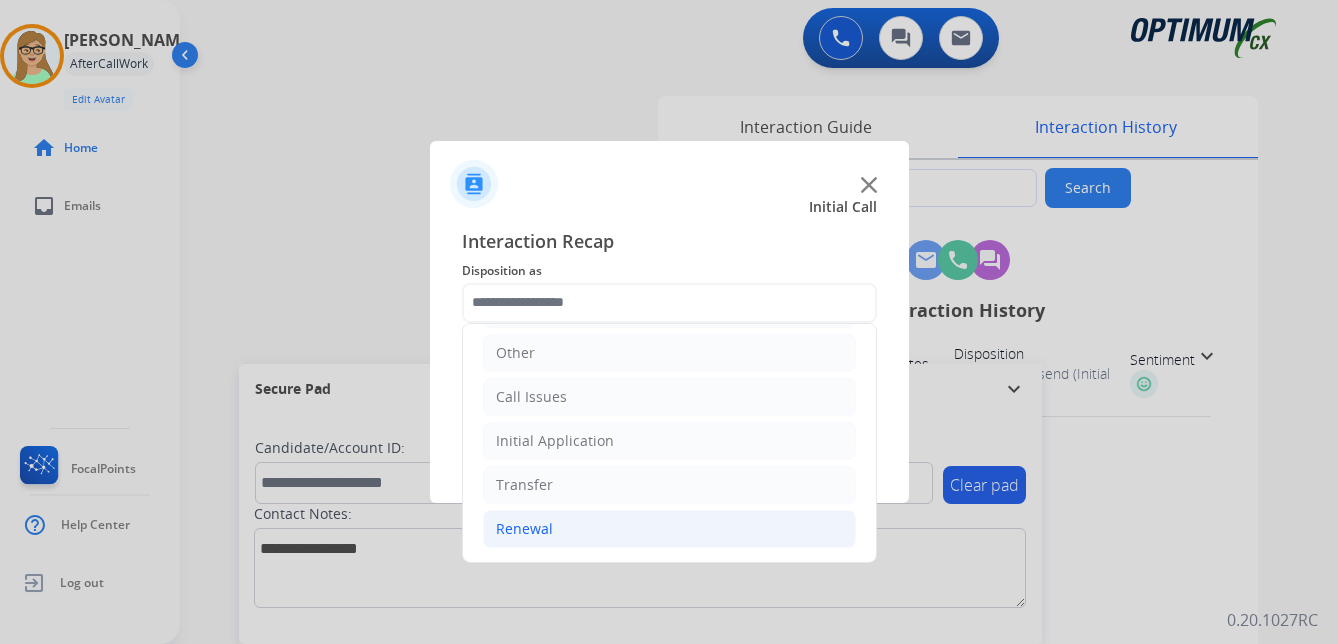 click on "Renewal" 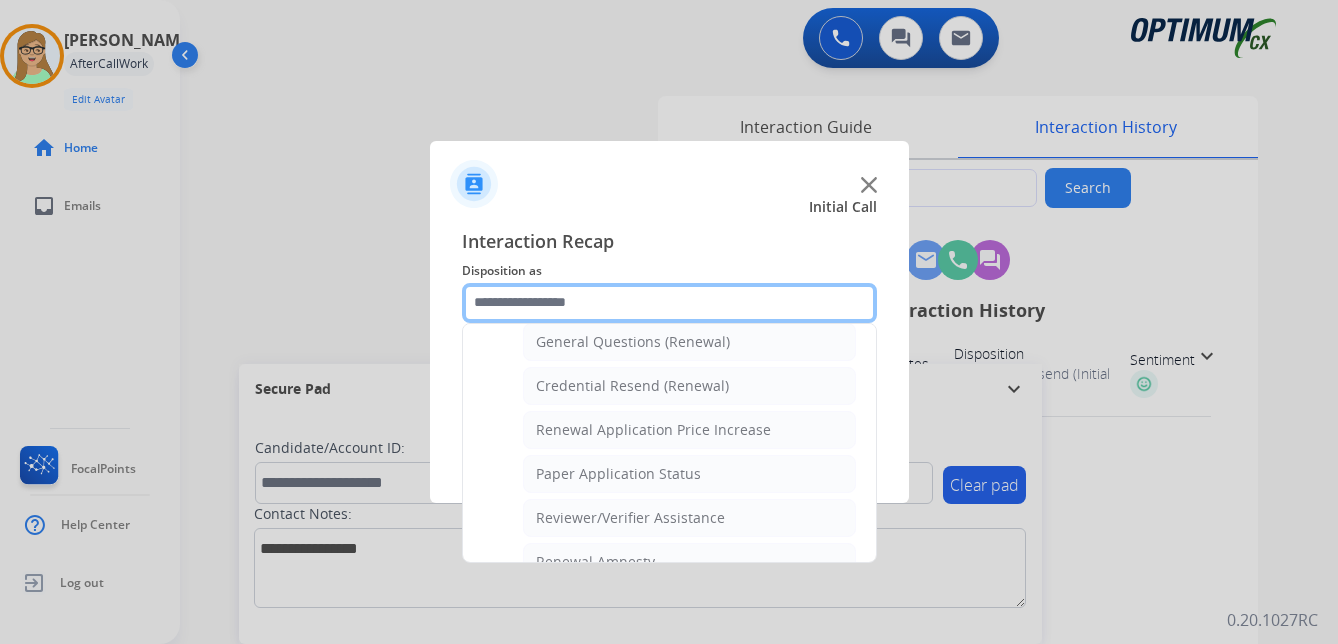 scroll, scrollTop: 572, scrollLeft: 0, axis: vertical 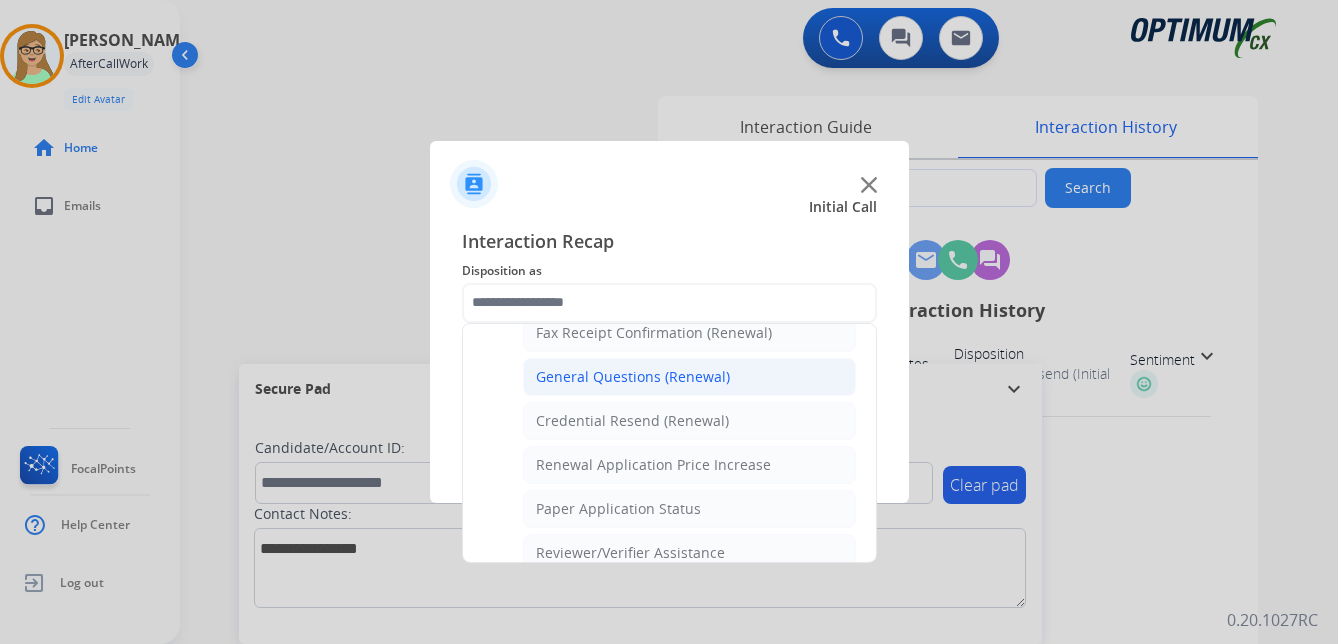click on "General Questions (Renewal)" 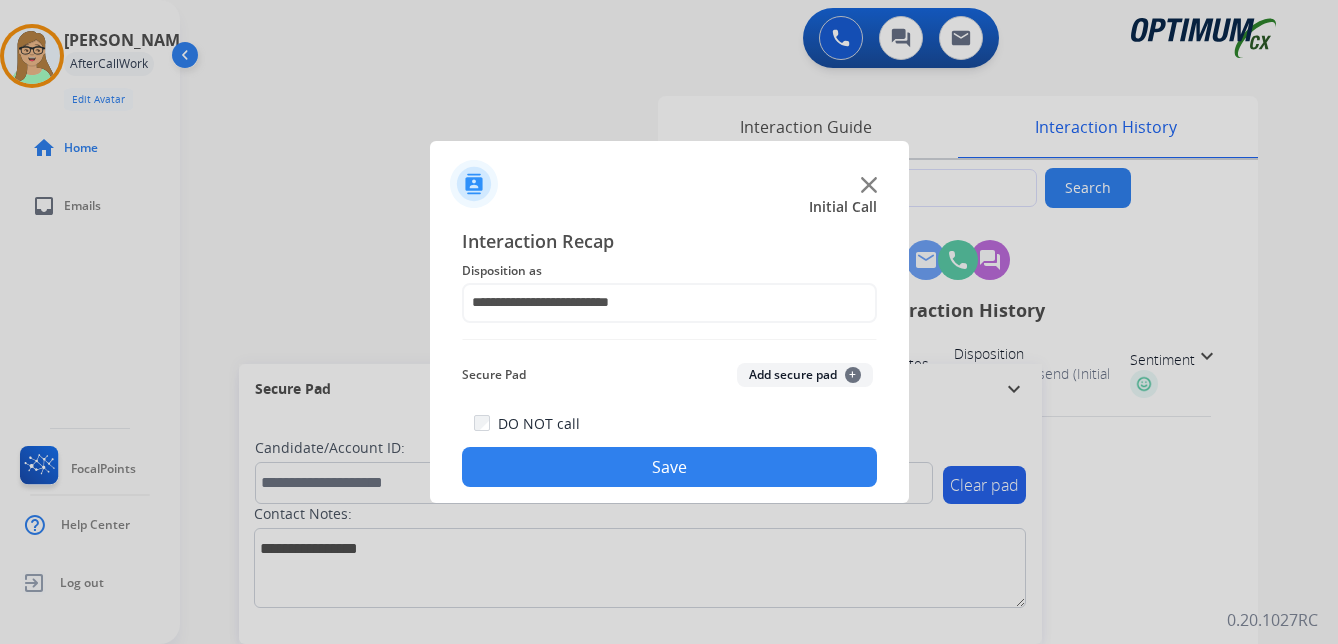drag, startPoint x: 607, startPoint y: 473, endPoint x: 553, endPoint y: 482, distance: 54.74486 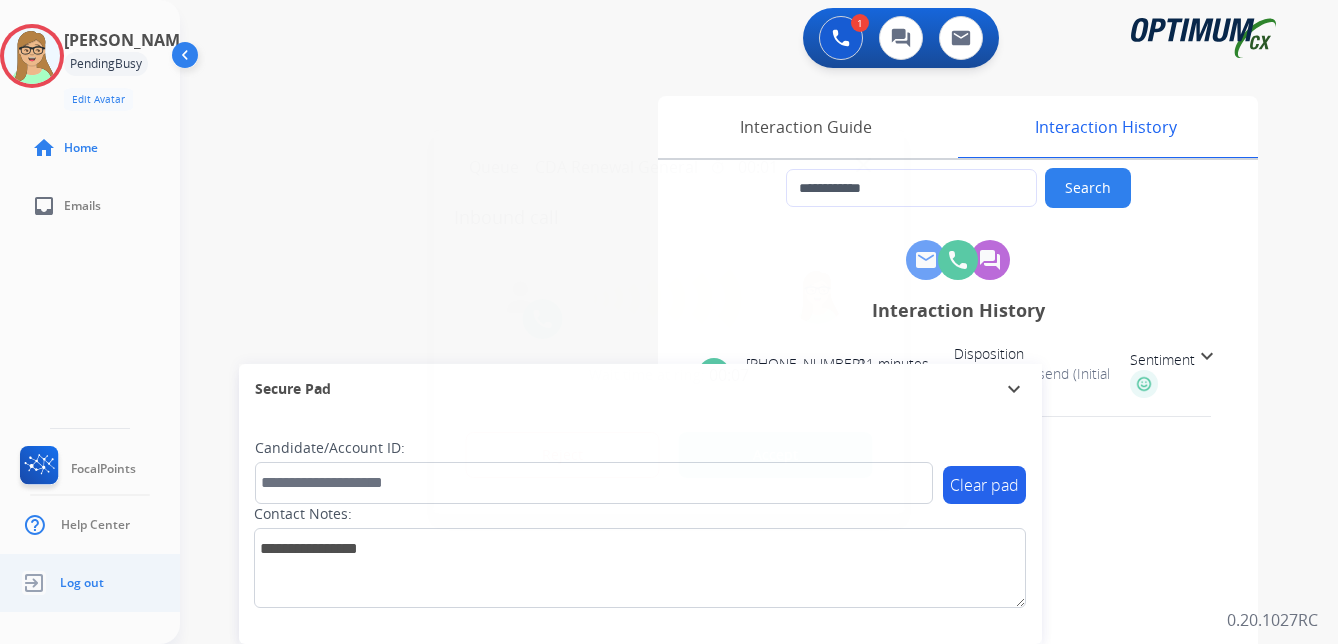 type on "**********" 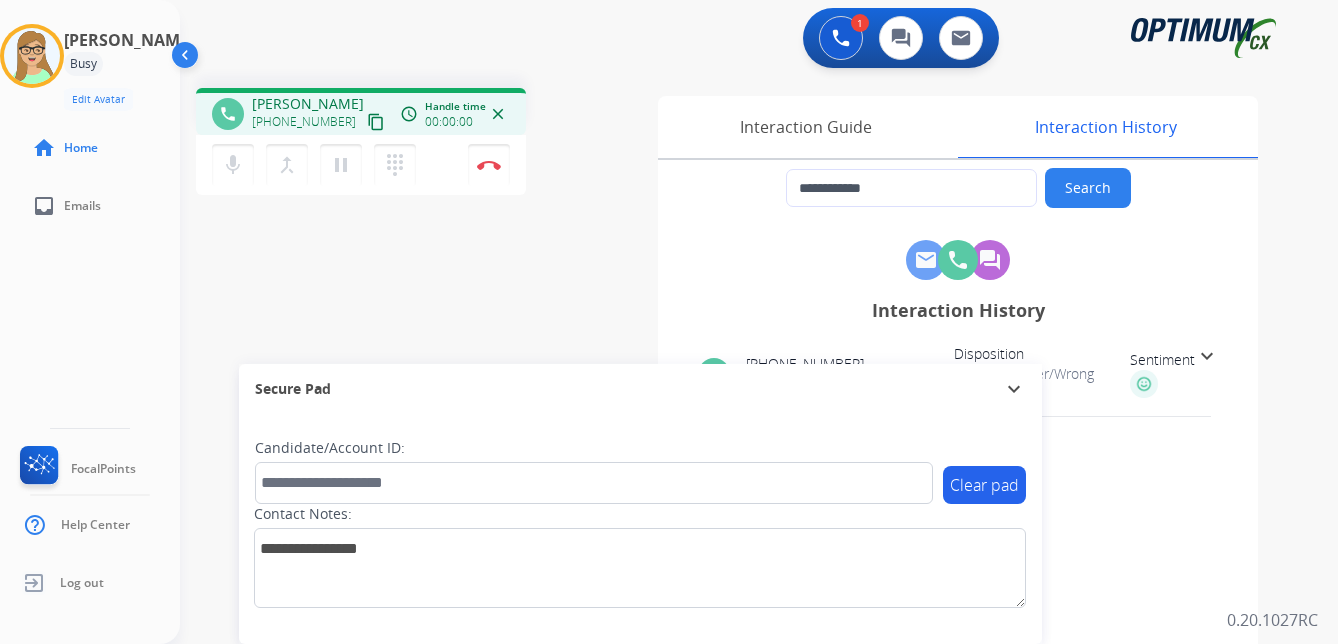 click on "content_copy" at bounding box center [376, 122] 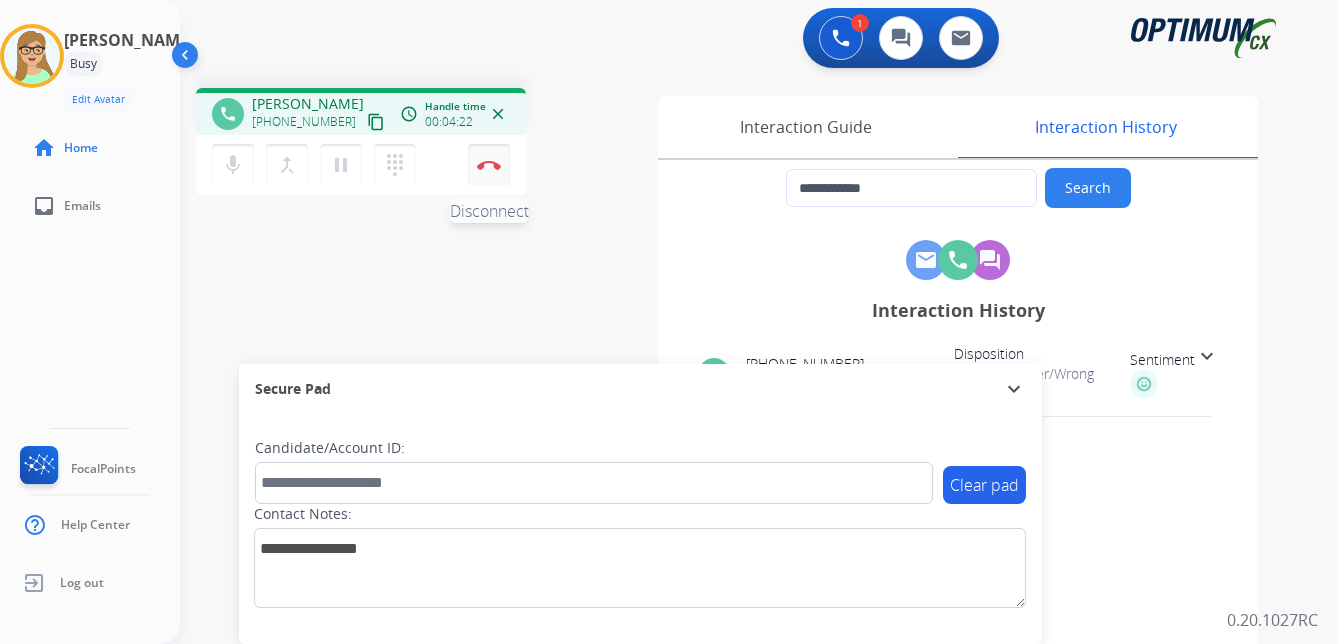 click at bounding box center [489, 165] 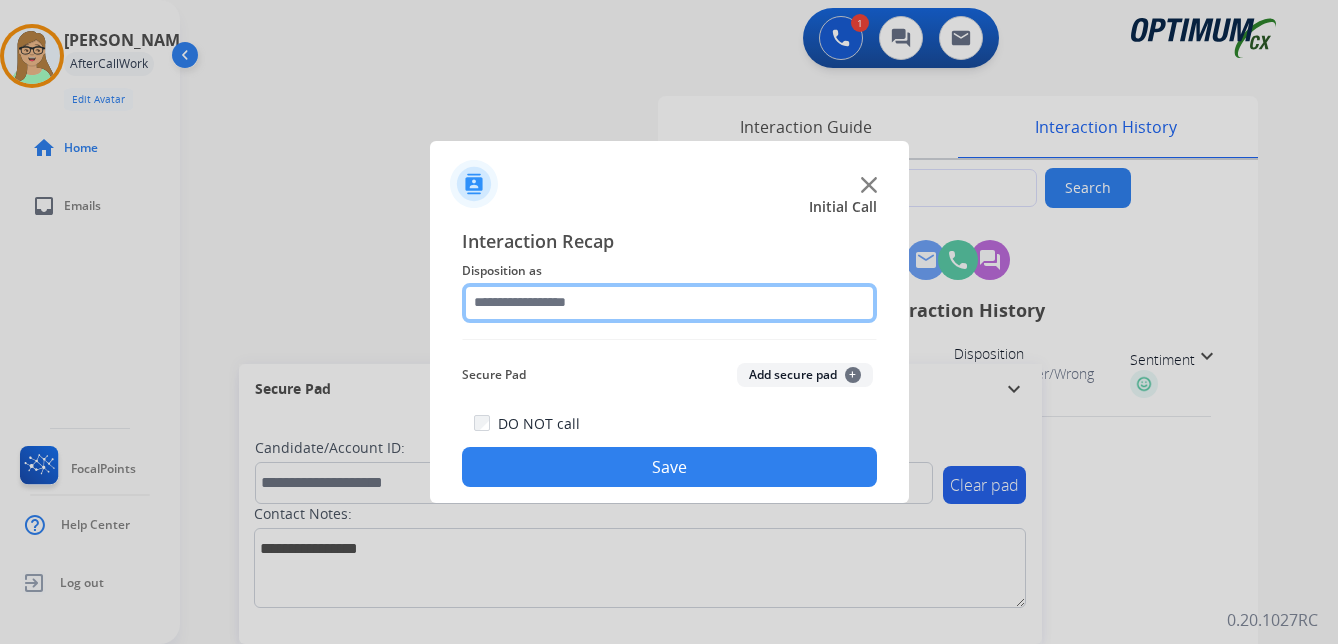 click 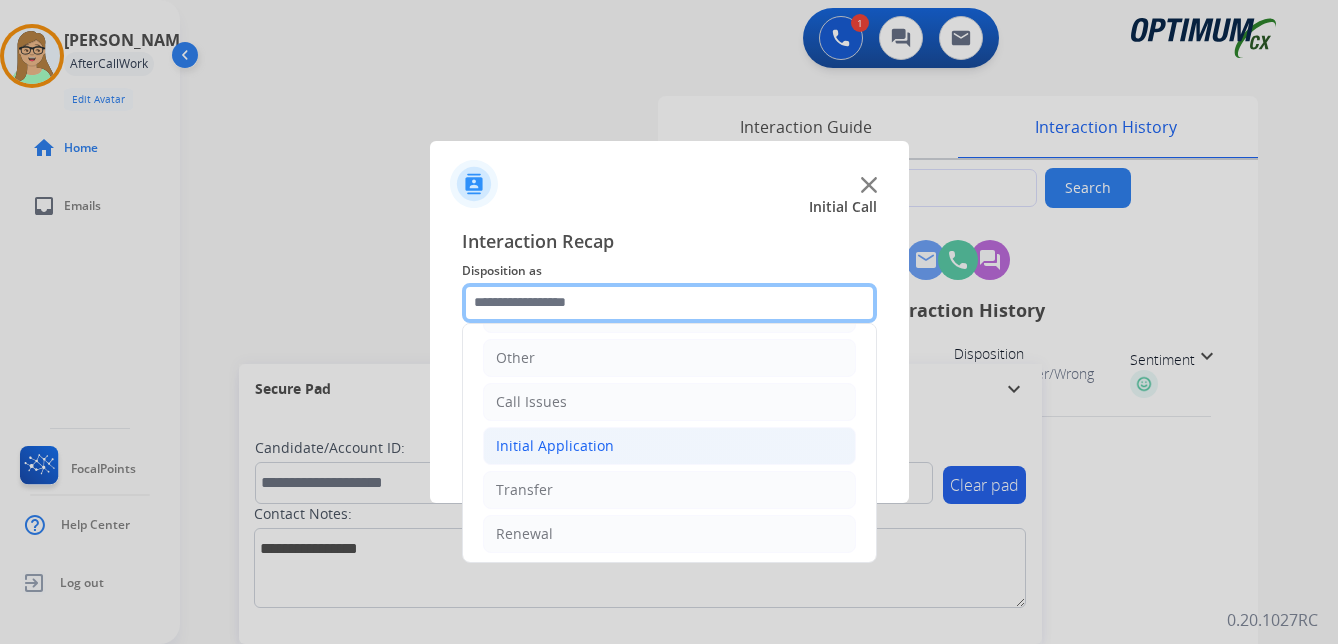 scroll, scrollTop: 136, scrollLeft: 0, axis: vertical 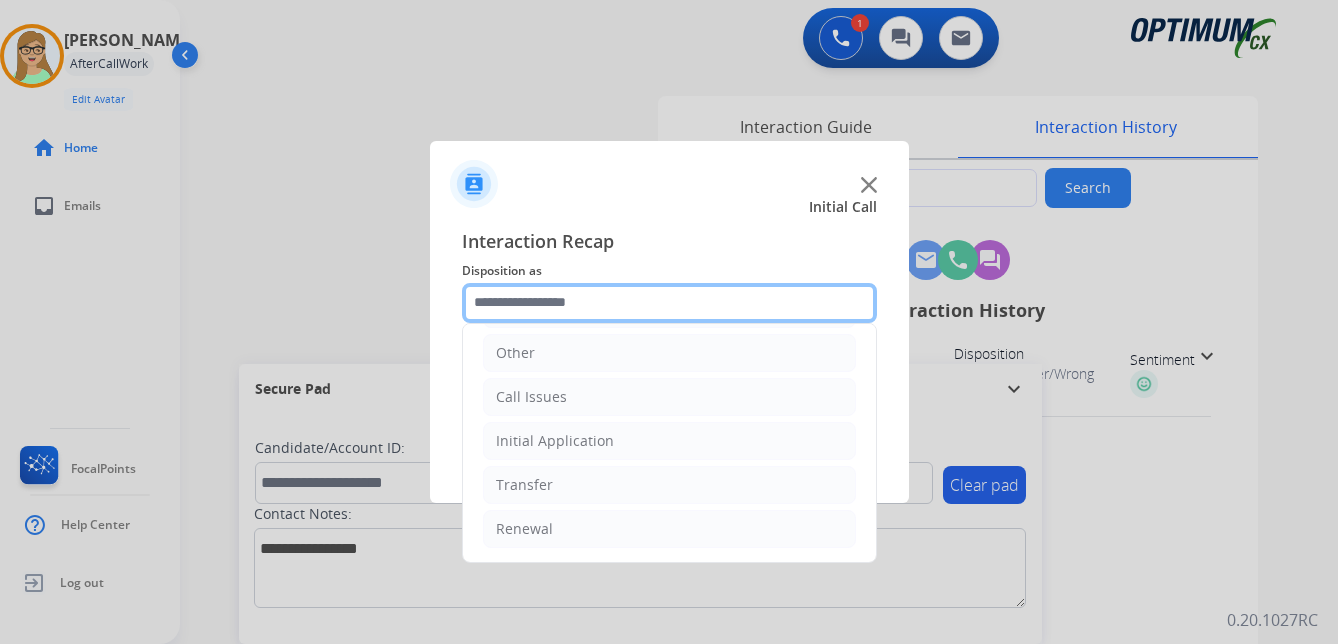 click 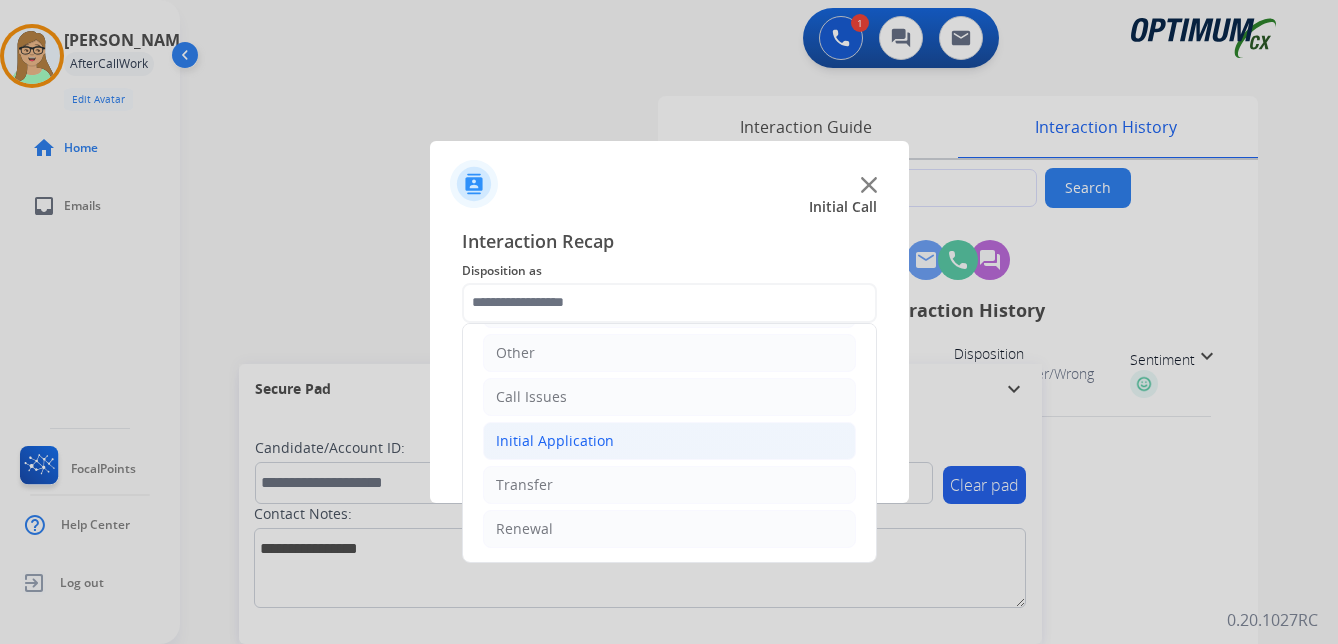 click on "Initial Application" 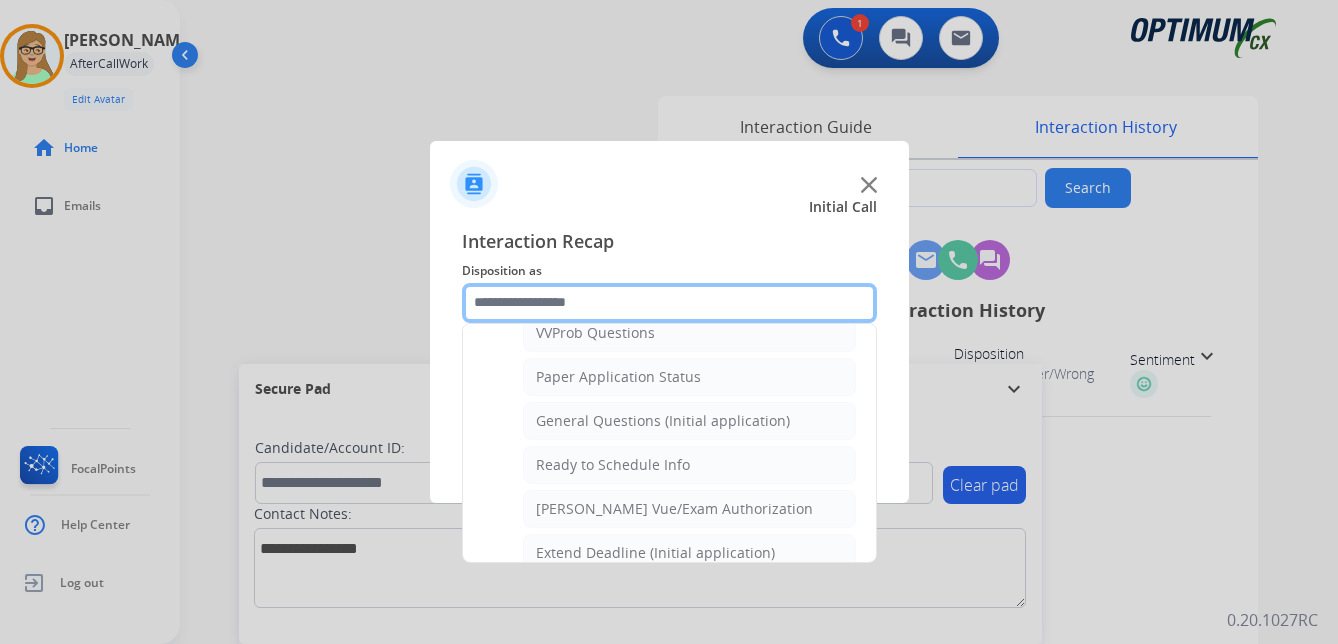 scroll, scrollTop: 1136, scrollLeft: 0, axis: vertical 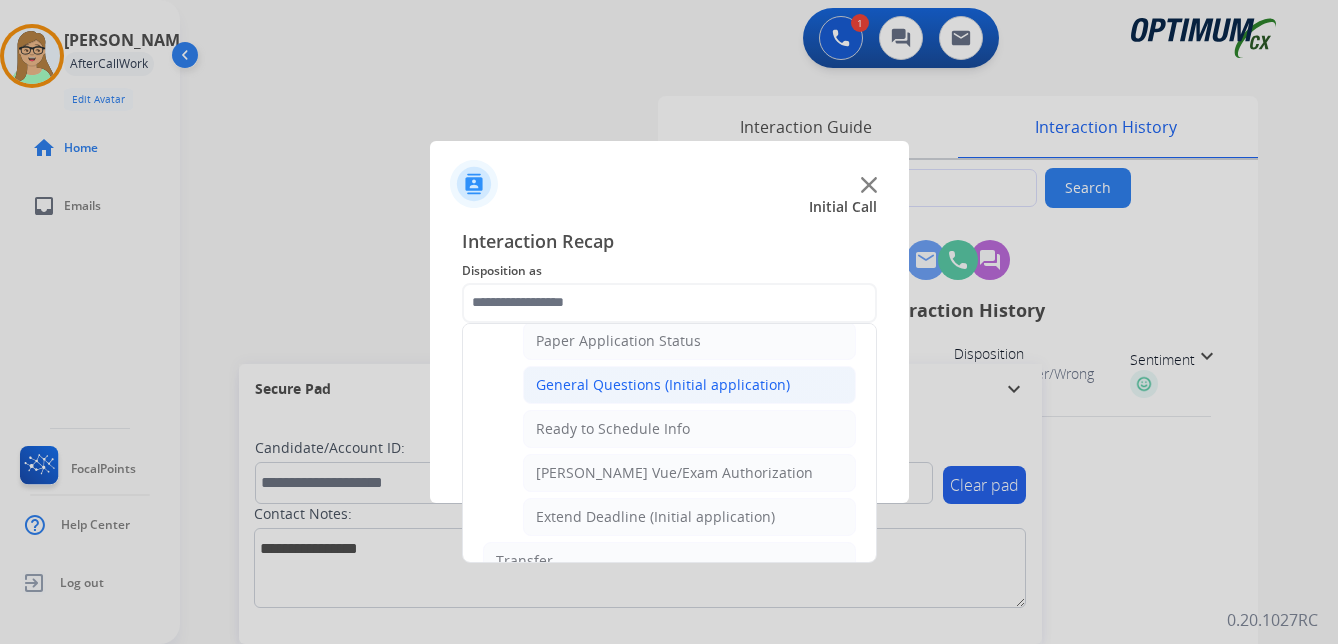 click on "General Questions (Initial application)" 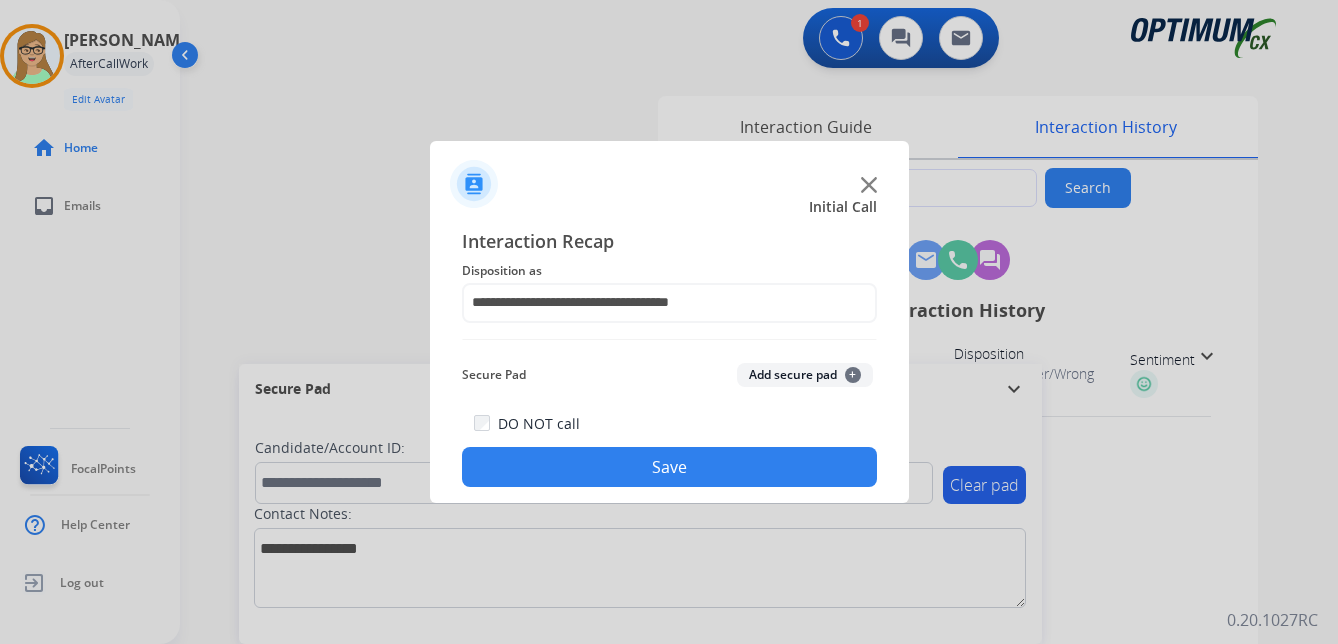 click on "Save" 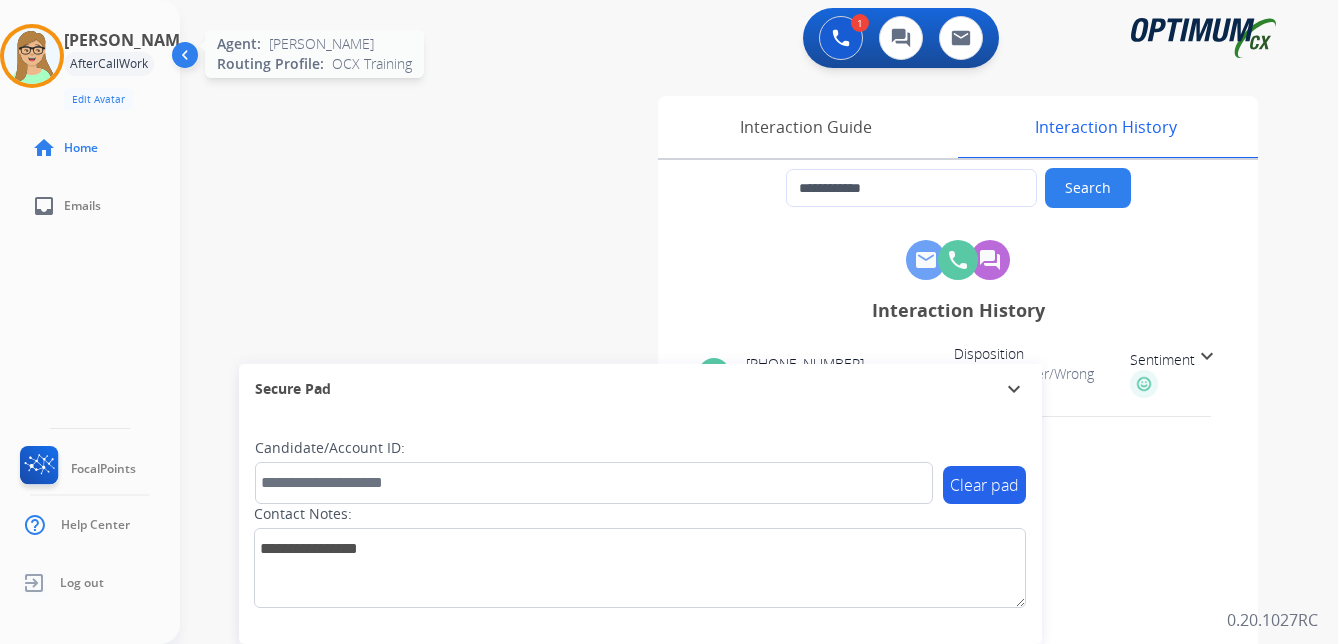 click at bounding box center (32, 56) 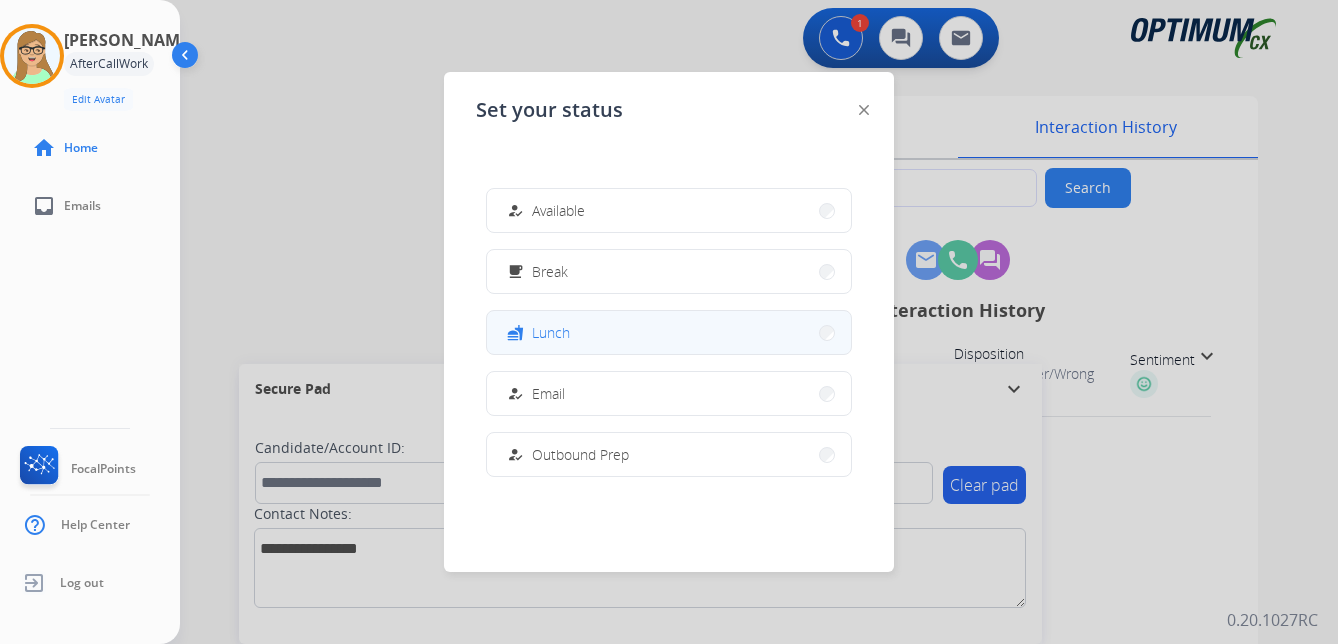 click on "Lunch" at bounding box center (551, 332) 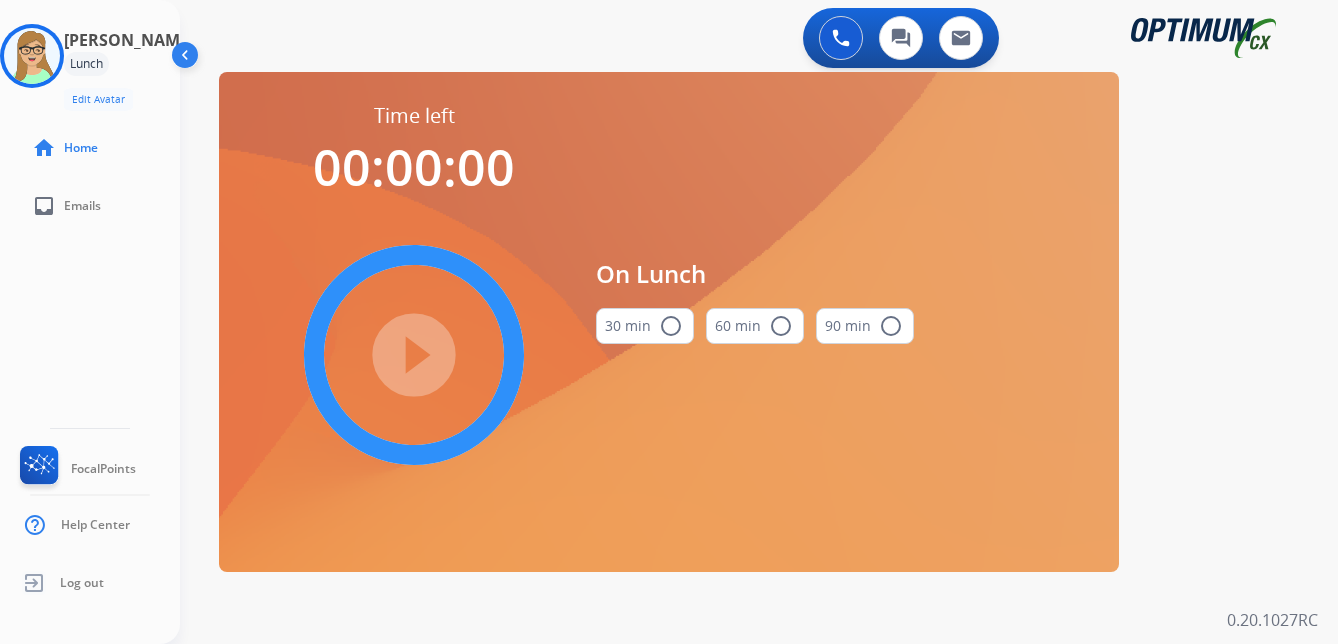 drag, startPoint x: 676, startPoint y: 327, endPoint x: 16, endPoint y: 386, distance: 662.6319 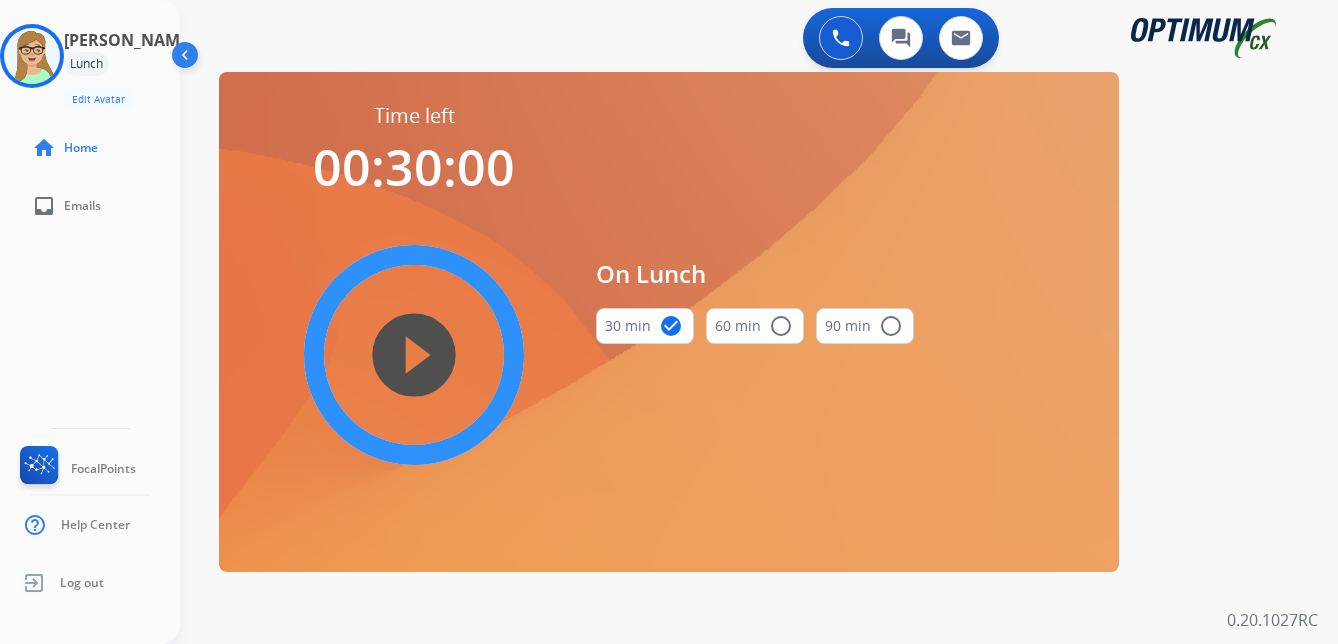 click on "play_circle_filled" at bounding box center [414, 355] 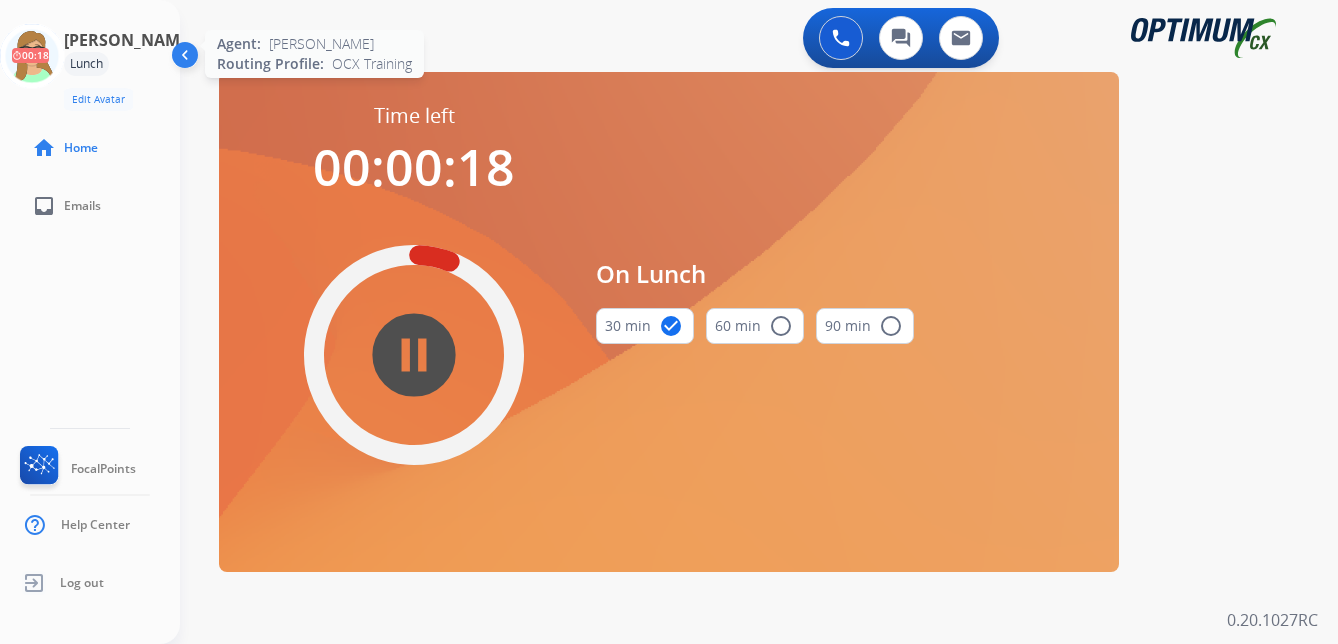 click 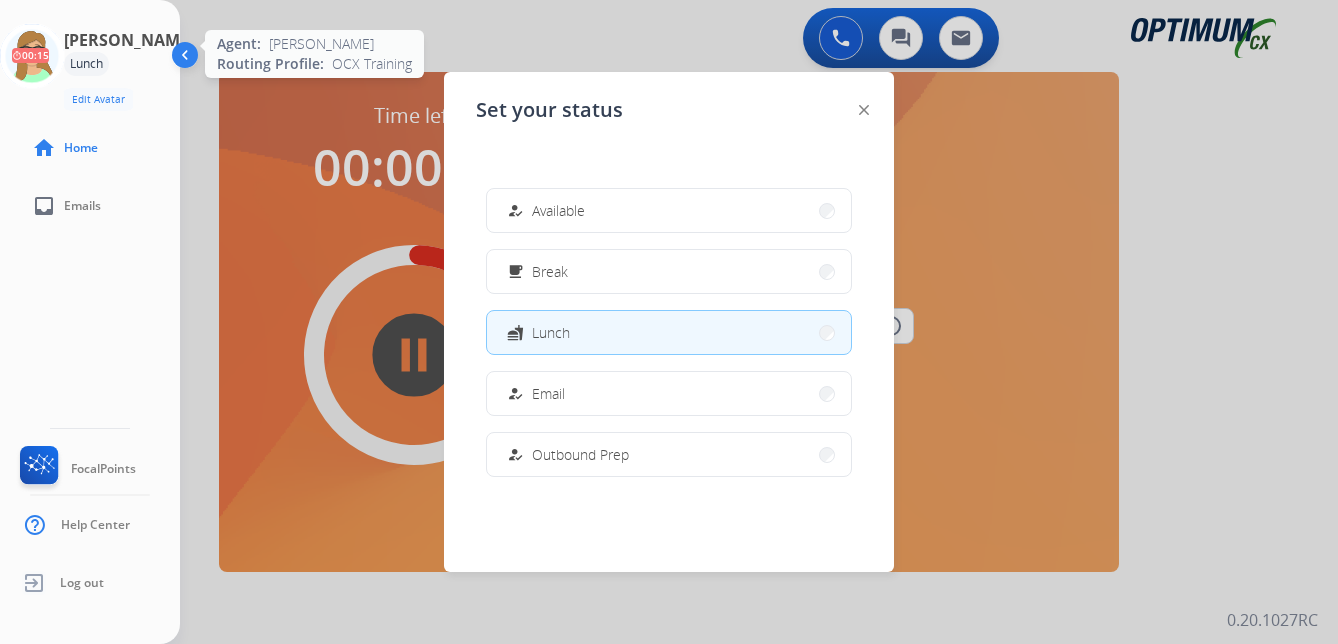 click 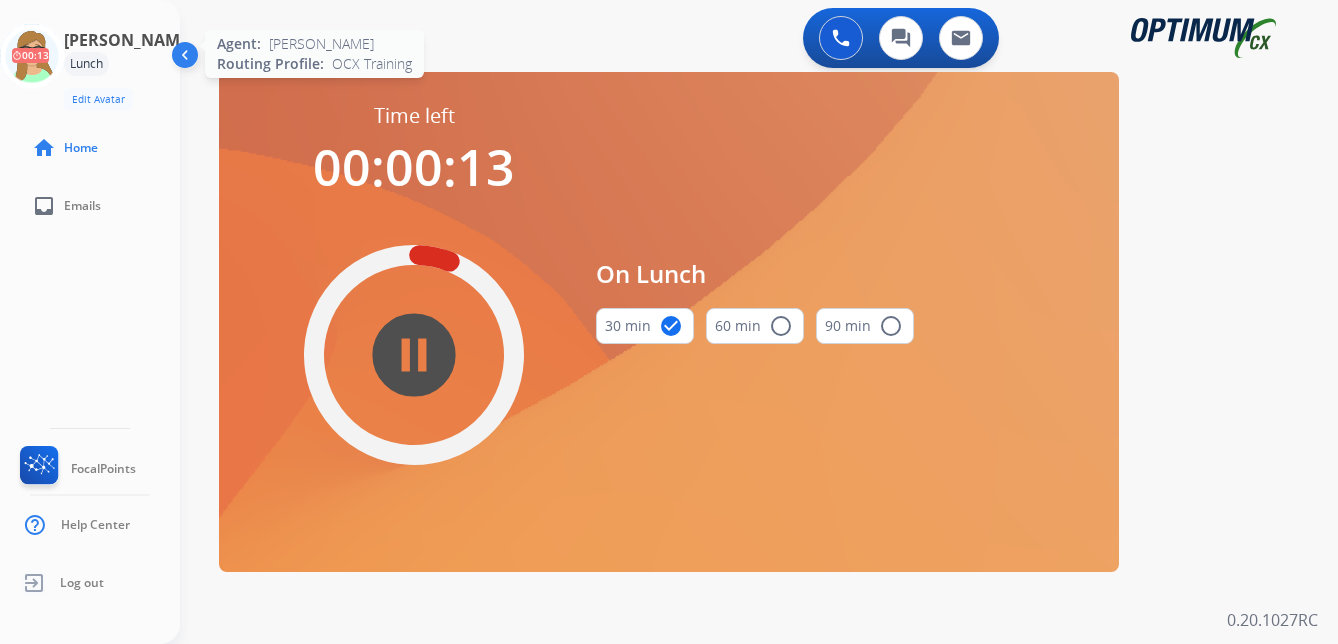 click 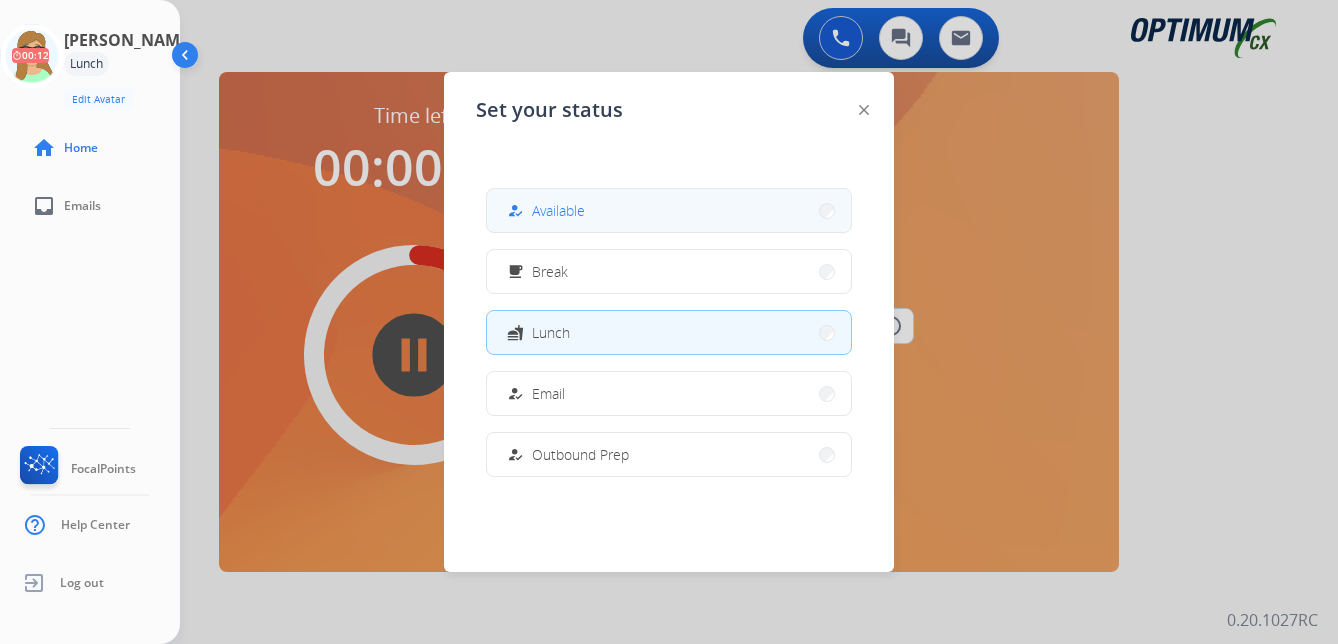 click on "Available" at bounding box center [558, 210] 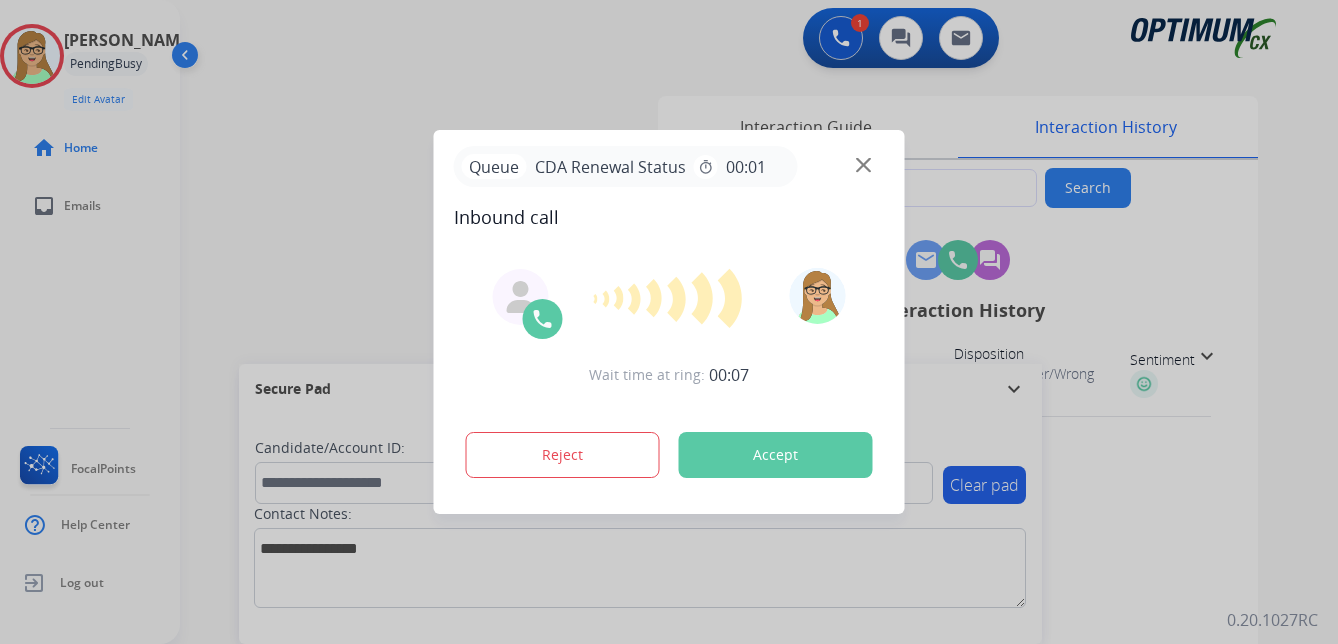 type on "**********" 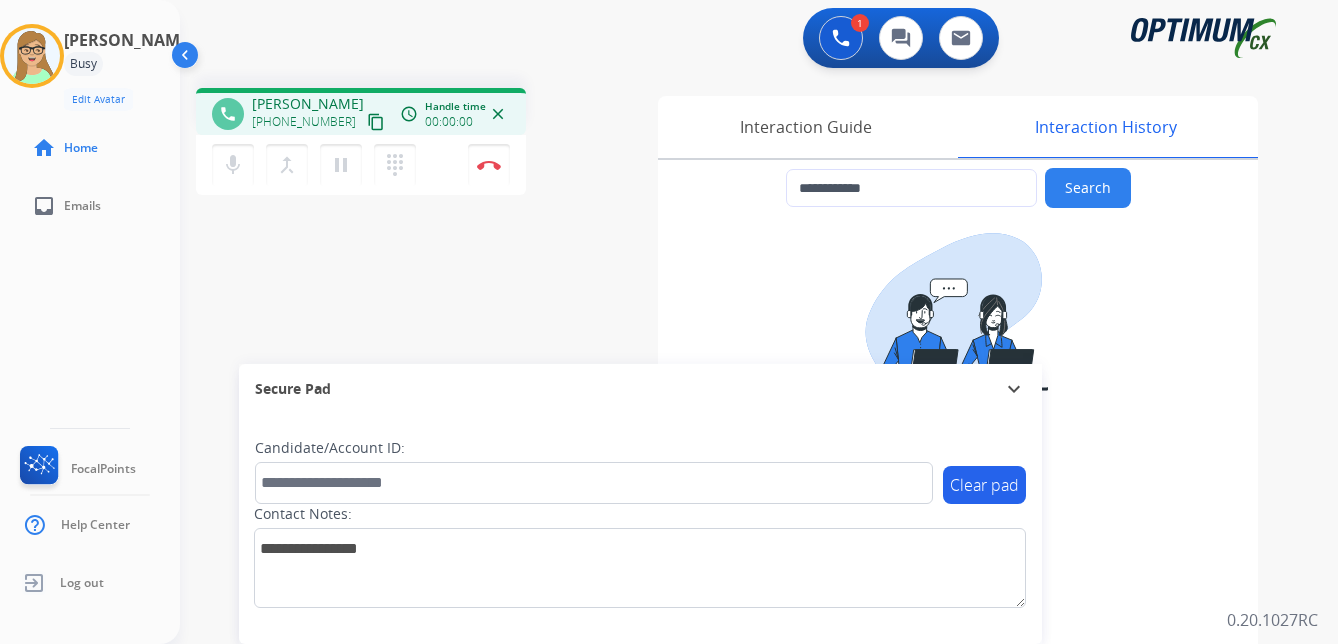 click on "content_copy" at bounding box center [376, 122] 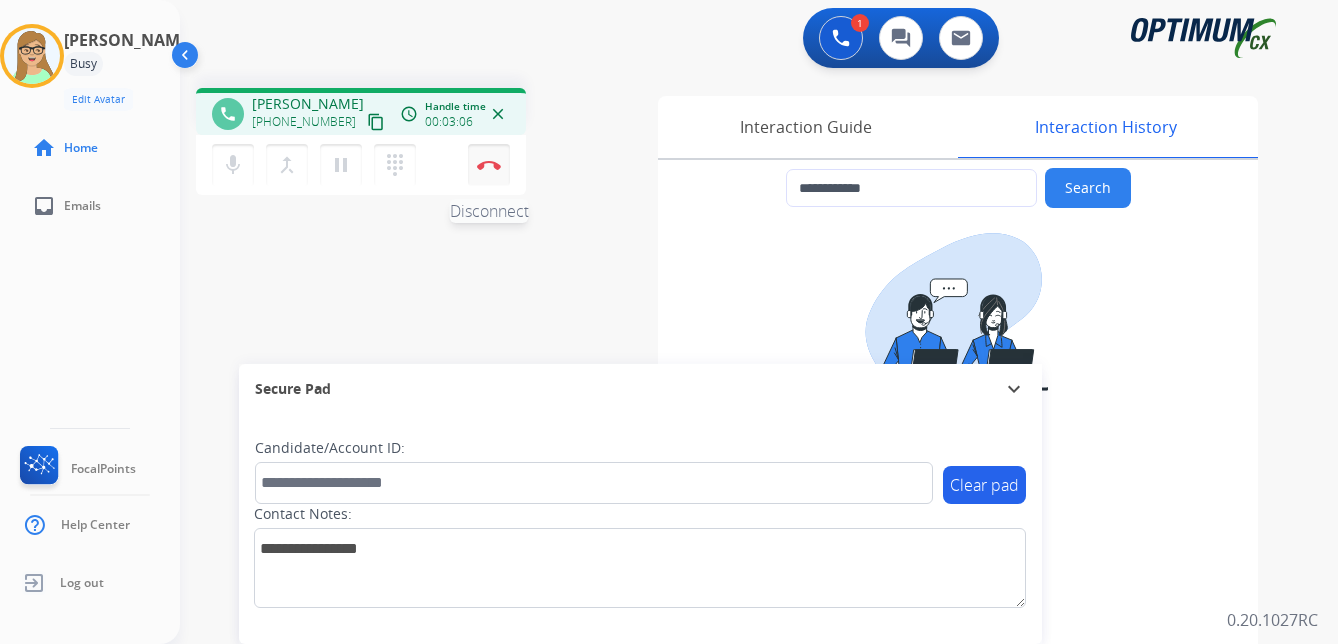 click at bounding box center [489, 165] 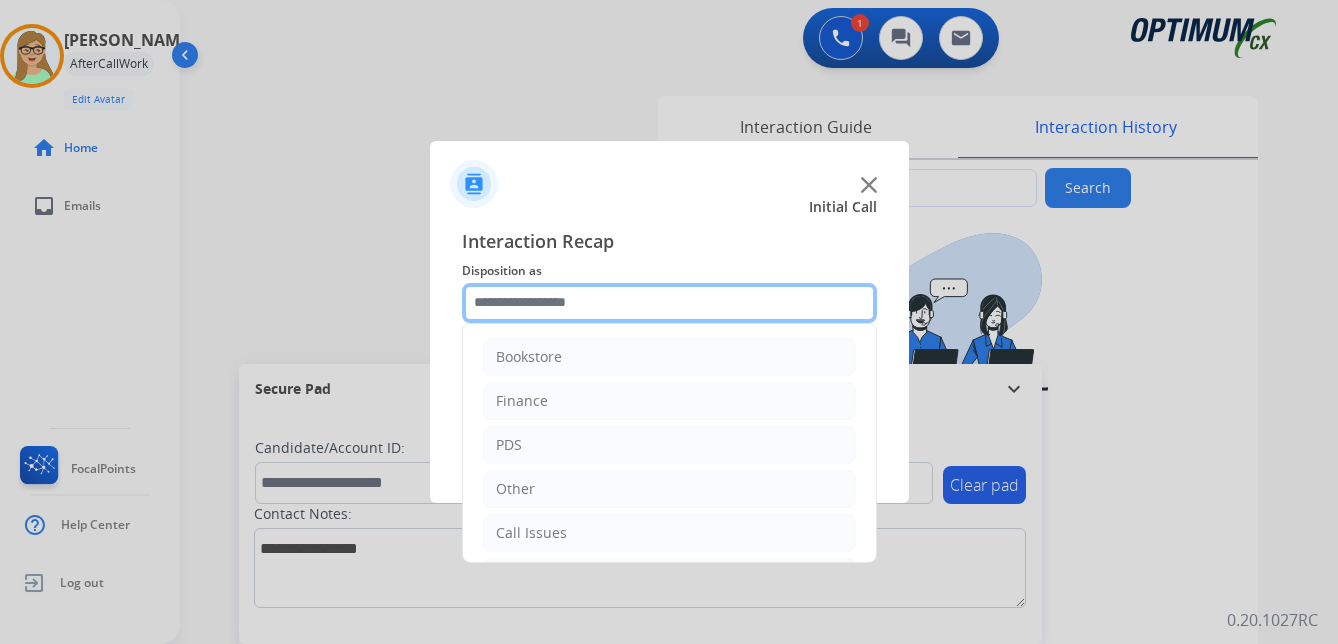 click 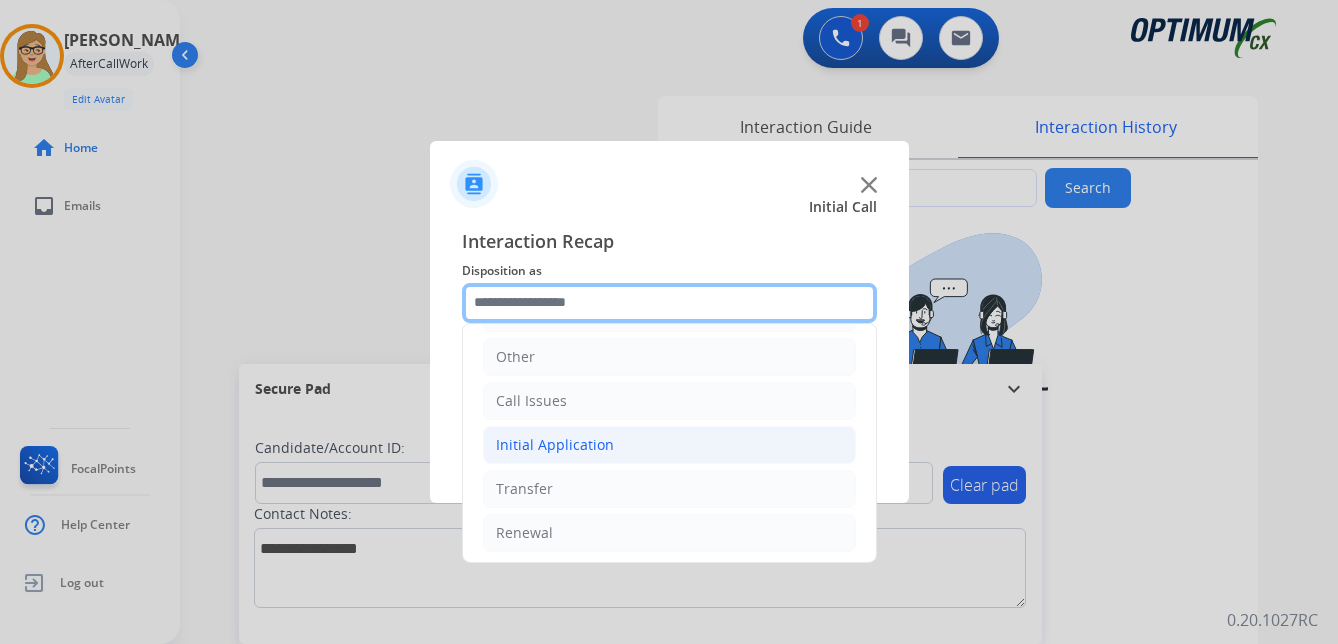 scroll, scrollTop: 136, scrollLeft: 0, axis: vertical 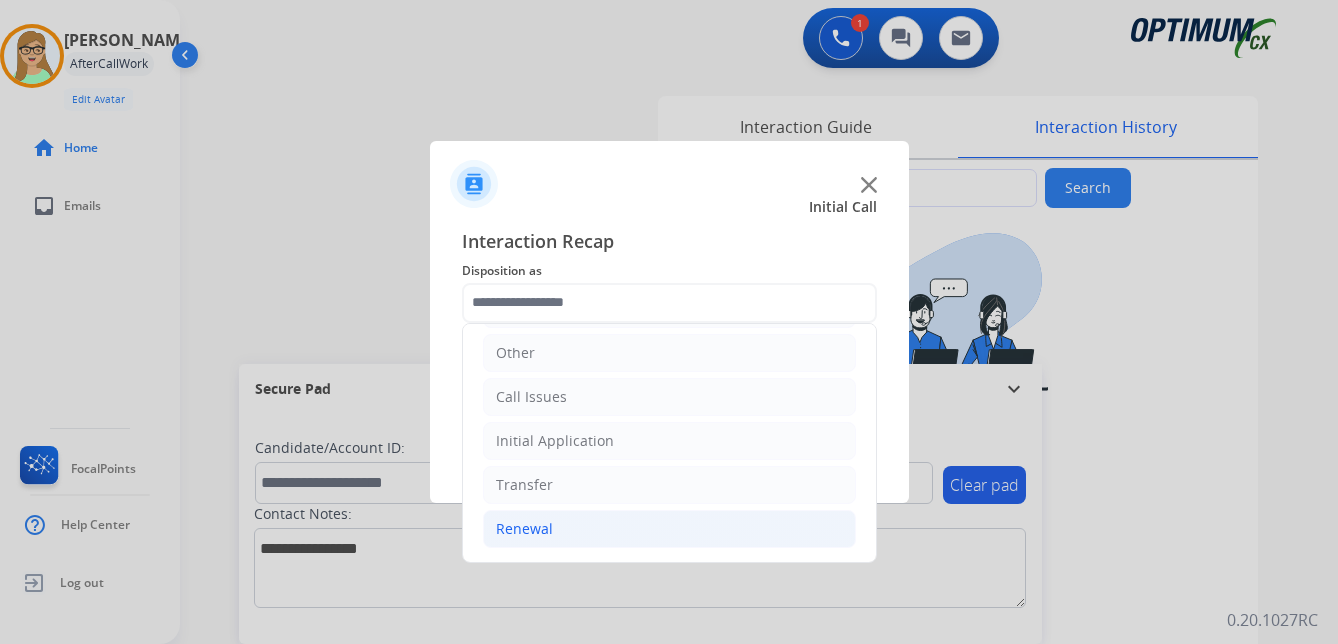 click on "Renewal" 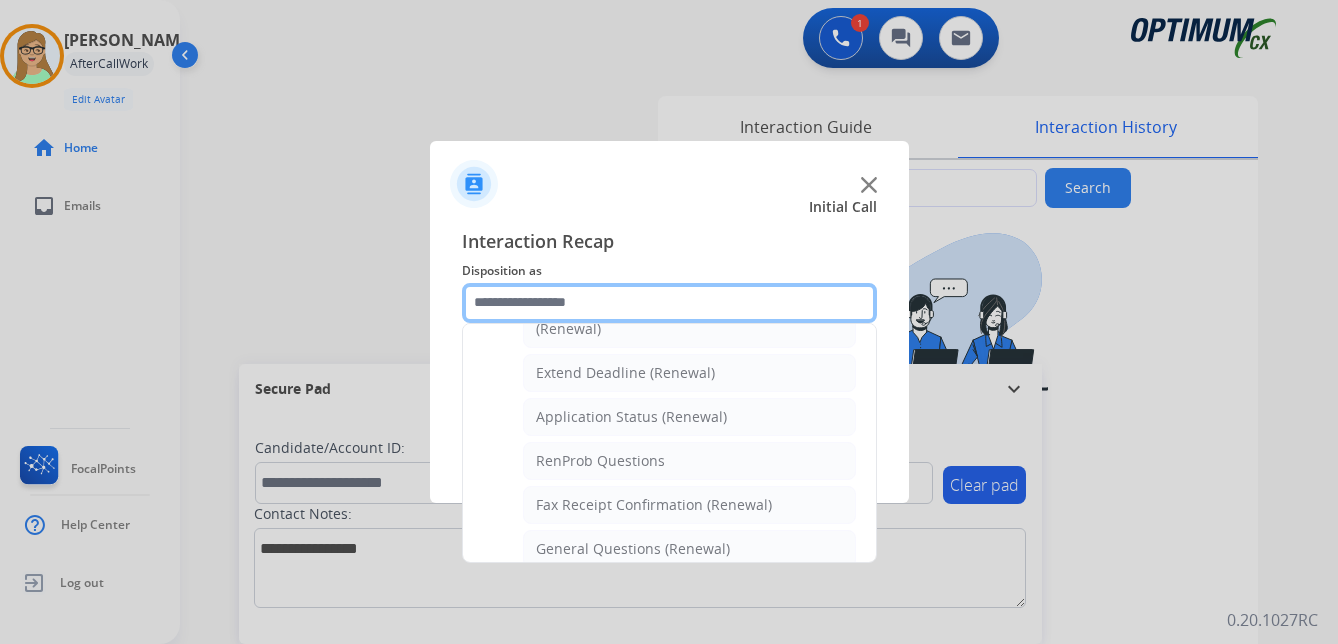 scroll, scrollTop: 436, scrollLeft: 0, axis: vertical 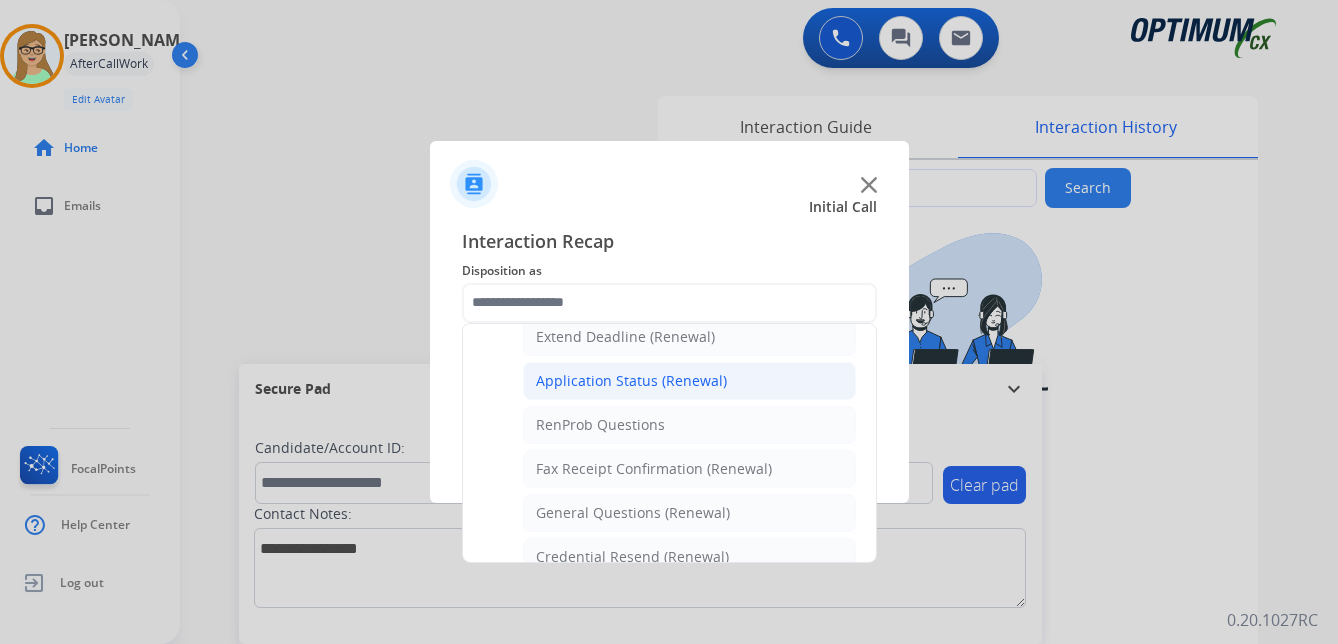 click on "Application Status (Renewal)" 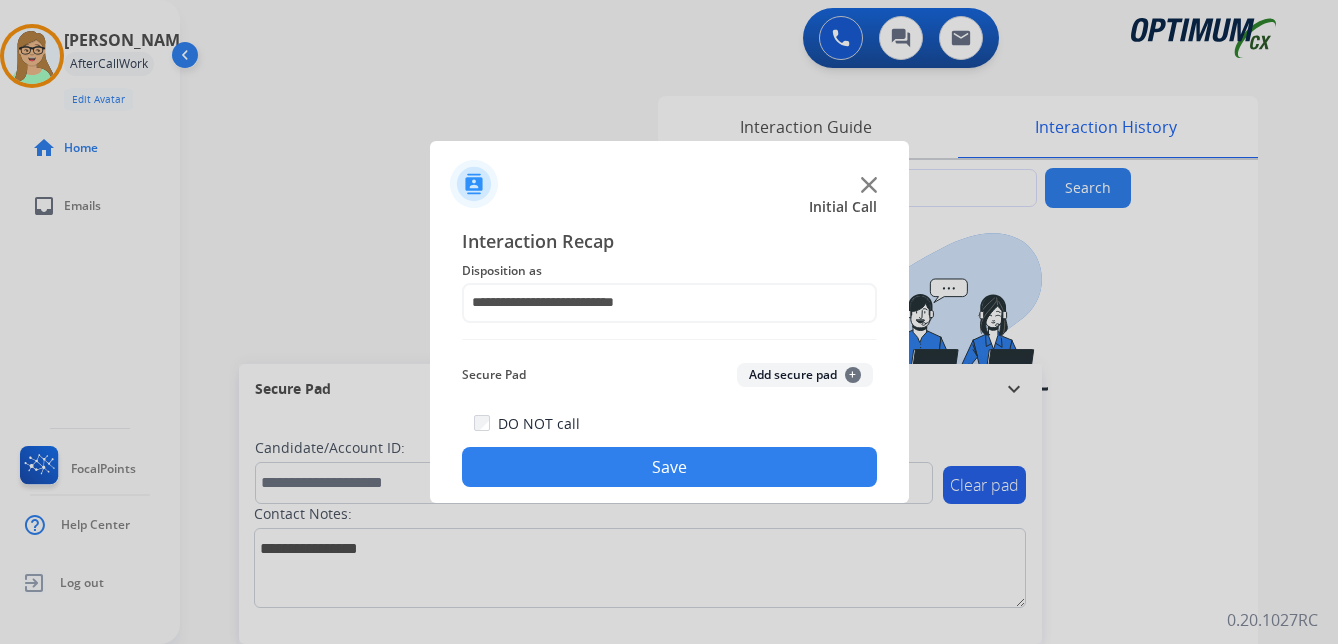 drag, startPoint x: 592, startPoint y: 454, endPoint x: 3, endPoint y: 418, distance: 590.0991 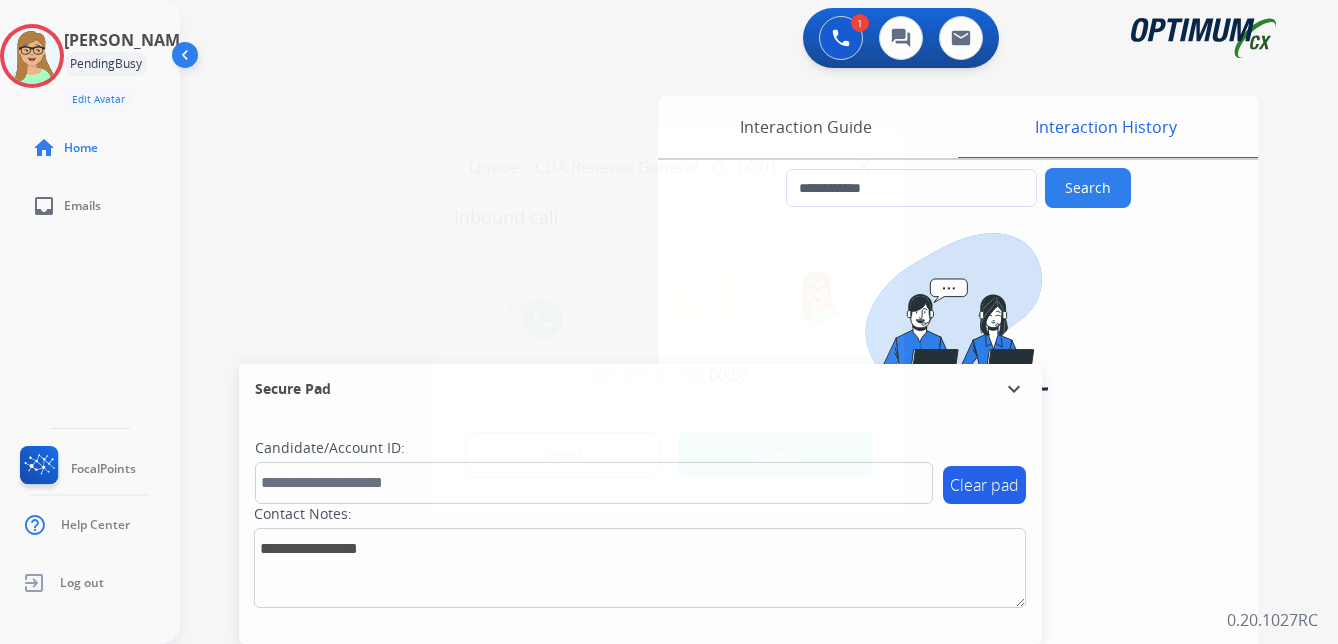type on "**********" 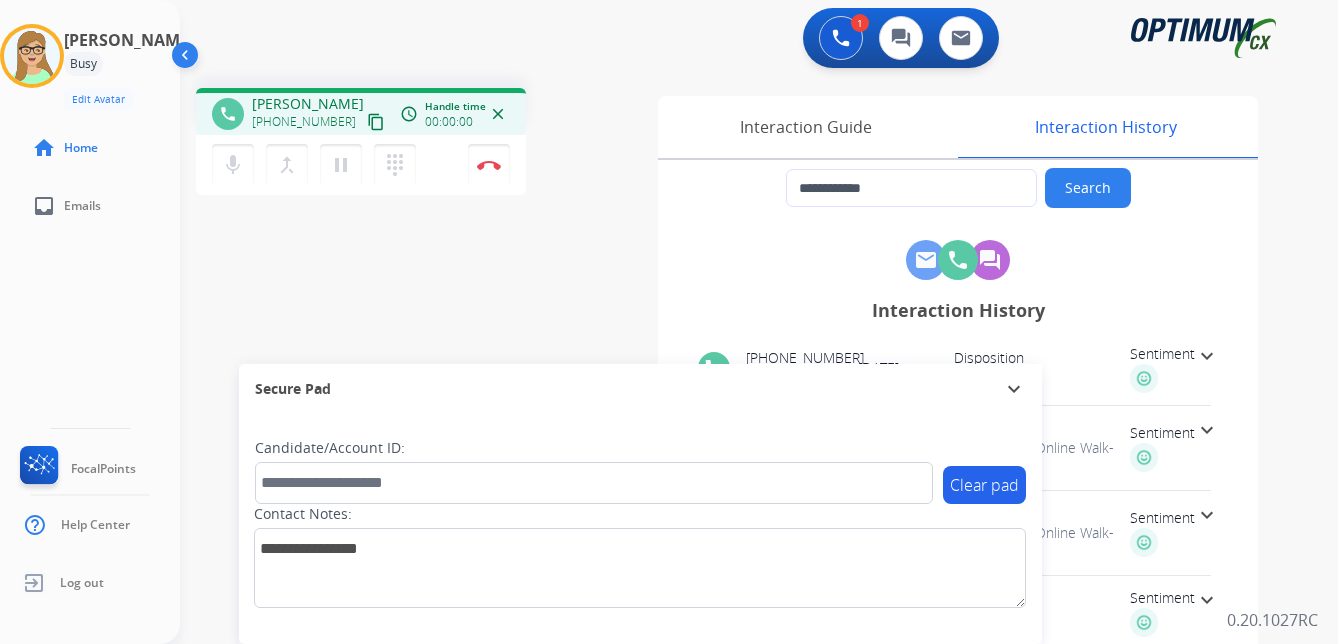 click on "content_copy" at bounding box center (376, 122) 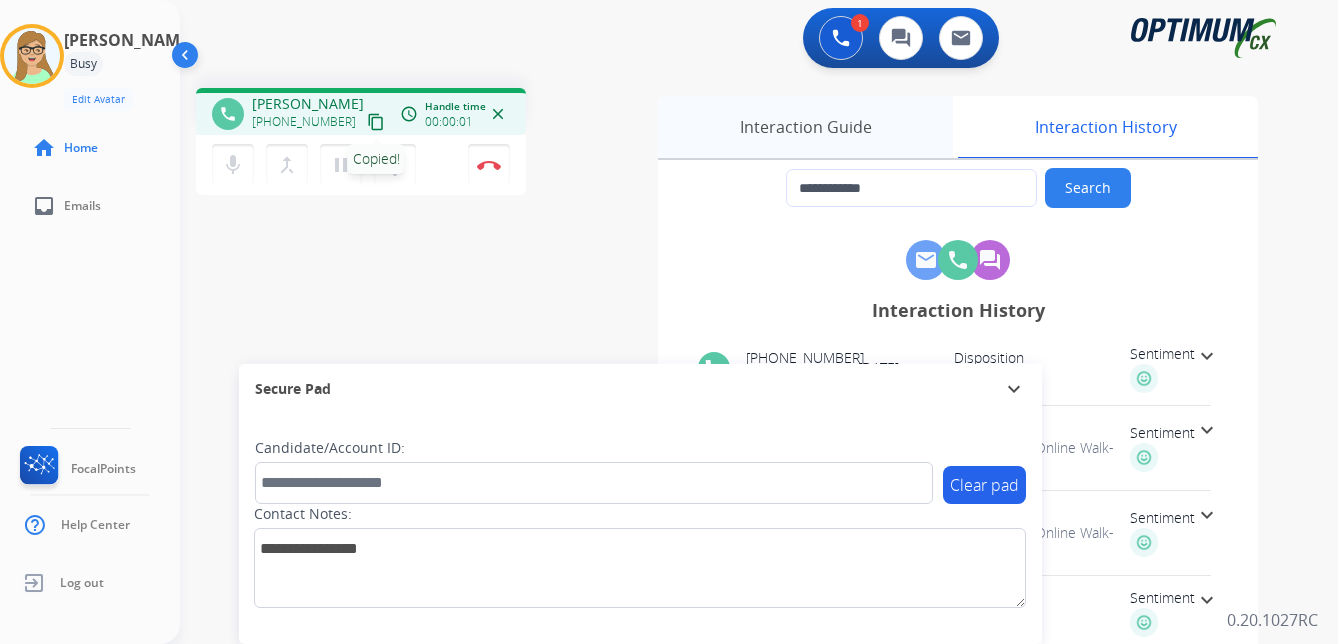 click on "Interaction Guide" at bounding box center (805, 127) 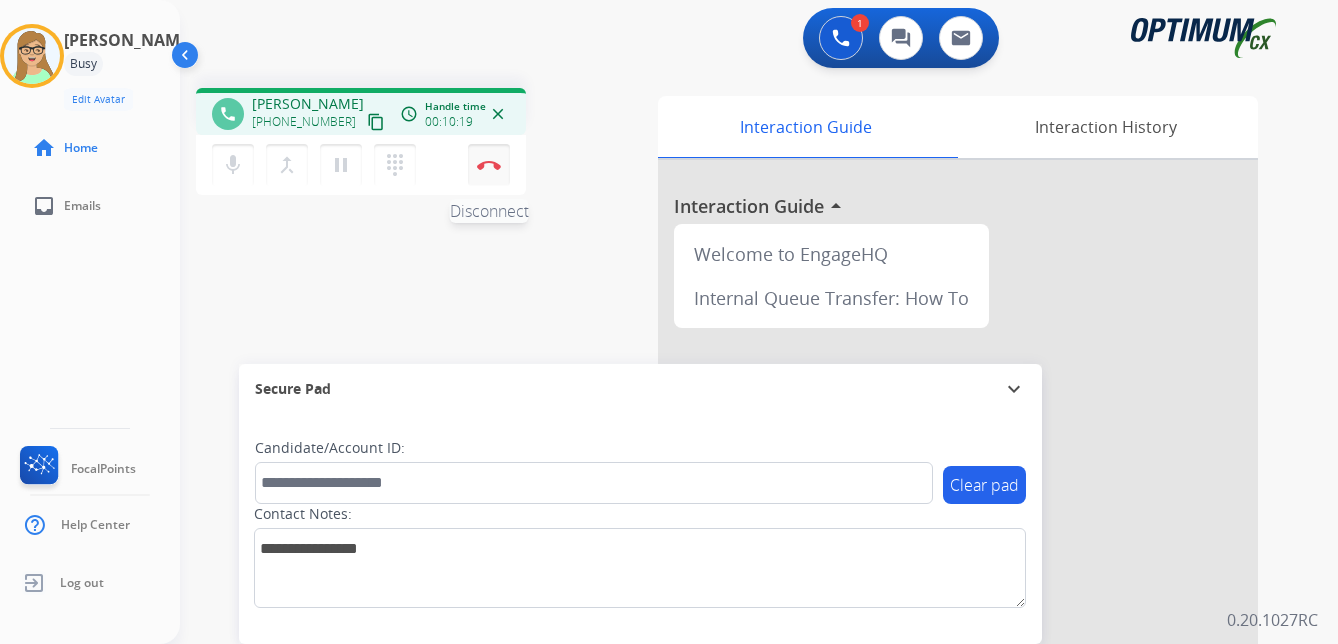 click at bounding box center [489, 165] 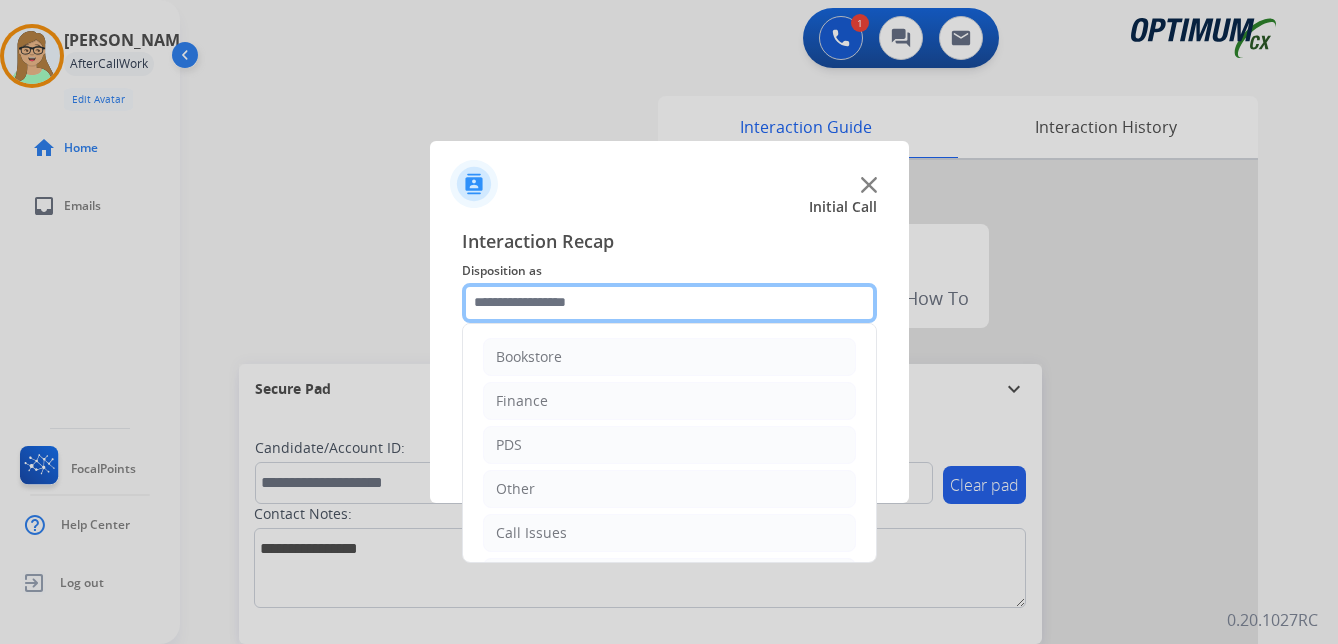 click 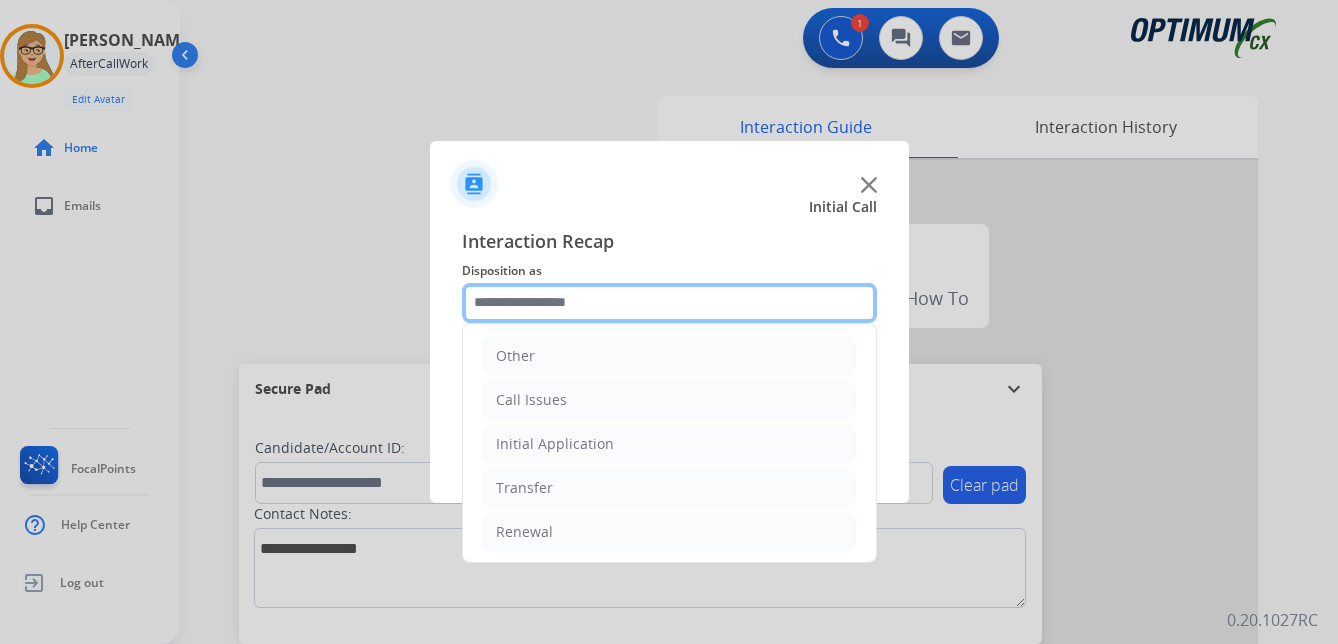 scroll, scrollTop: 136, scrollLeft: 0, axis: vertical 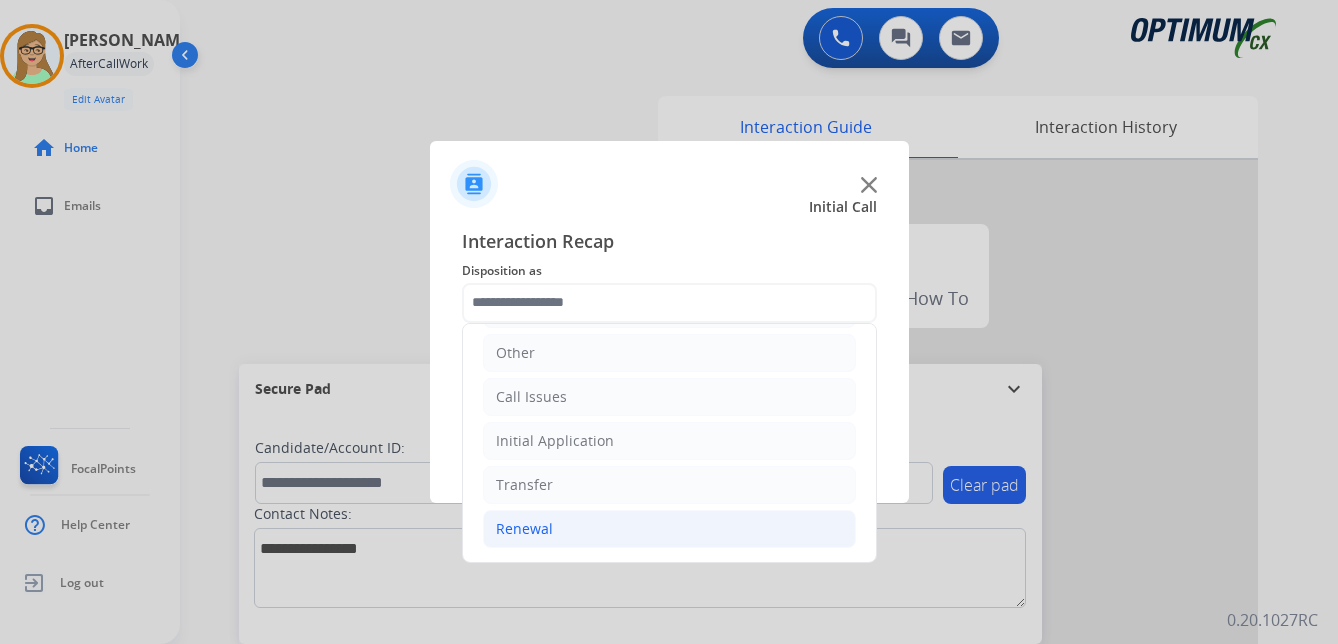 click on "Renewal" 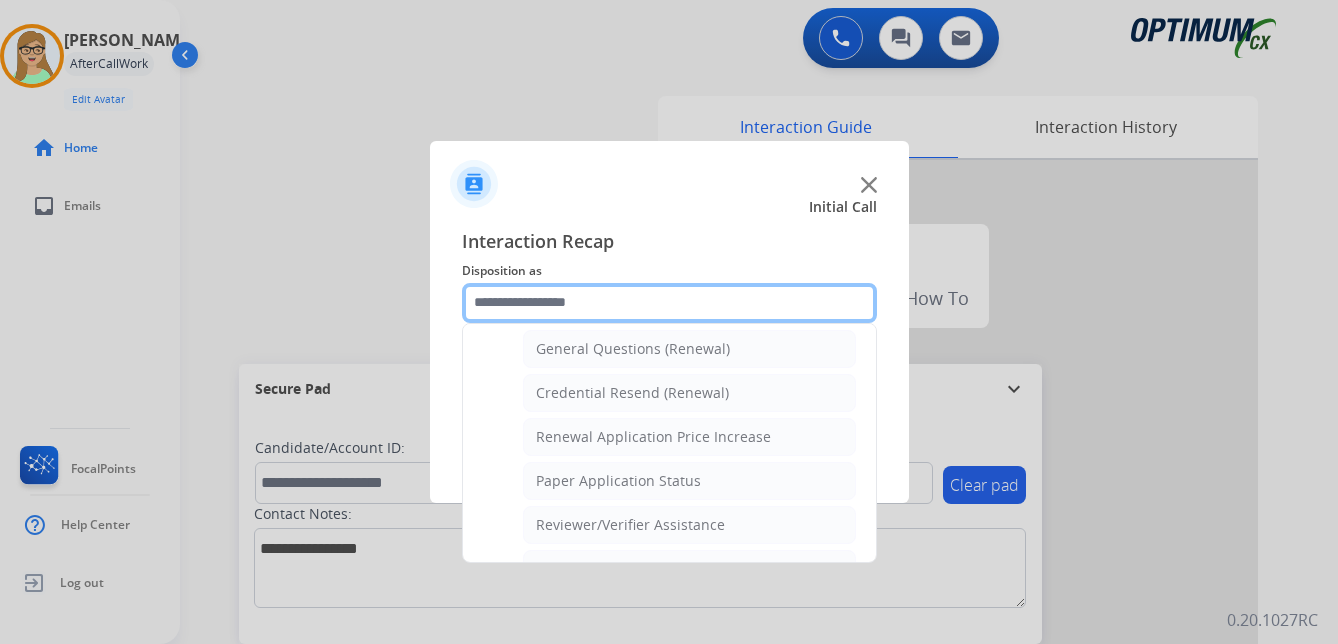 scroll, scrollTop: 636, scrollLeft: 0, axis: vertical 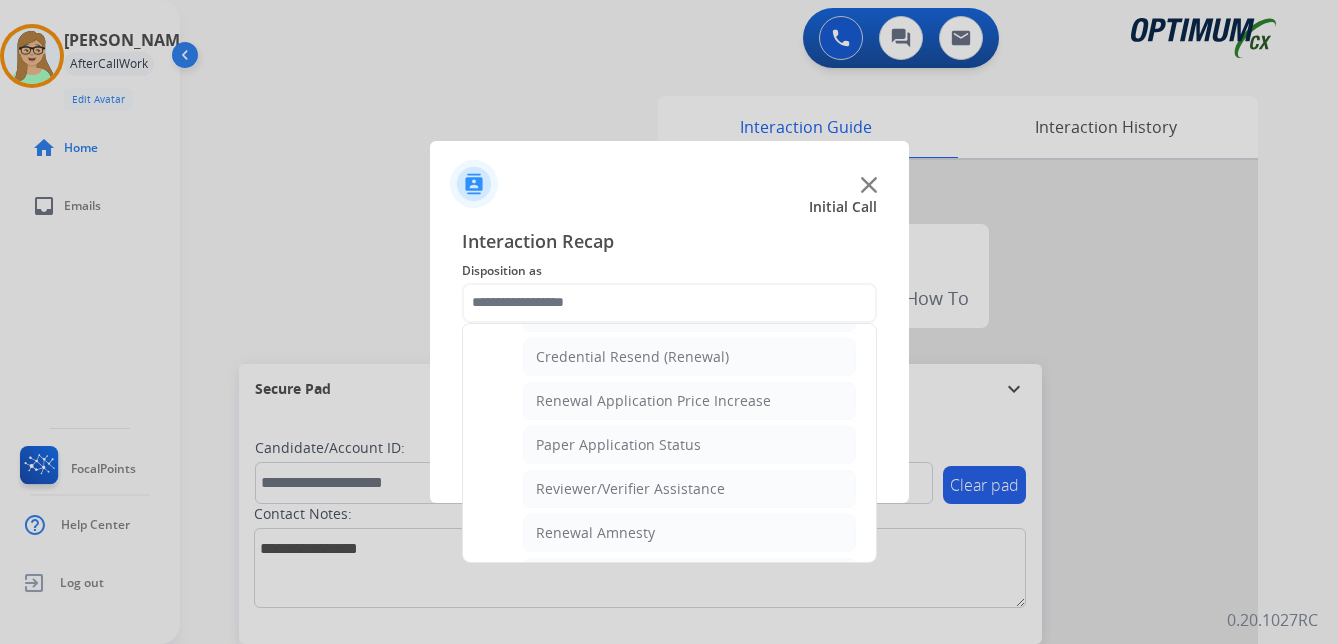 click on "Renewal Amnesty" 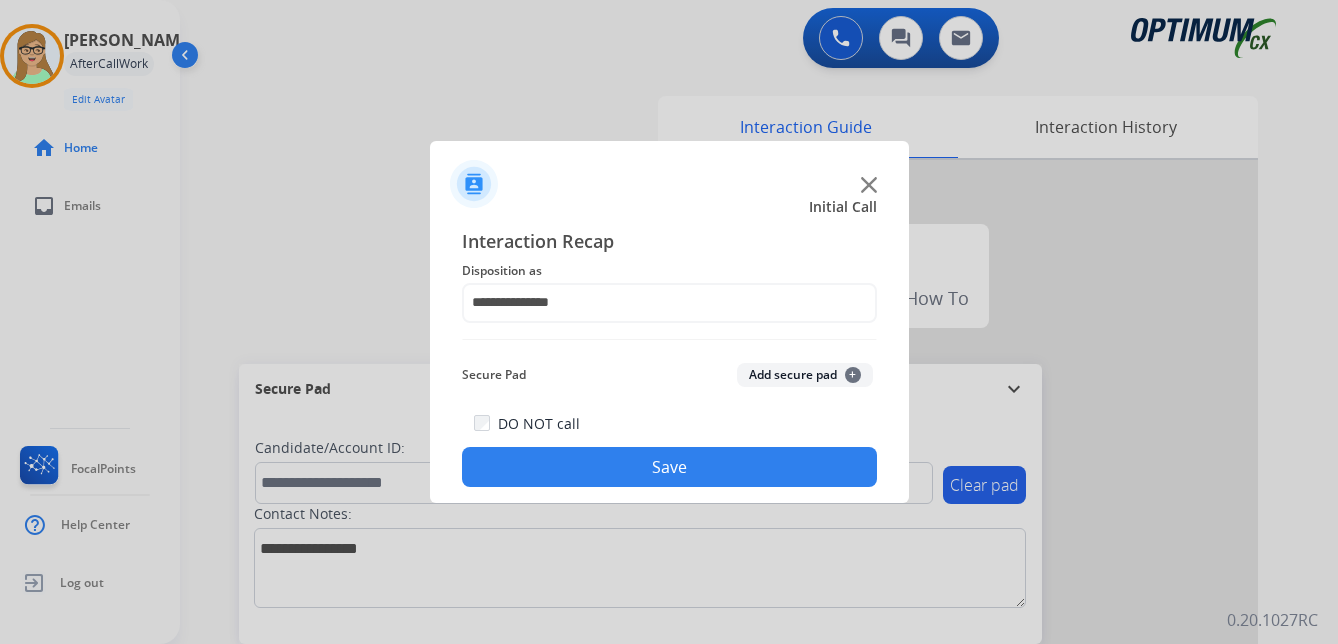drag, startPoint x: 621, startPoint y: 473, endPoint x: 593, endPoint y: 472, distance: 28.01785 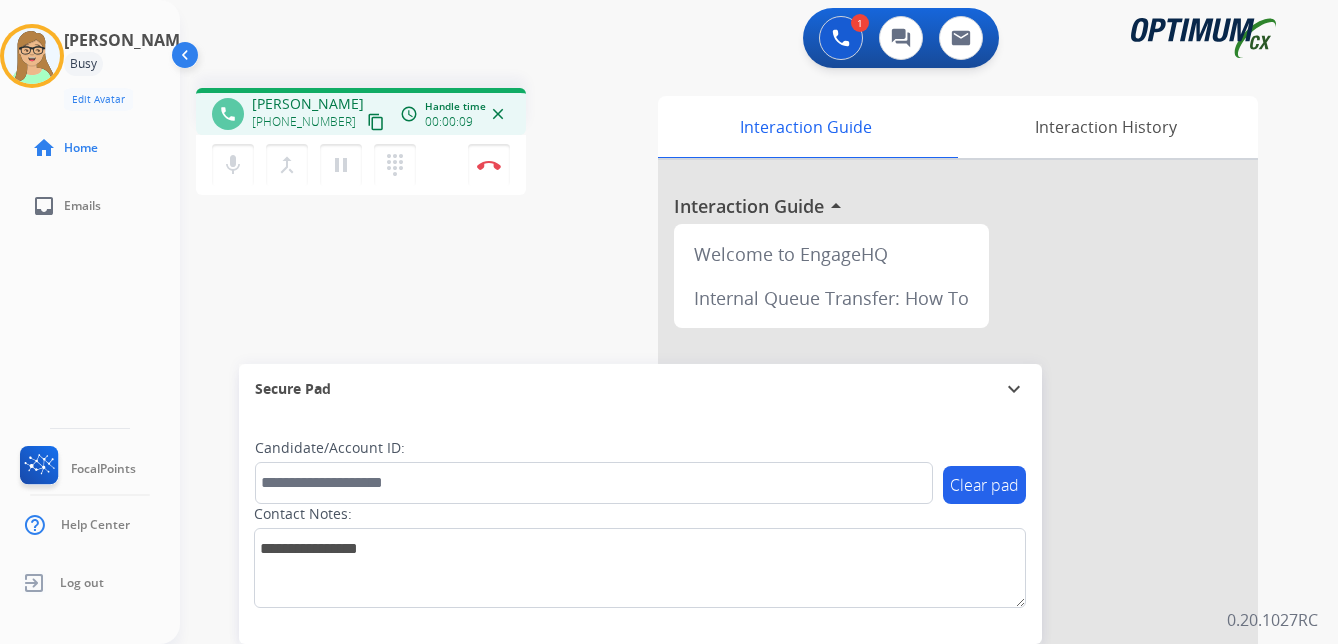 click on "content_copy" at bounding box center (376, 122) 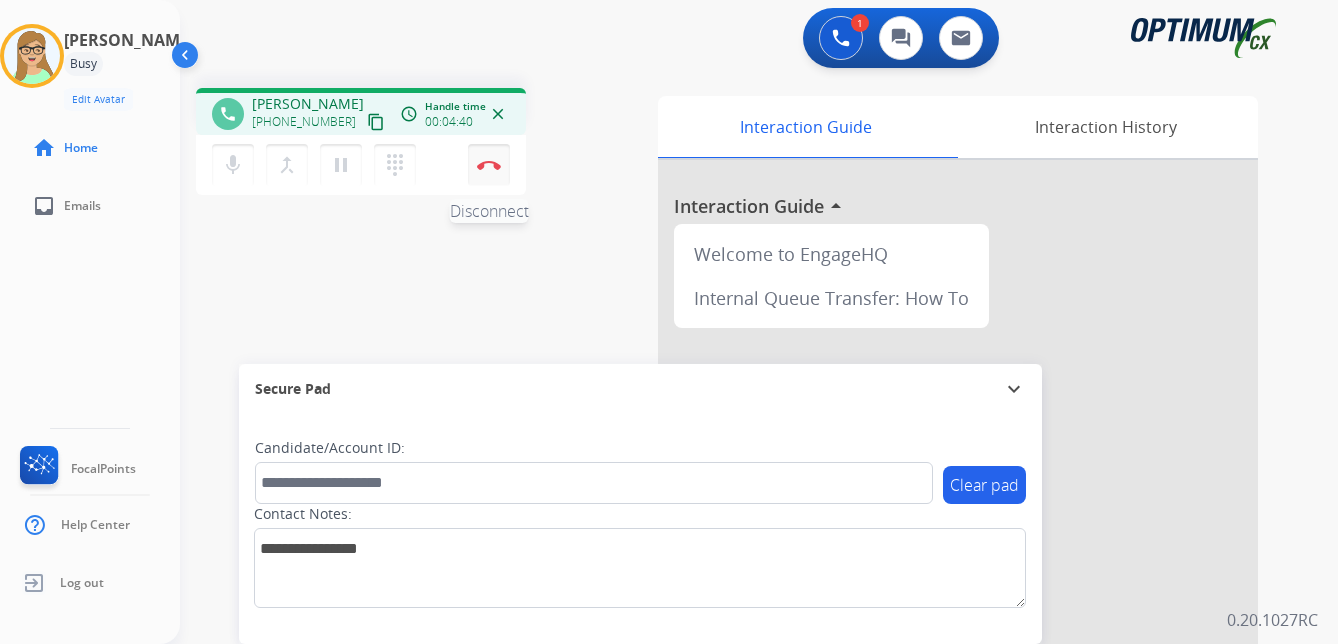 click at bounding box center (489, 165) 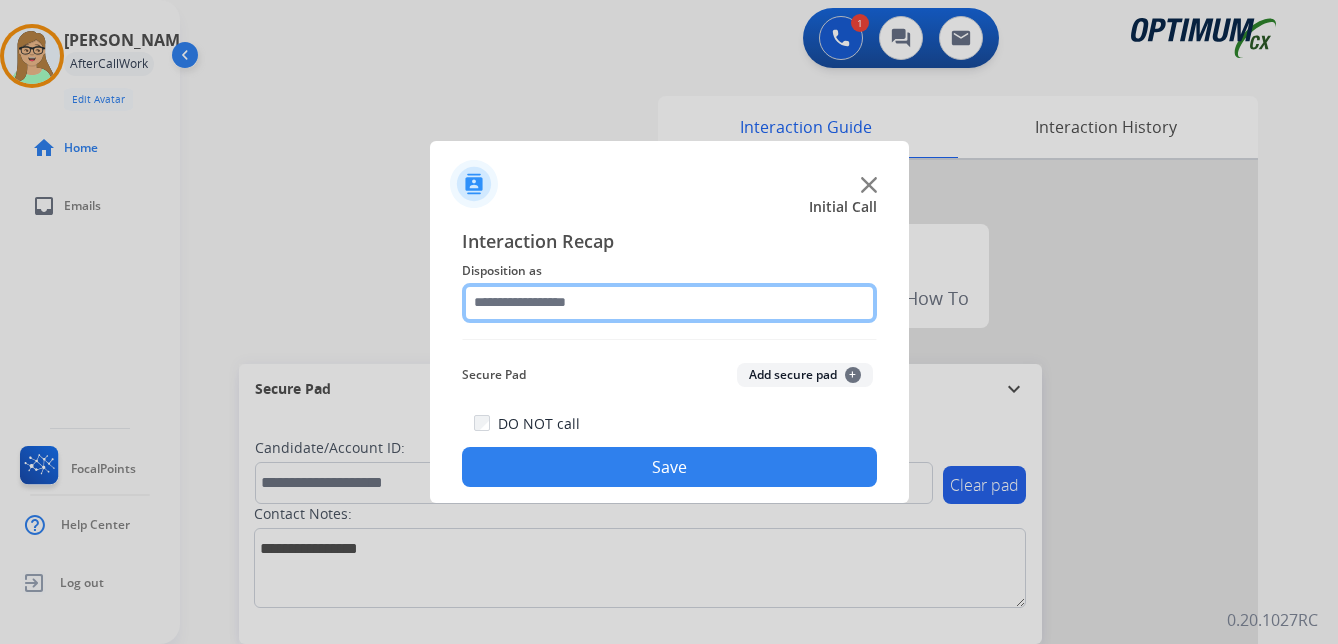 click 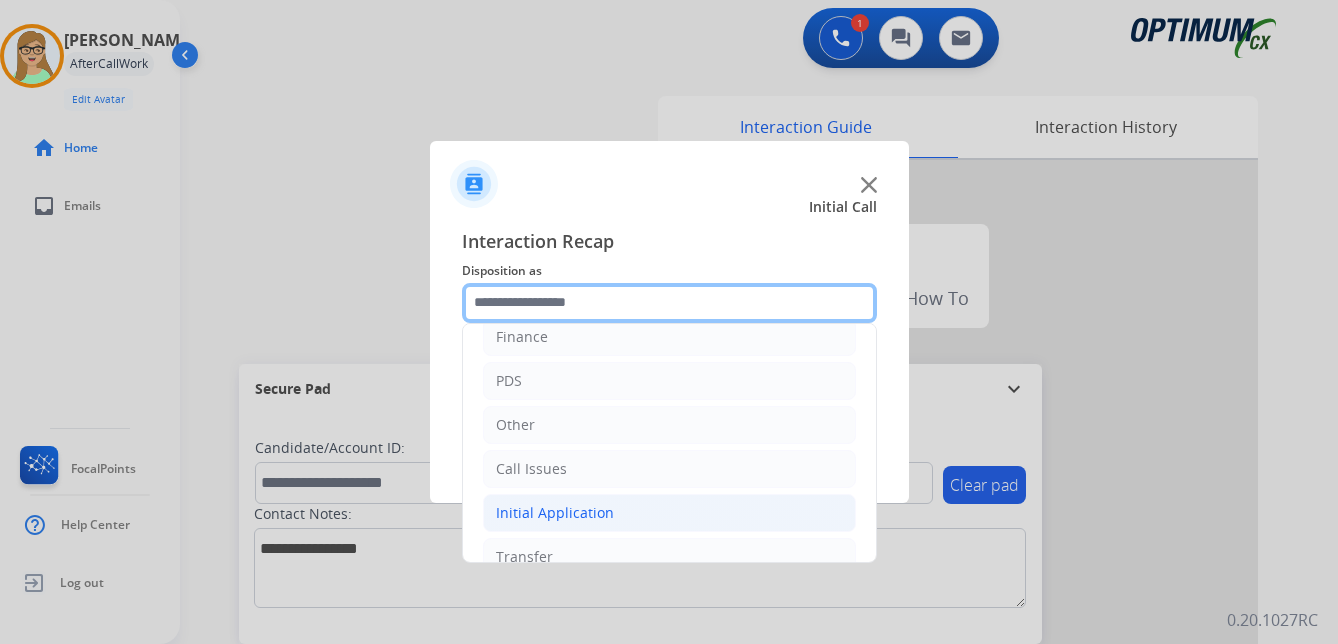 scroll, scrollTop: 136, scrollLeft: 0, axis: vertical 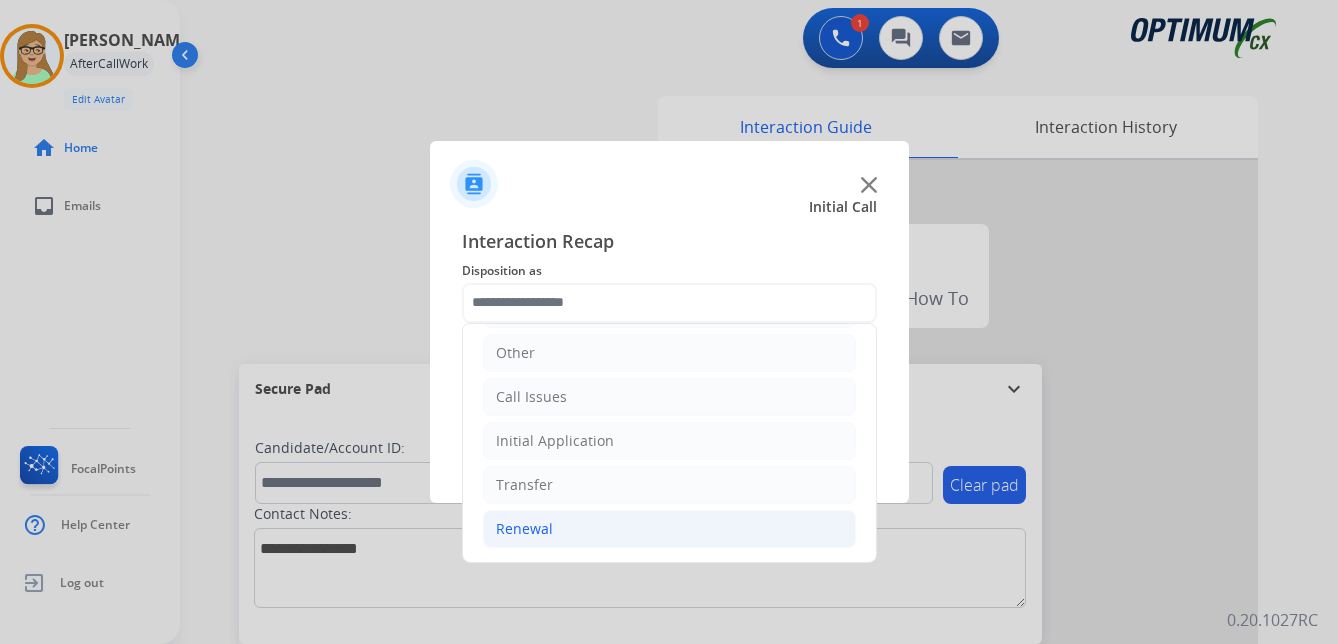 click on "Renewal" 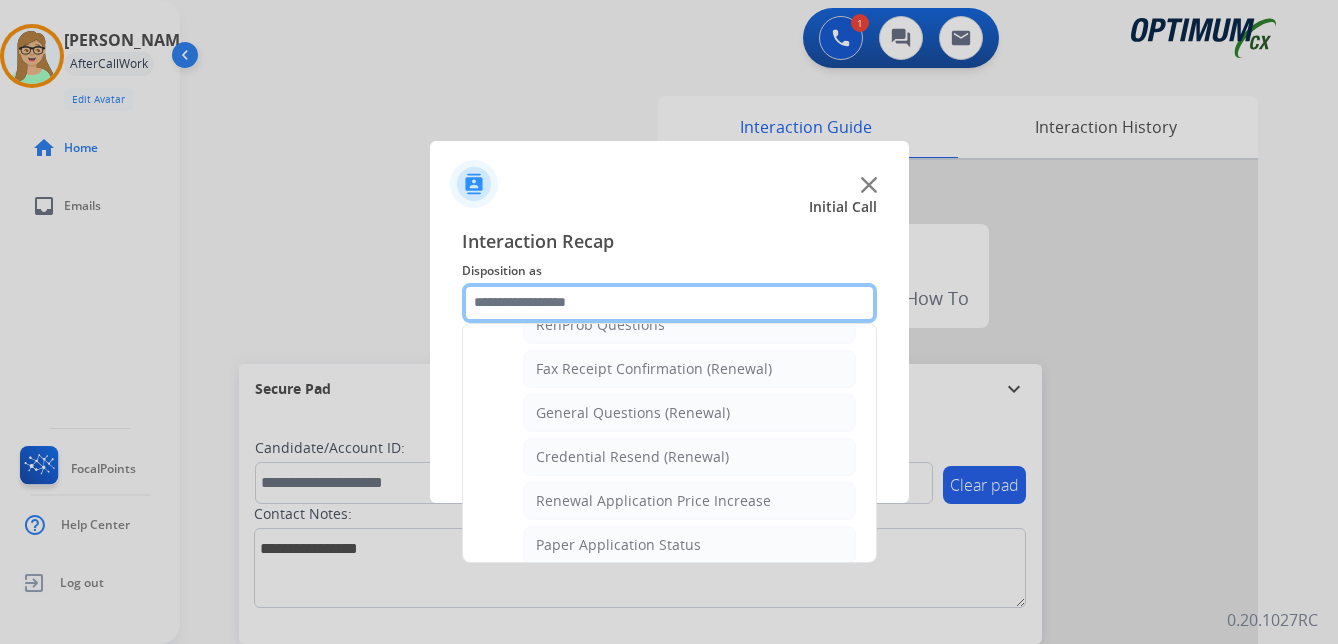 scroll, scrollTop: 636, scrollLeft: 0, axis: vertical 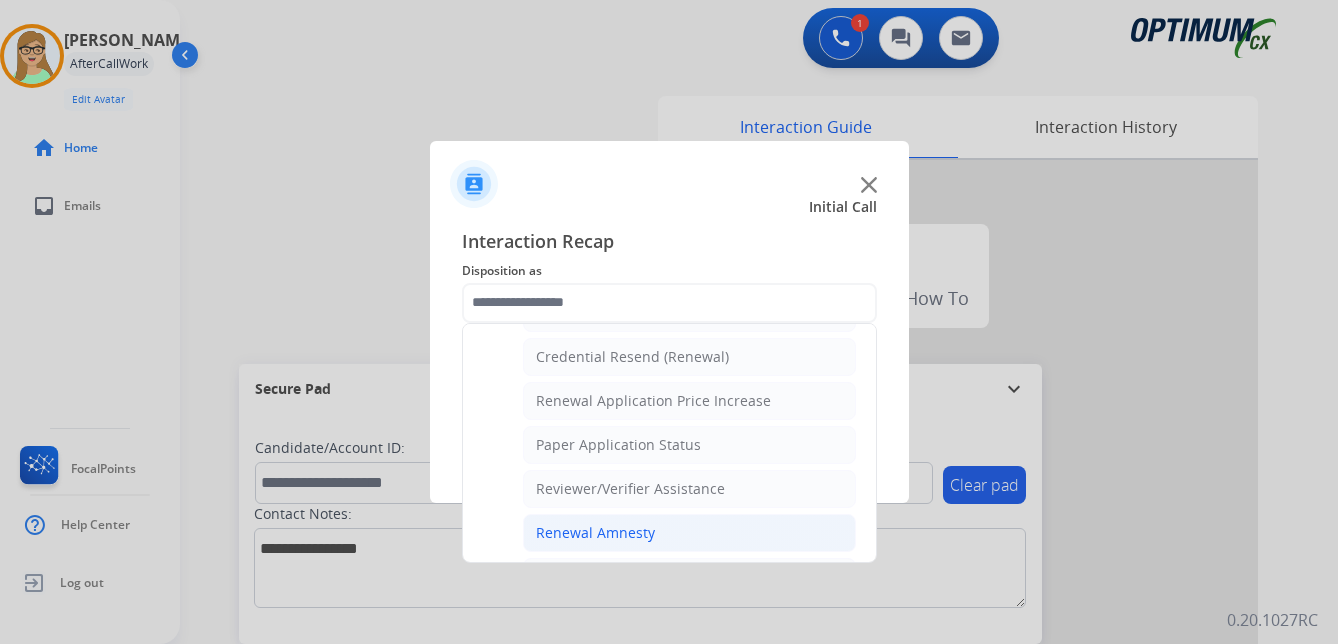 click on "Renewal Amnesty" 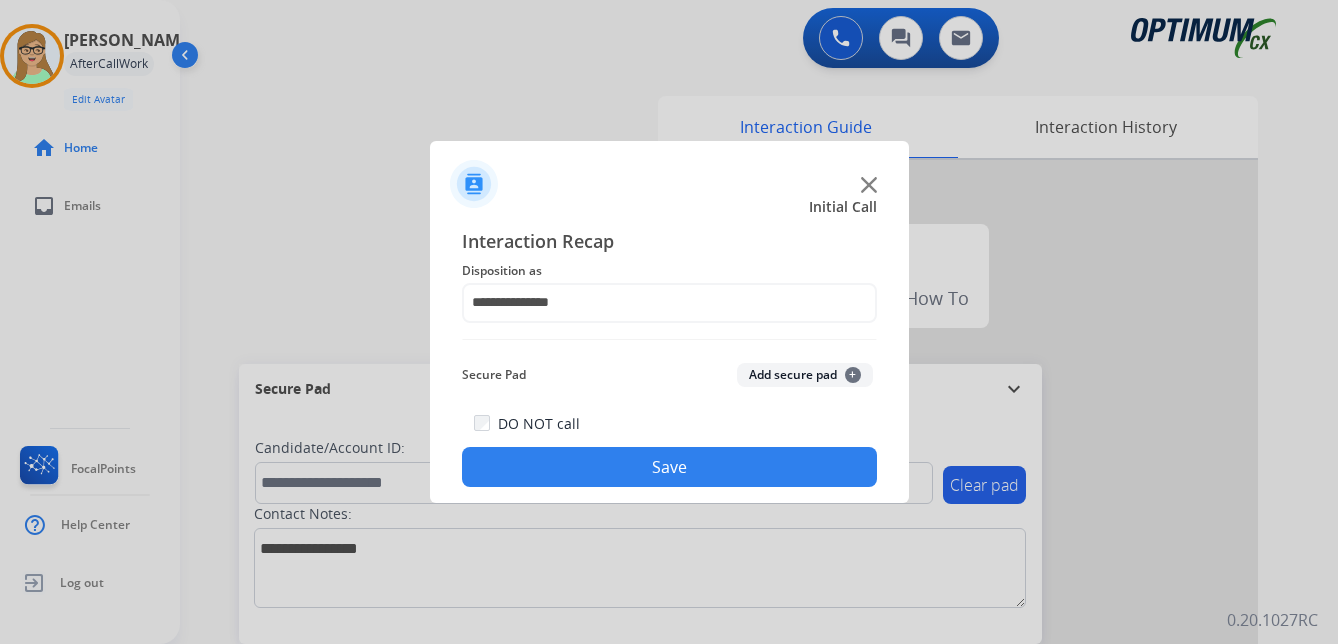 click on "Save" 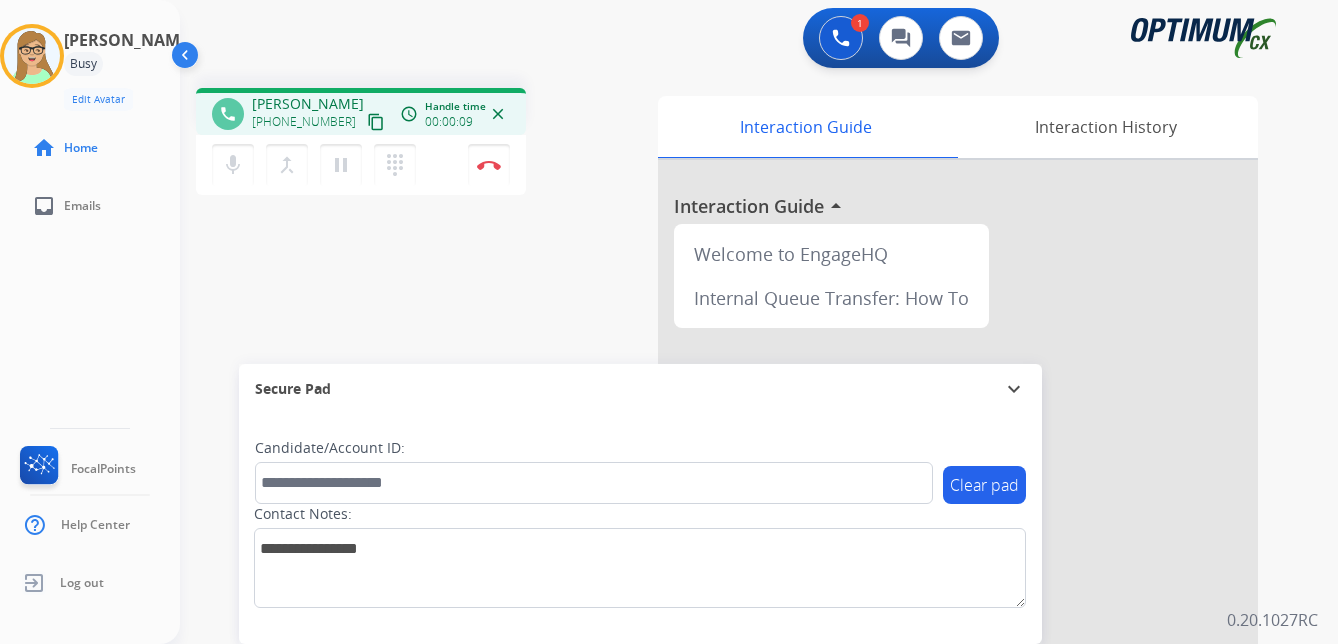 drag, startPoint x: 359, startPoint y: 119, endPoint x: 67, endPoint y: 177, distance: 297.70456 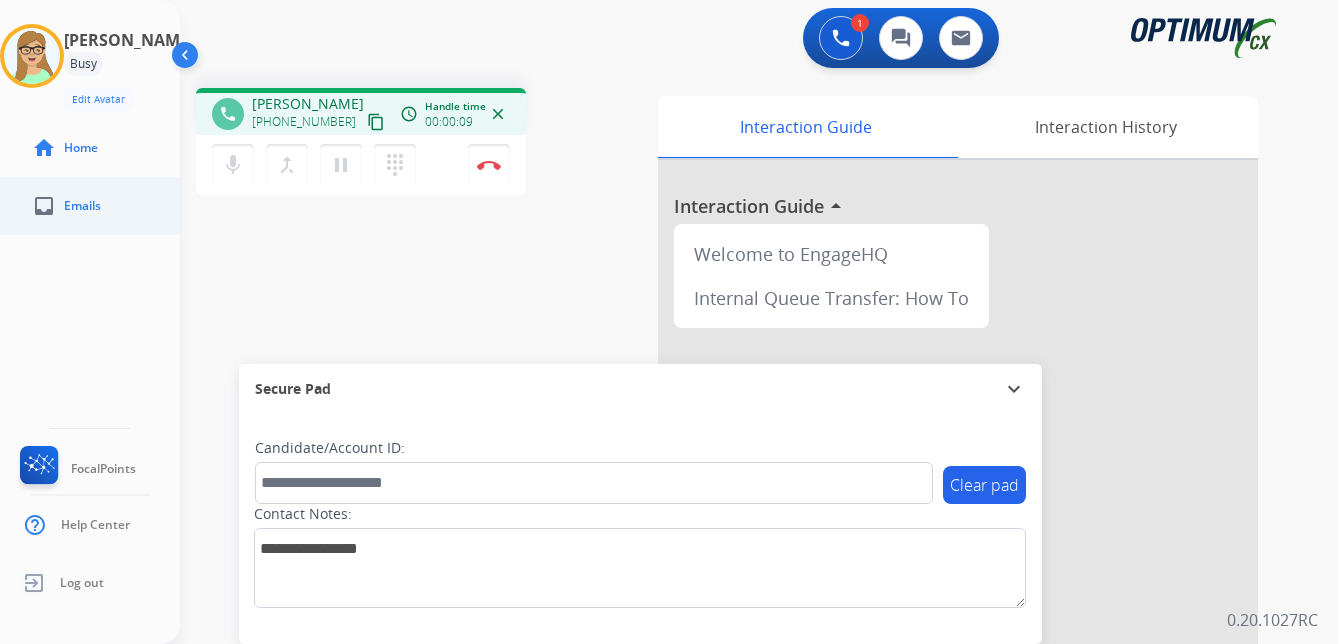 click on "content_copy" at bounding box center [376, 122] 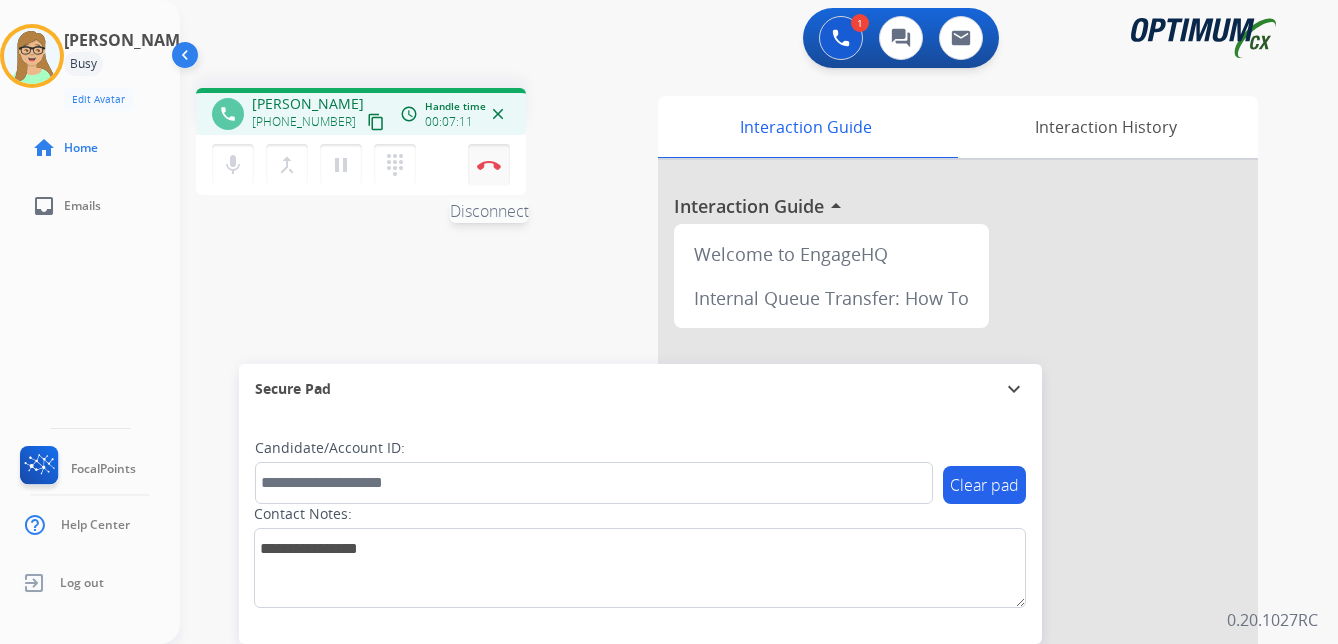 click at bounding box center [489, 165] 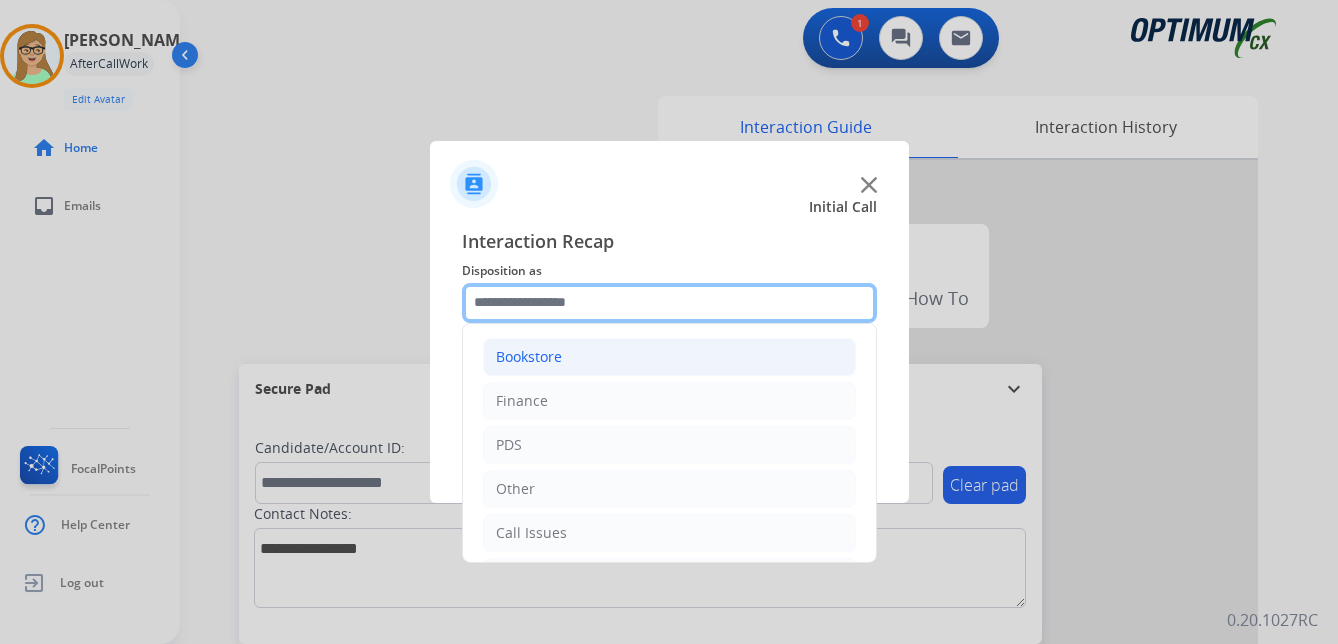 drag, startPoint x: 530, startPoint y: 309, endPoint x: 556, endPoint y: 356, distance: 53.712196 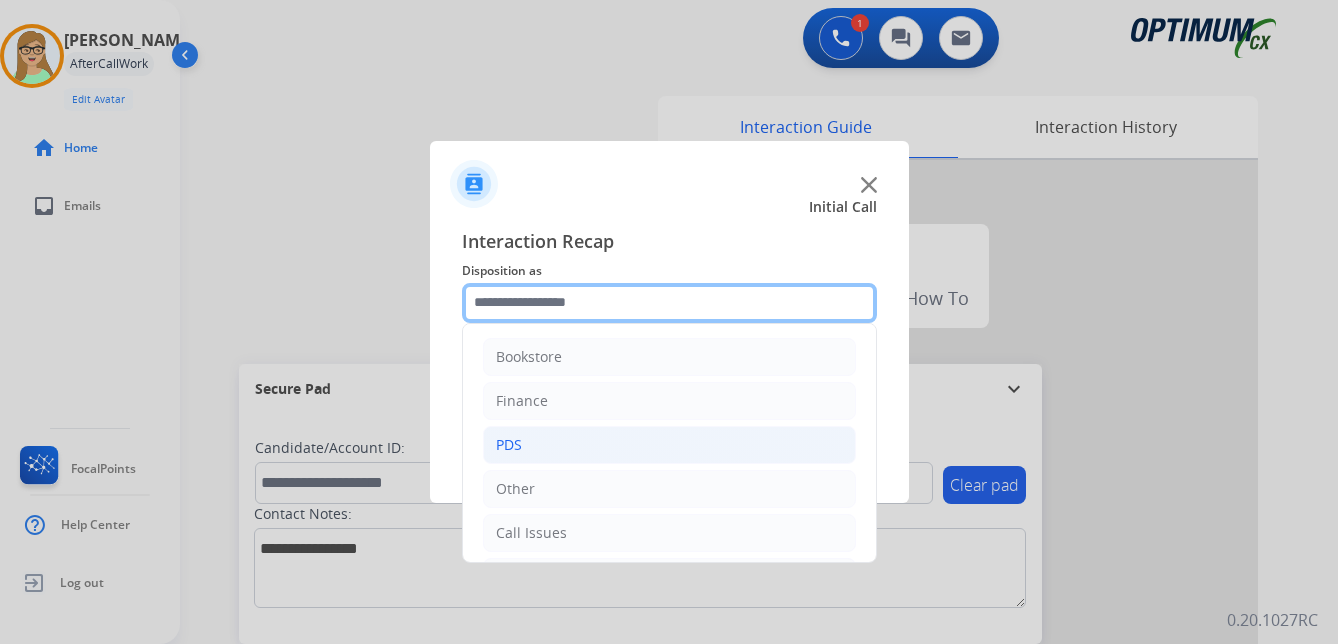 scroll, scrollTop: 136, scrollLeft: 0, axis: vertical 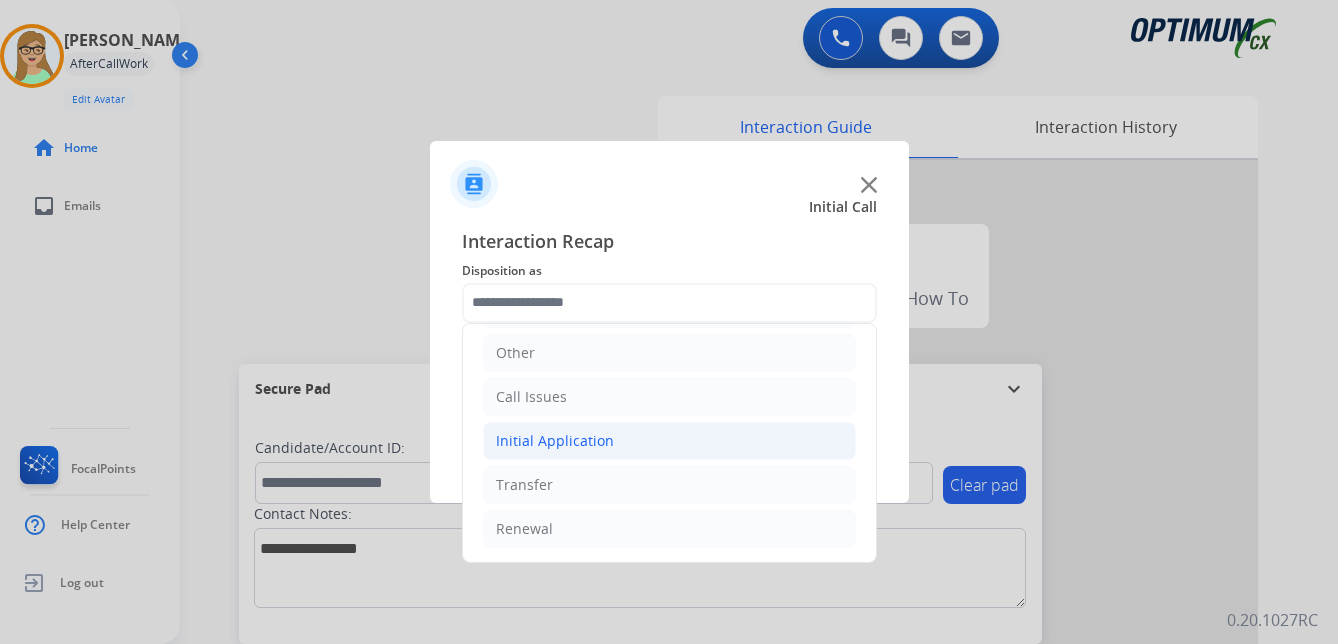 click on "Initial Application" 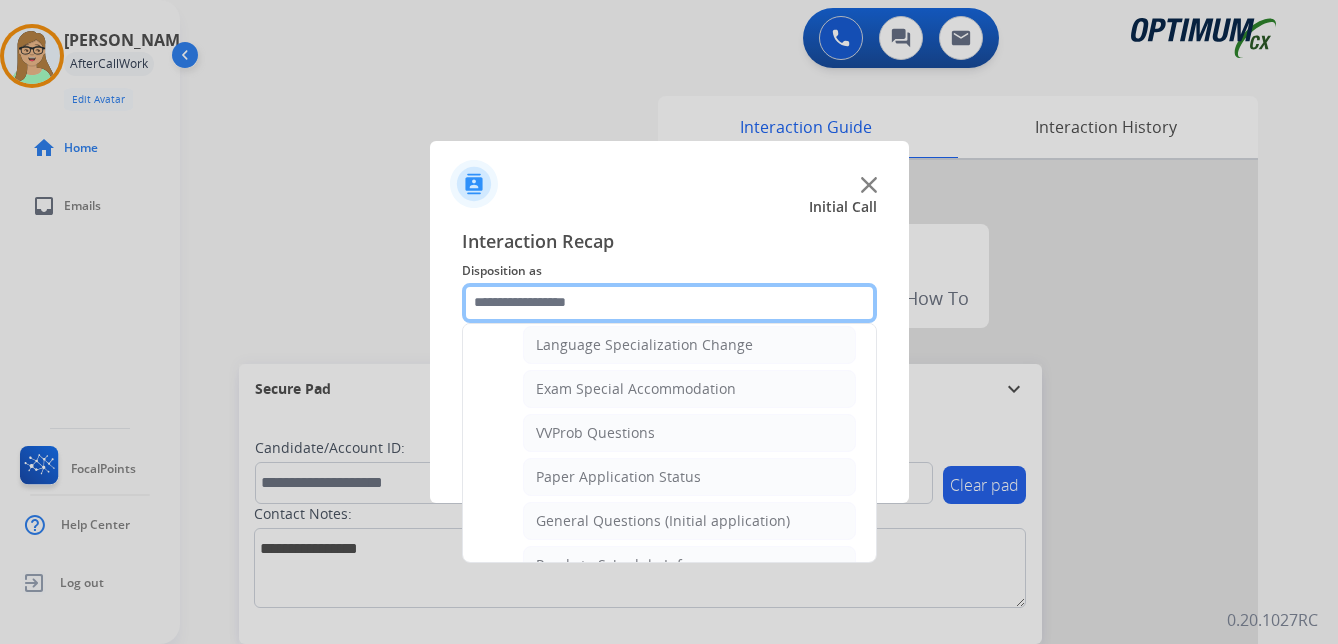 scroll, scrollTop: 1036, scrollLeft: 0, axis: vertical 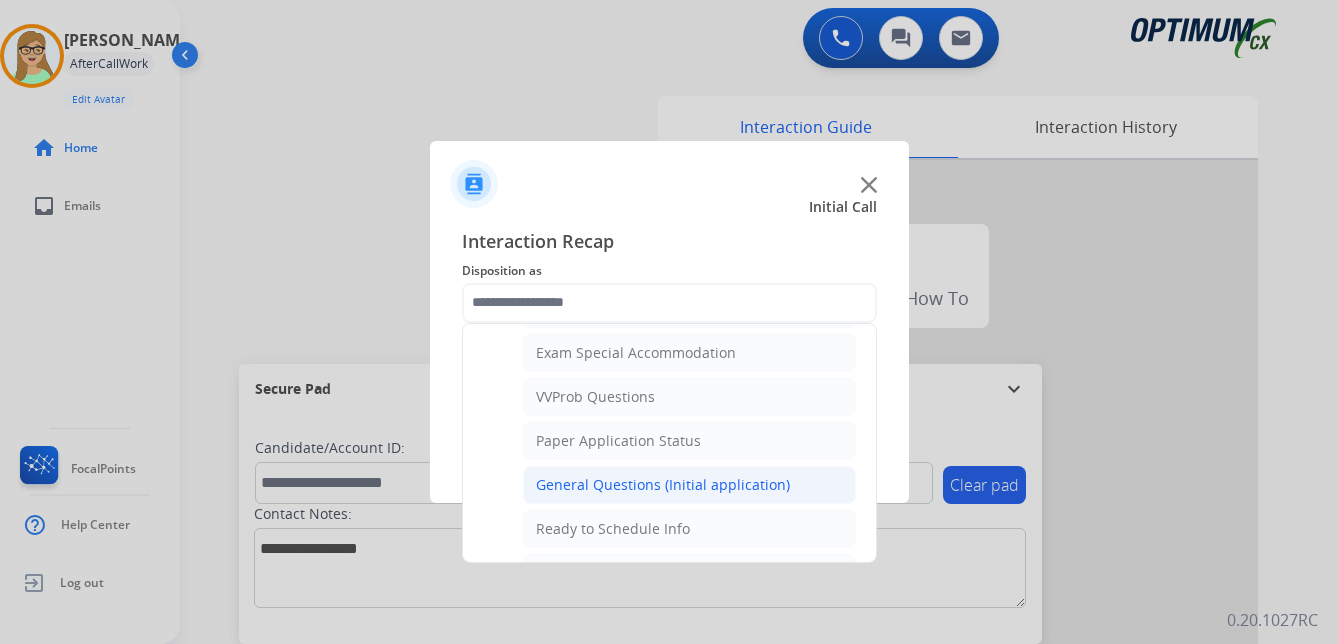 click on "General Questions (Initial application)" 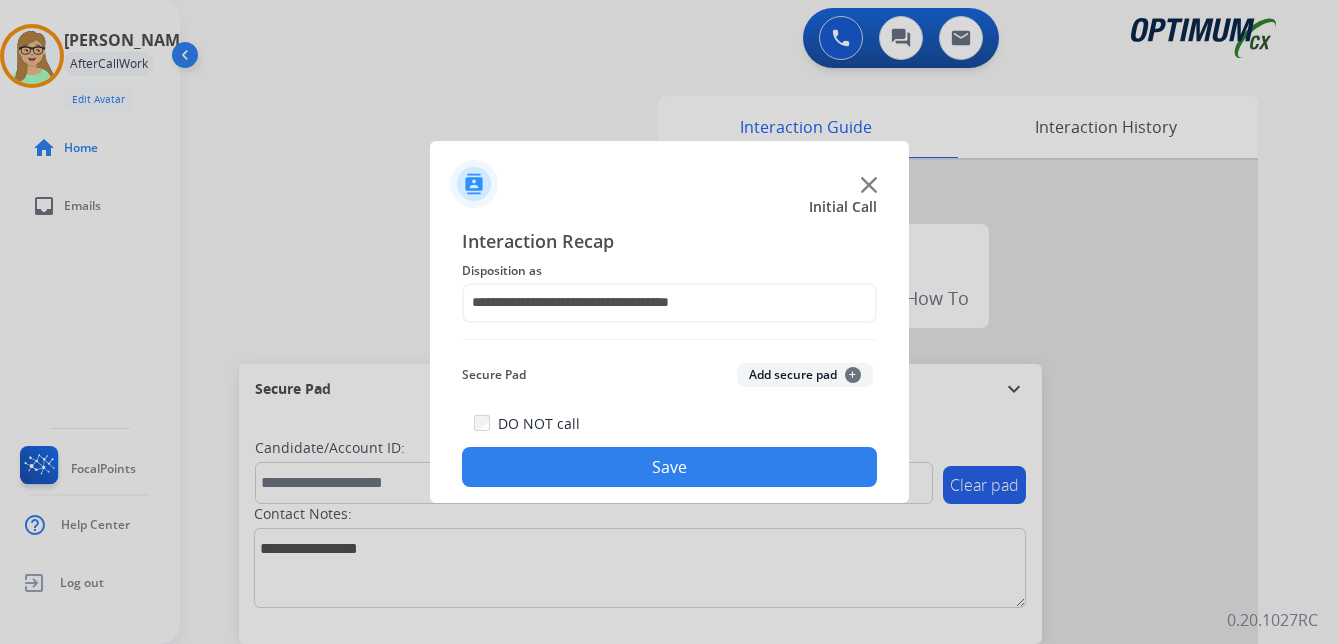 drag, startPoint x: 607, startPoint y: 472, endPoint x: 184, endPoint y: 502, distance: 424.0625 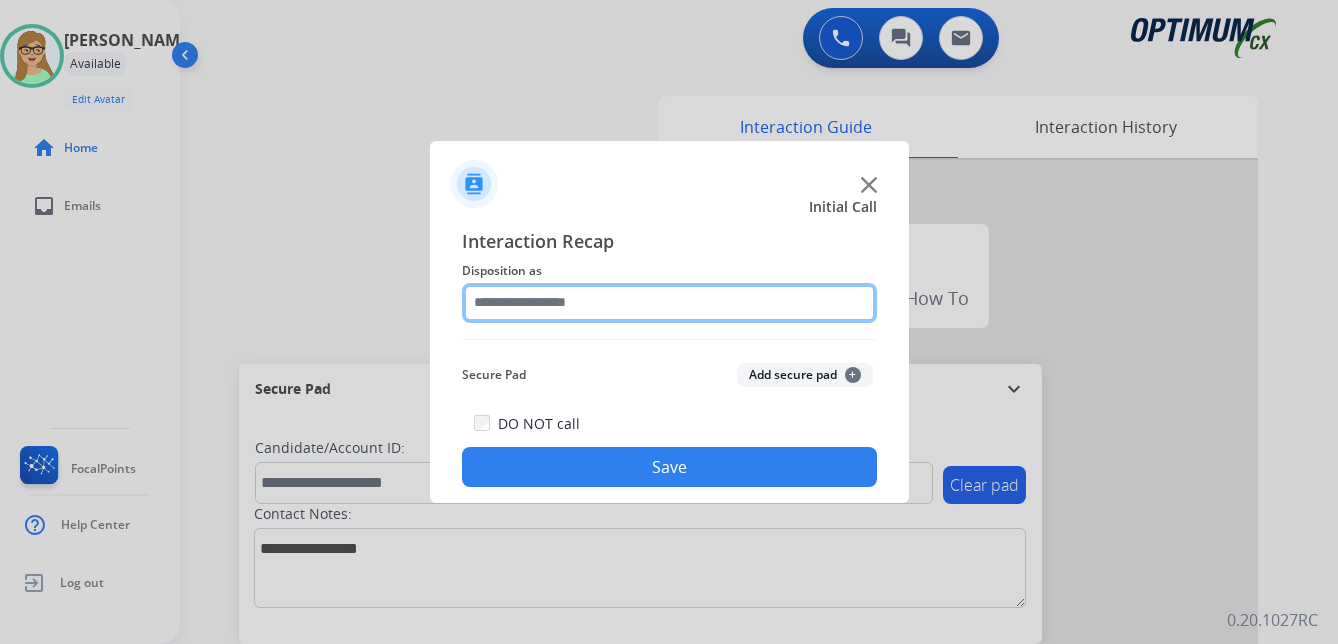 click 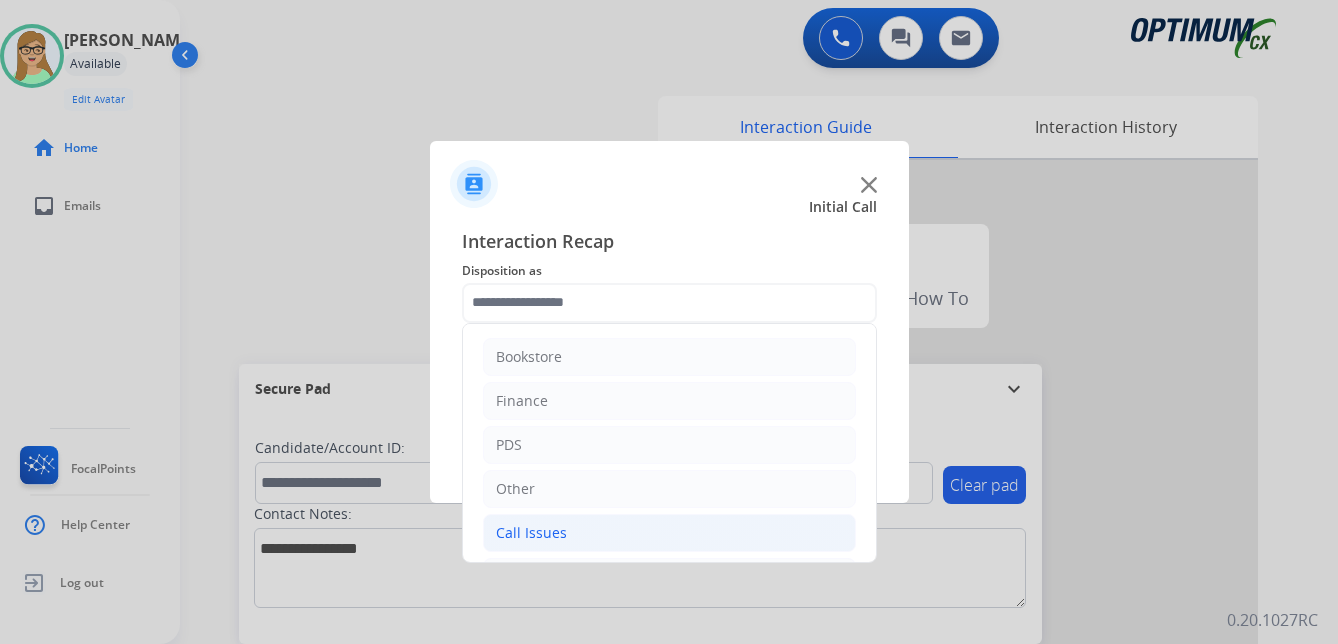click on "Call Issues" 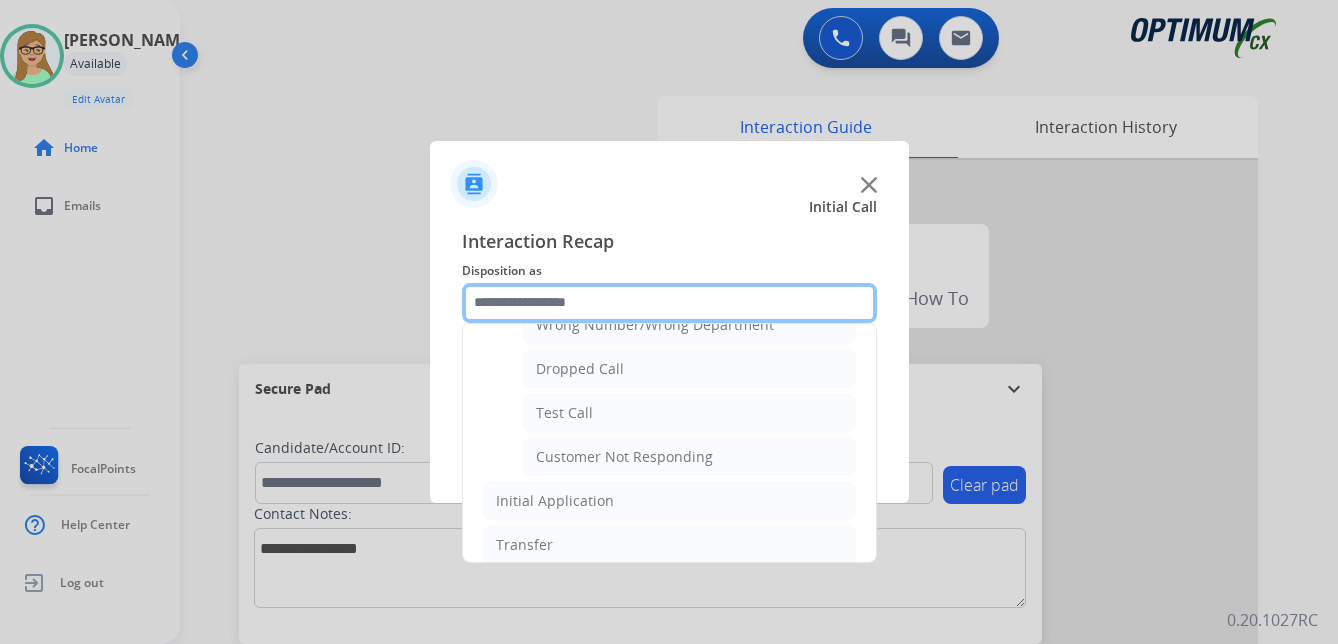 scroll, scrollTop: 300, scrollLeft: 0, axis: vertical 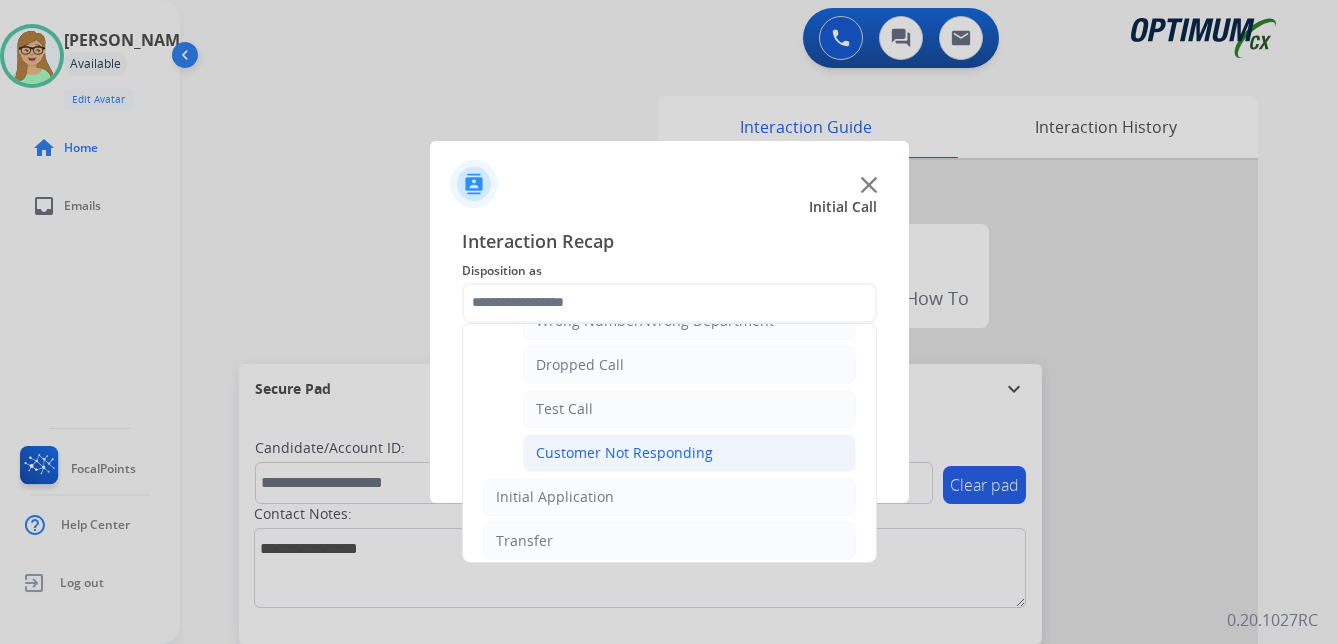 click on "Customer Not Responding" 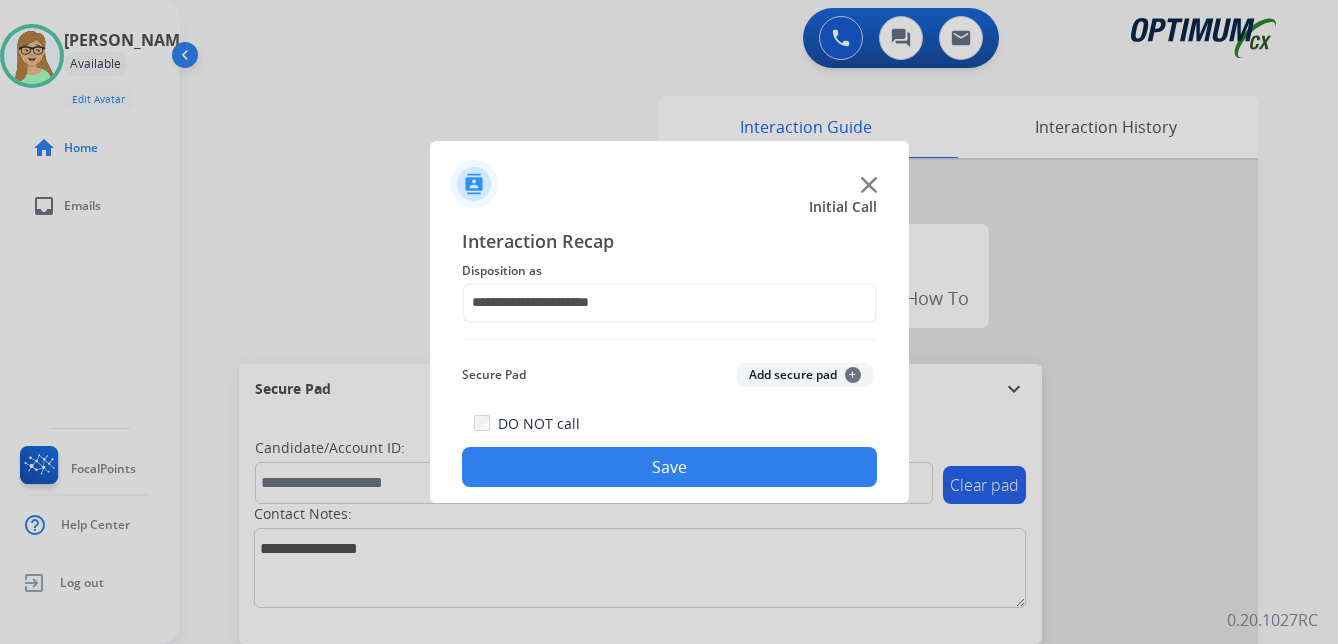 click on "Save" 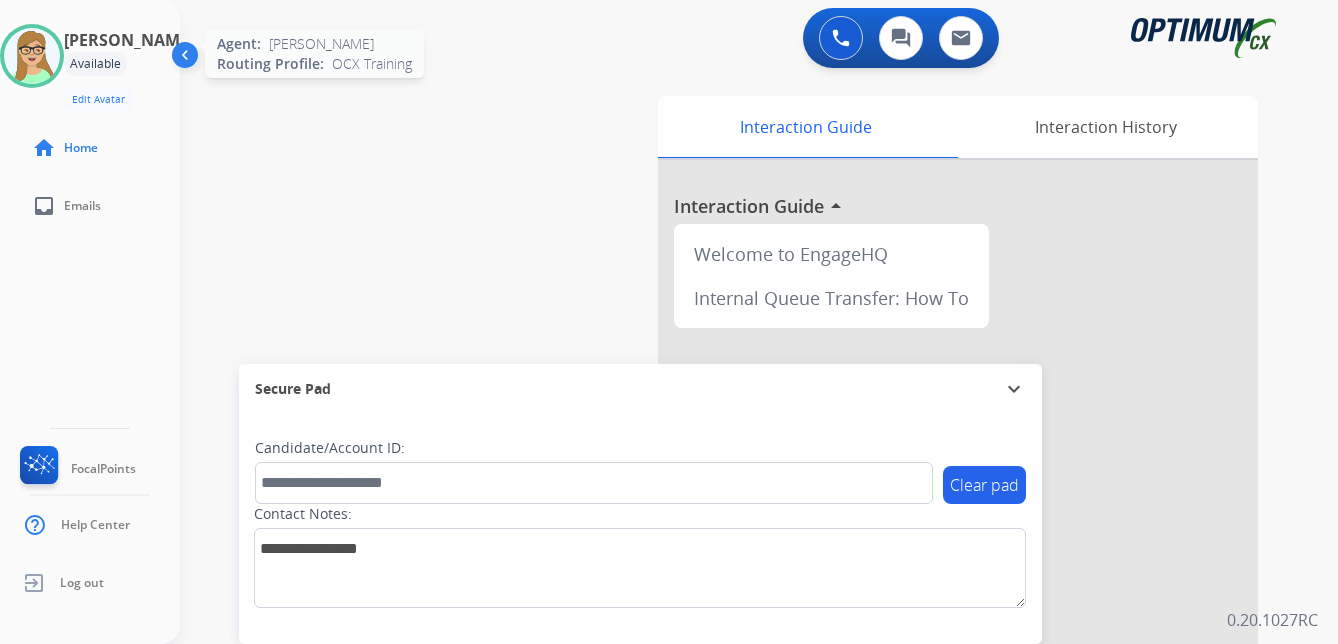 click at bounding box center (32, 56) 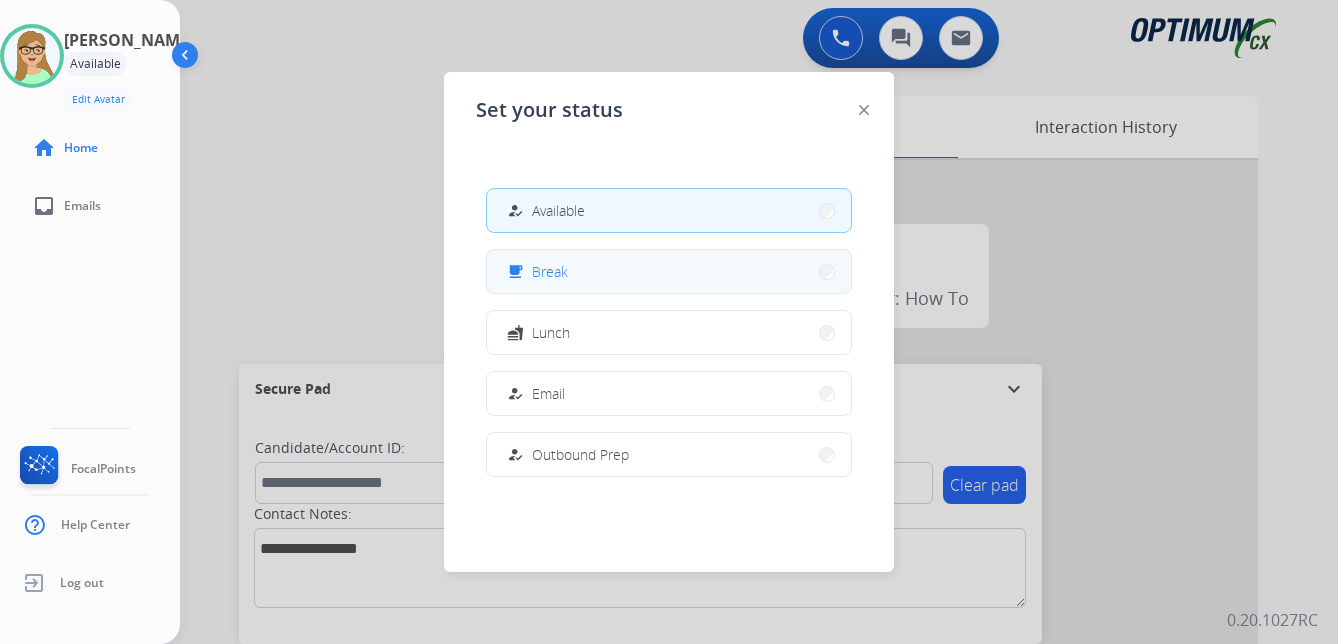 click on "Break" at bounding box center (550, 271) 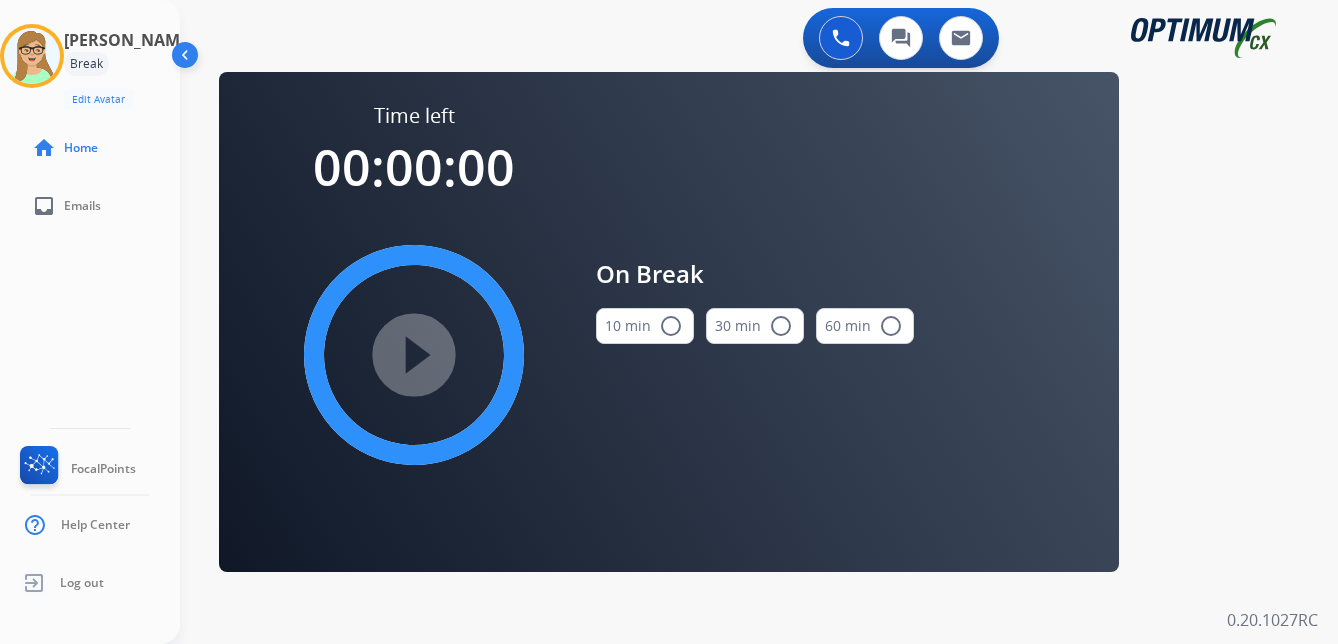 click on "radio_button_unchecked" at bounding box center [671, 326] 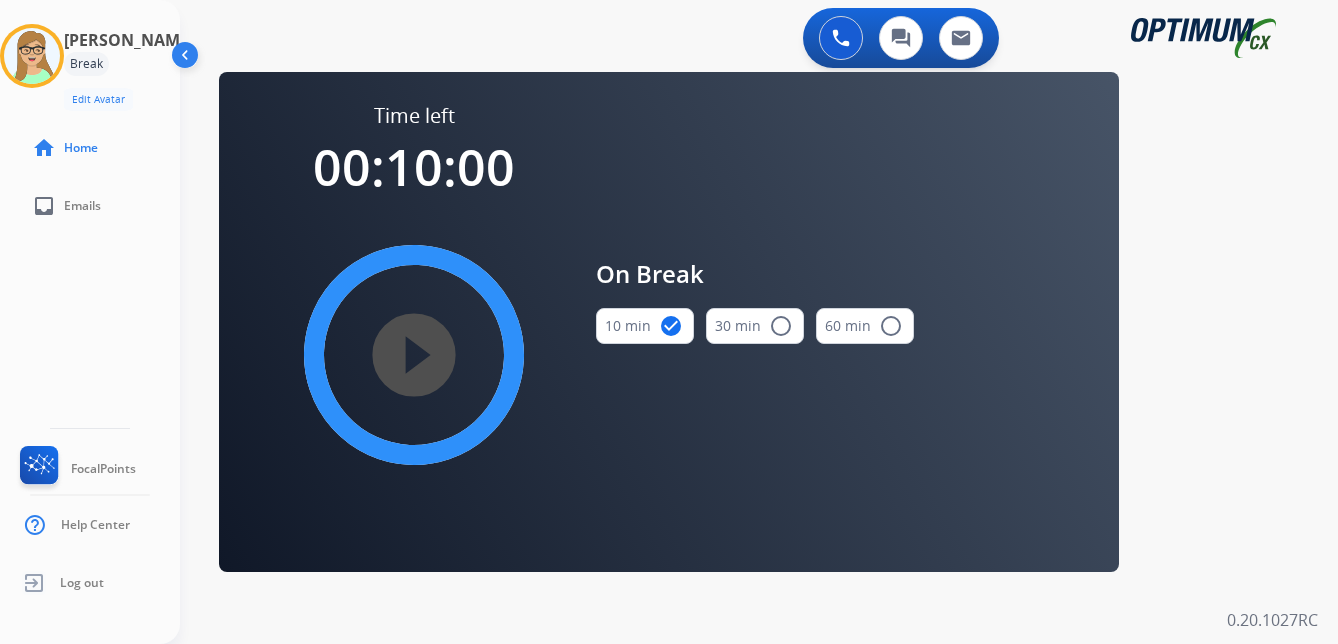 click on "play_circle_filled" at bounding box center (414, 355) 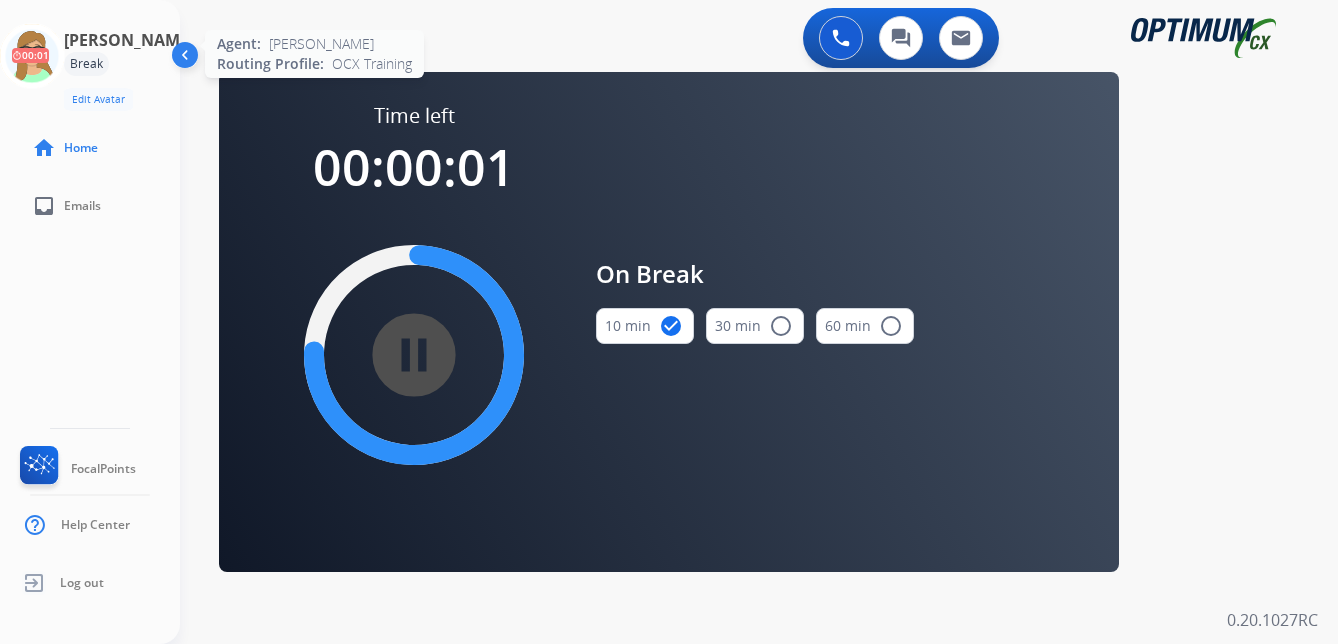 click 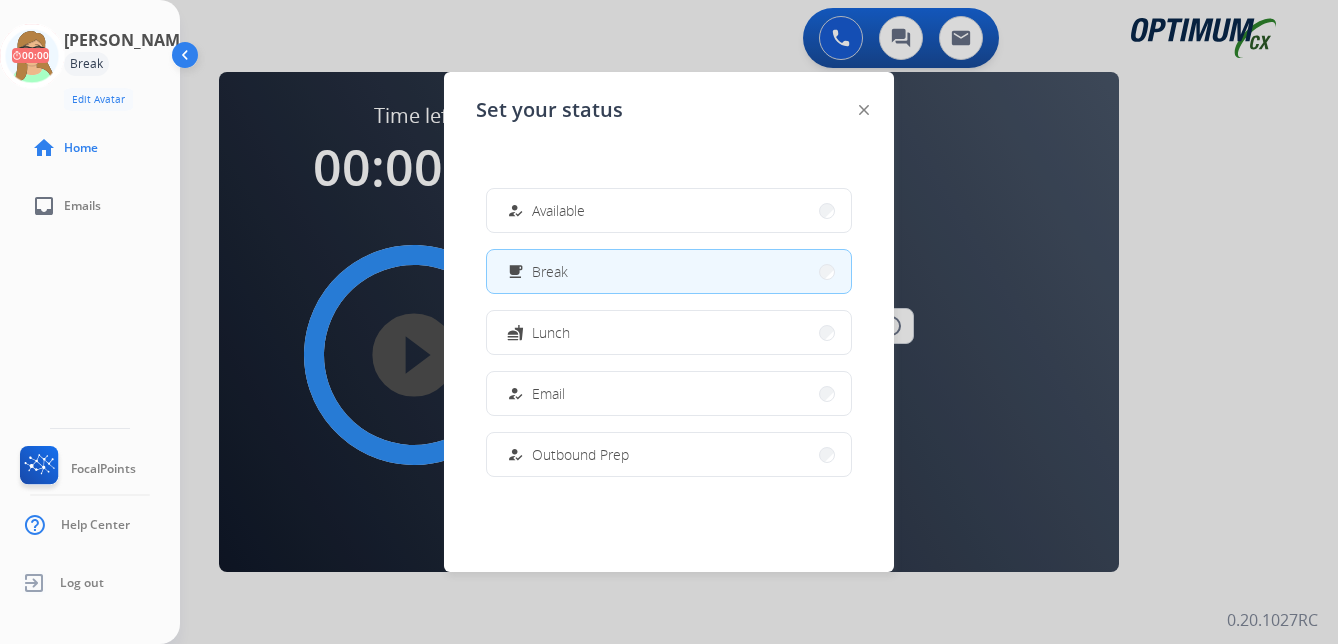 click on "Available" at bounding box center (558, 210) 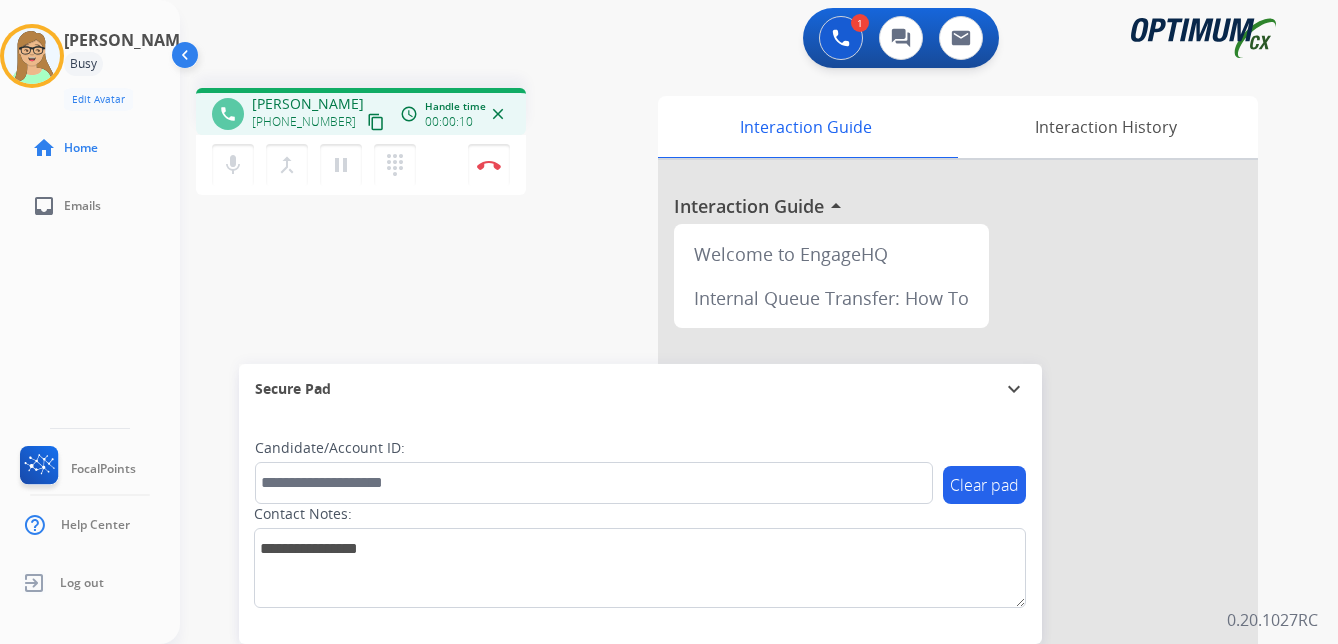 click on "content_copy" at bounding box center [376, 122] 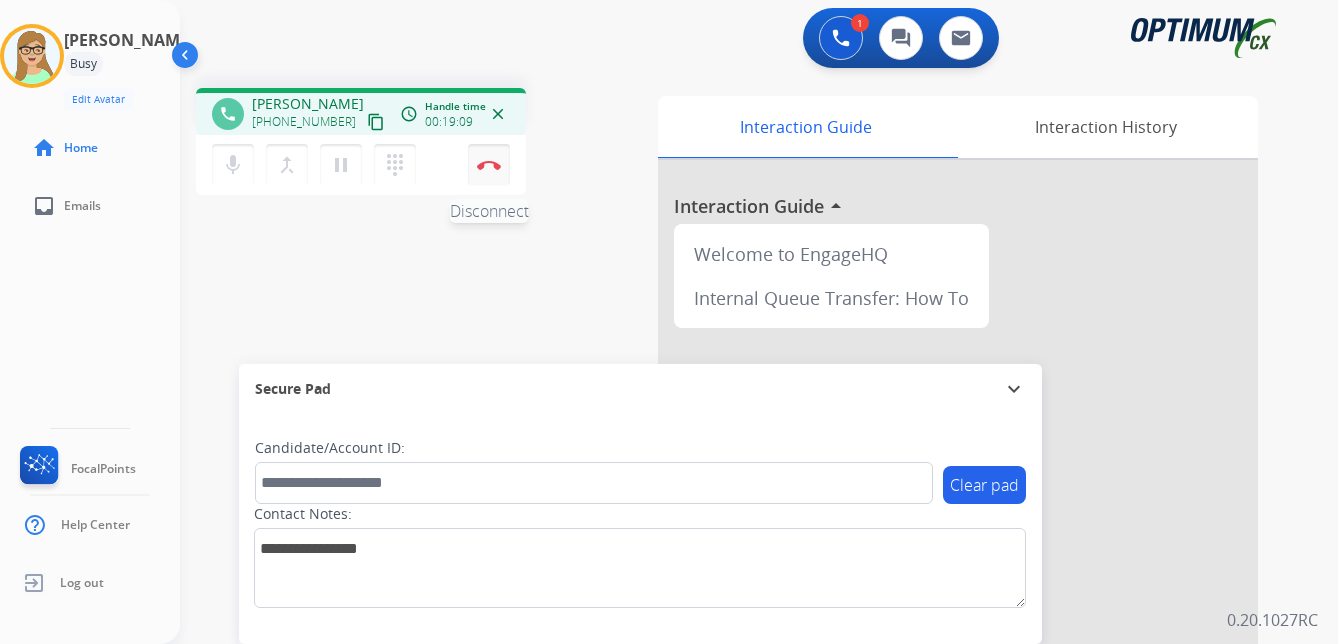 click at bounding box center (489, 165) 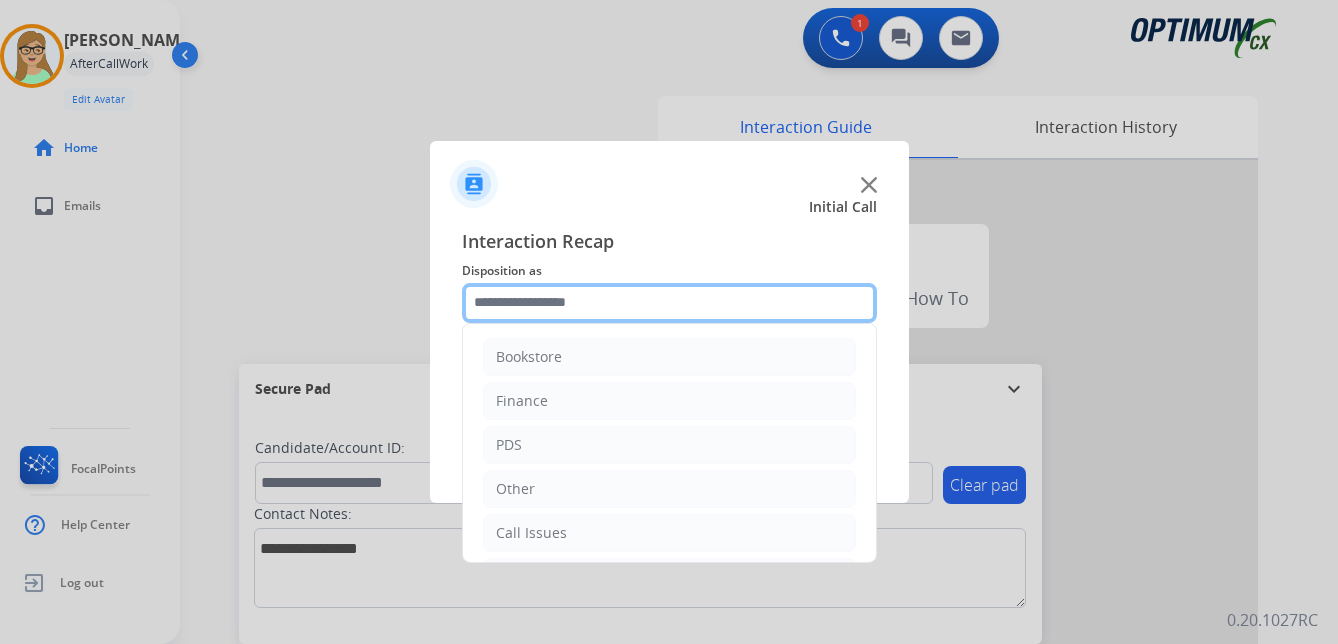 click 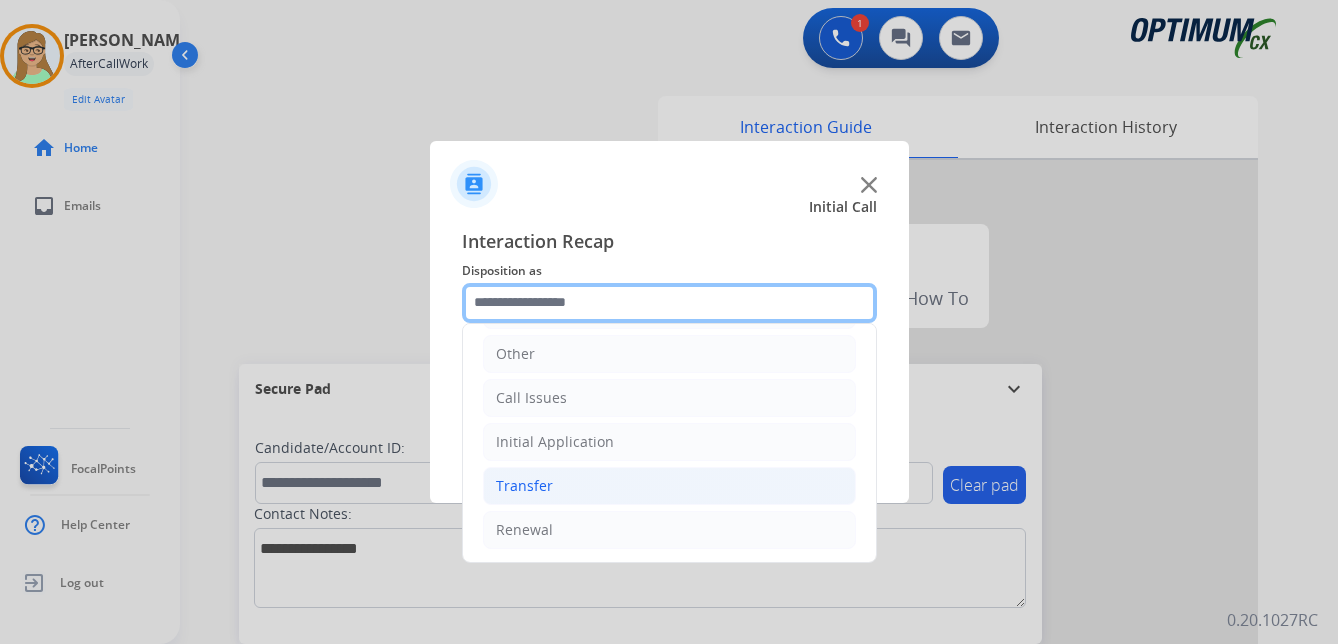 scroll, scrollTop: 136, scrollLeft: 0, axis: vertical 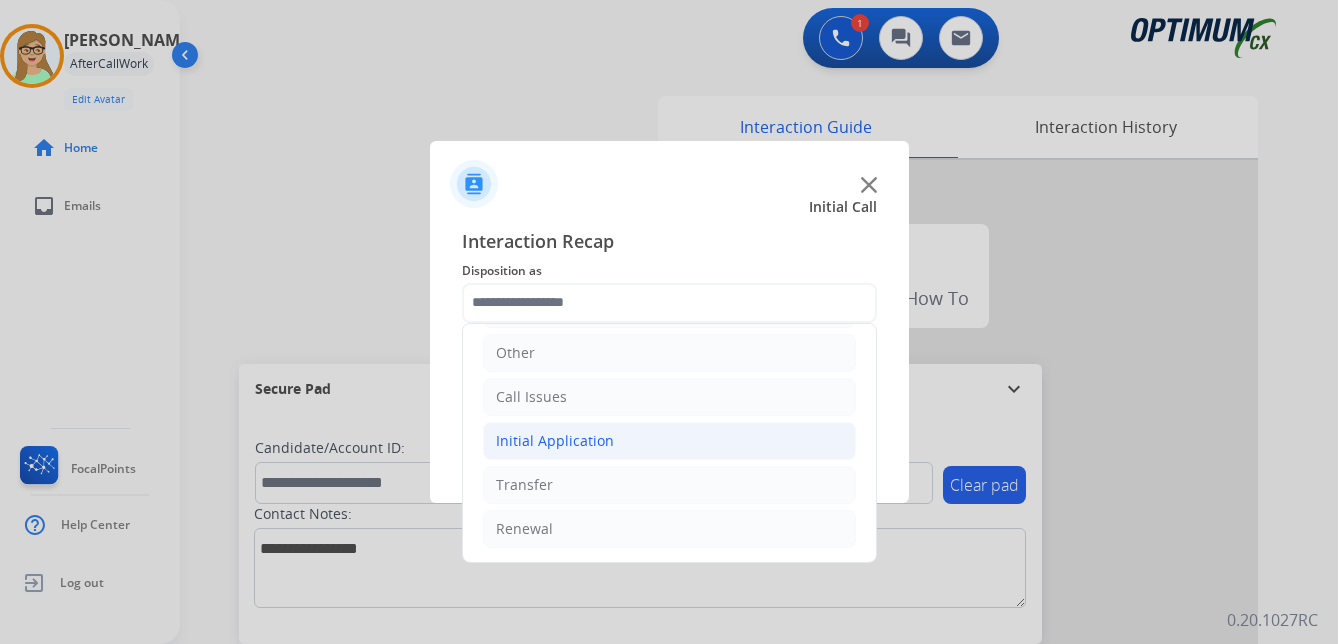 click on "Initial Application" 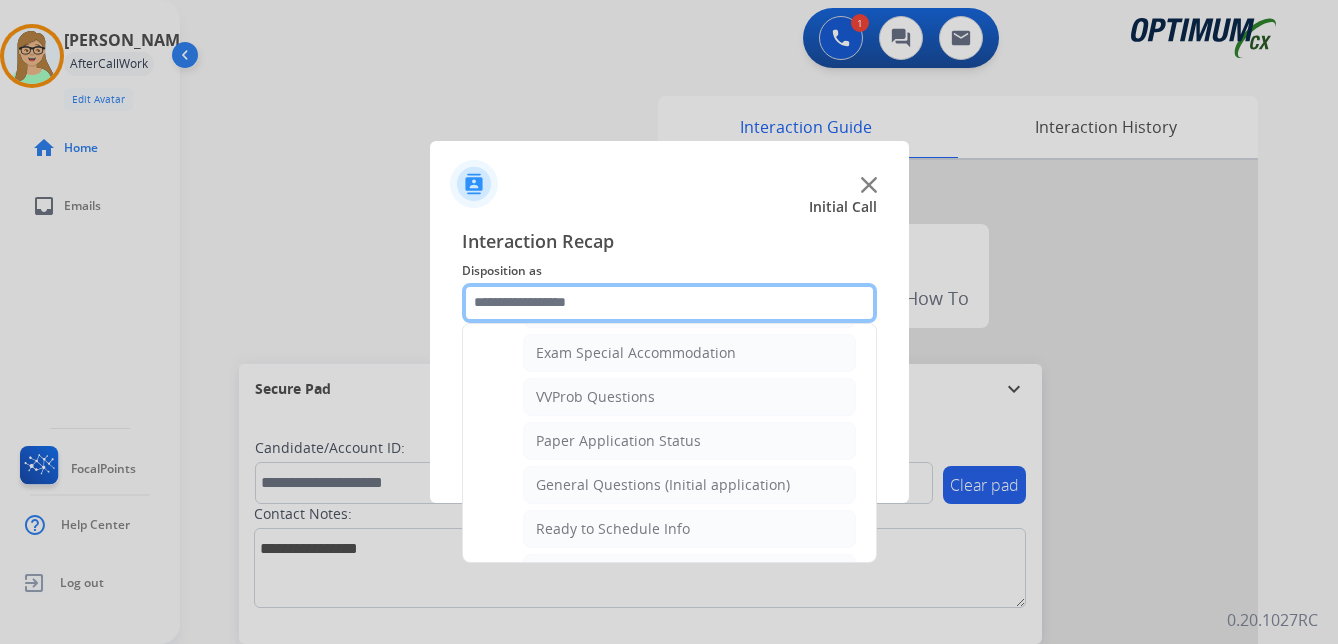 scroll, scrollTop: 1136, scrollLeft: 0, axis: vertical 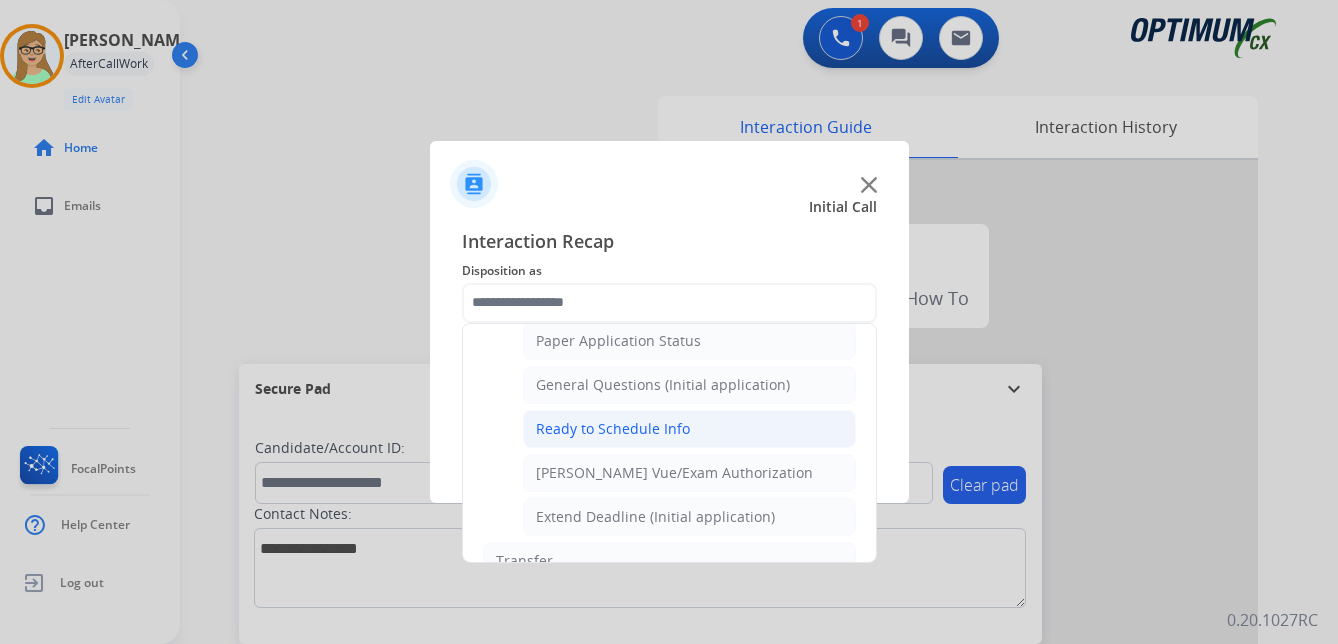 click on "Ready to Schedule Info" 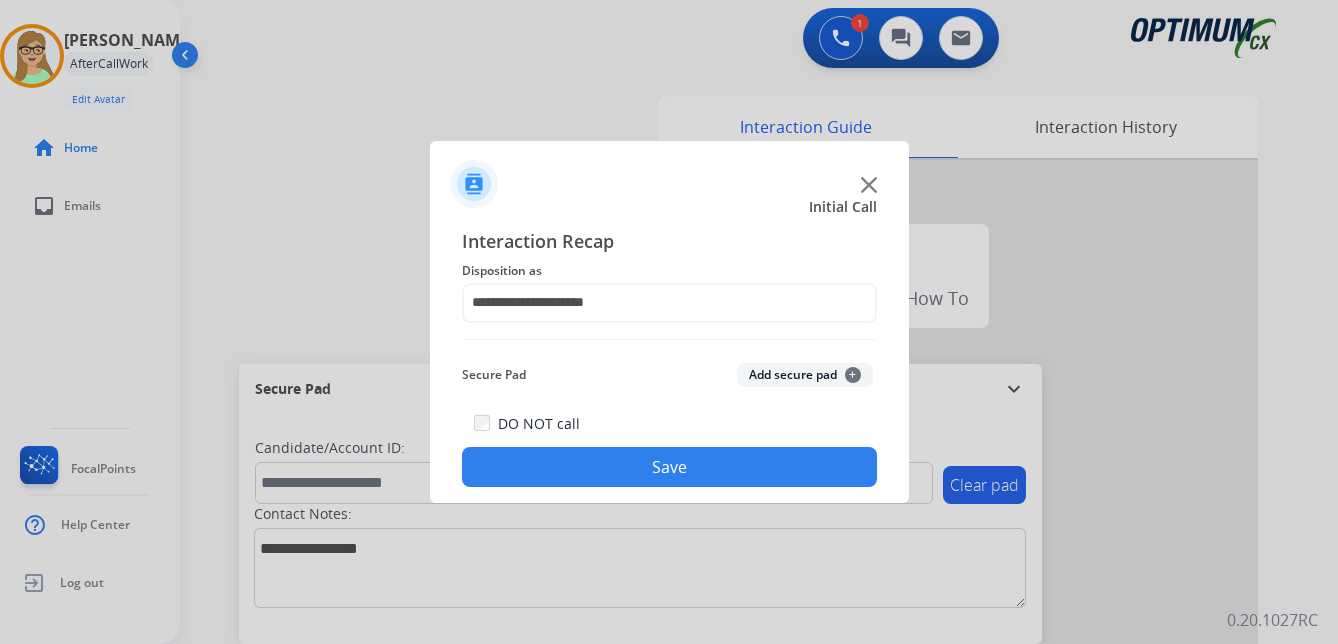 click on "Save" 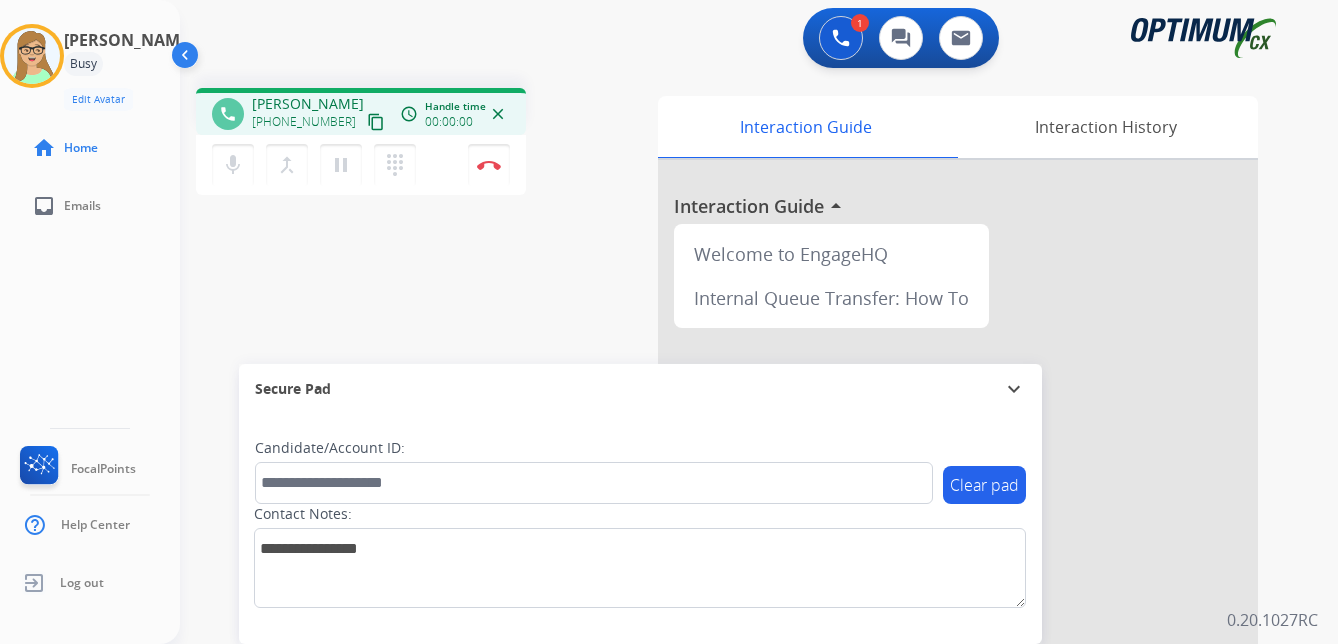 click on "content_copy" at bounding box center [376, 122] 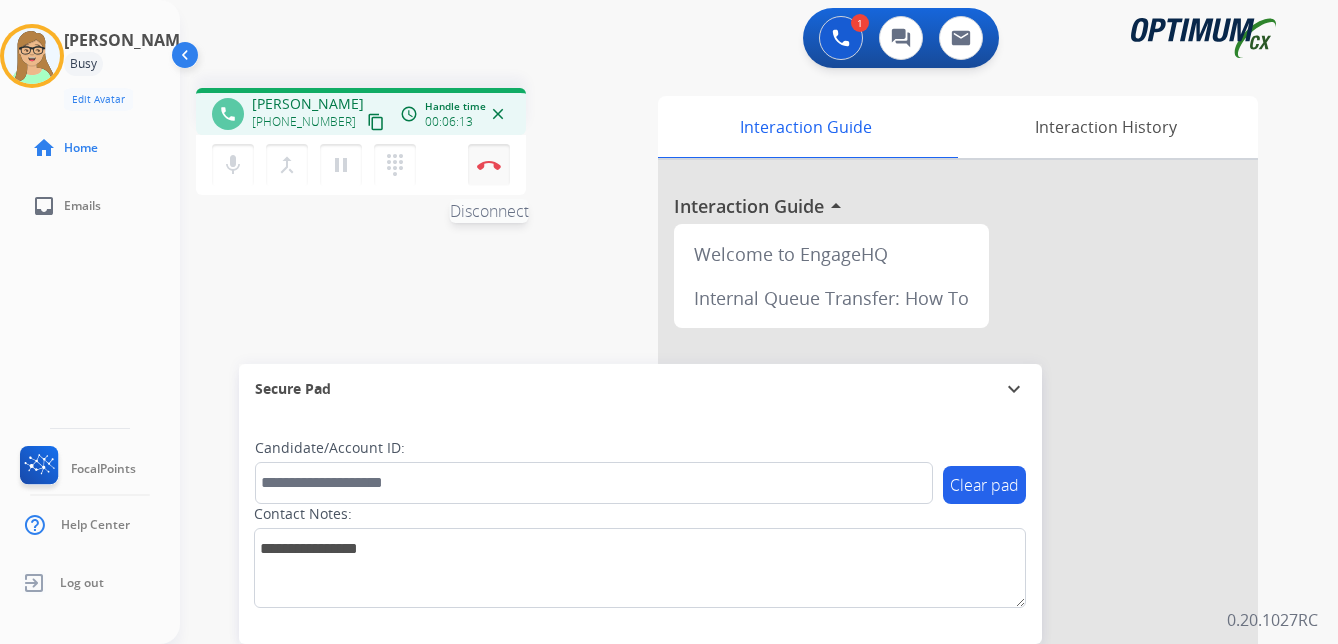 click at bounding box center [489, 165] 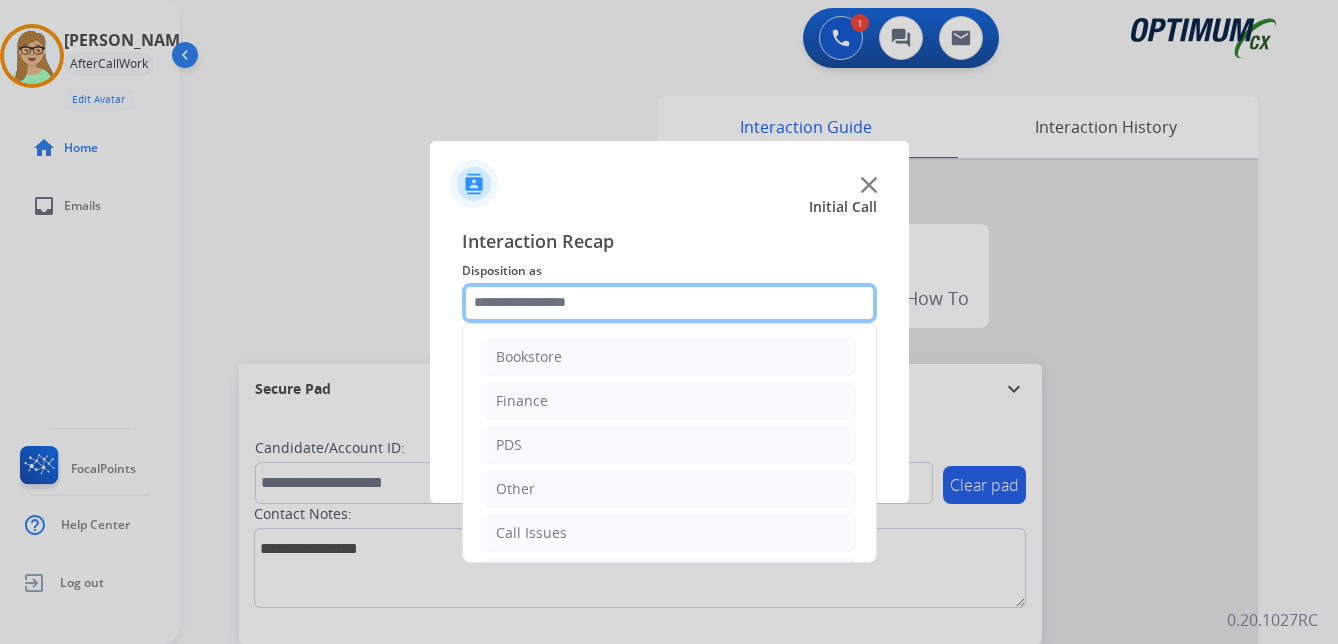 click 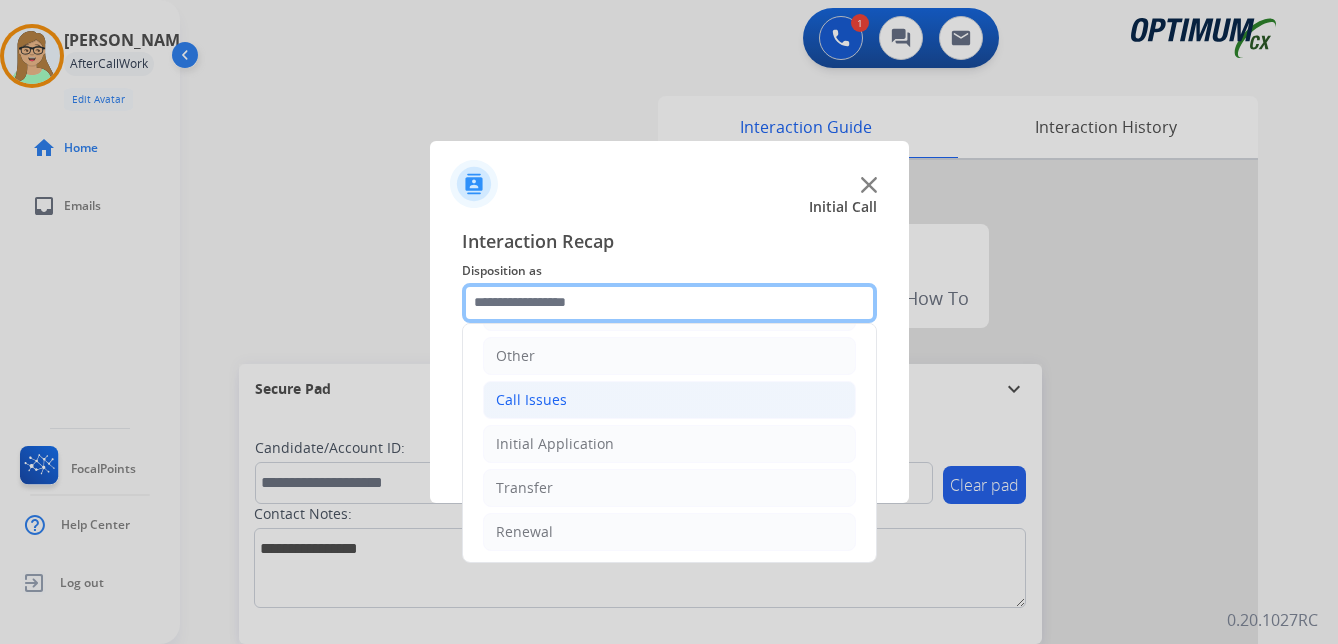 scroll, scrollTop: 136, scrollLeft: 0, axis: vertical 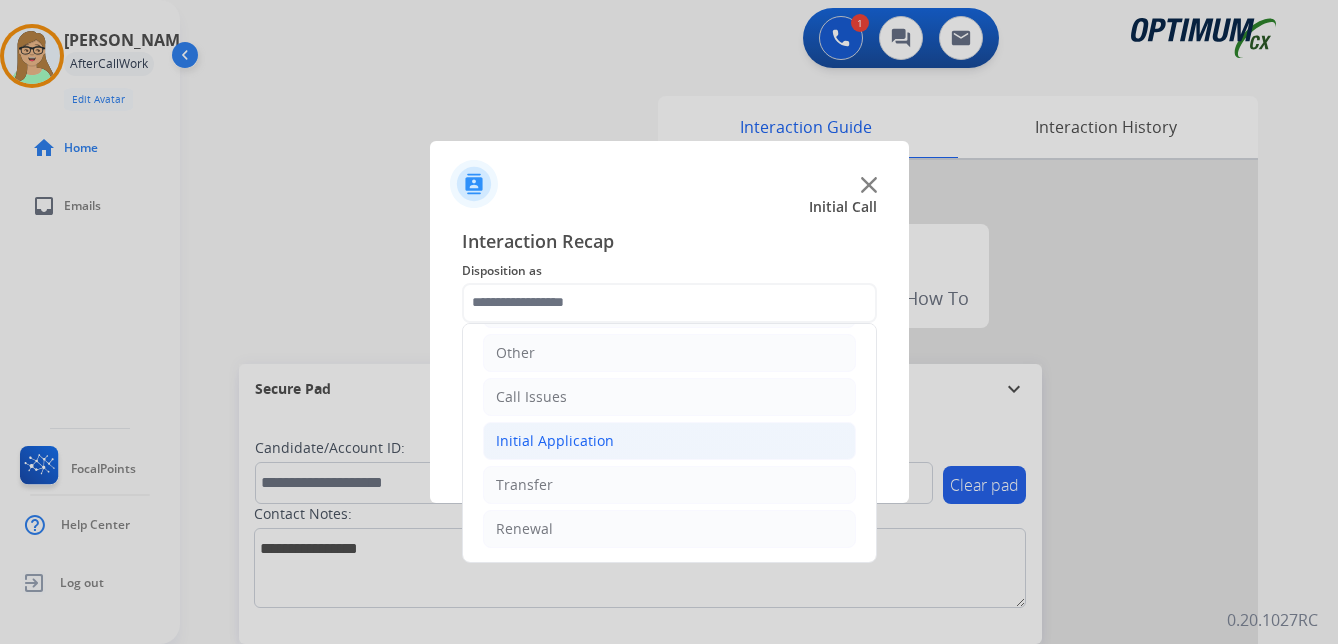 click on "Initial Application" 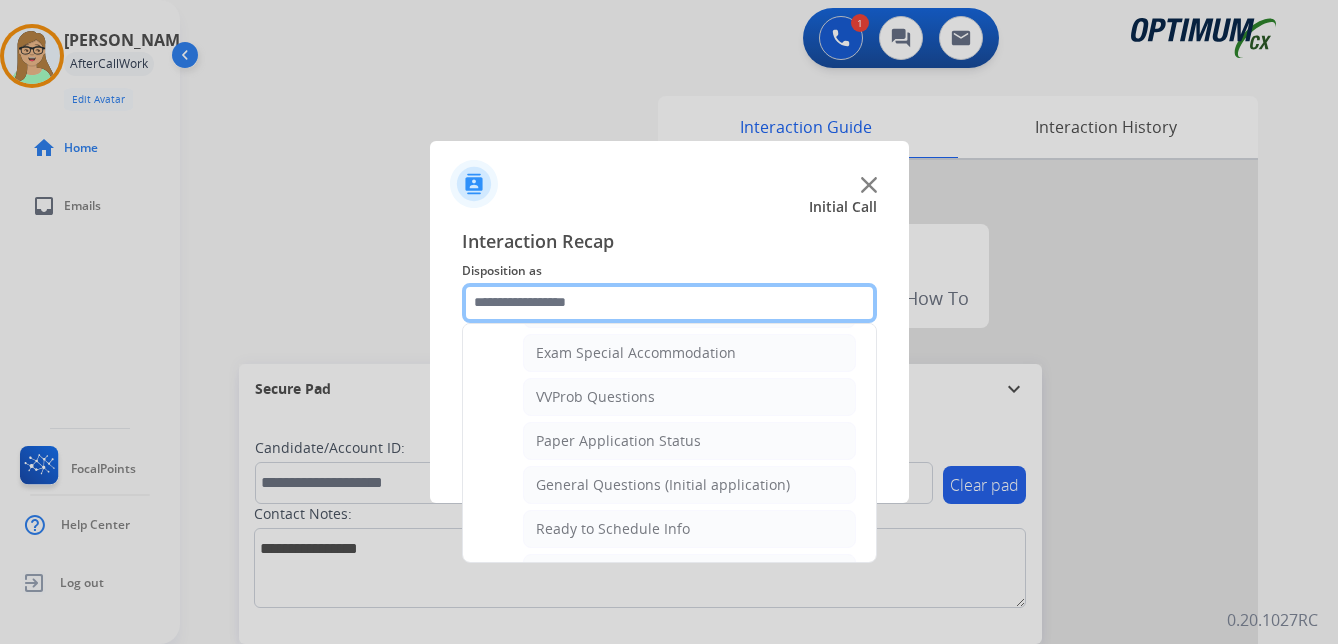 scroll, scrollTop: 1136, scrollLeft: 0, axis: vertical 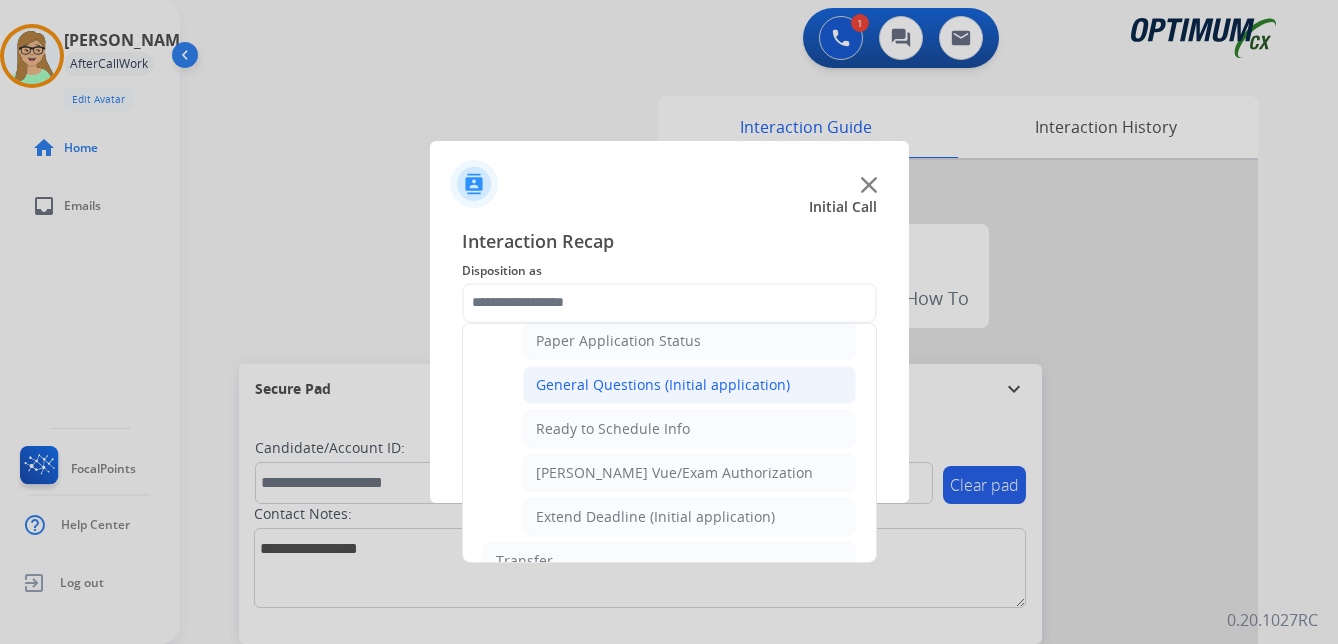 click on "General Questions (Initial application)" 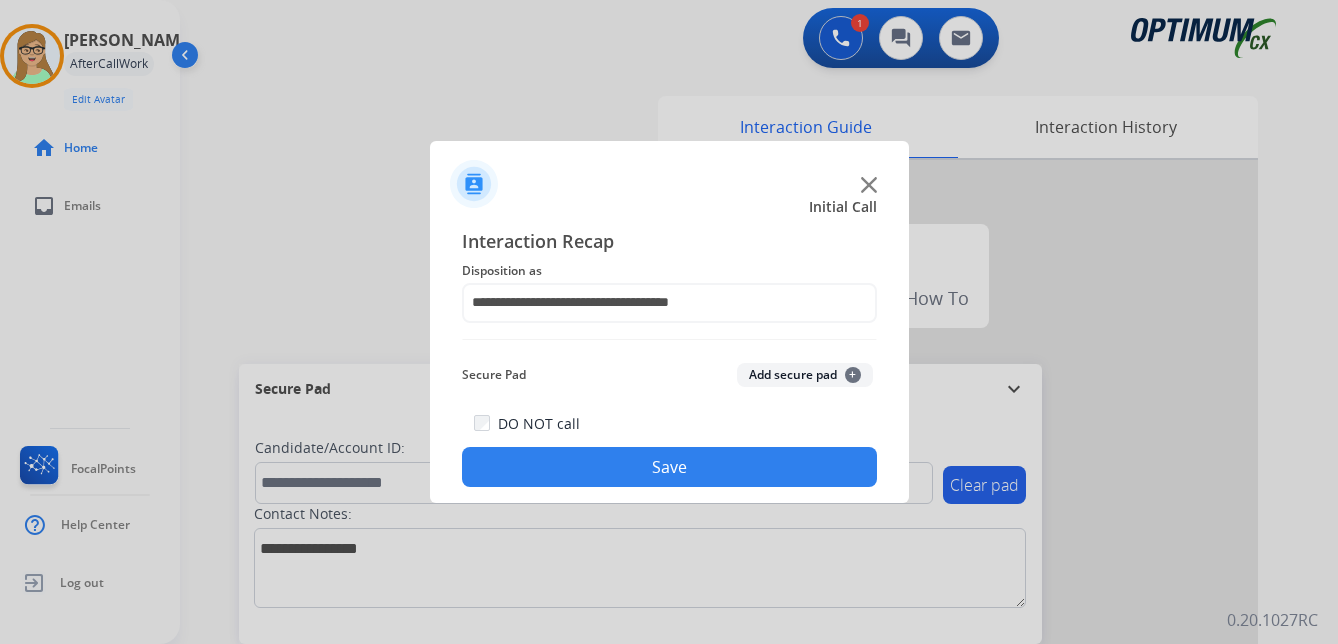 click on "Save" 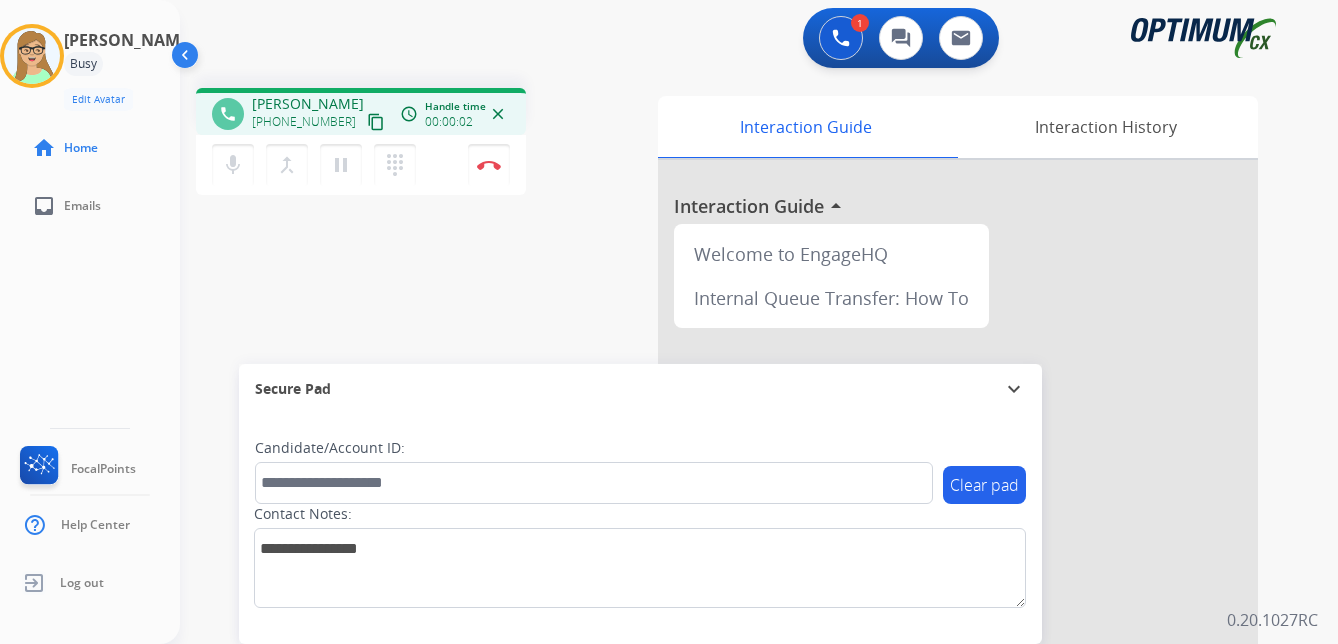 click on "content_copy" at bounding box center (376, 122) 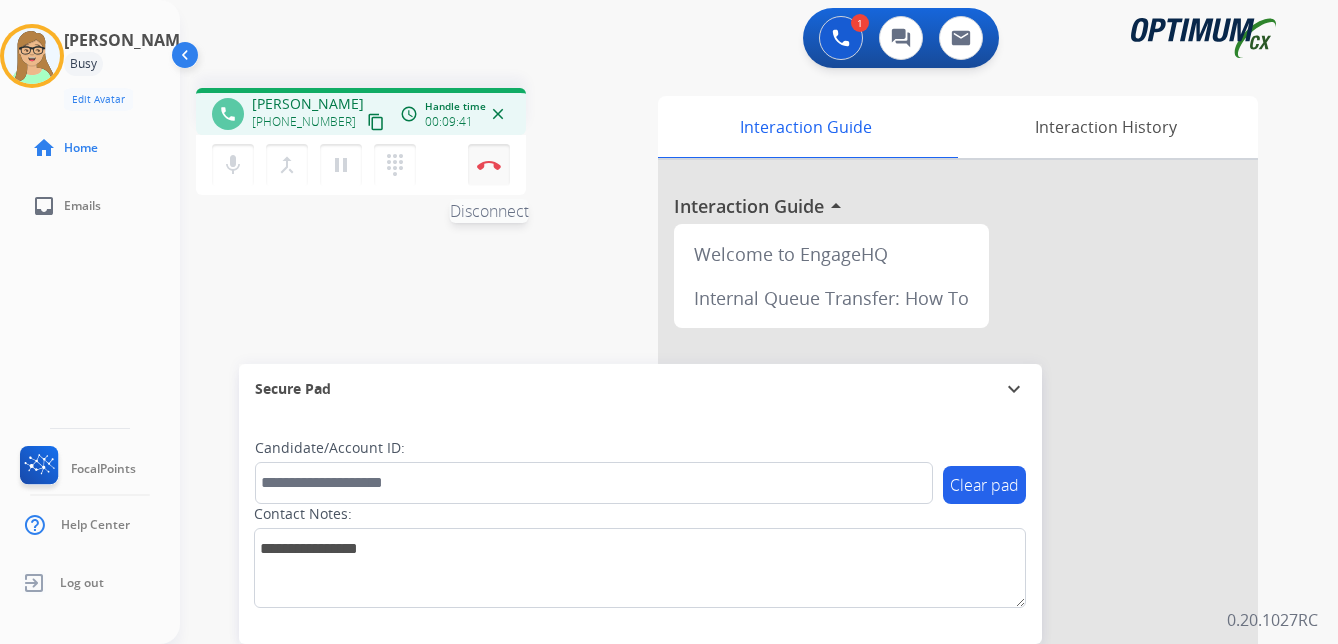 click at bounding box center (489, 165) 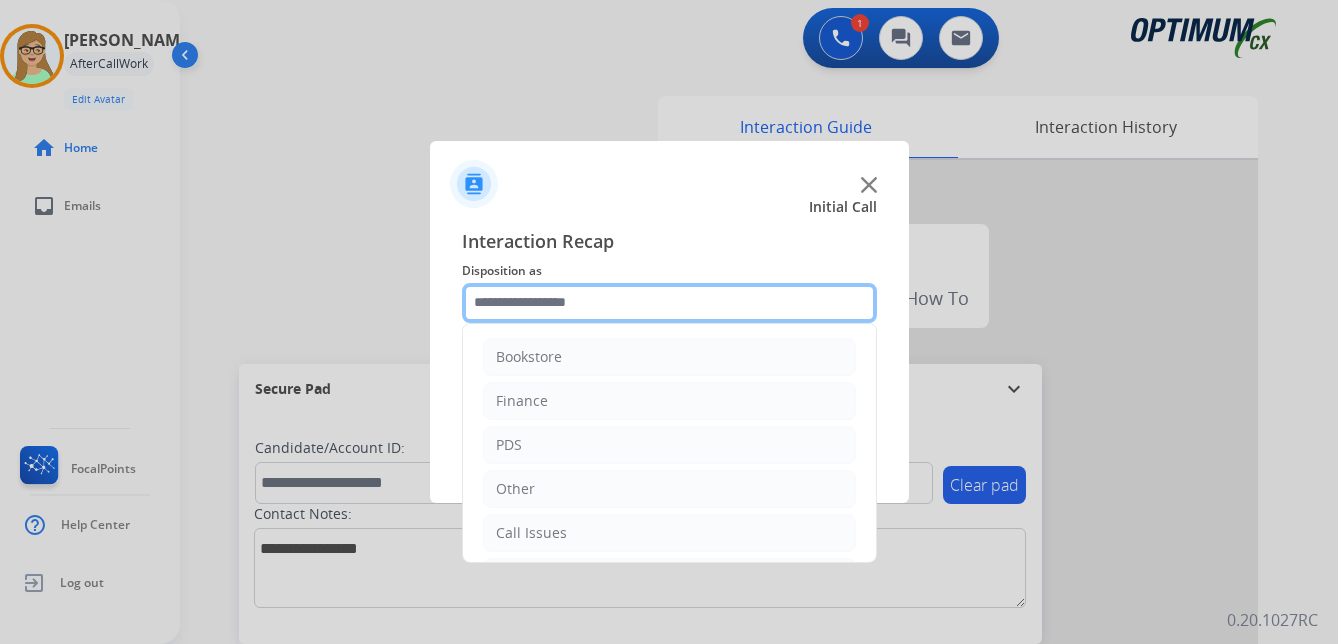 click 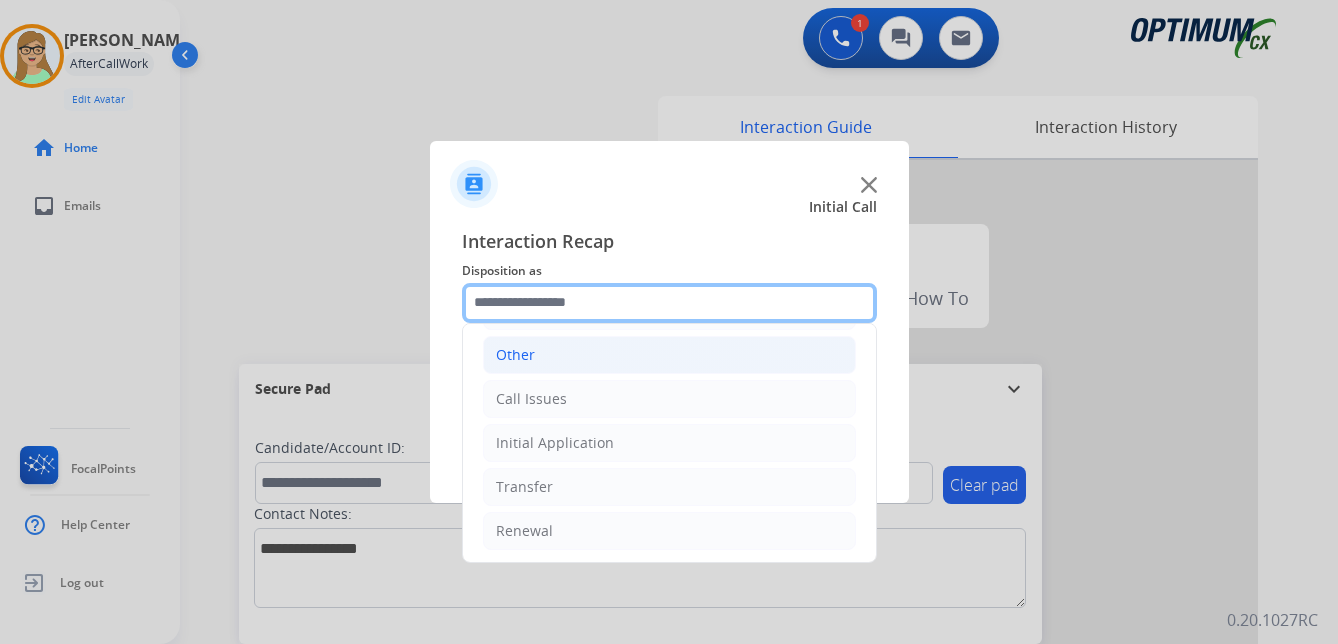 scroll, scrollTop: 136, scrollLeft: 0, axis: vertical 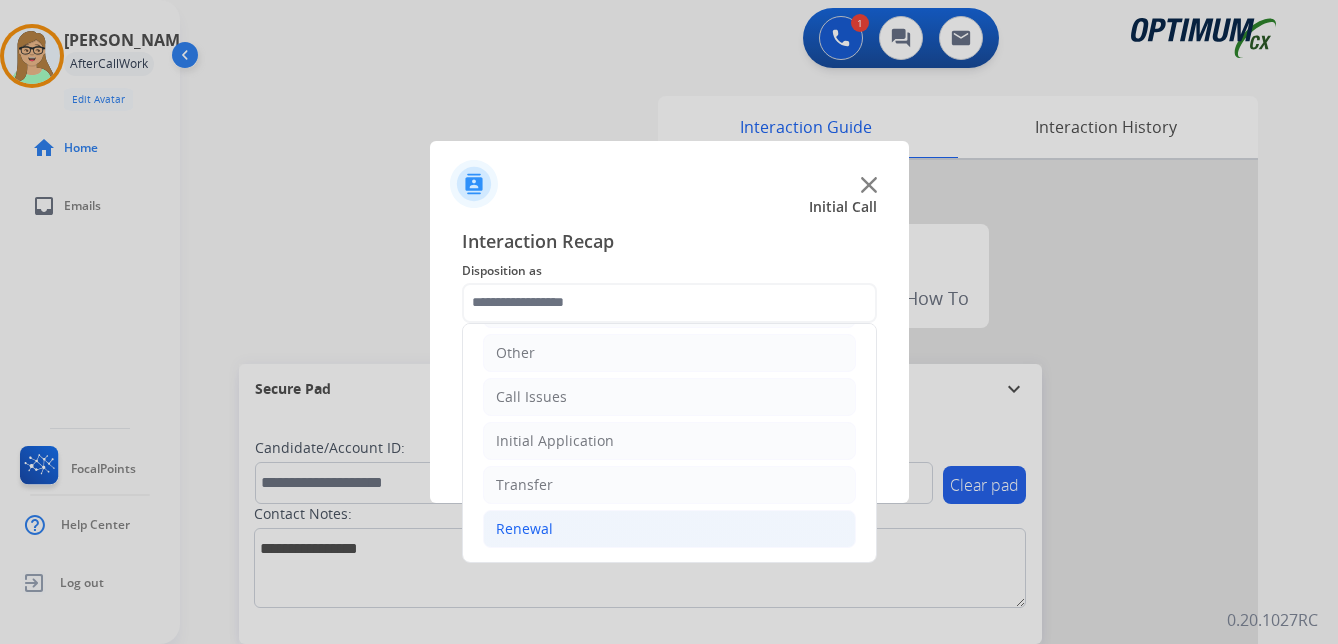 click on "Renewal" 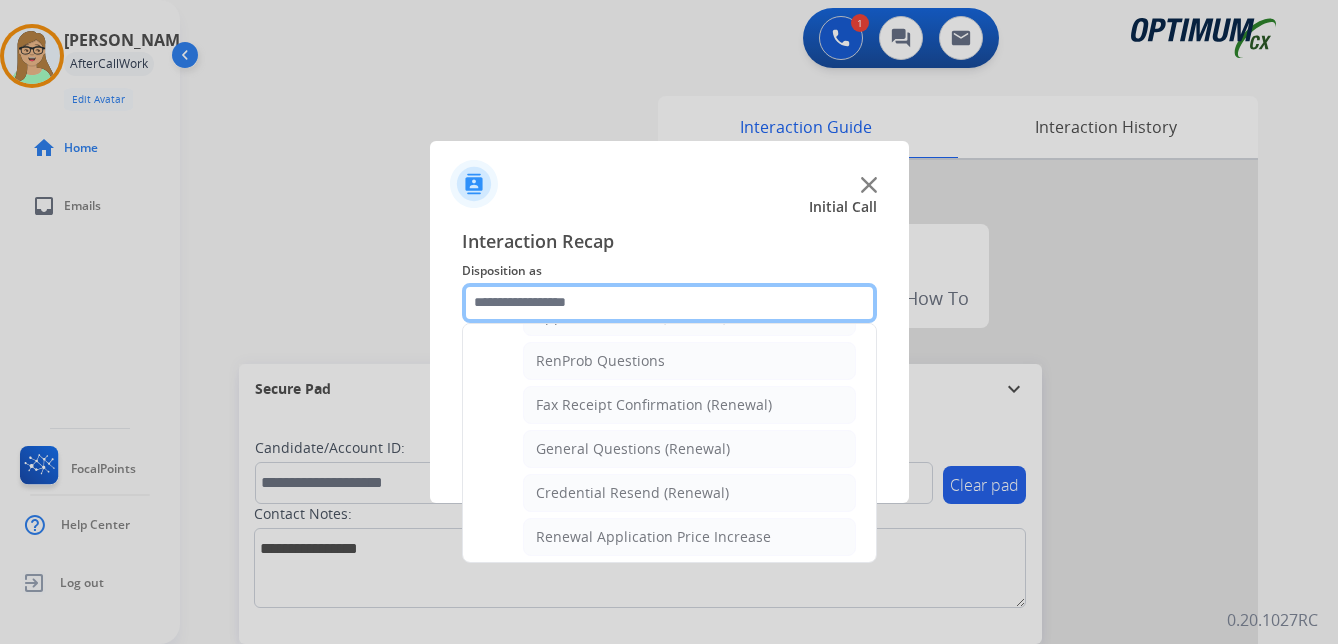 scroll, scrollTop: 536, scrollLeft: 0, axis: vertical 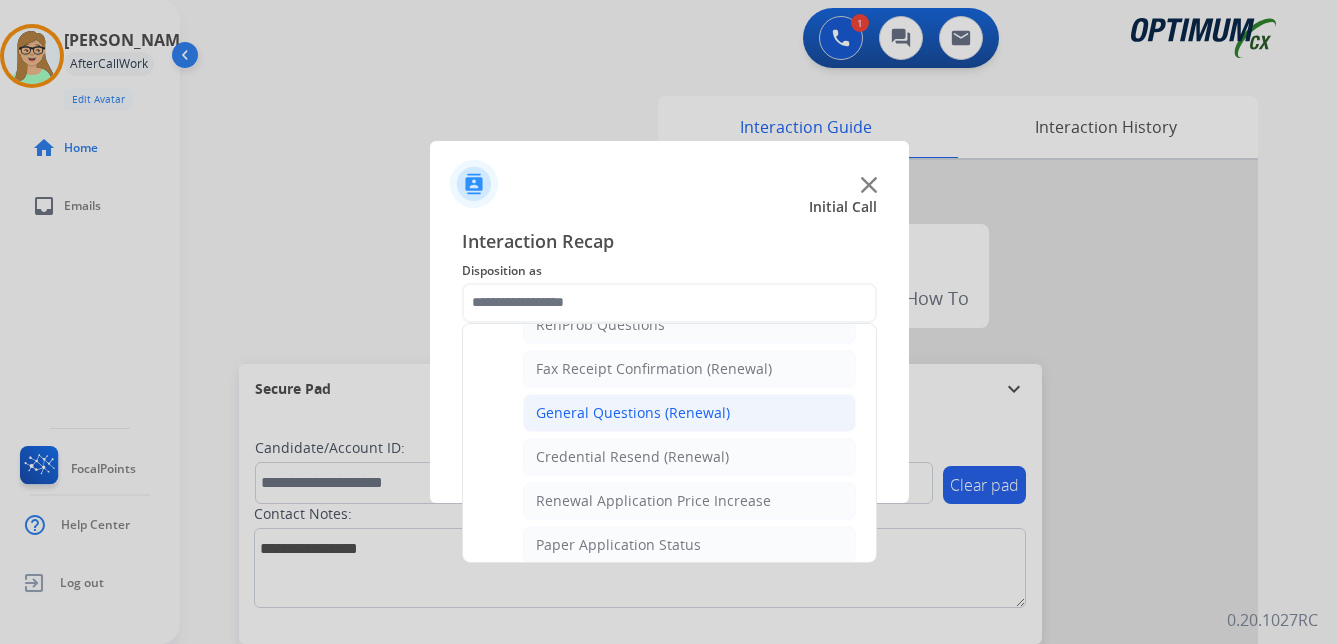 click on "General Questions (Renewal)" 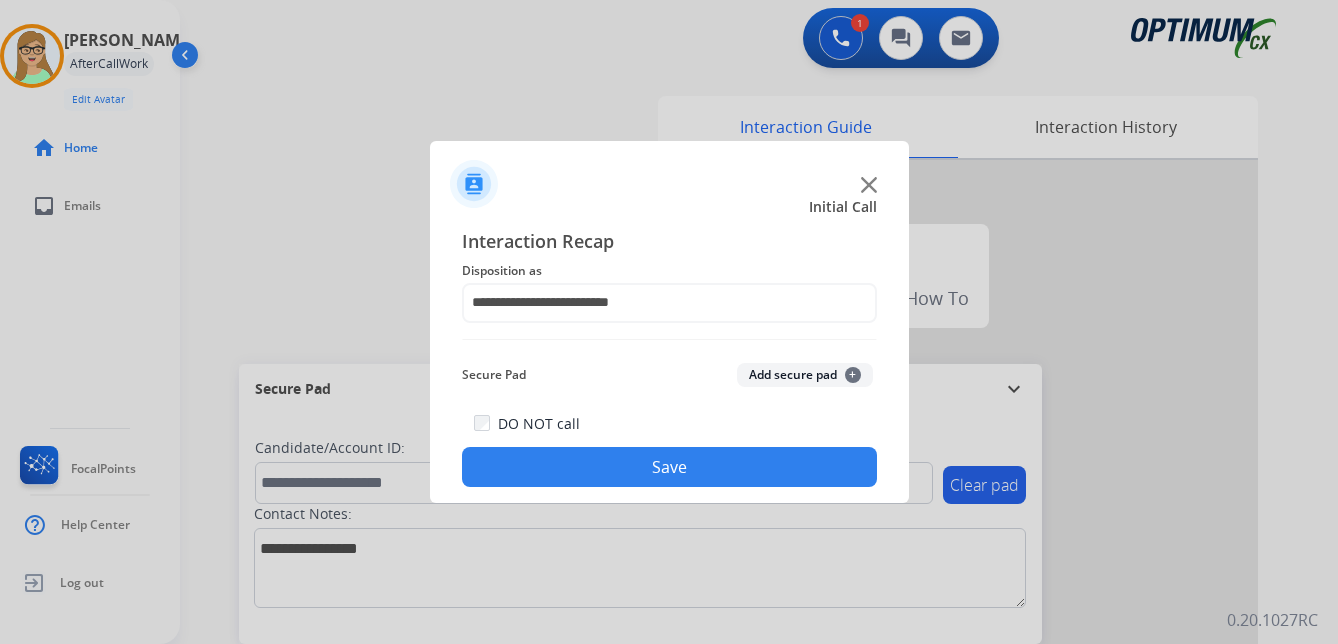 click on "Save" 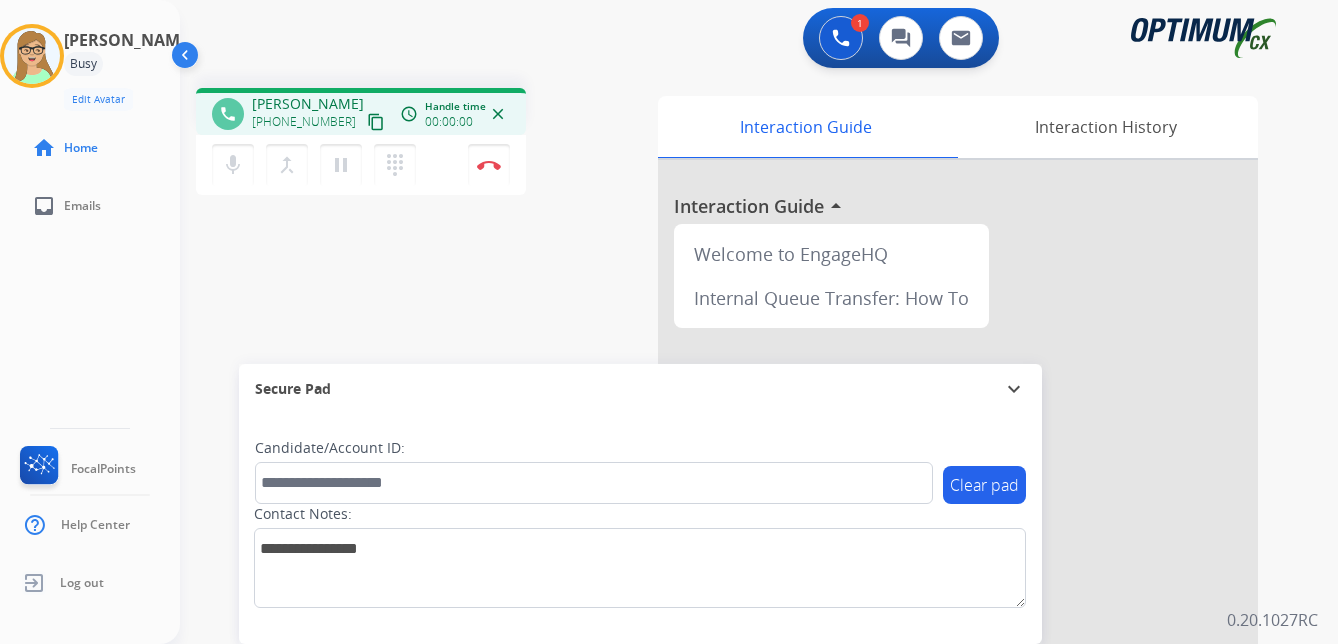 drag, startPoint x: 354, startPoint y: 117, endPoint x: 0, endPoint y: 212, distance: 366.52557 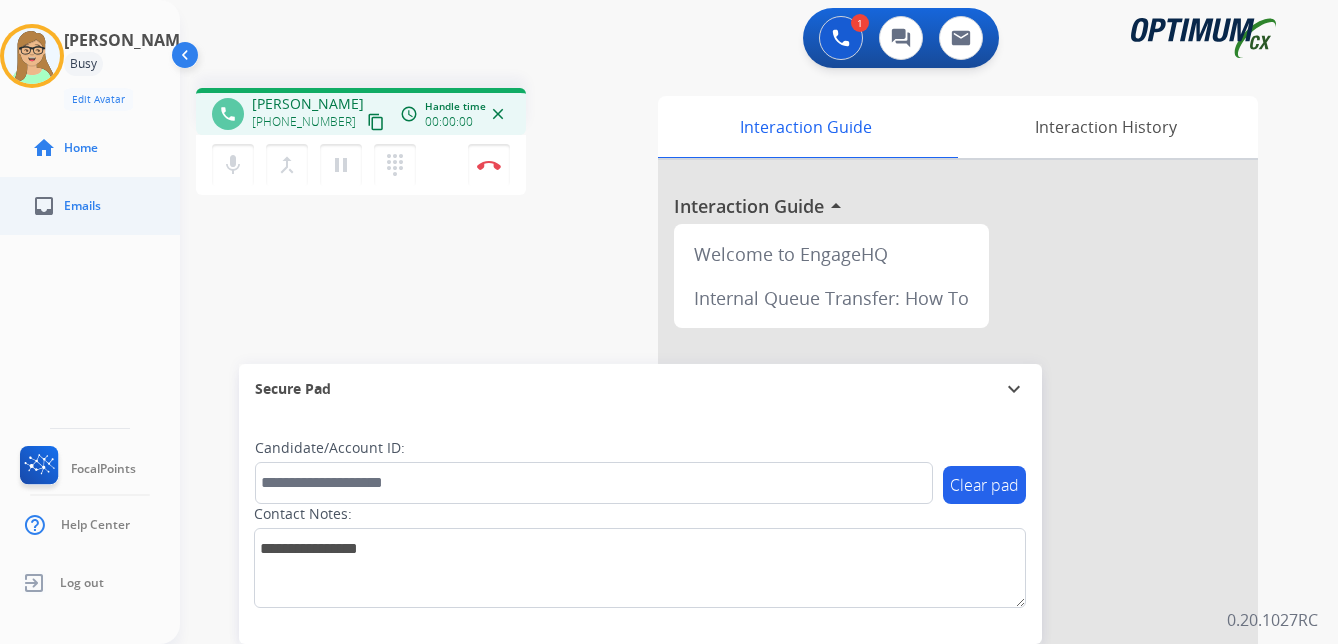 click on "content_copy" at bounding box center (376, 122) 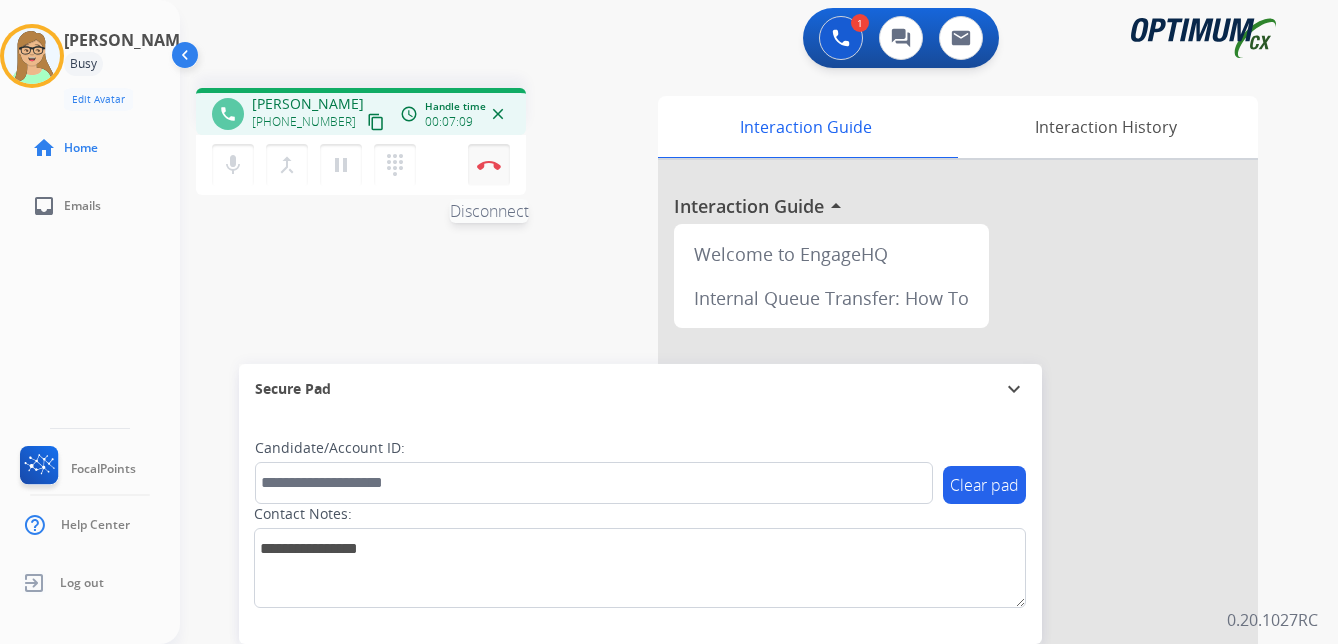 click at bounding box center [489, 165] 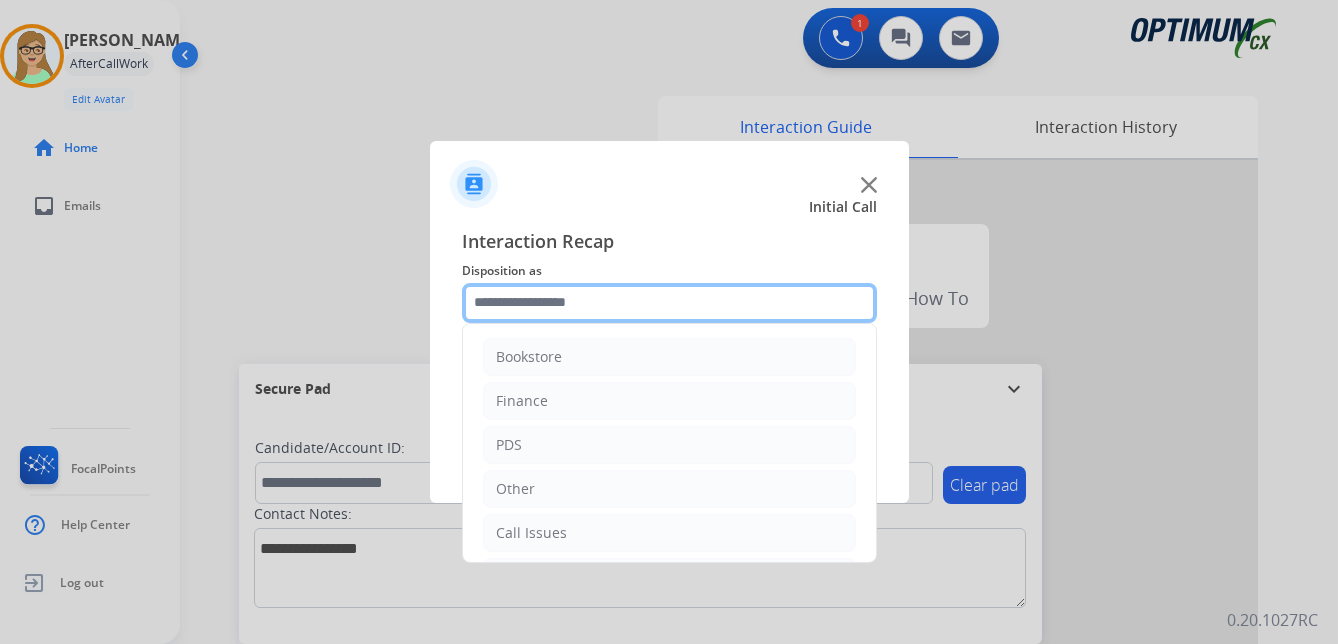 click 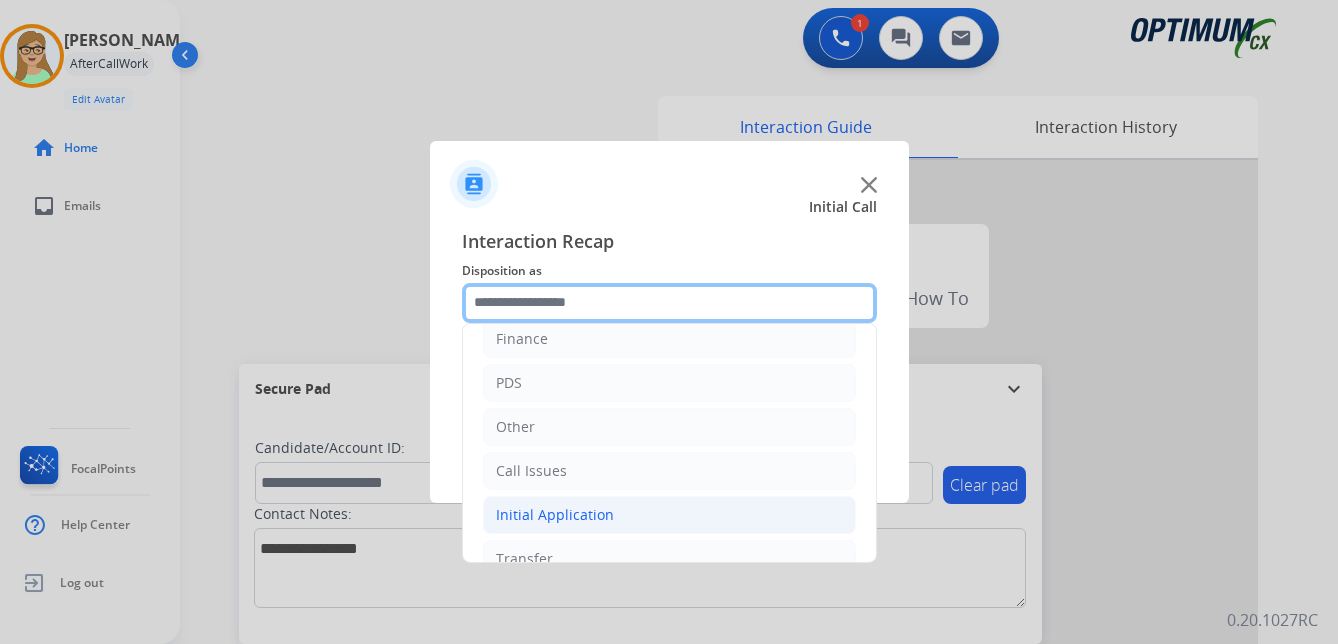 scroll, scrollTop: 136, scrollLeft: 0, axis: vertical 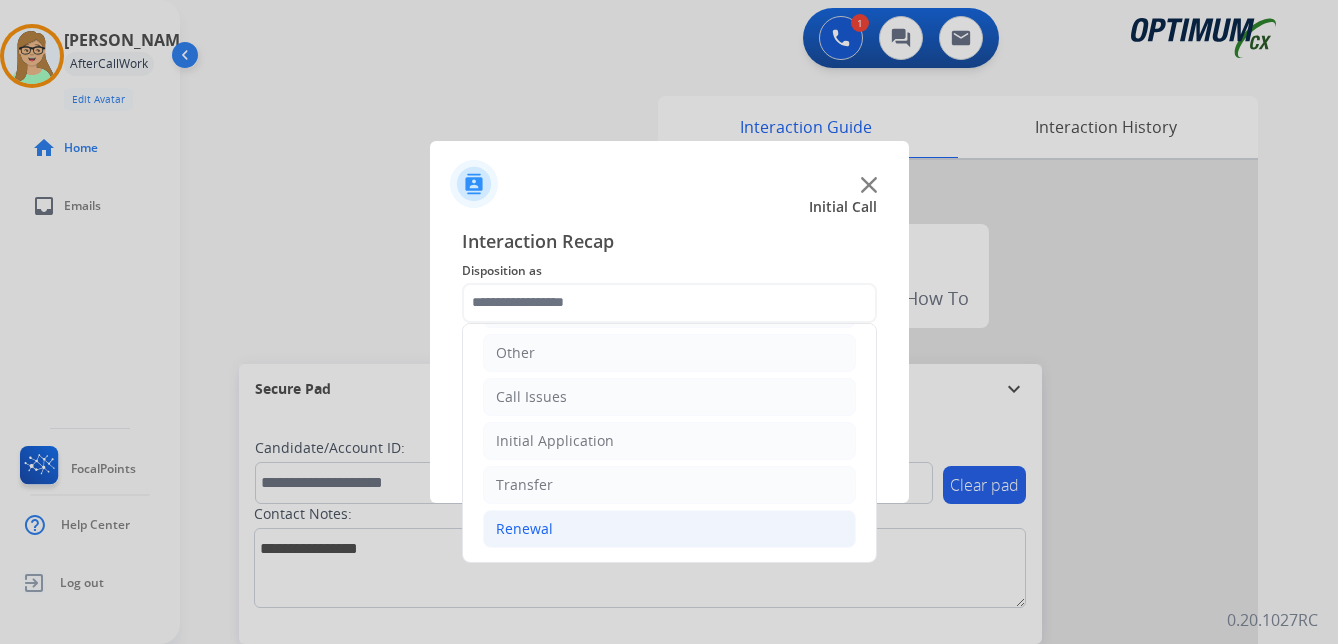 click on "Renewal" 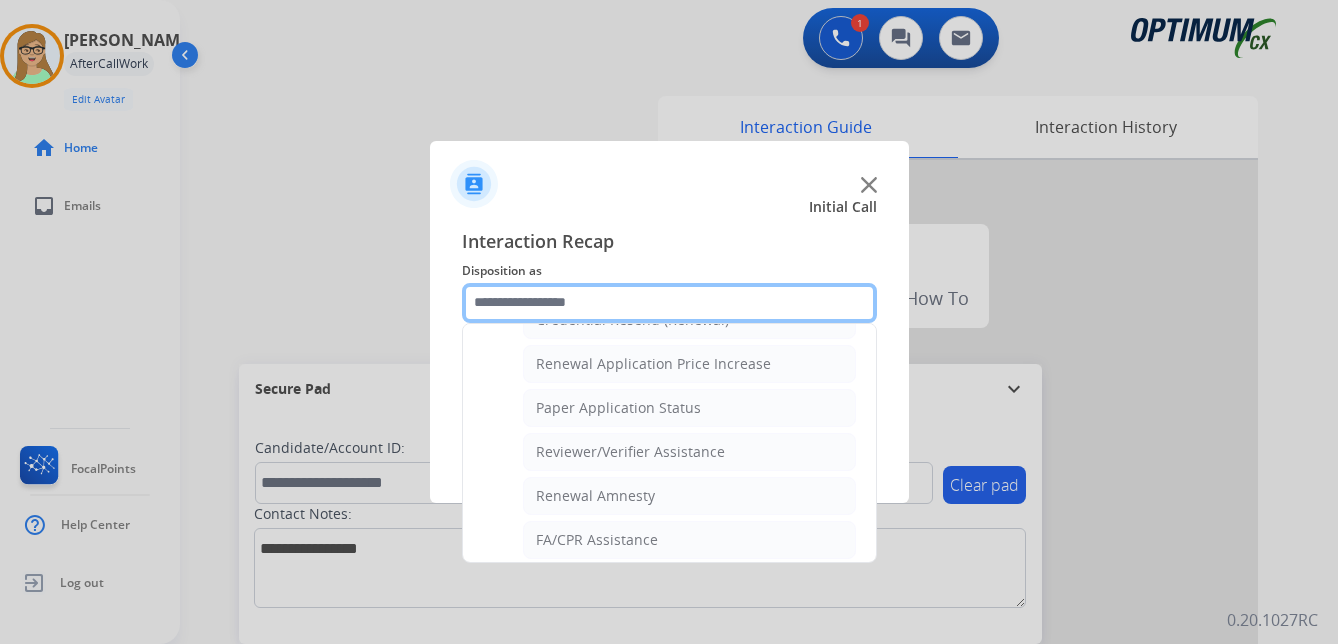 scroll, scrollTop: 672, scrollLeft: 0, axis: vertical 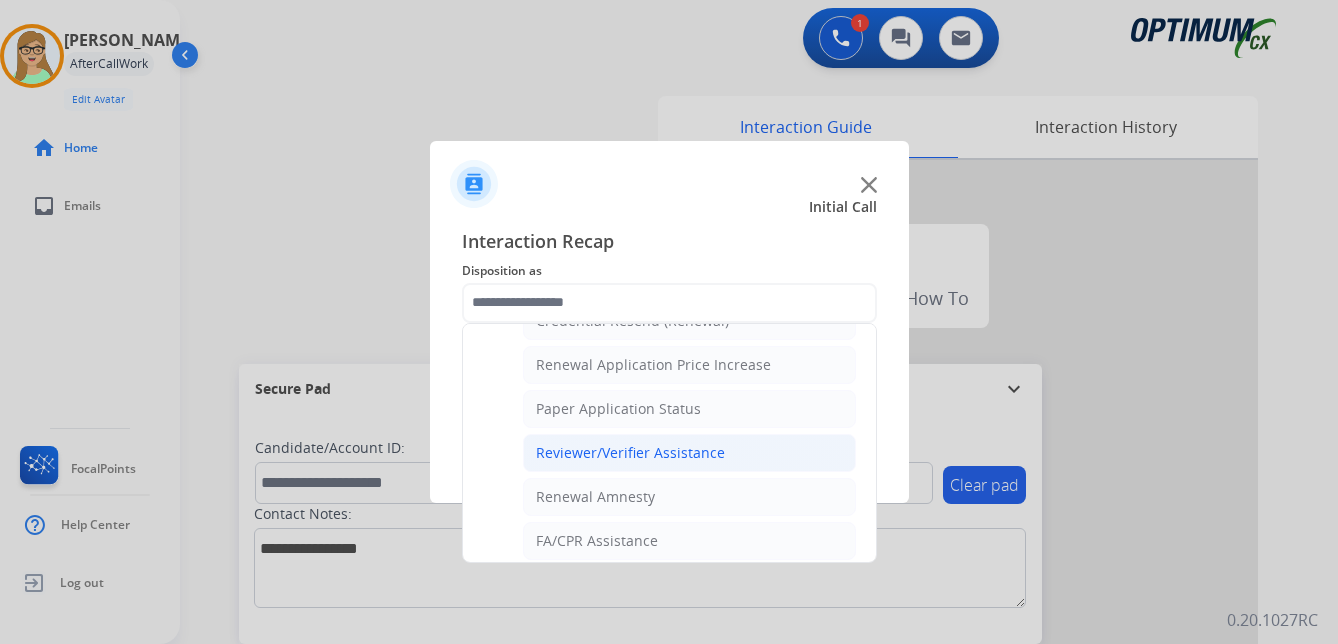 click on "Reviewer/Verifier Assistance" 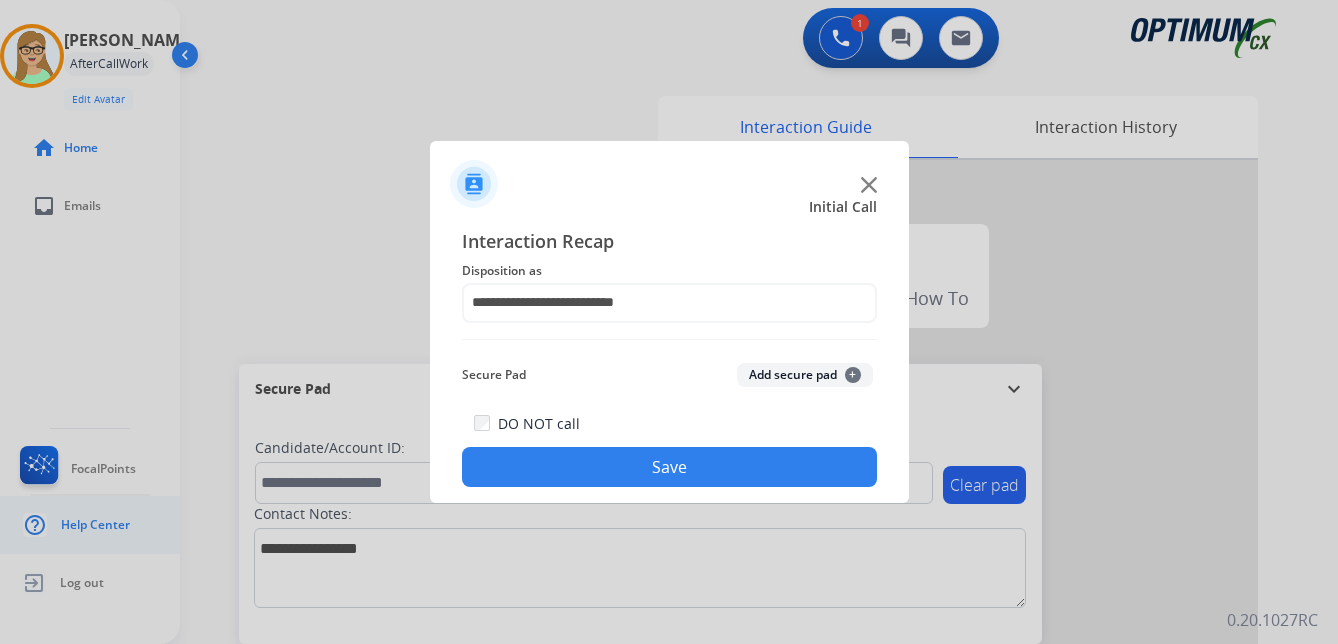 drag, startPoint x: 582, startPoint y: 465, endPoint x: 6, endPoint y: 503, distance: 577.25214 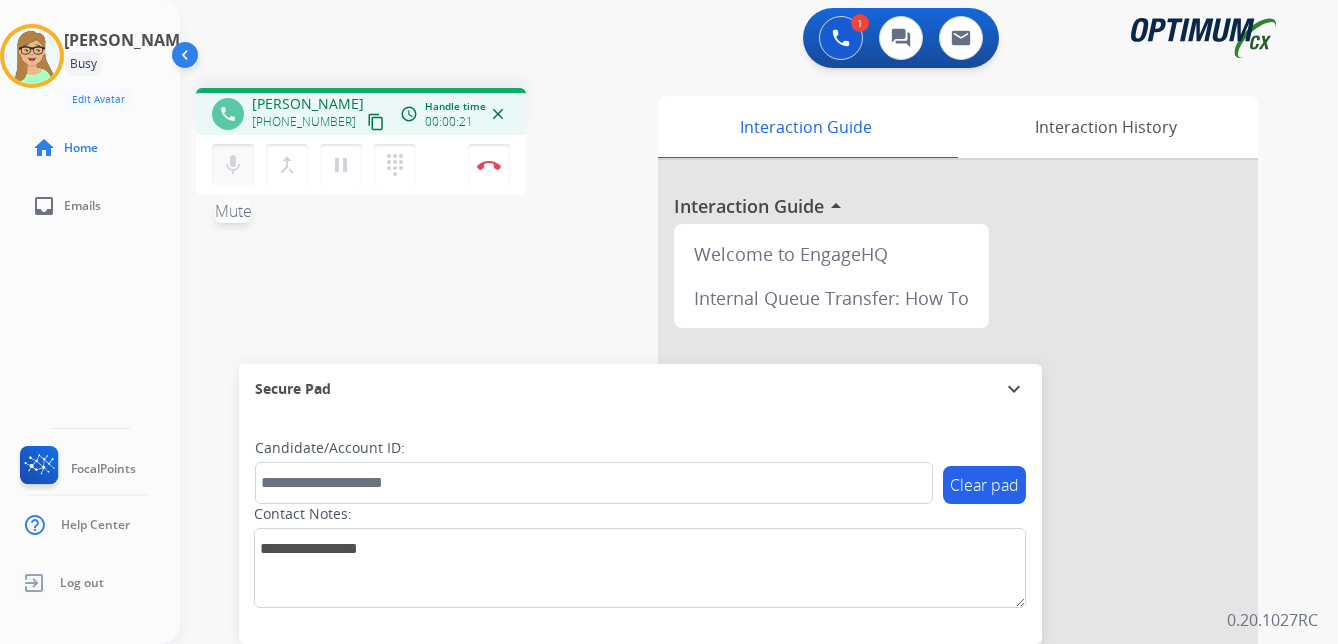 drag, startPoint x: 358, startPoint y: 123, endPoint x: 223, endPoint y: 179, distance: 146.15402 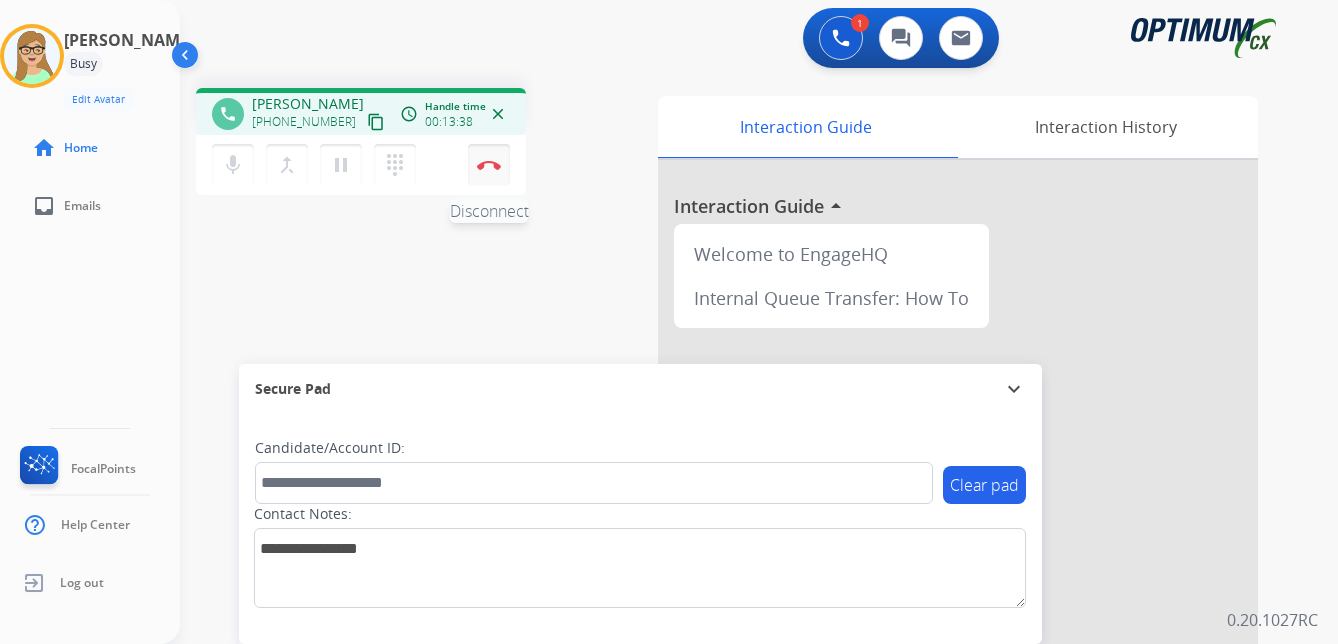 click at bounding box center (489, 165) 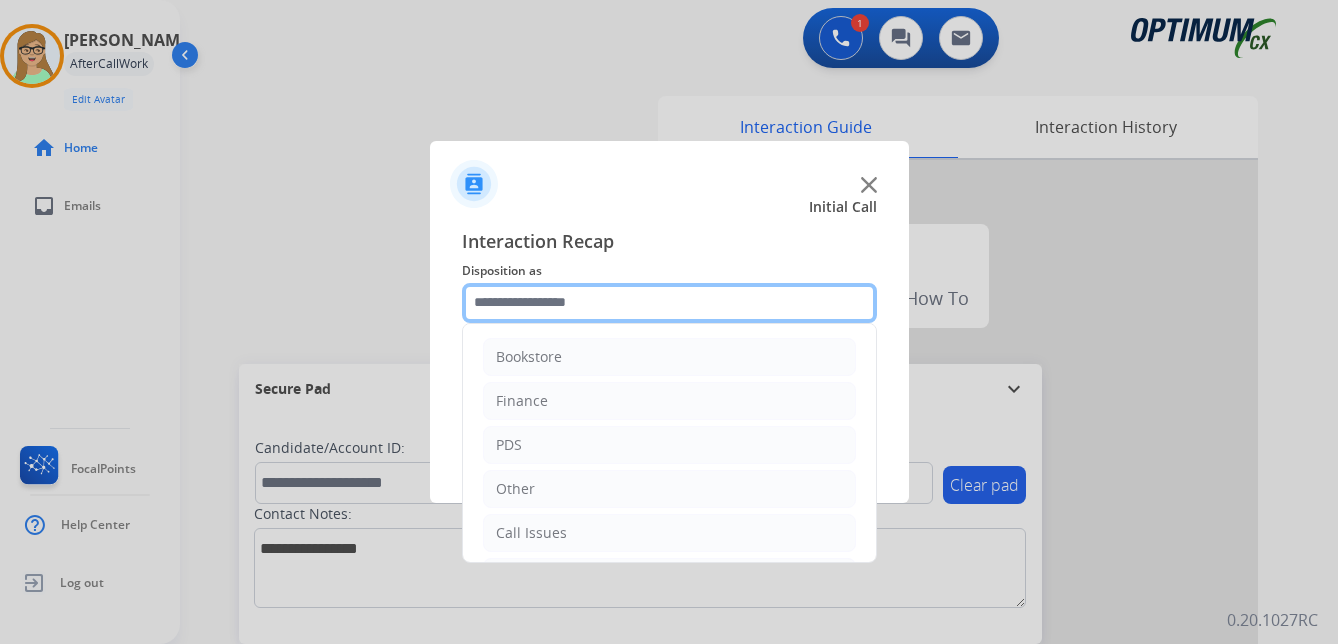 click 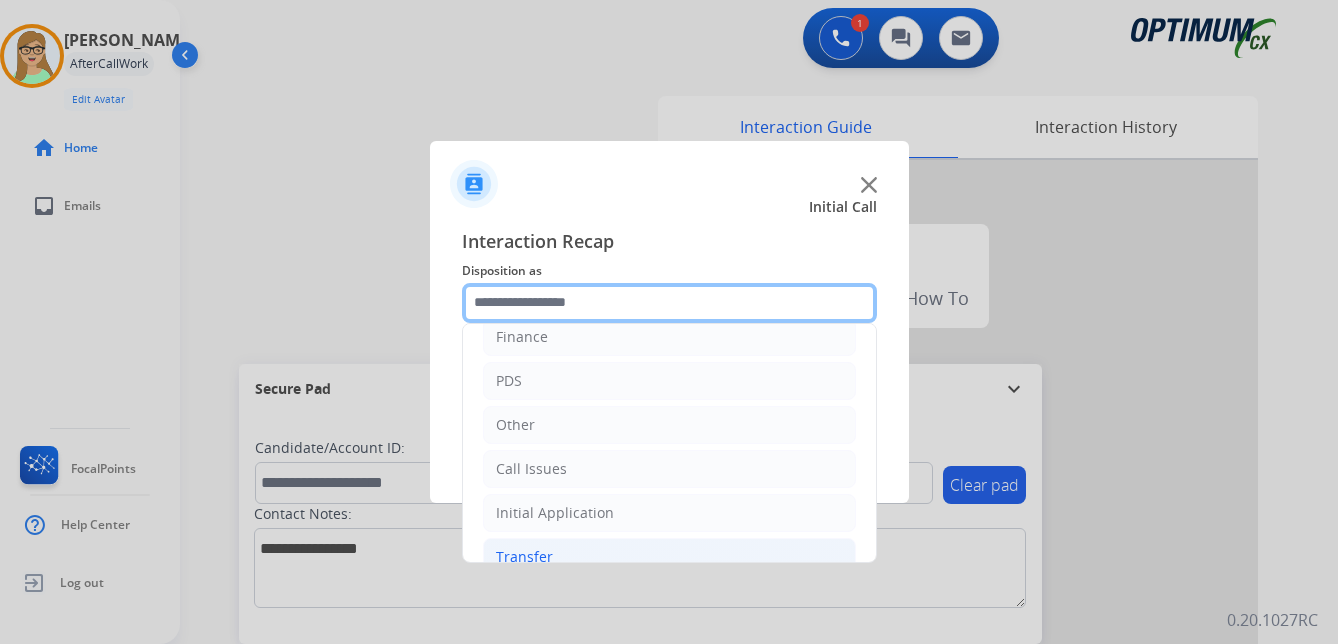 scroll, scrollTop: 136, scrollLeft: 0, axis: vertical 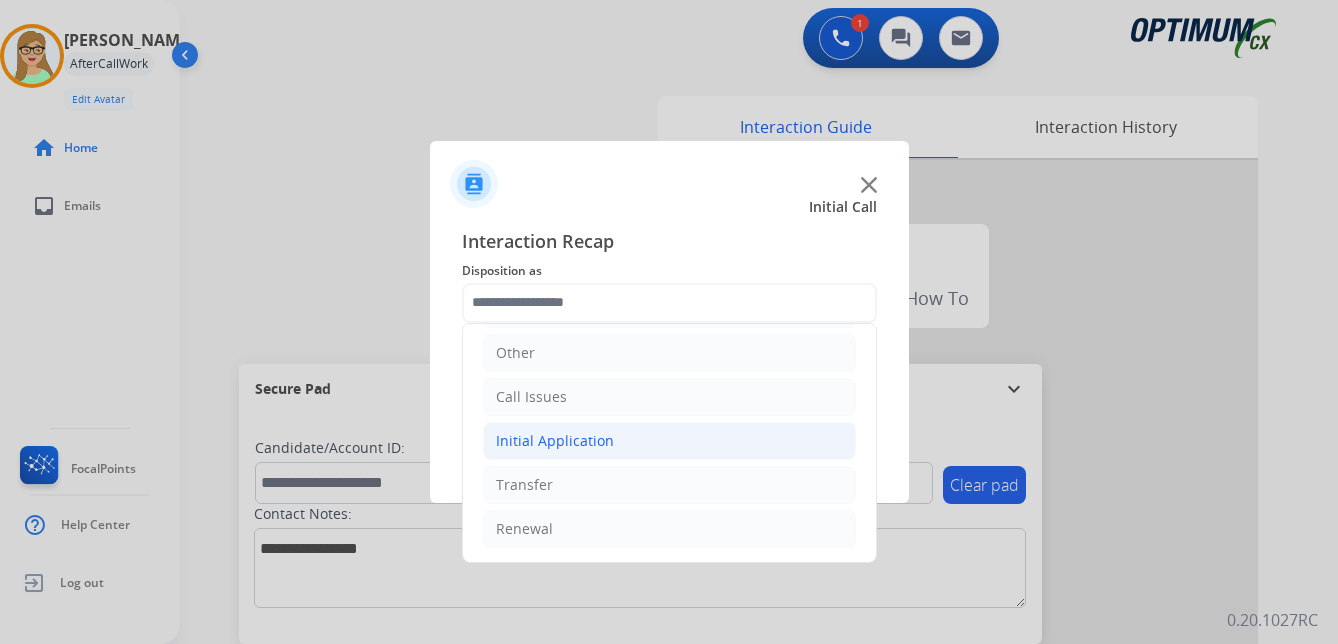 click on "Initial Application" 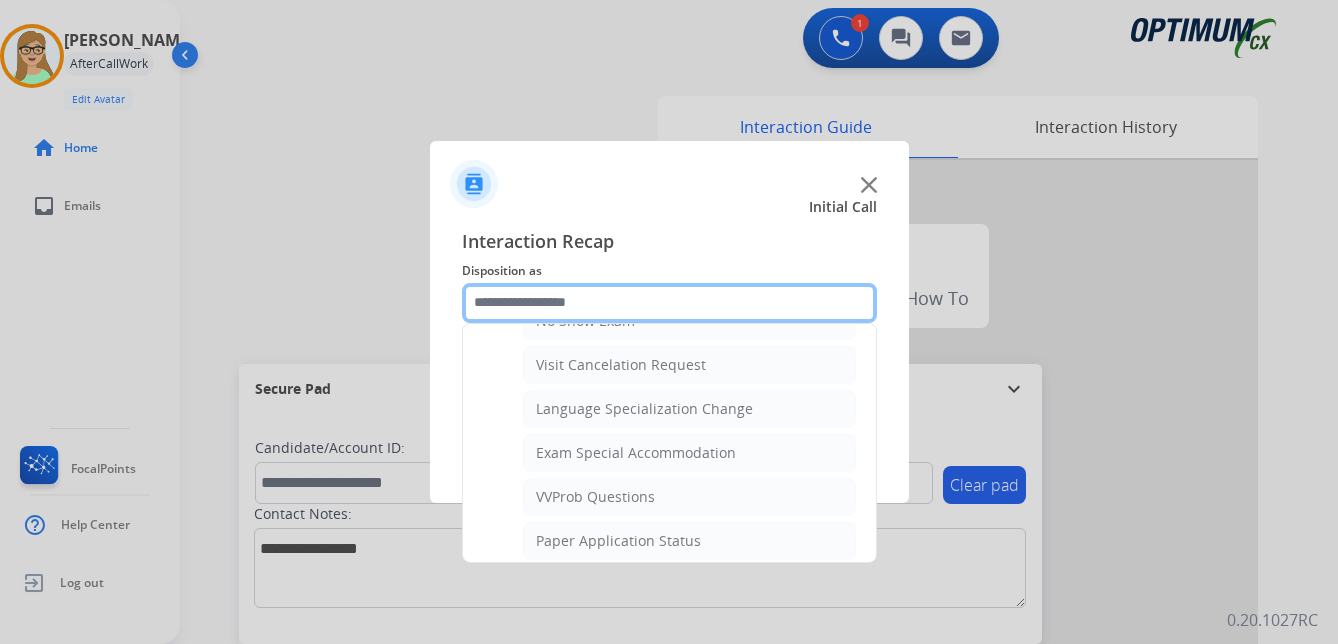 scroll, scrollTop: 1036, scrollLeft: 0, axis: vertical 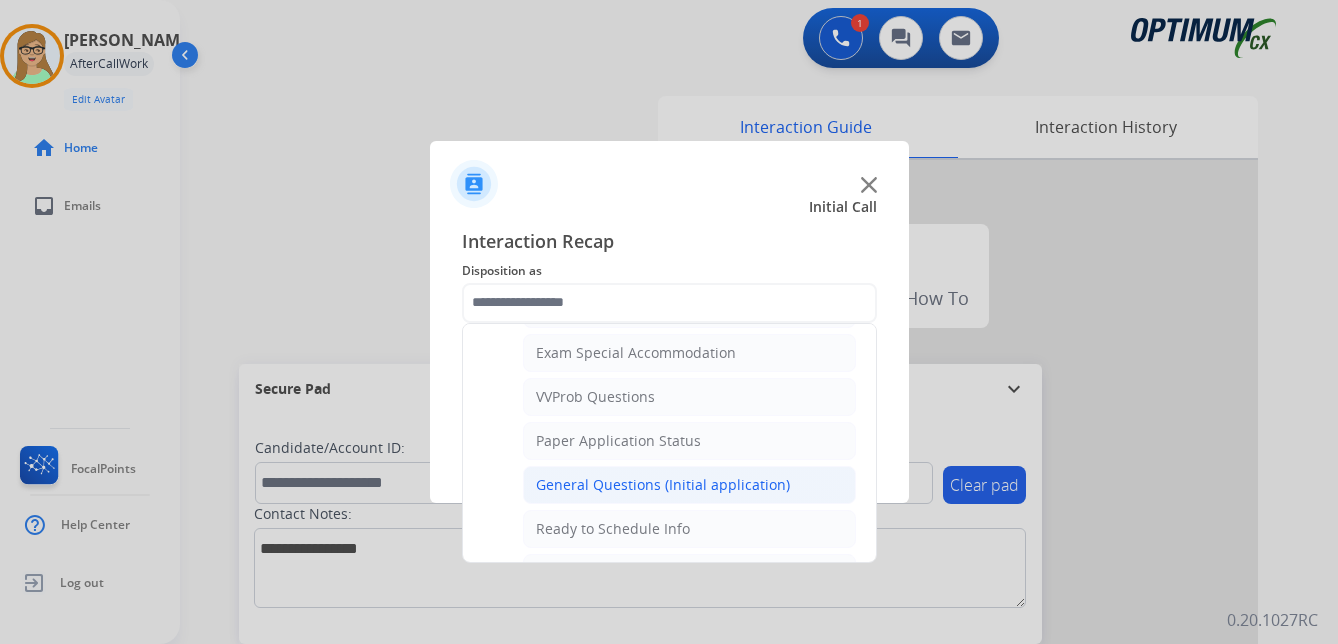 click on "General Questions (Initial application)" 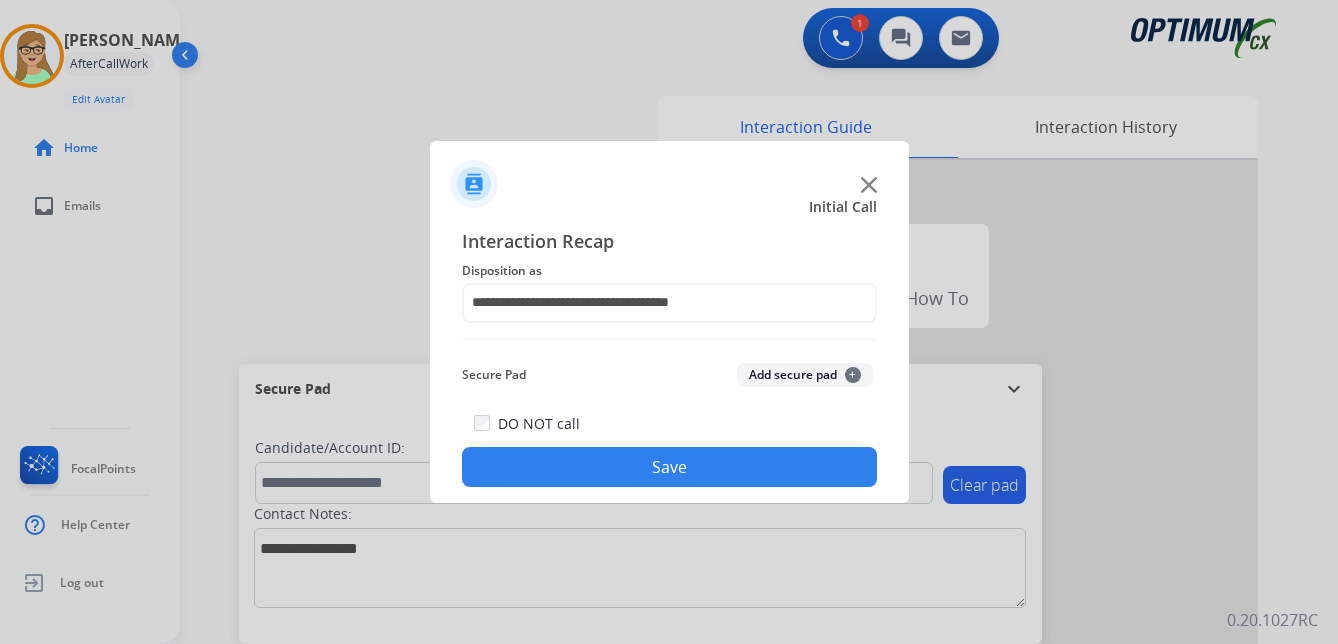 click on "Save" 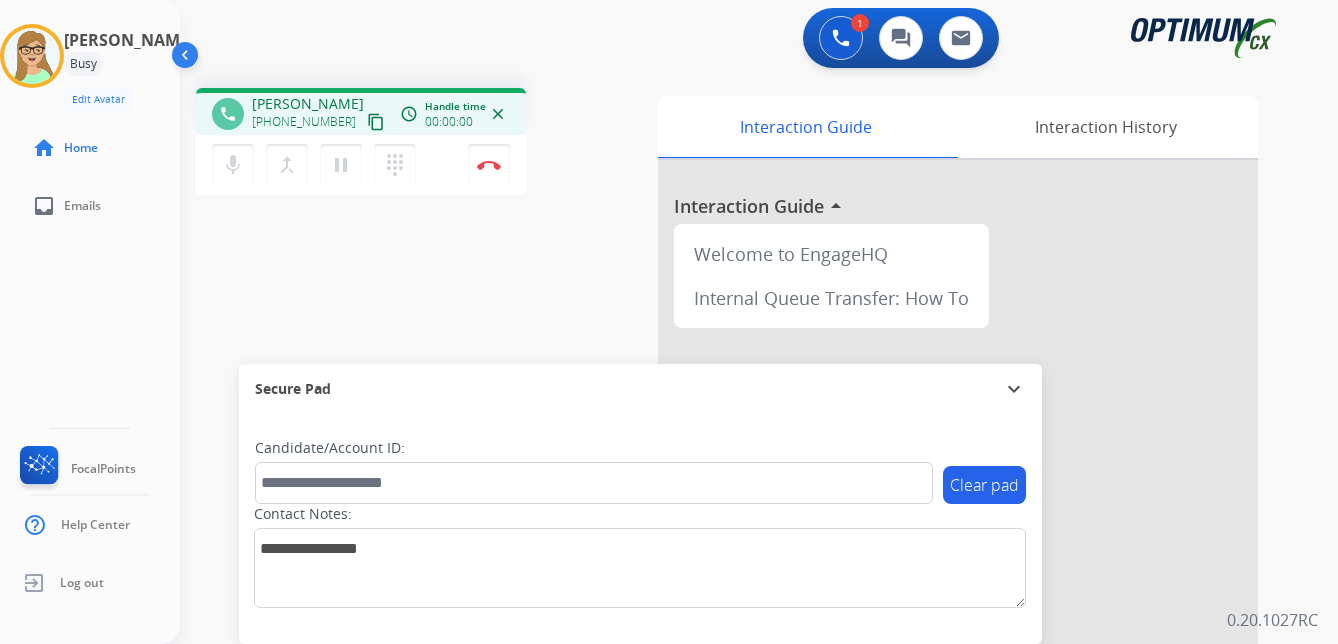 click on "content_copy" at bounding box center [376, 122] 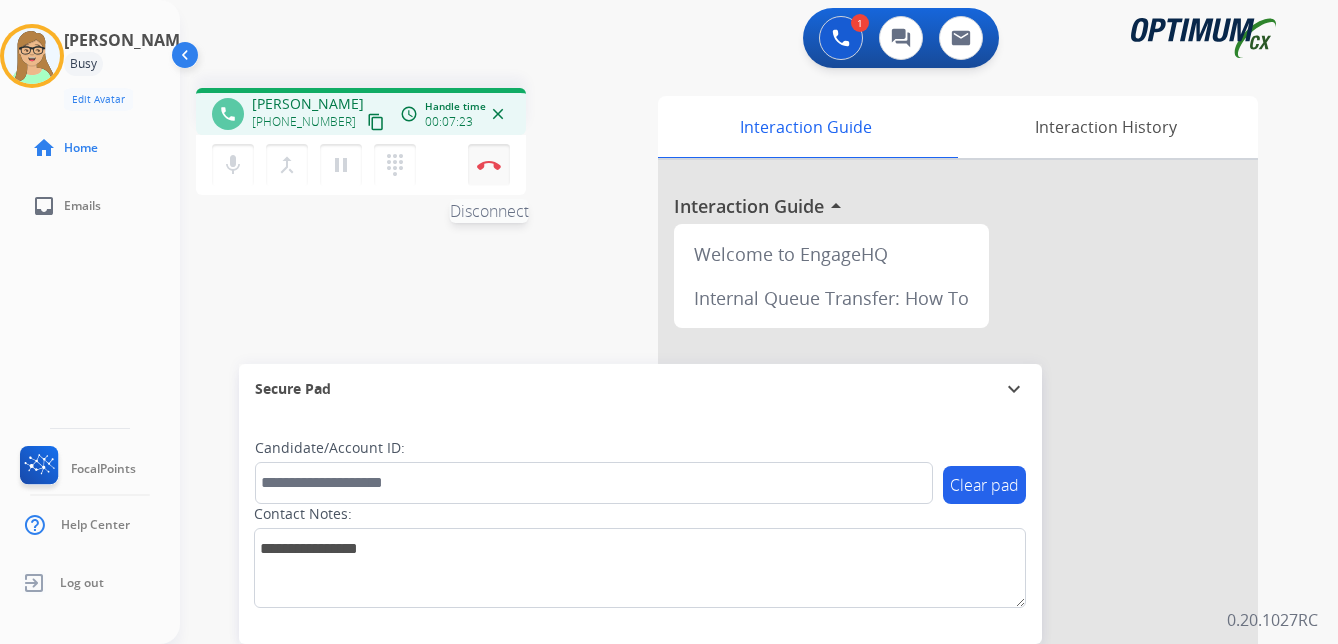 click at bounding box center (489, 165) 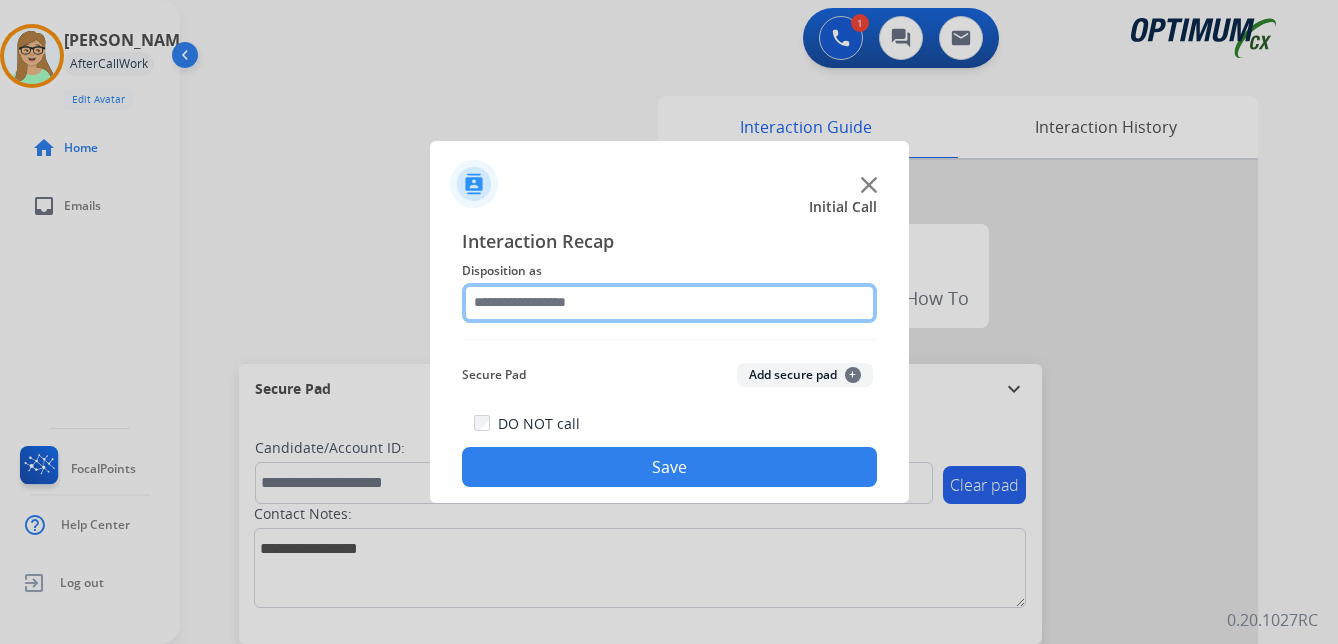 click 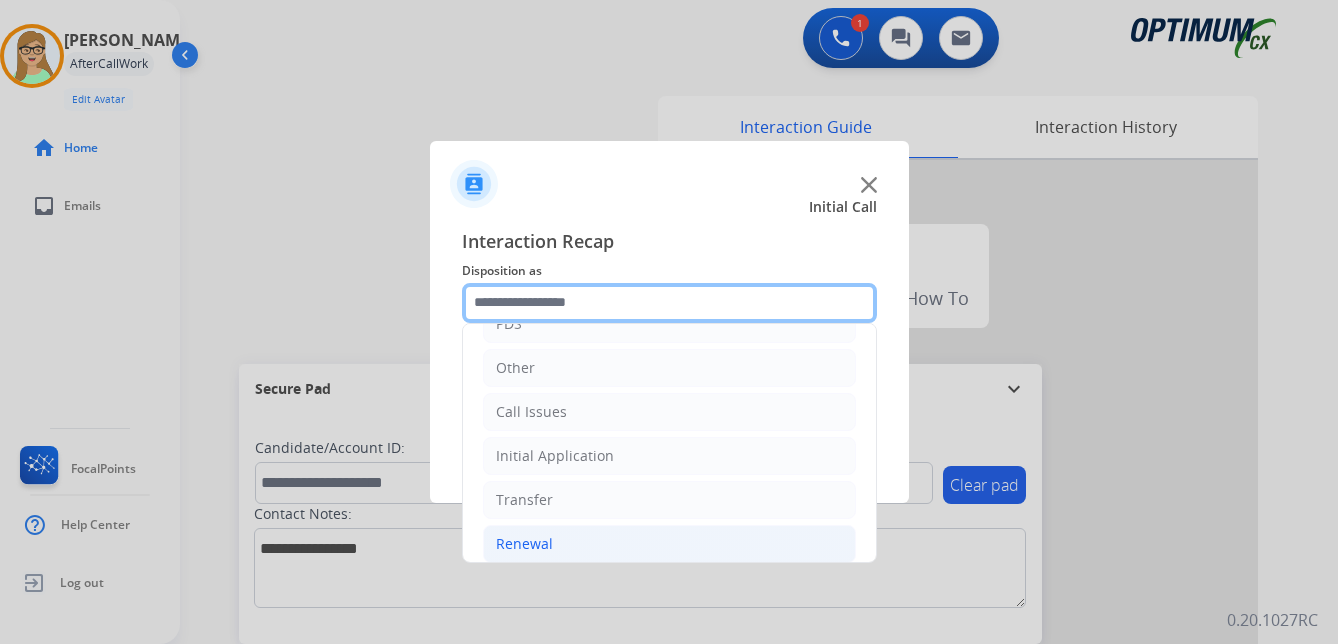 scroll, scrollTop: 136, scrollLeft: 0, axis: vertical 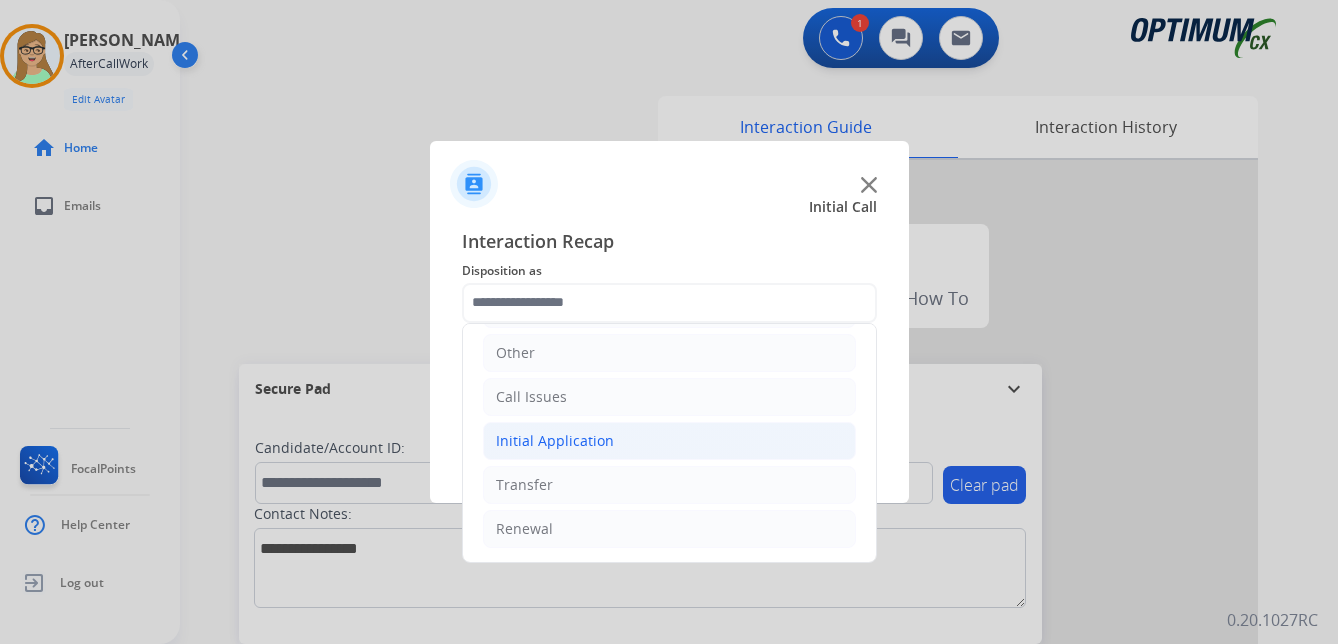 click on "Initial Application" 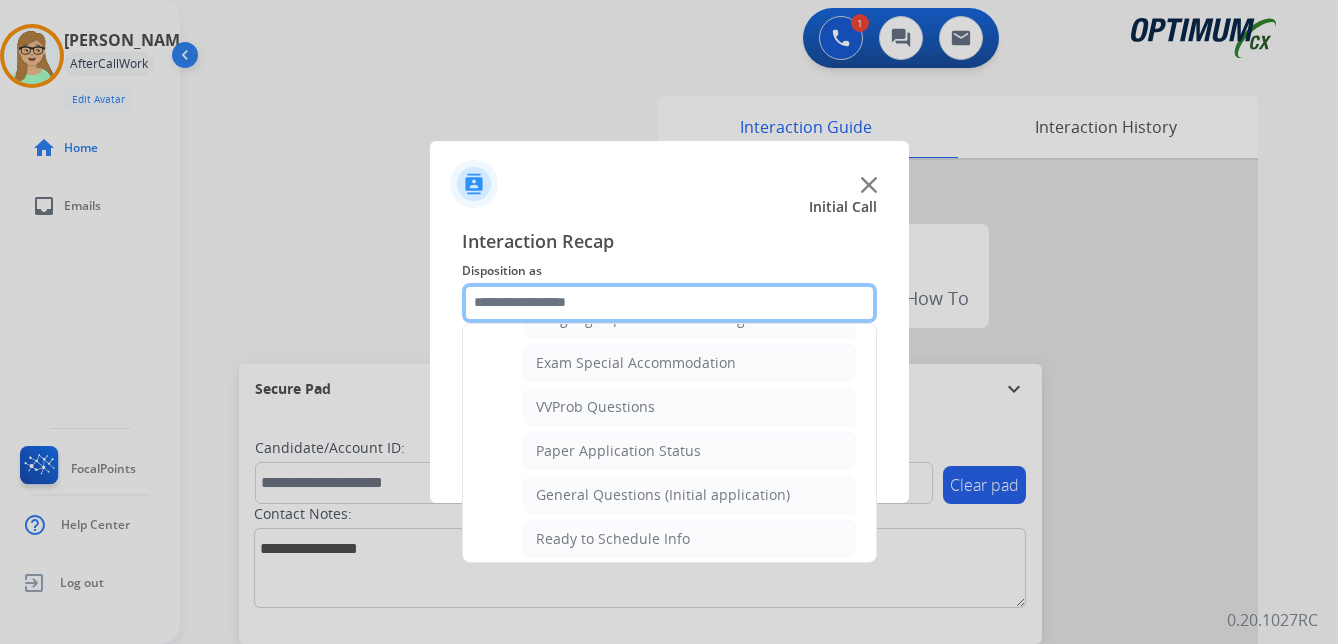 scroll, scrollTop: 1036, scrollLeft: 0, axis: vertical 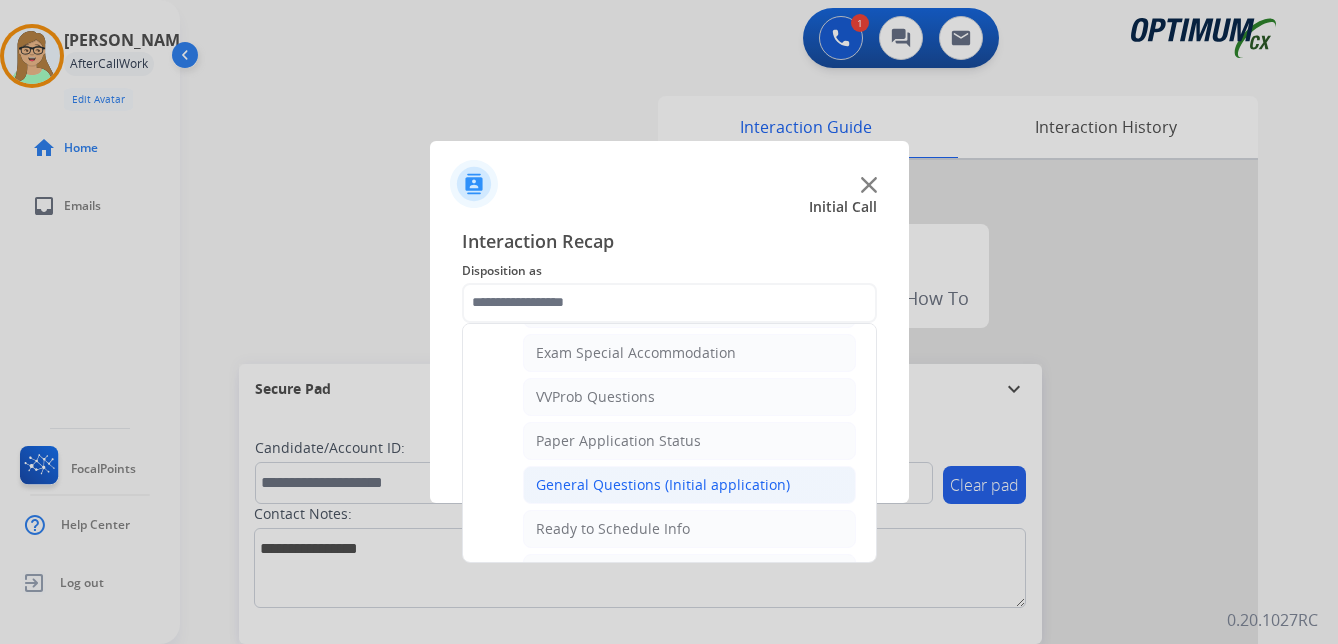 click on "General Questions (Initial application)" 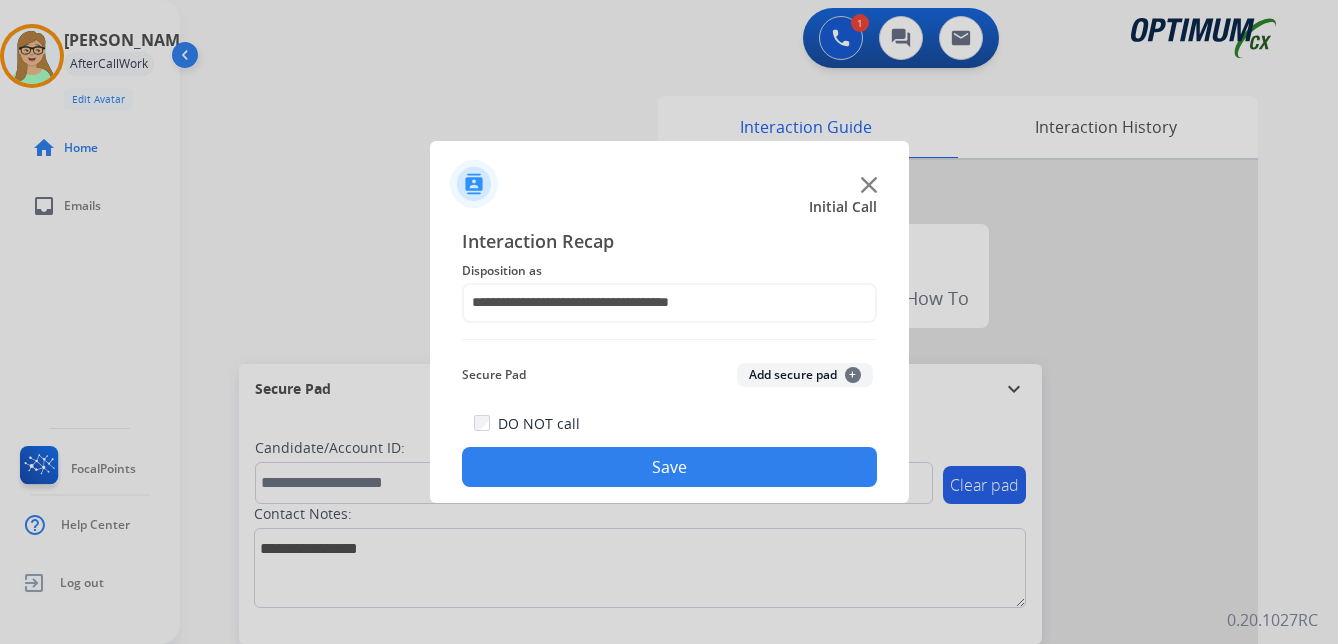 click on "Save" 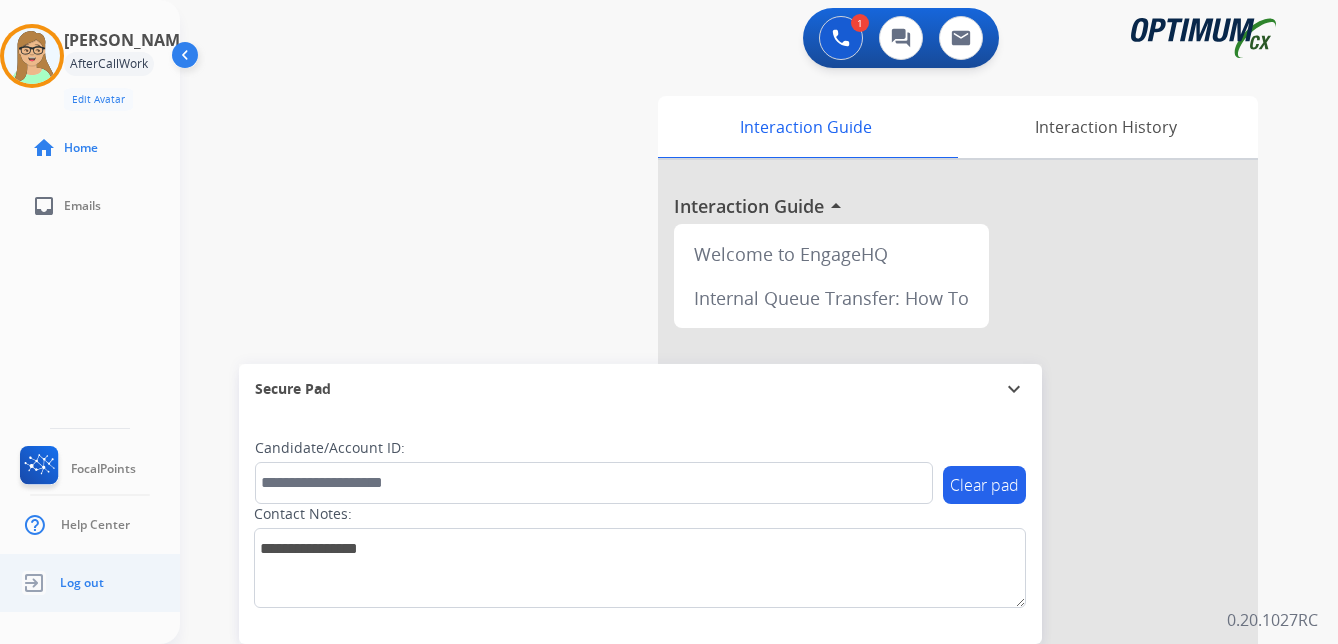 drag, startPoint x: 101, startPoint y: 583, endPoint x: 39, endPoint y: 583, distance: 62 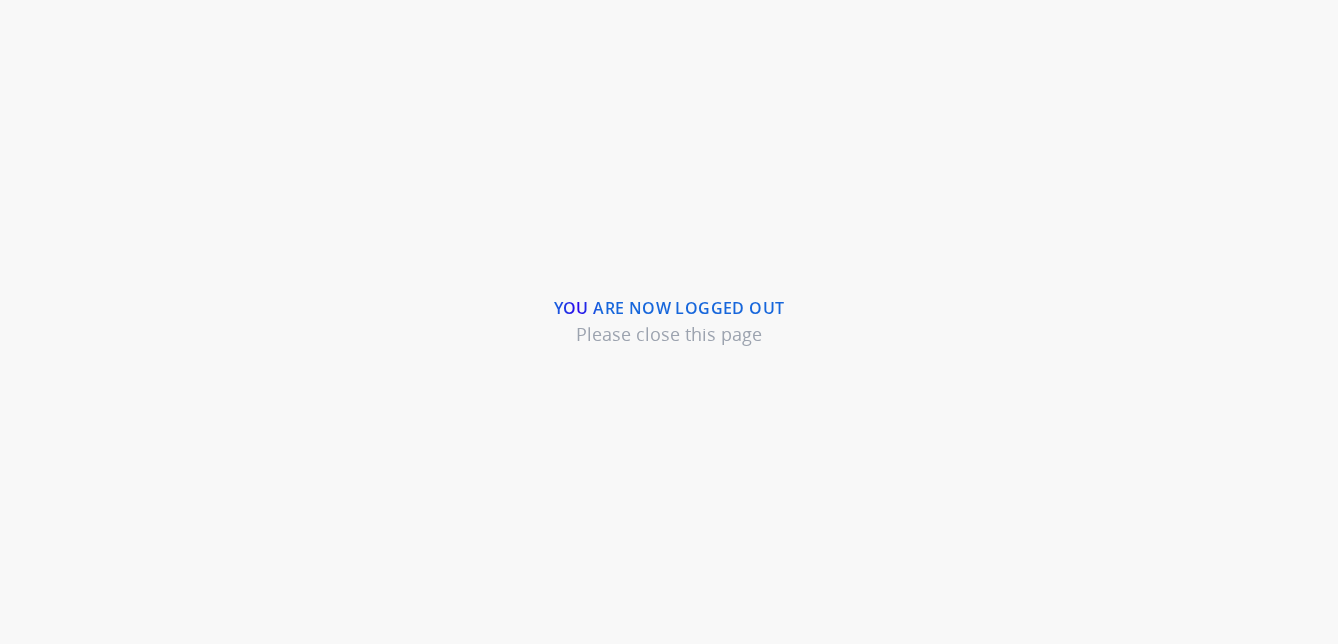 scroll, scrollTop: 0, scrollLeft: 0, axis: both 